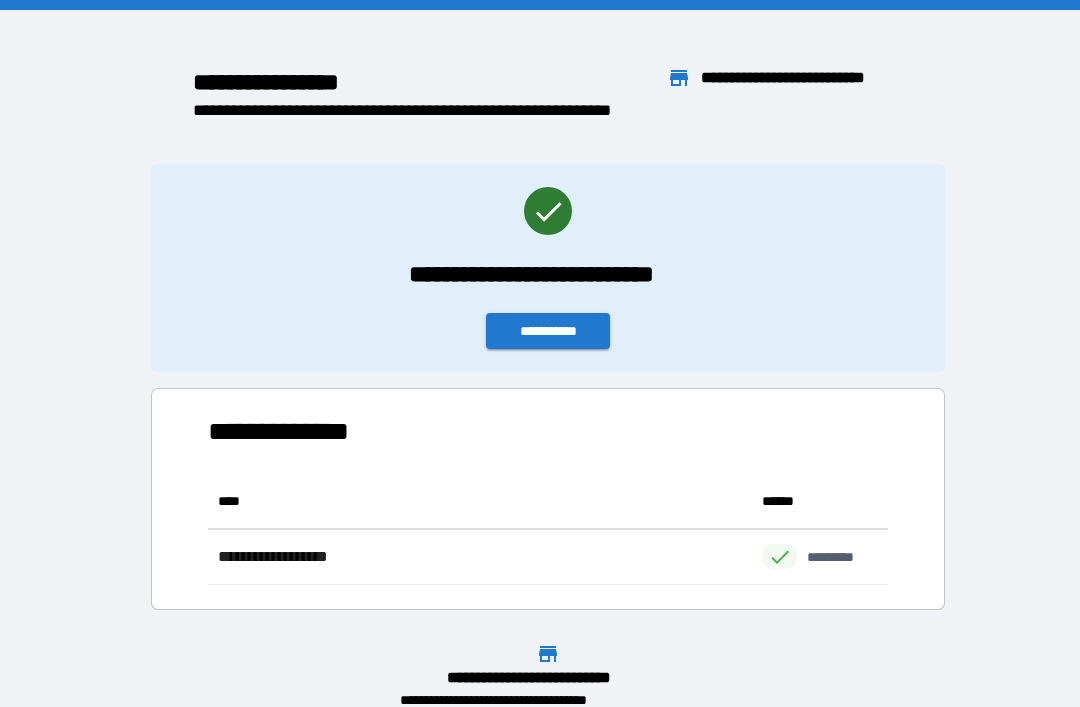 click on "**********" at bounding box center [548, 331] 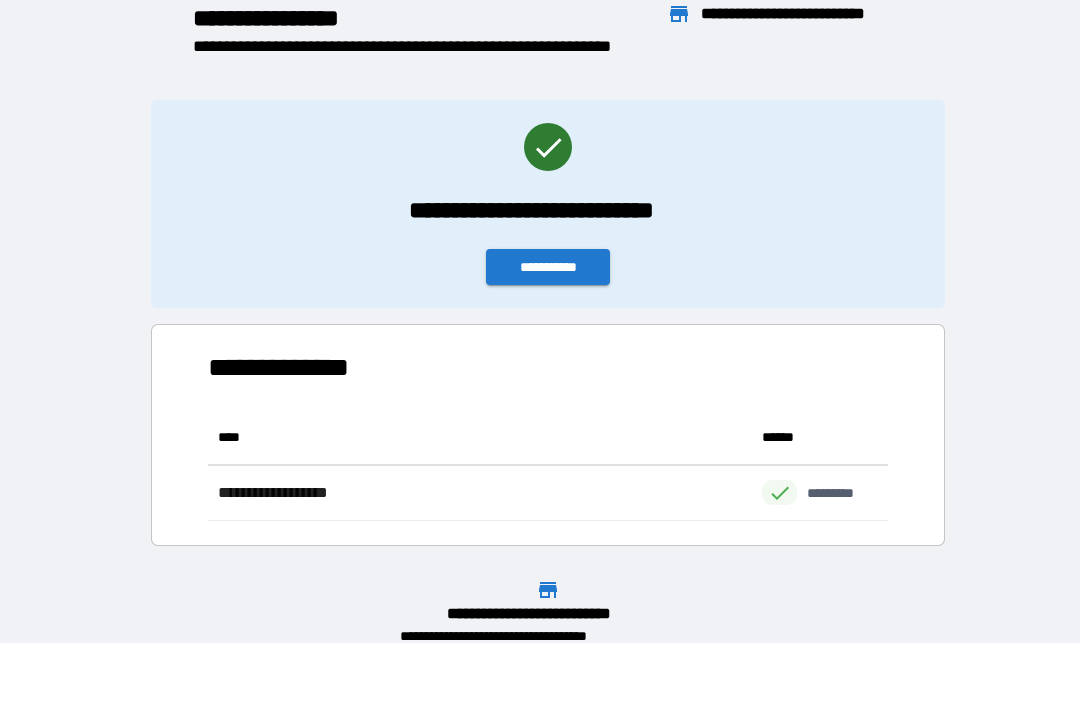 scroll, scrollTop: 64, scrollLeft: 0, axis: vertical 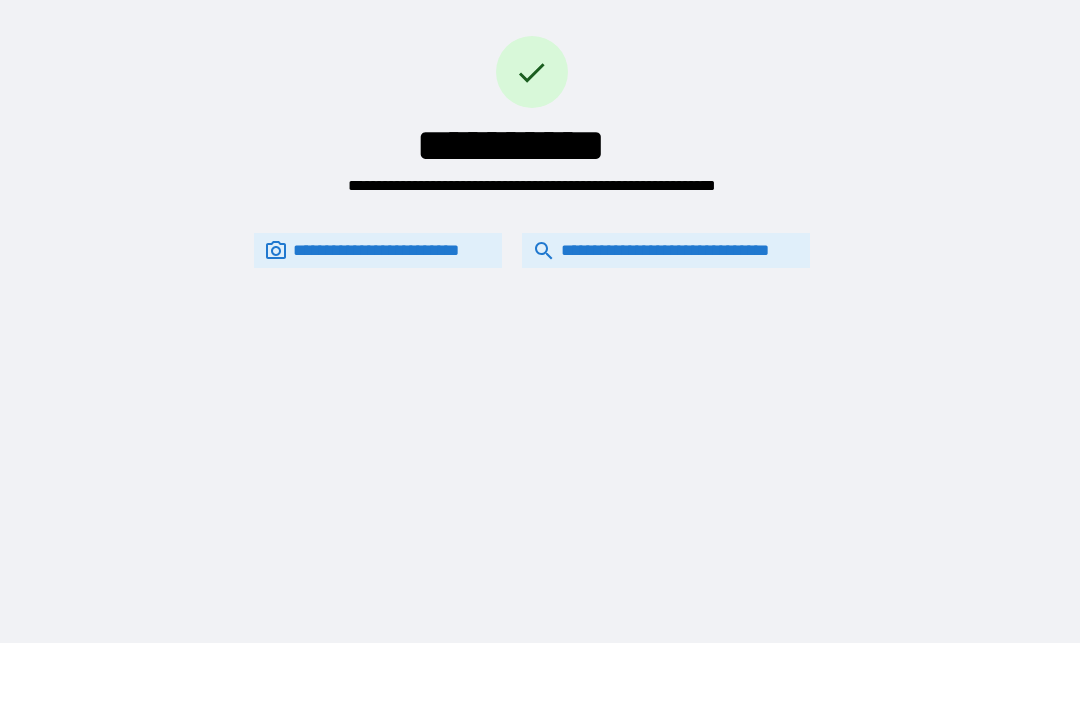 click on "**********" at bounding box center (666, 250) 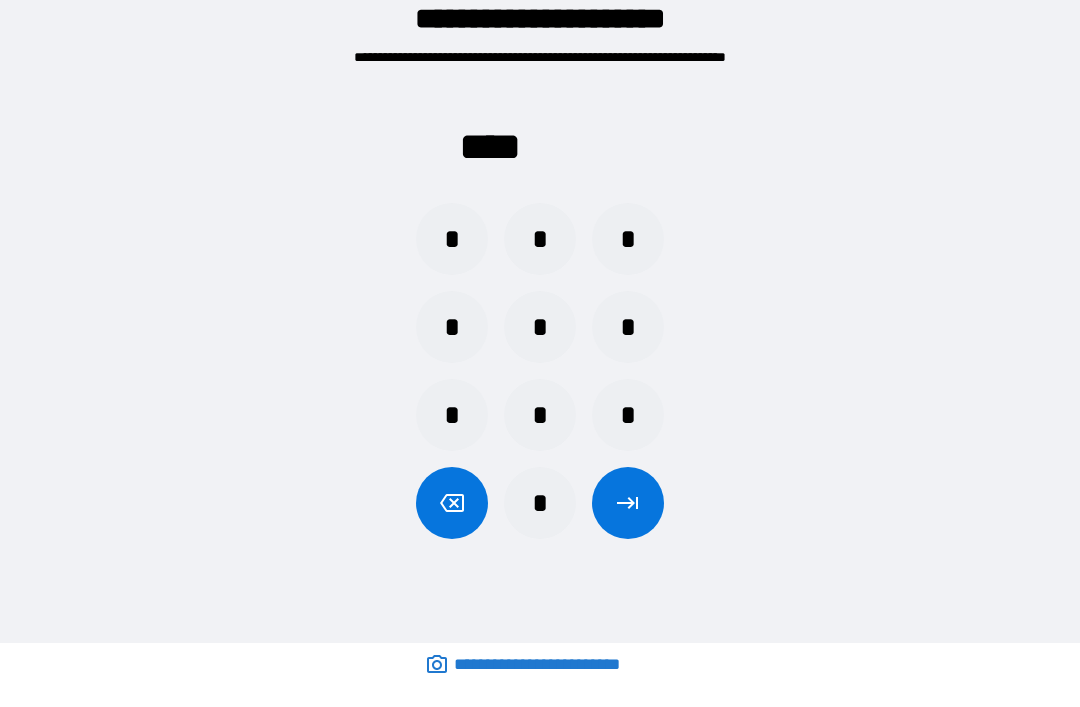 click on "*" at bounding box center [628, 239] 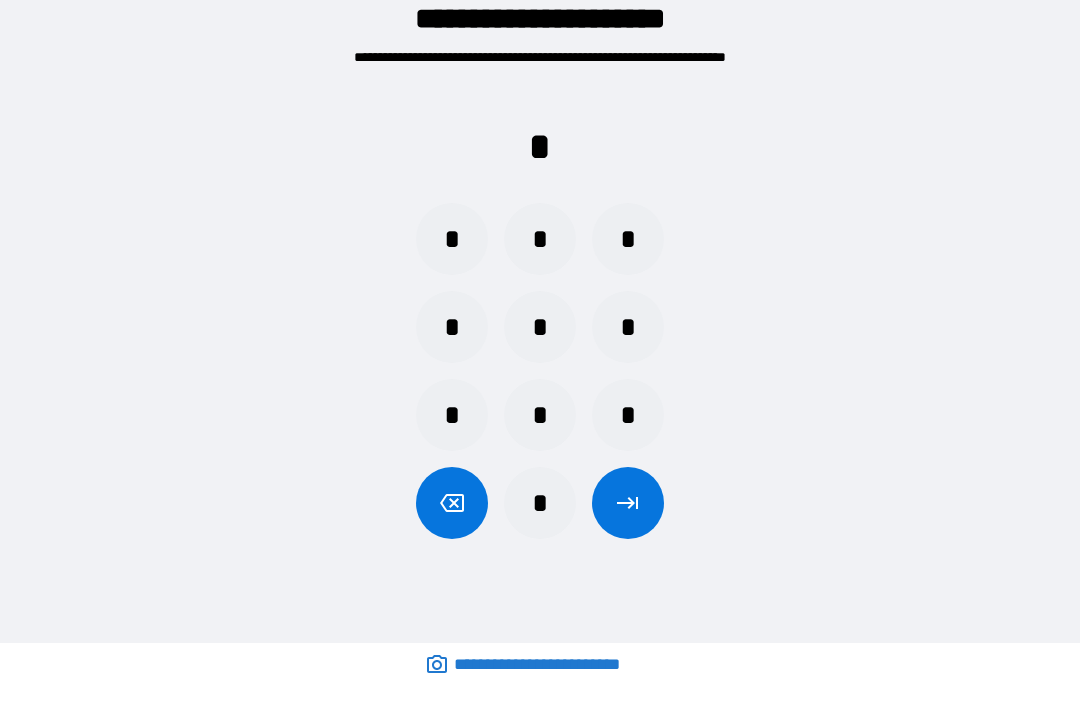 click on "*" at bounding box center (452, 239) 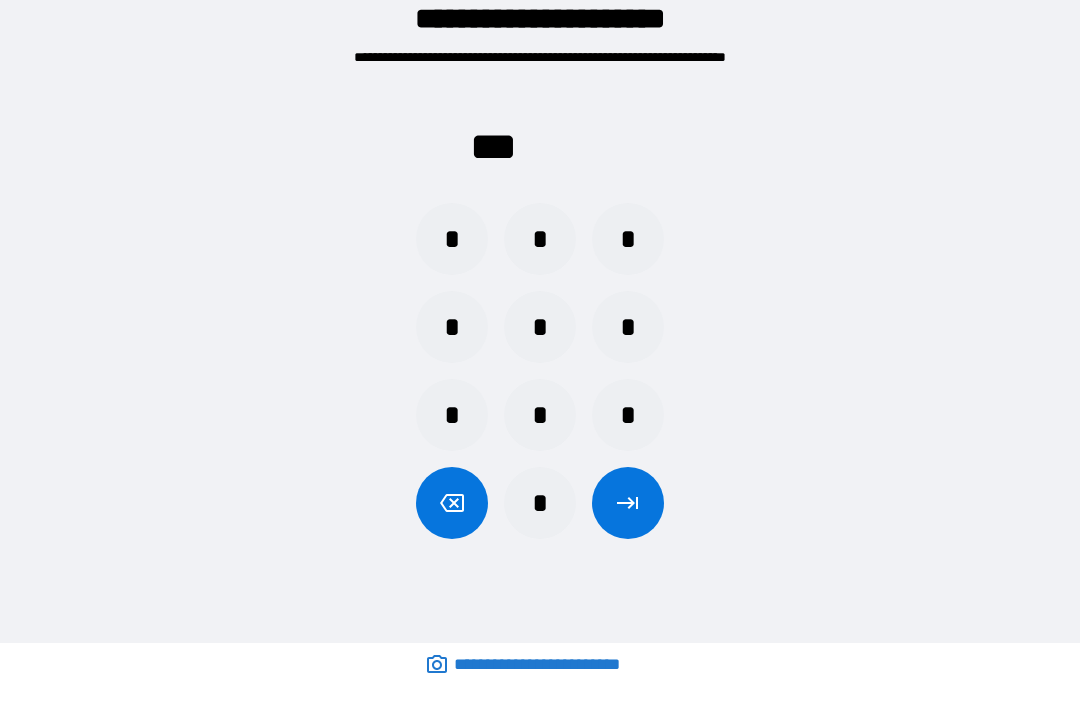 click on "*" at bounding box center [452, 415] 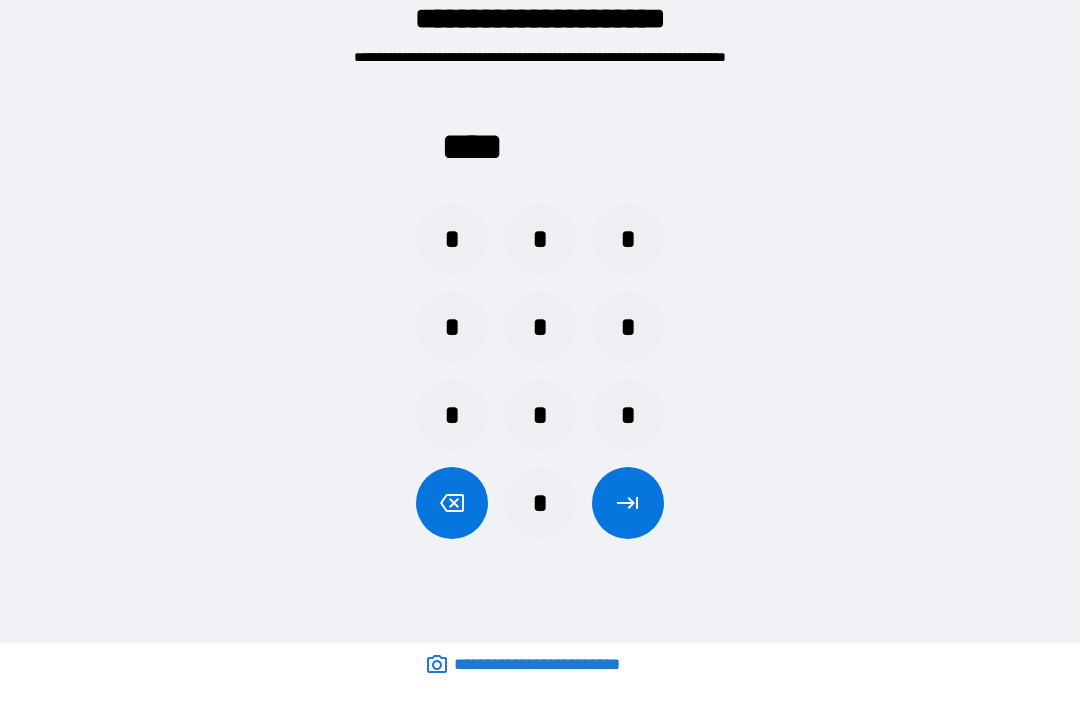 click at bounding box center (628, 503) 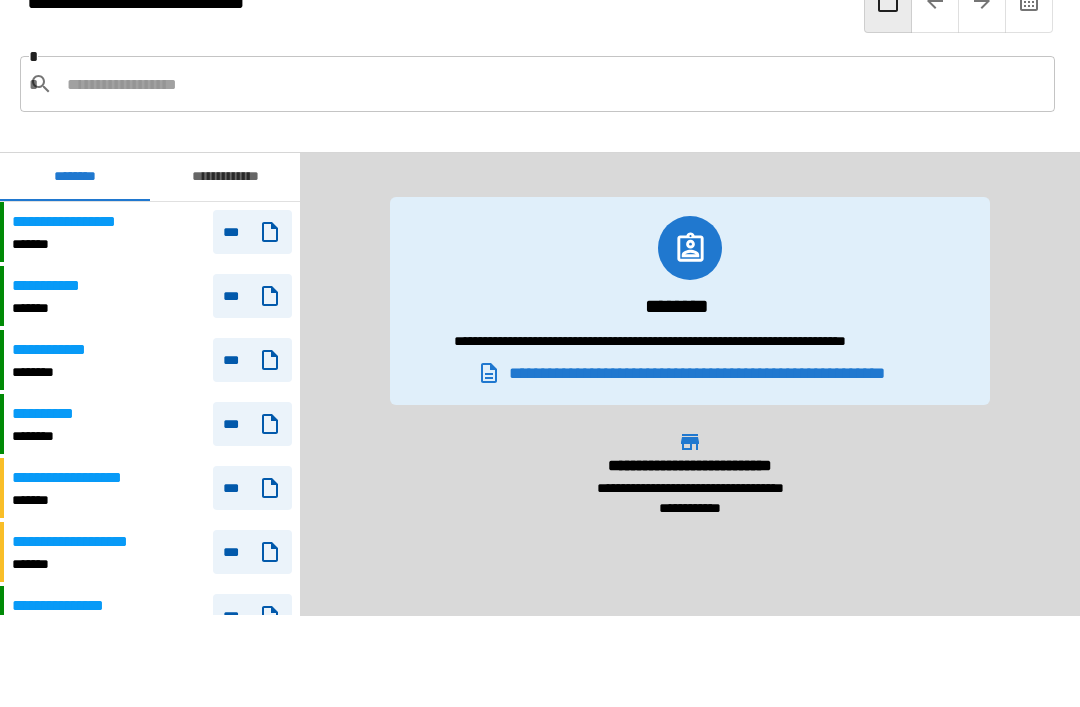 scroll, scrollTop: 300, scrollLeft: 0, axis: vertical 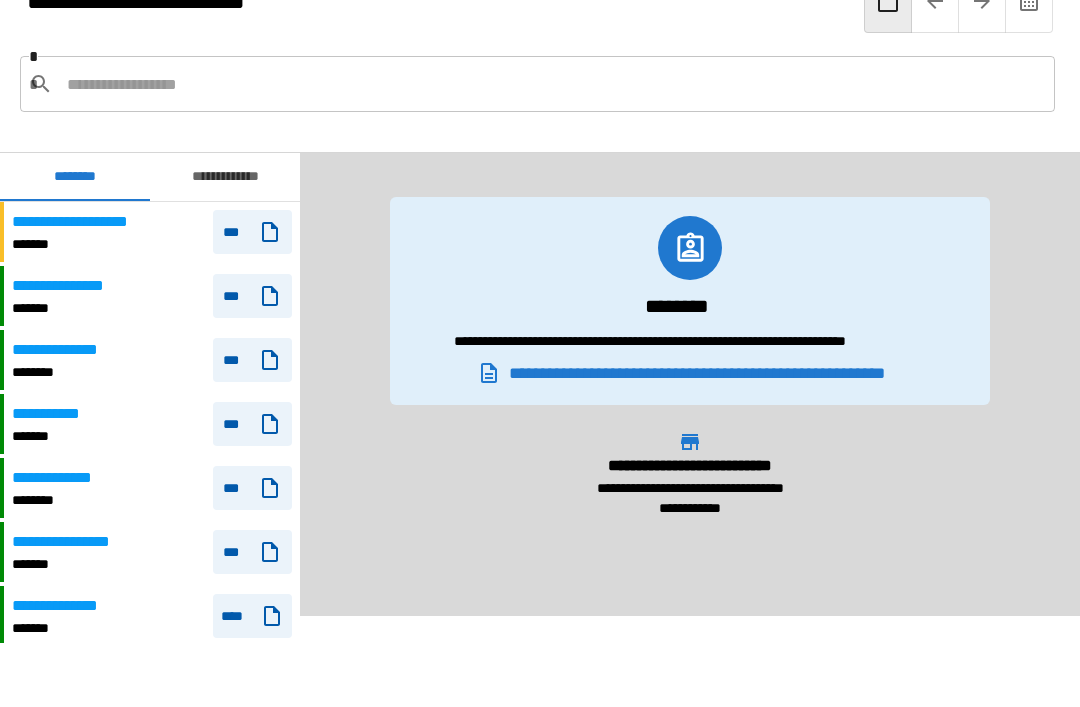 click at bounding box center (553, 84) 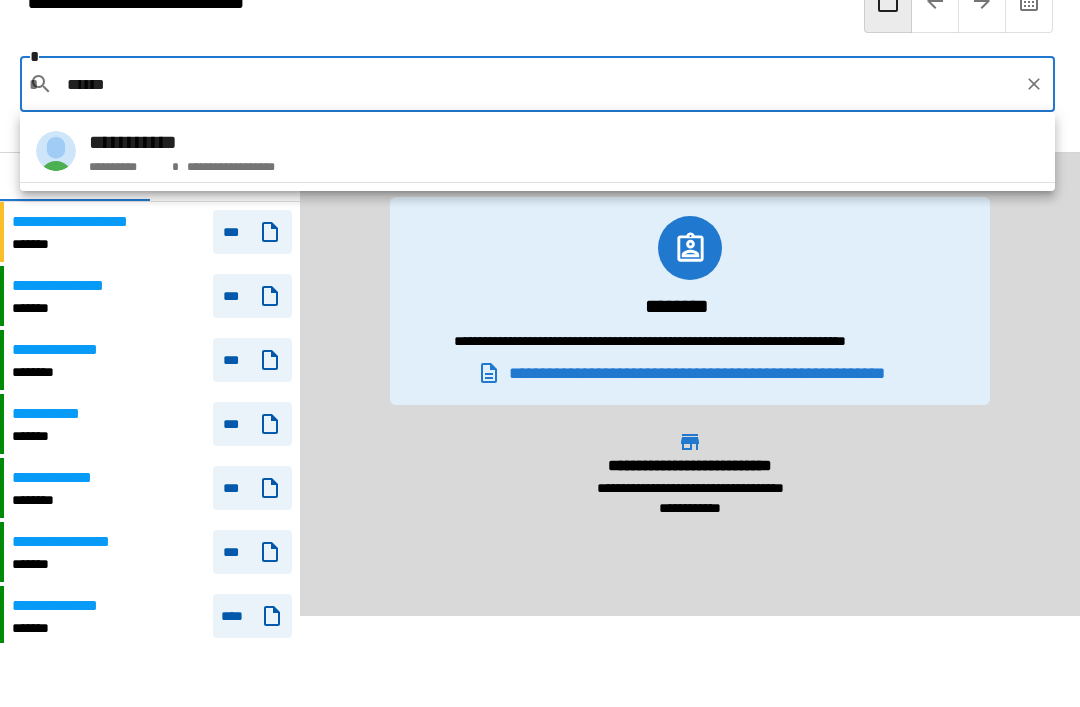 click on "**********" at bounding box center [537, 151] 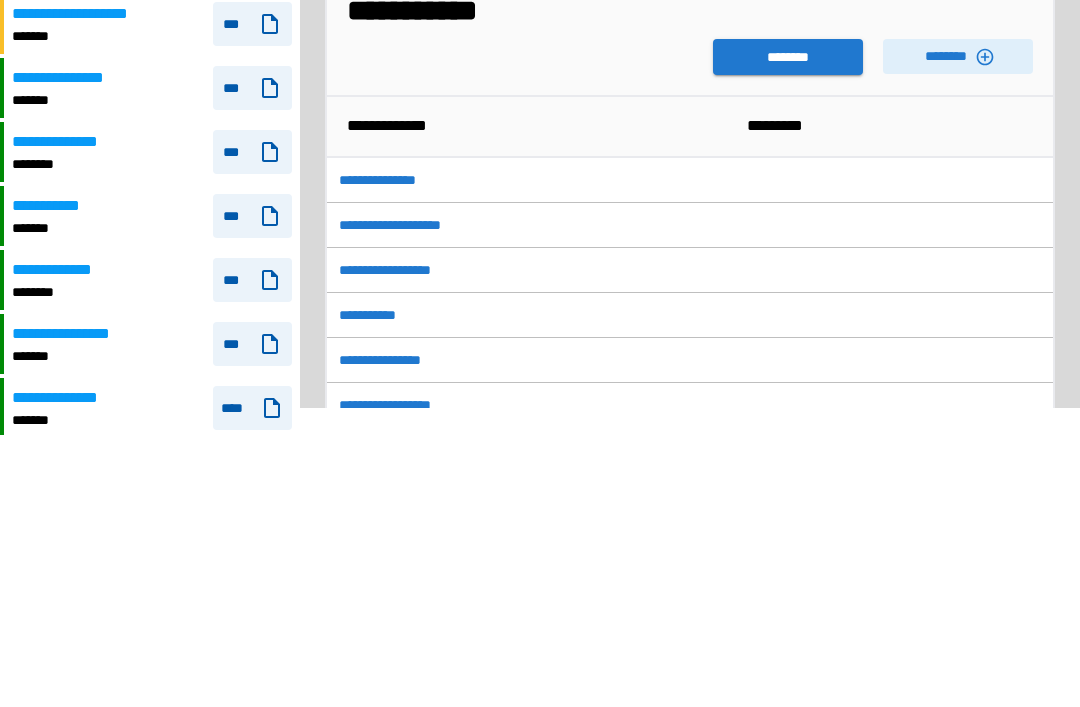 click on "******** ********" at bounding box center (690, 260) 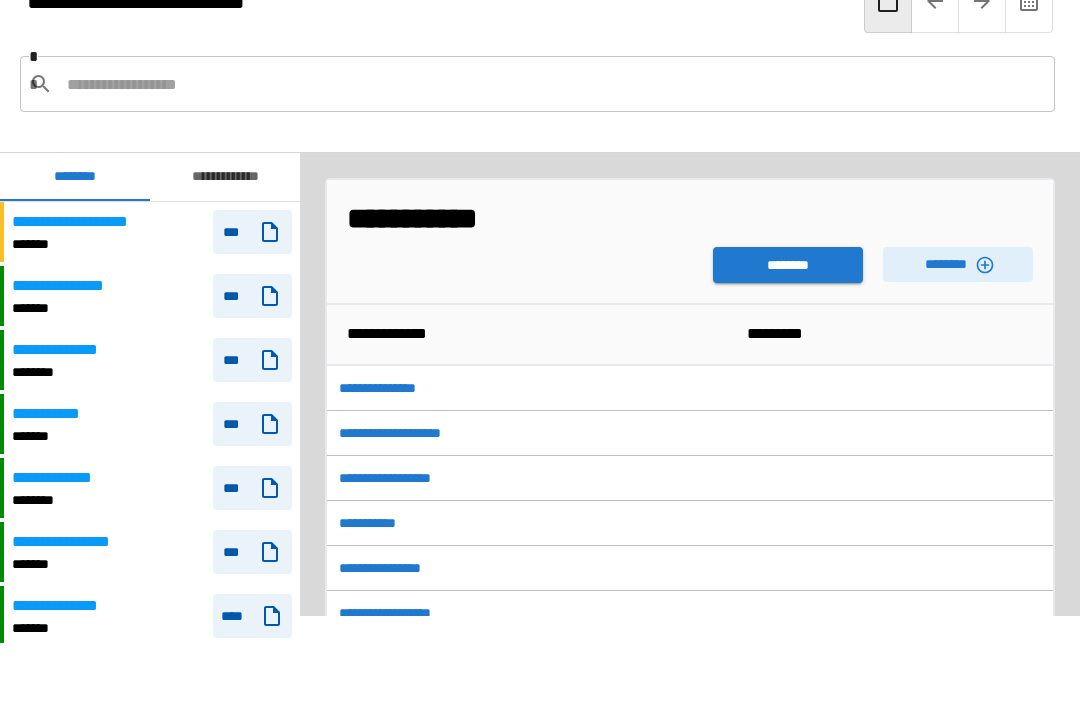 click on "********" at bounding box center (788, 265) 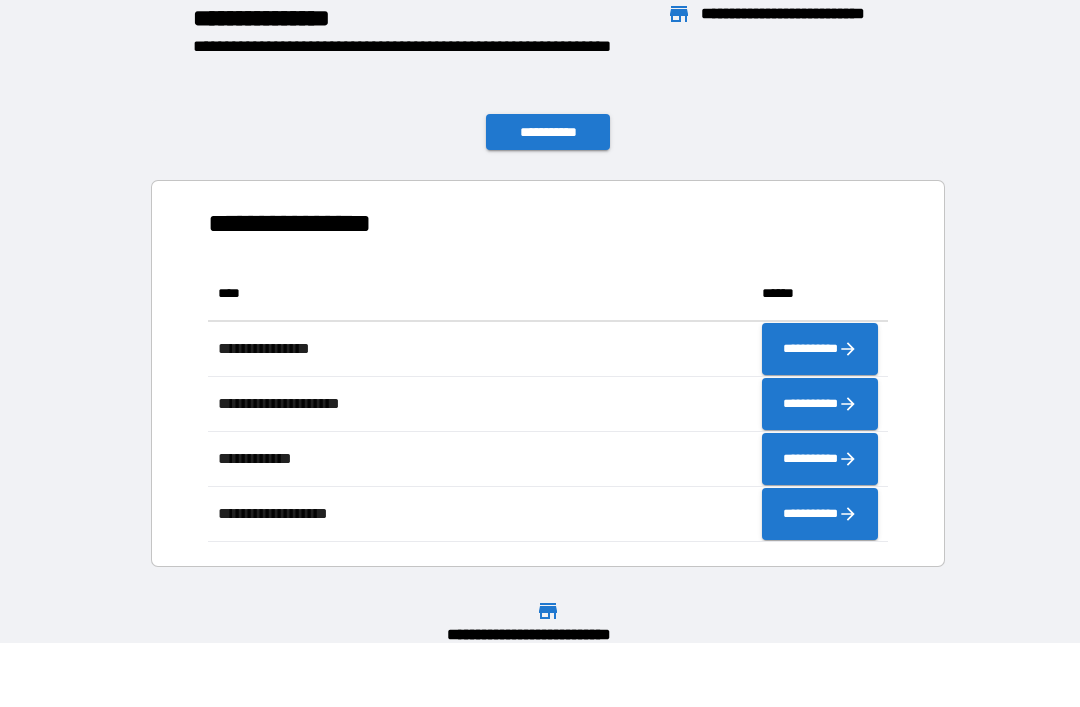scroll, scrollTop: 276, scrollLeft: 680, axis: both 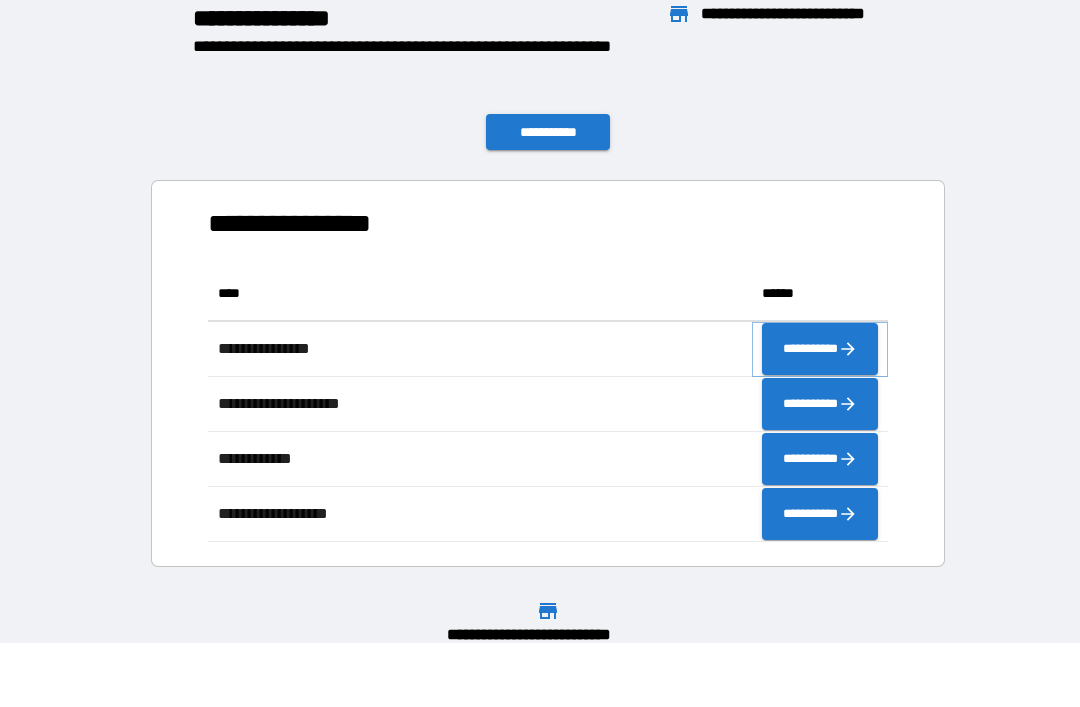 click on "**********" at bounding box center [820, 349] 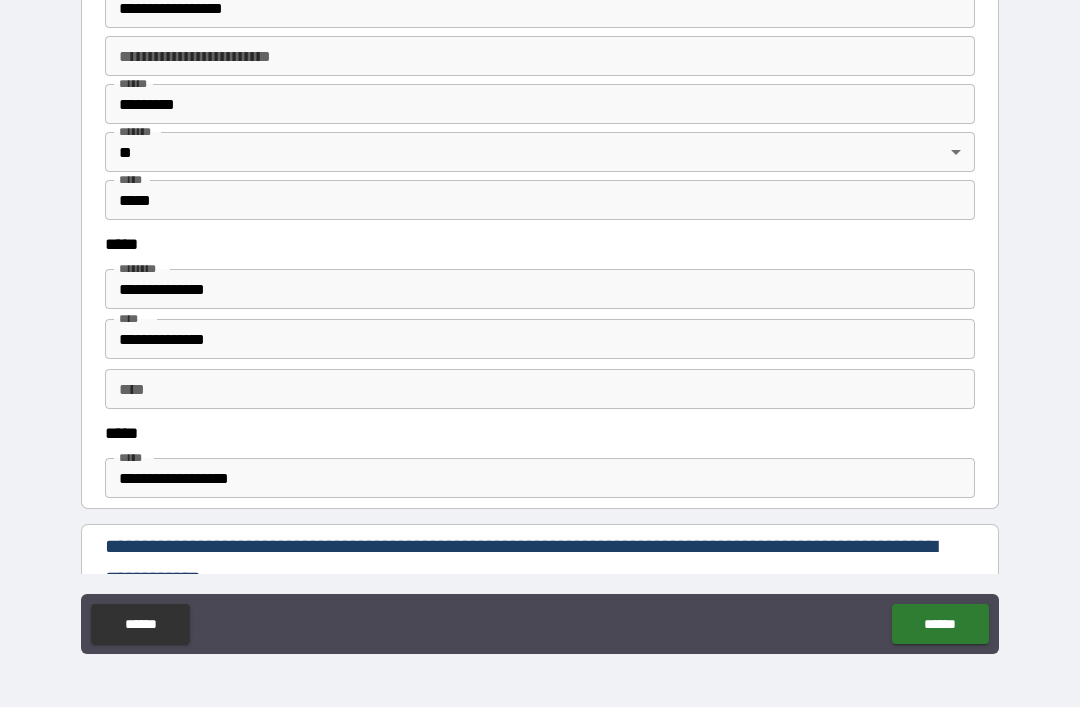 scroll, scrollTop: 773, scrollLeft: 0, axis: vertical 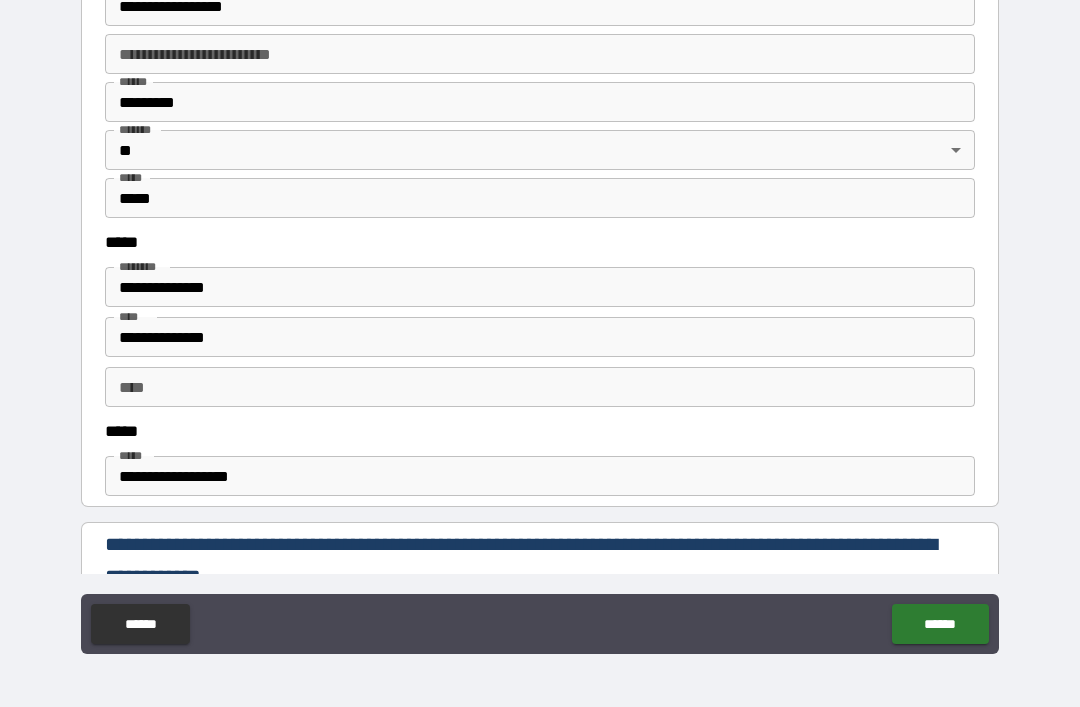 click on "**********" at bounding box center (540, 337) 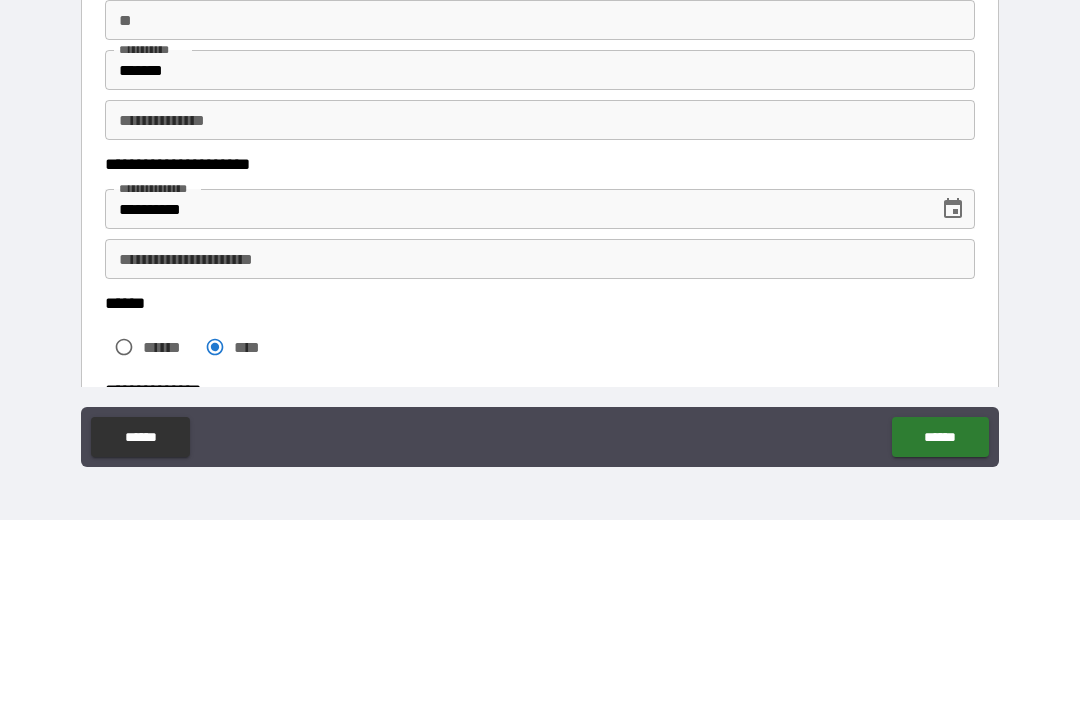 scroll, scrollTop: 0, scrollLeft: 0, axis: both 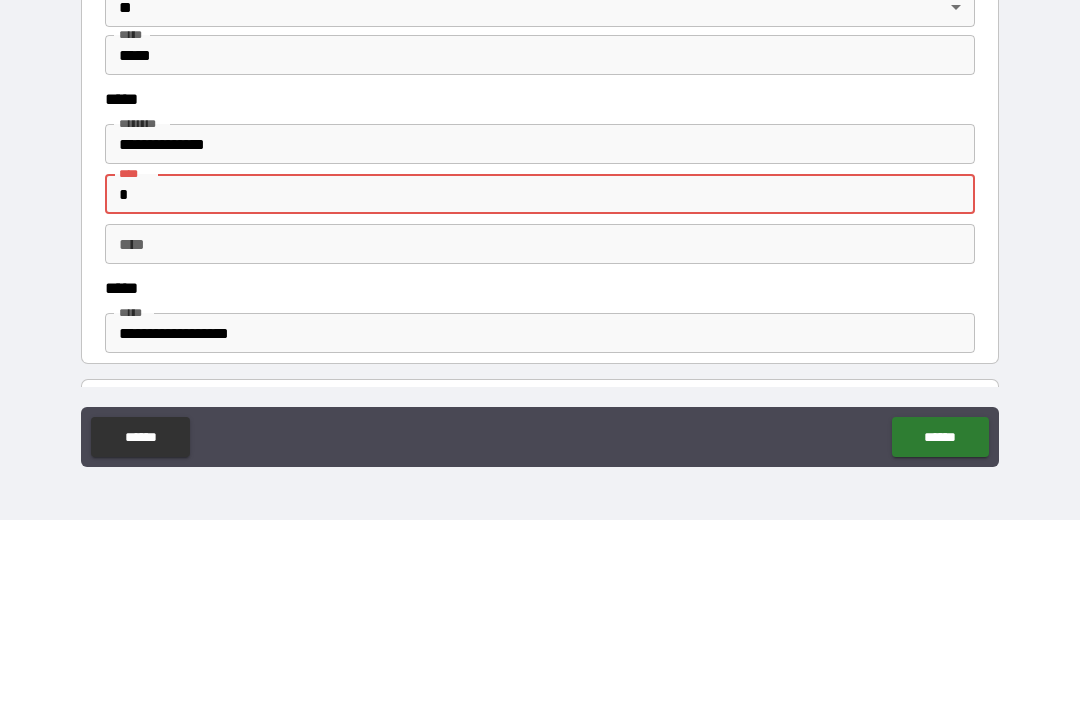 type on "*" 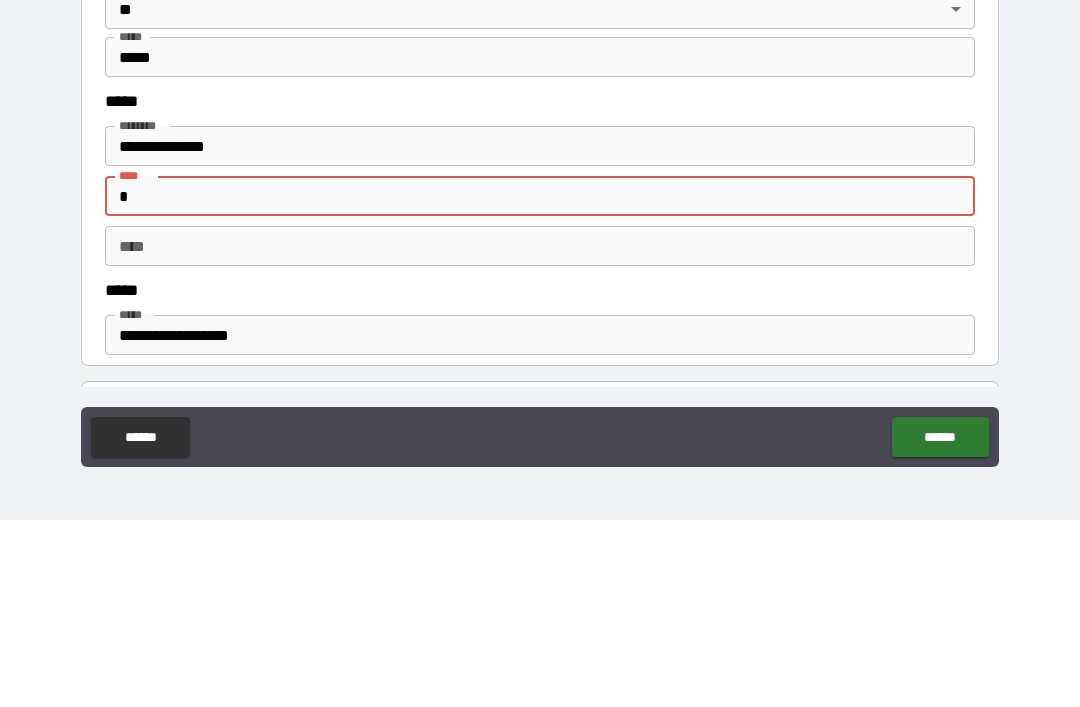 click on "**********" at bounding box center [540, 333] 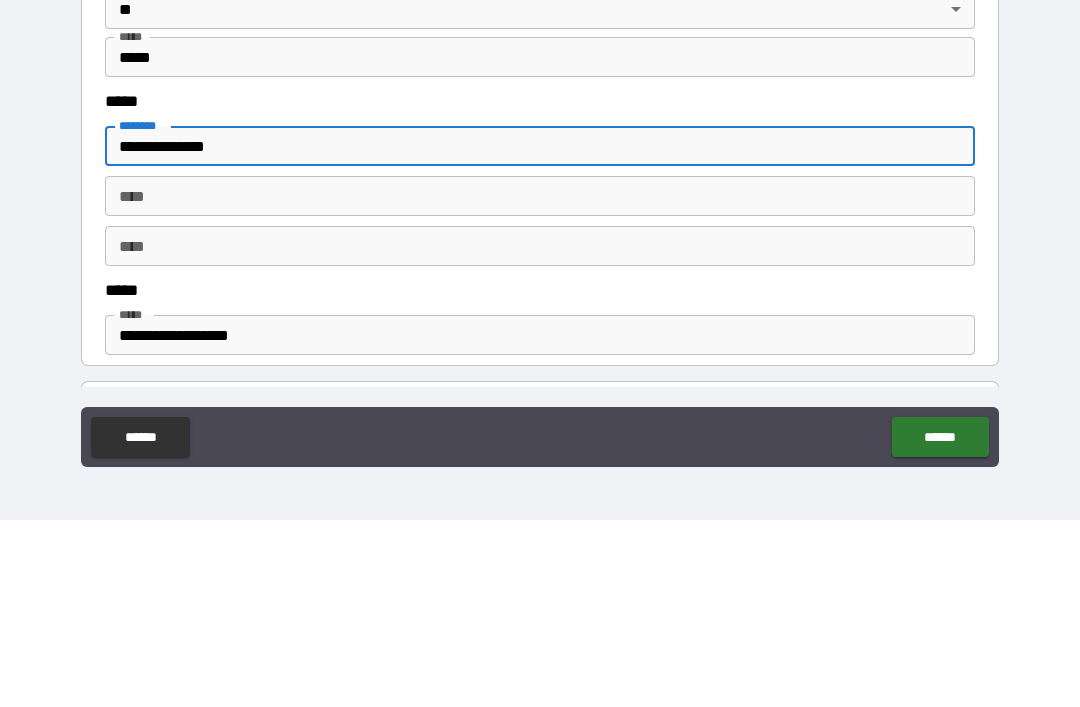 type on "*" 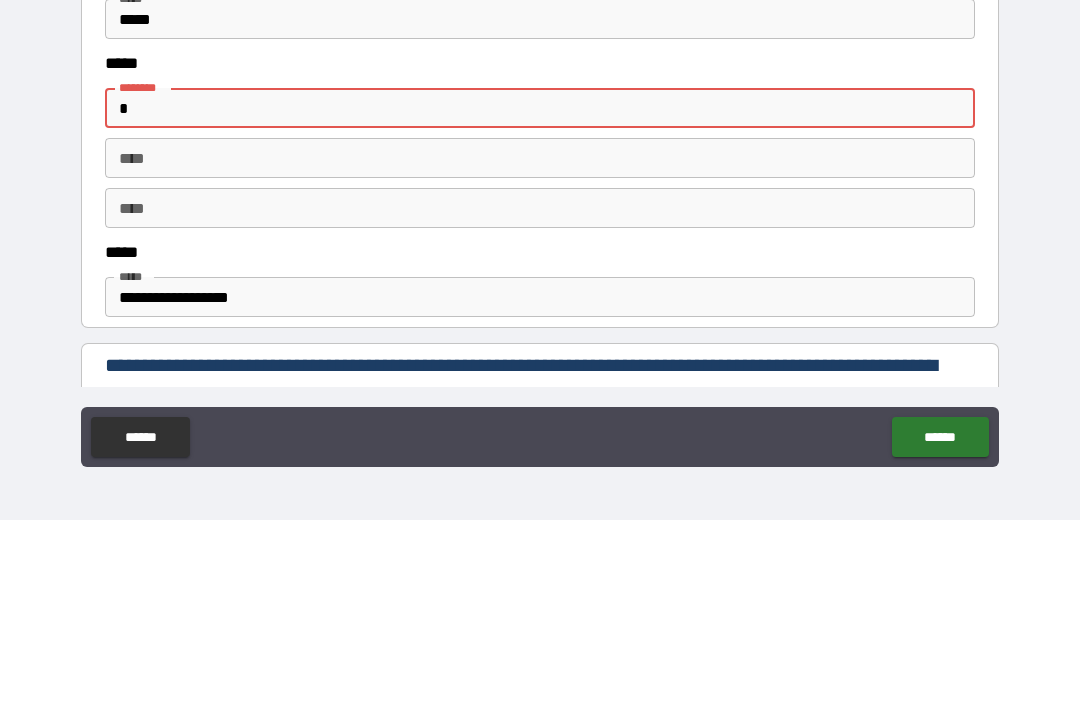 scroll, scrollTop: 760, scrollLeft: 0, axis: vertical 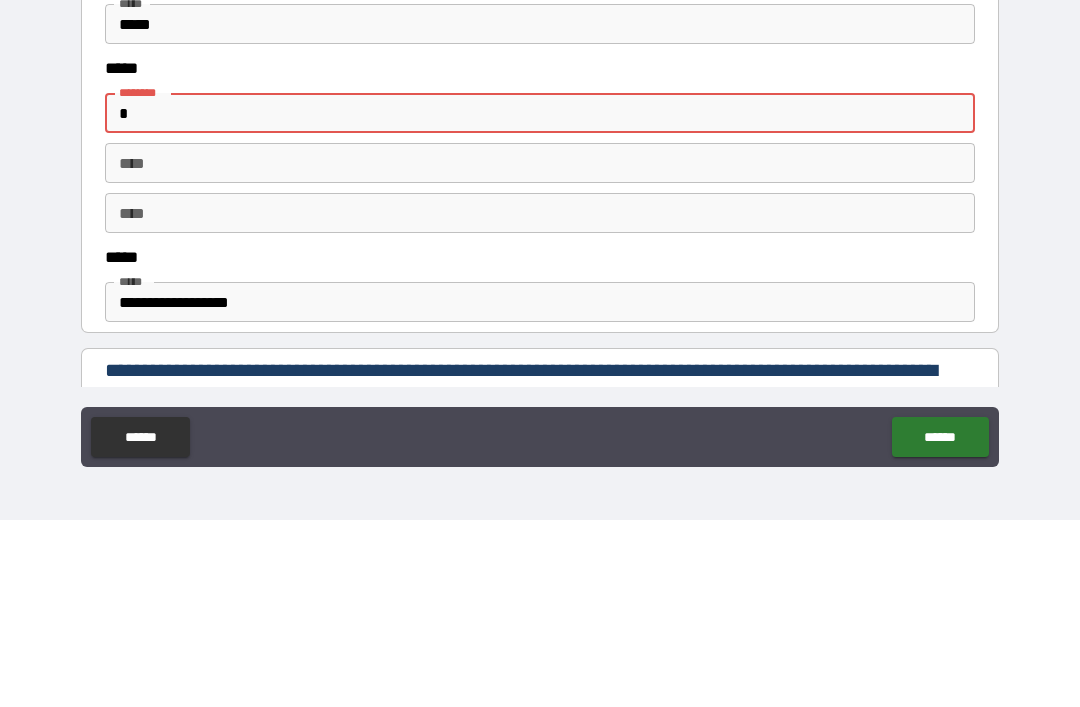 click on "***** ******   * * ******   * **** **** **** ****" at bounding box center [540, 335] 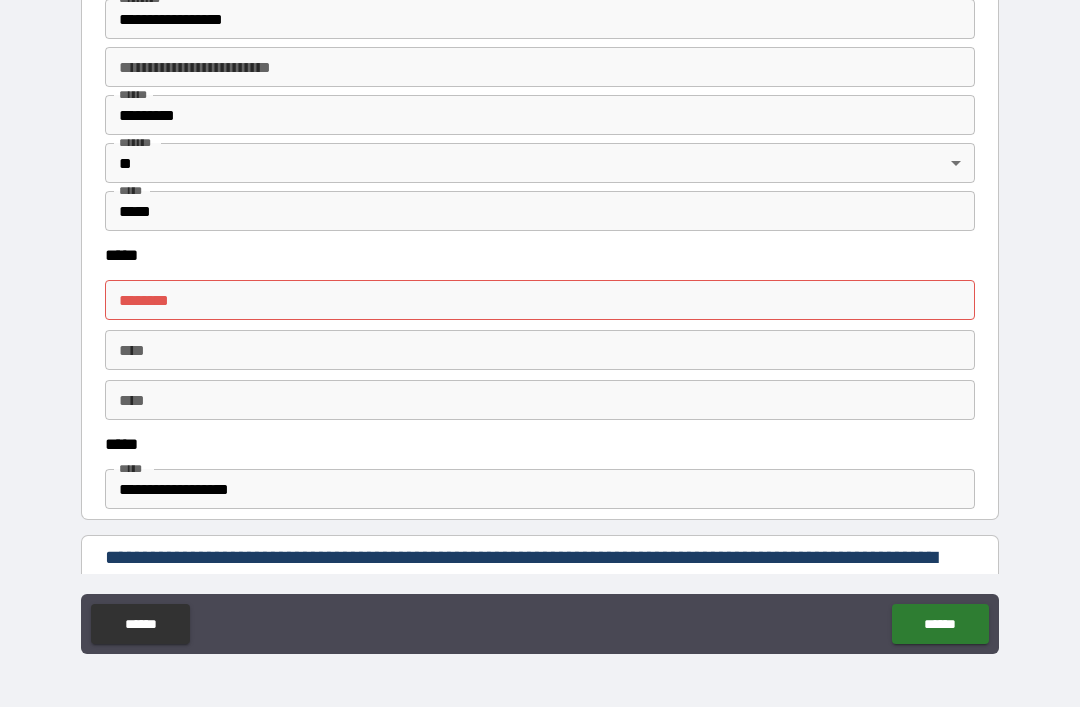 click on "******   * ******   *" at bounding box center [540, 300] 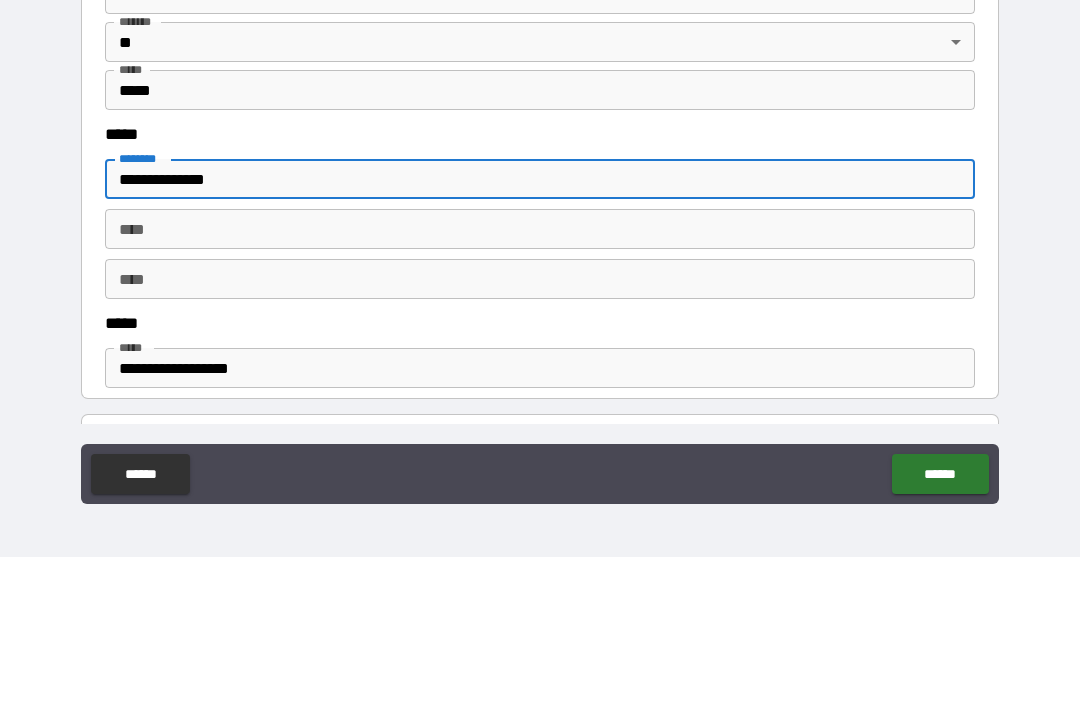 scroll, scrollTop: 697, scrollLeft: 0, axis: vertical 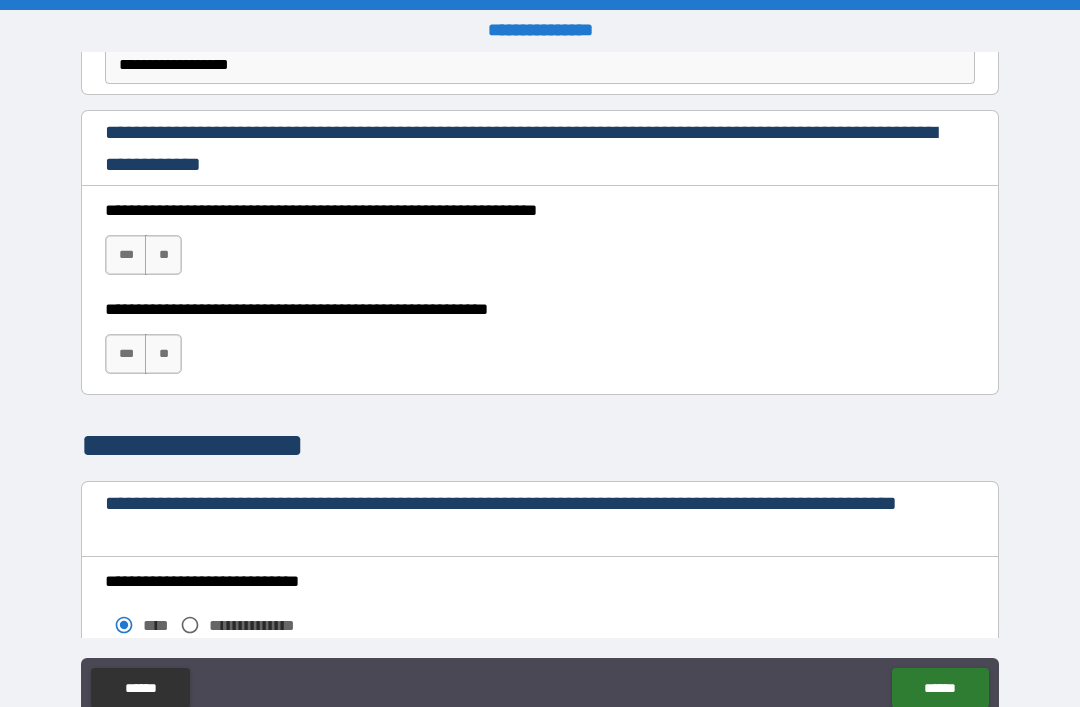 type on "**********" 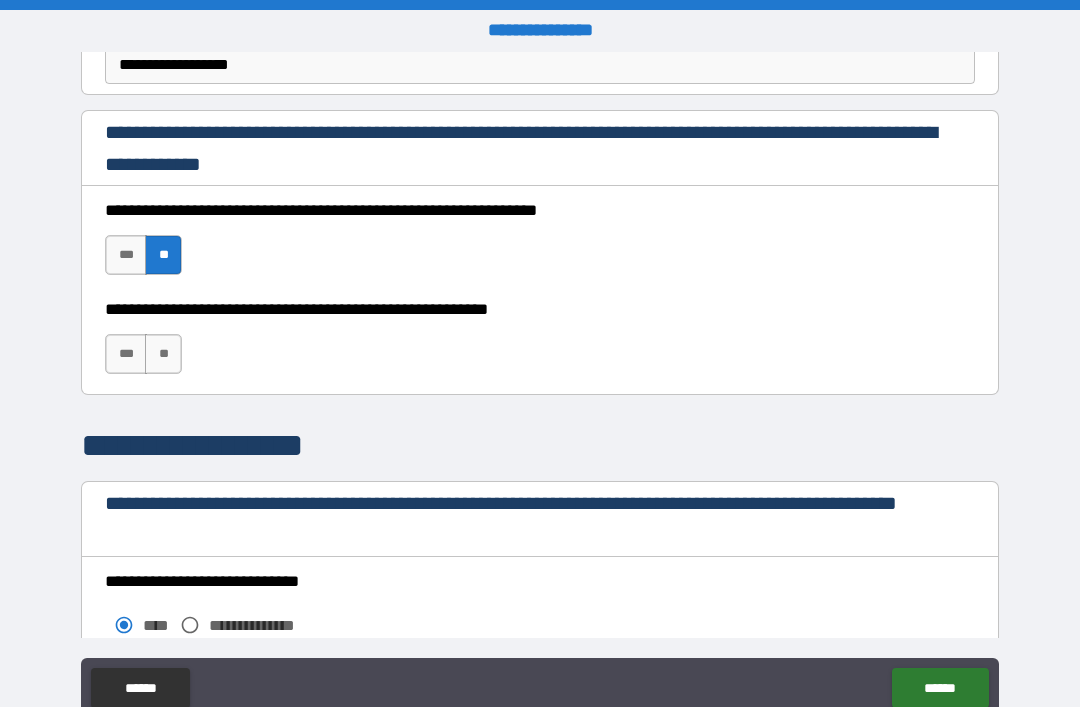 click on "***" at bounding box center (126, 354) 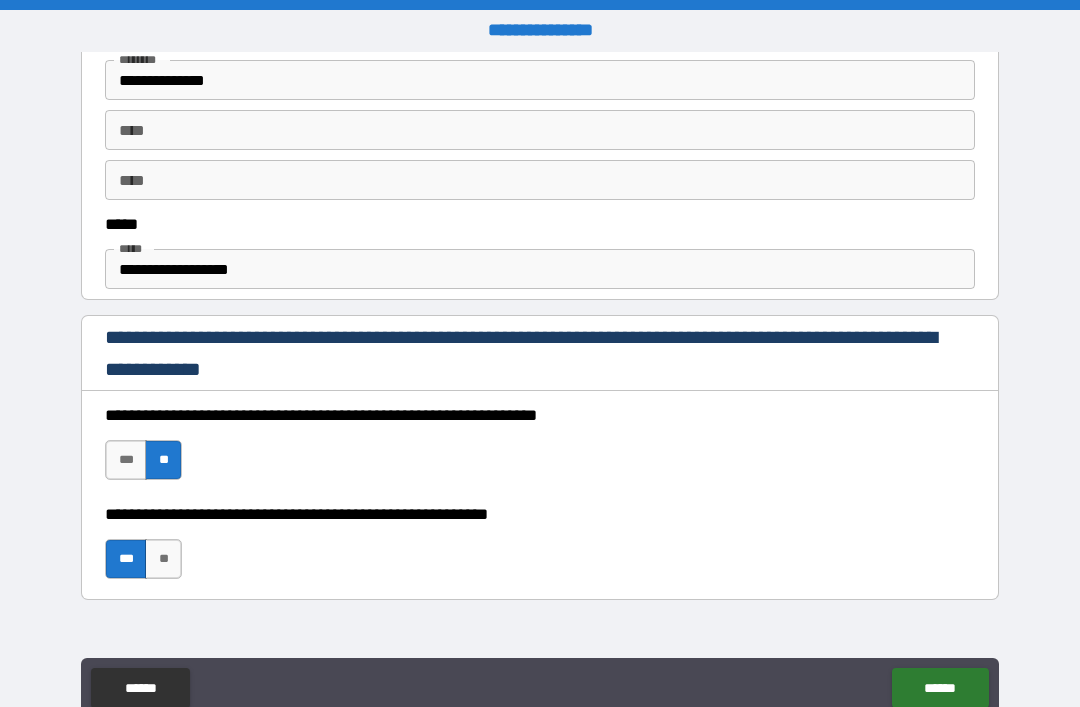scroll, scrollTop: 999, scrollLeft: 0, axis: vertical 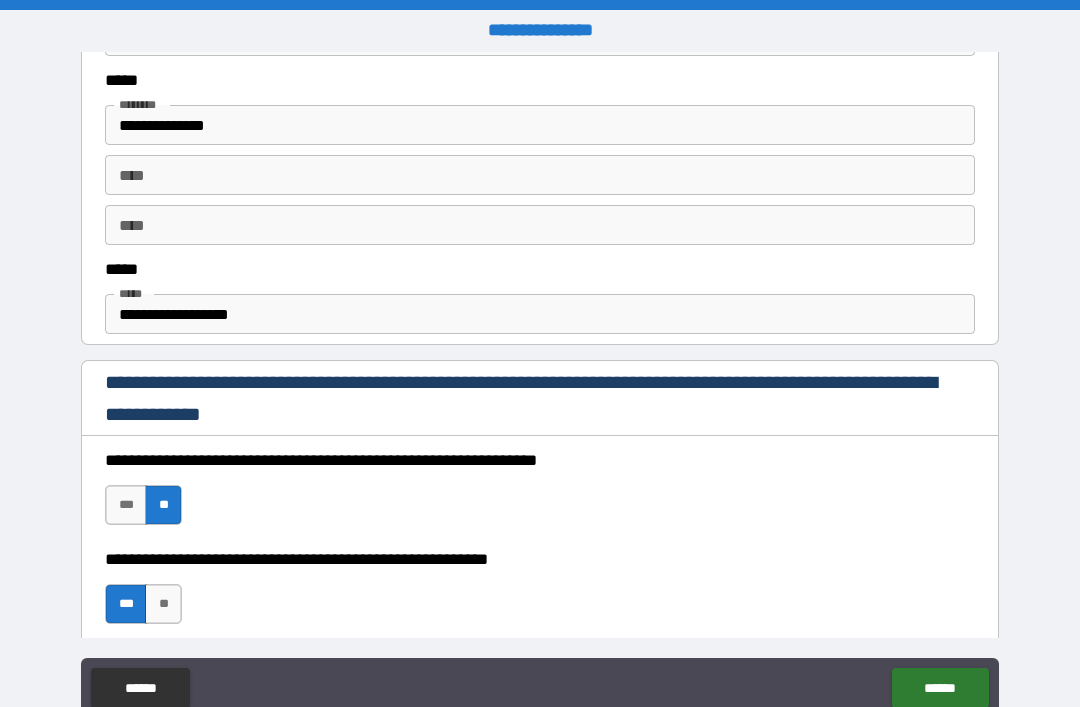 click on "**********" at bounding box center [540, 388] 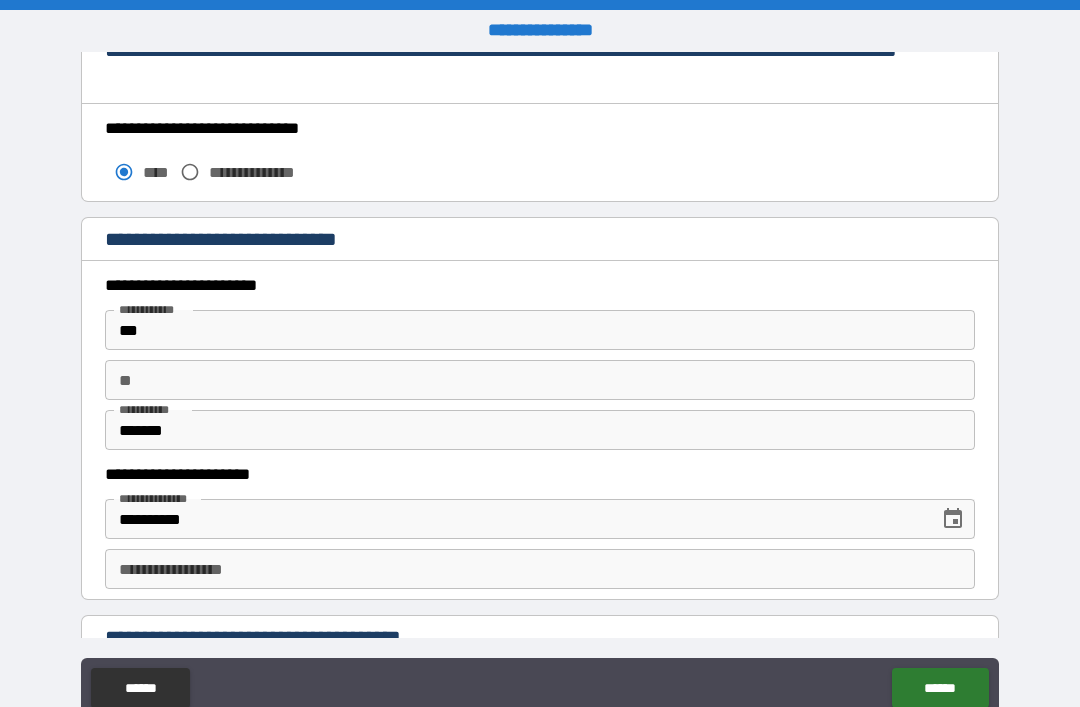 scroll, scrollTop: 1719, scrollLeft: 0, axis: vertical 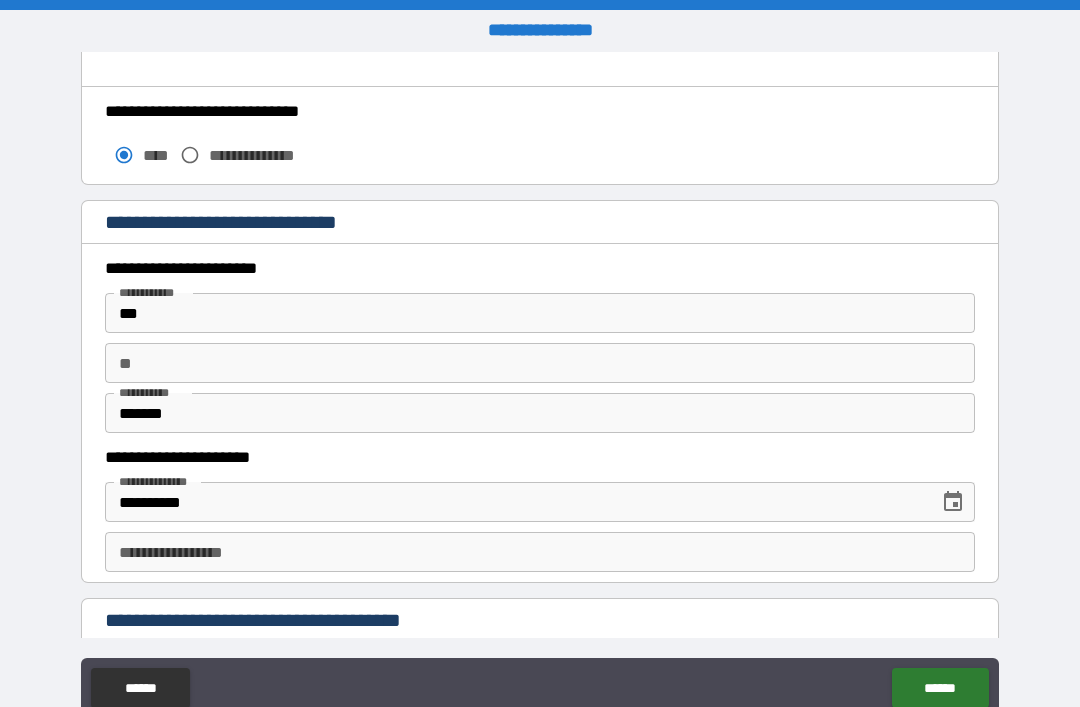 click on "** **" at bounding box center [540, 363] 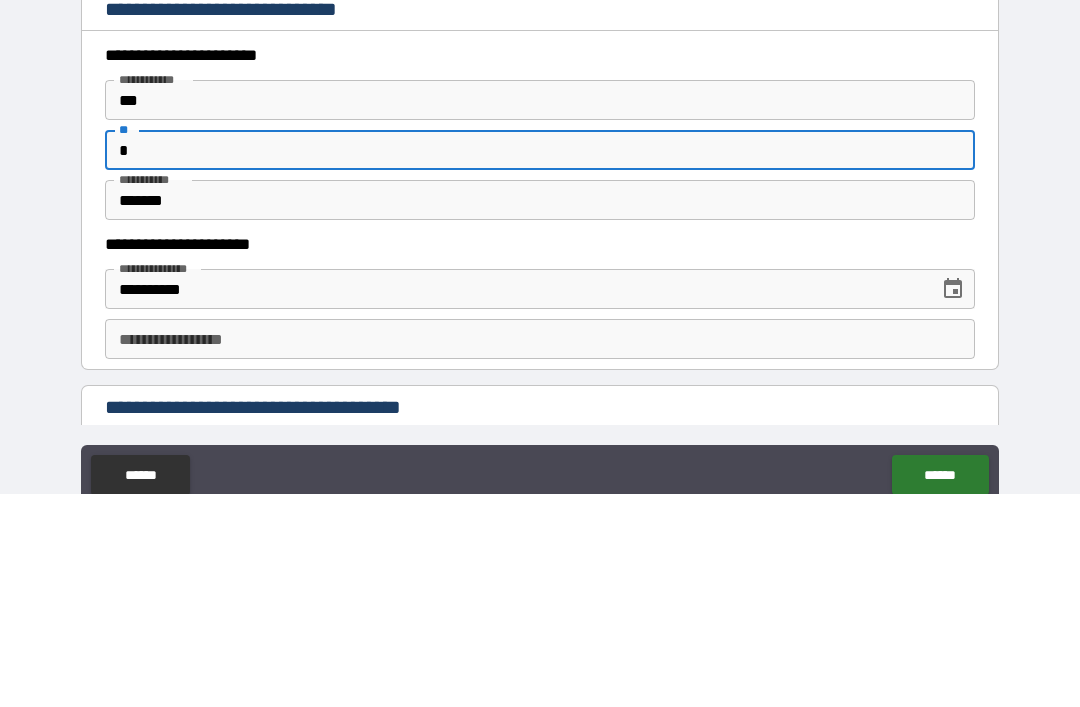 type on "*" 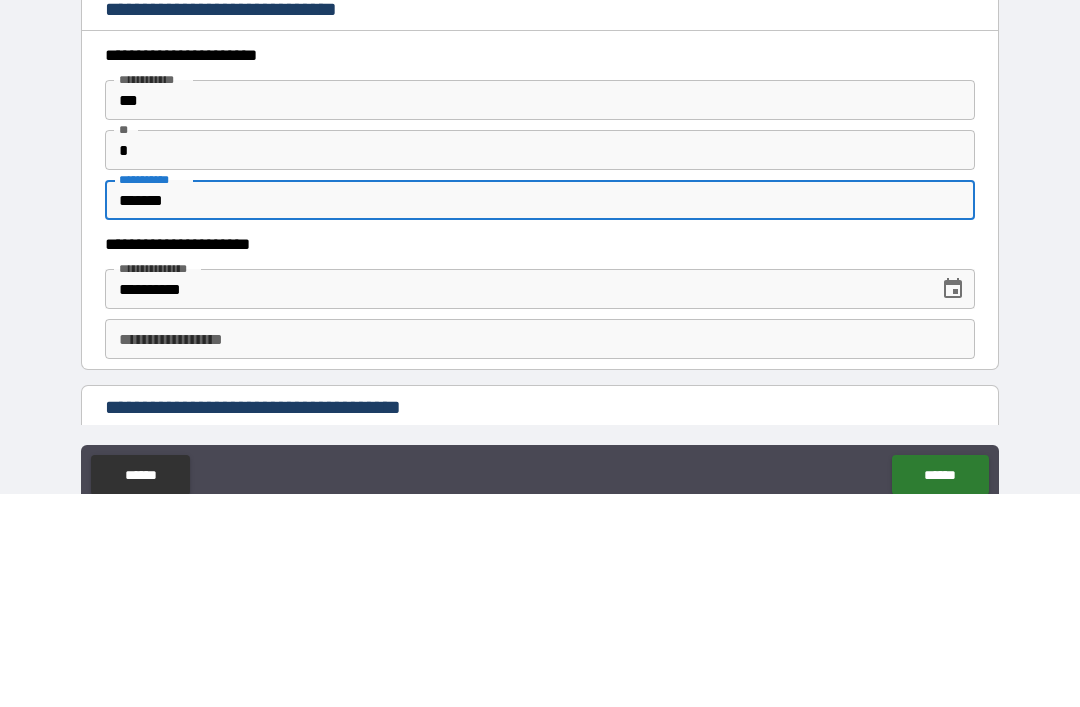 click on "**********" at bounding box center (540, 388) 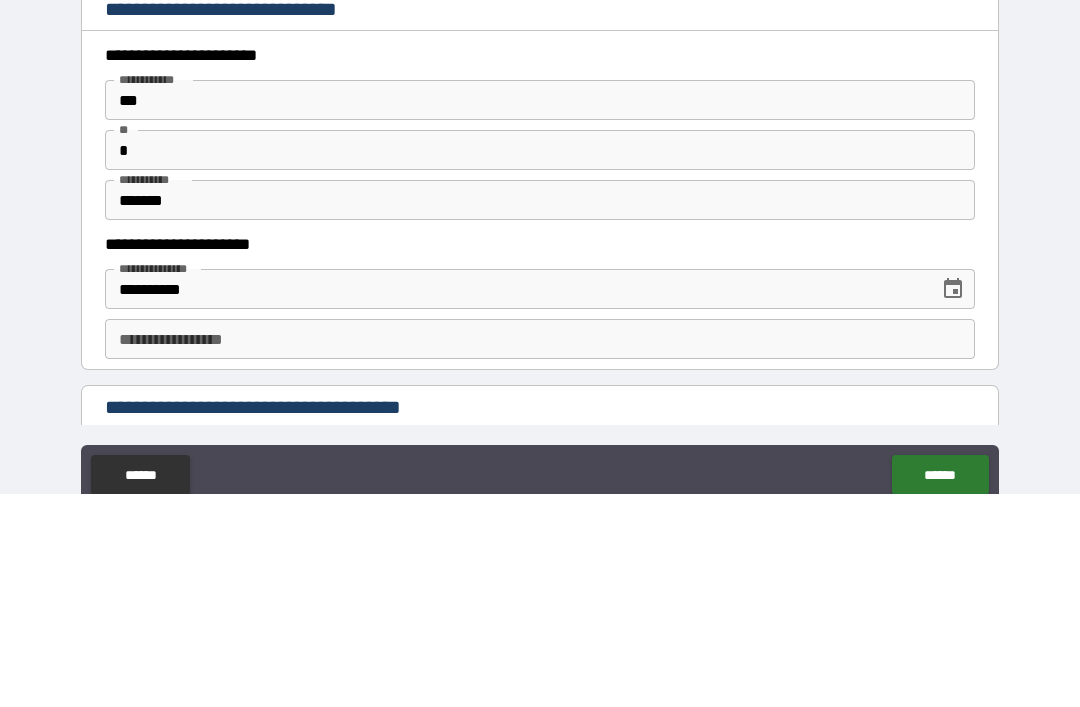 scroll, scrollTop: 64, scrollLeft: 0, axis: vertical 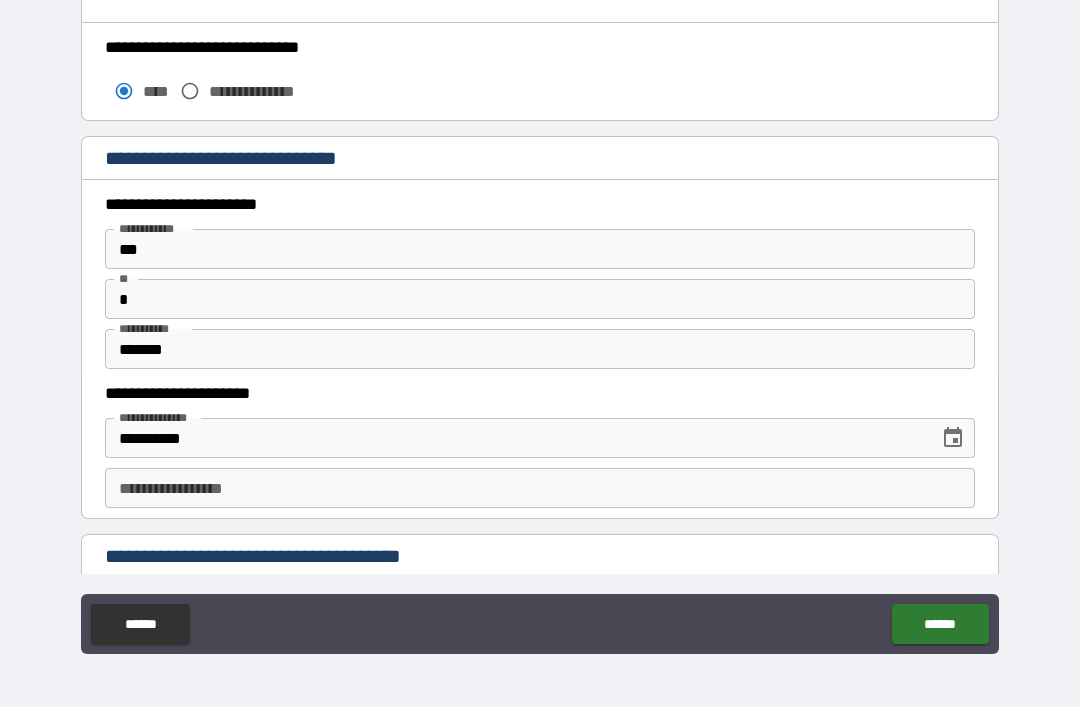 click on "**********" at bounding box center (540, 488) 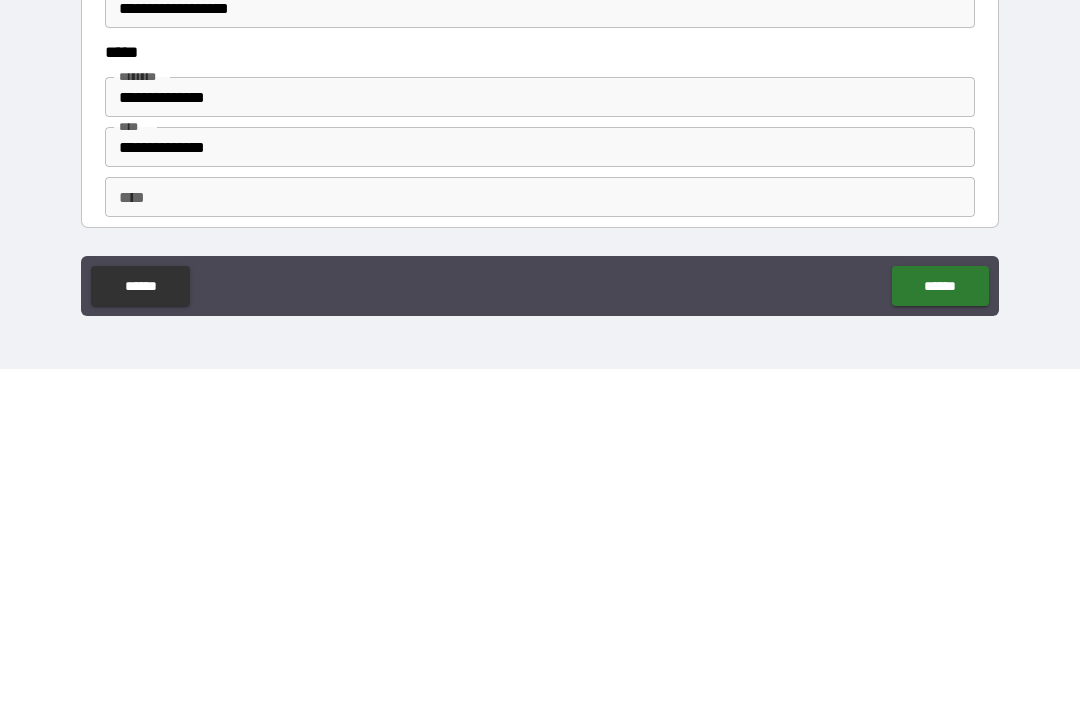 scroll, scrollTop: 2308, scrollLeft: 0, axis: vertical 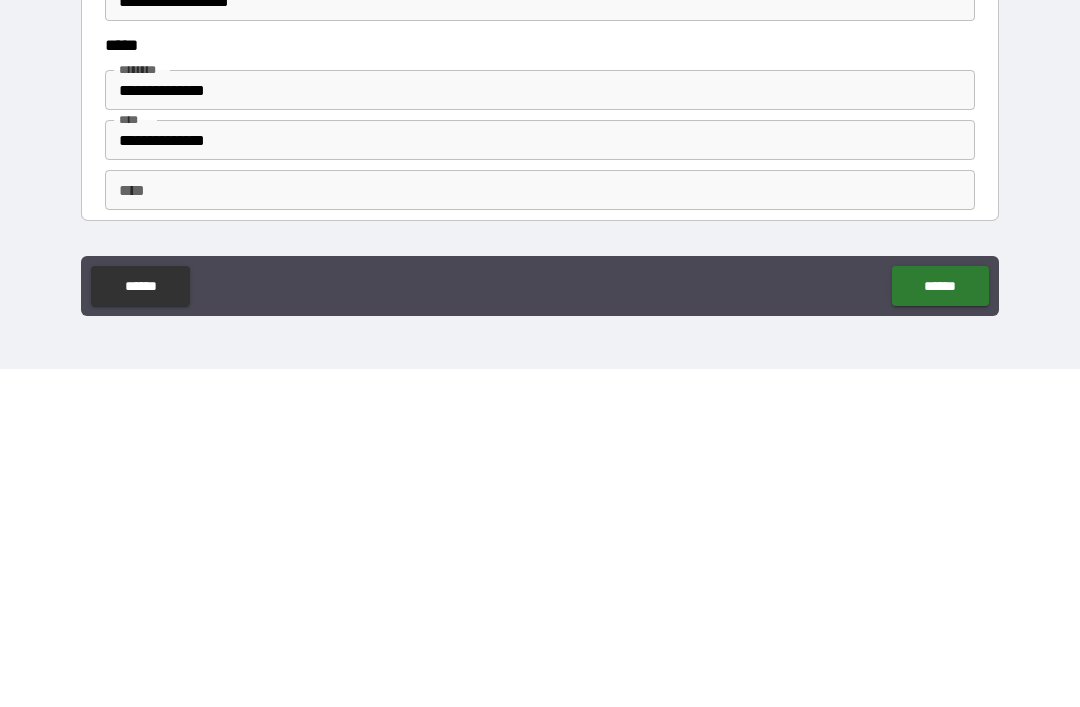 type on "**********" 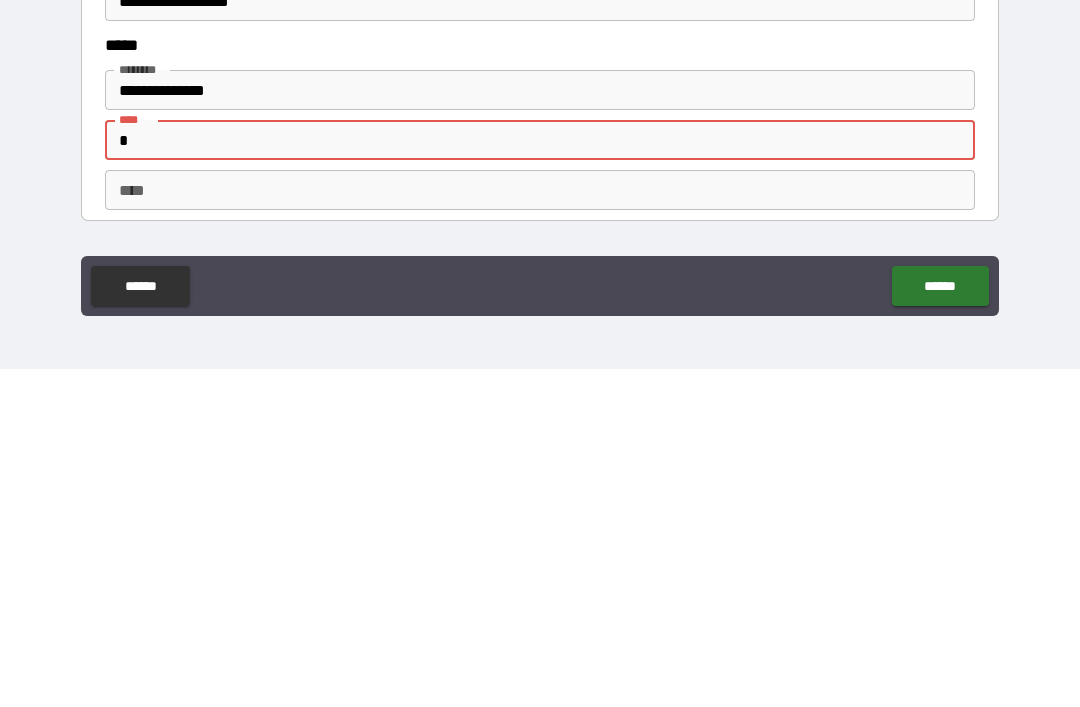 type on "*" 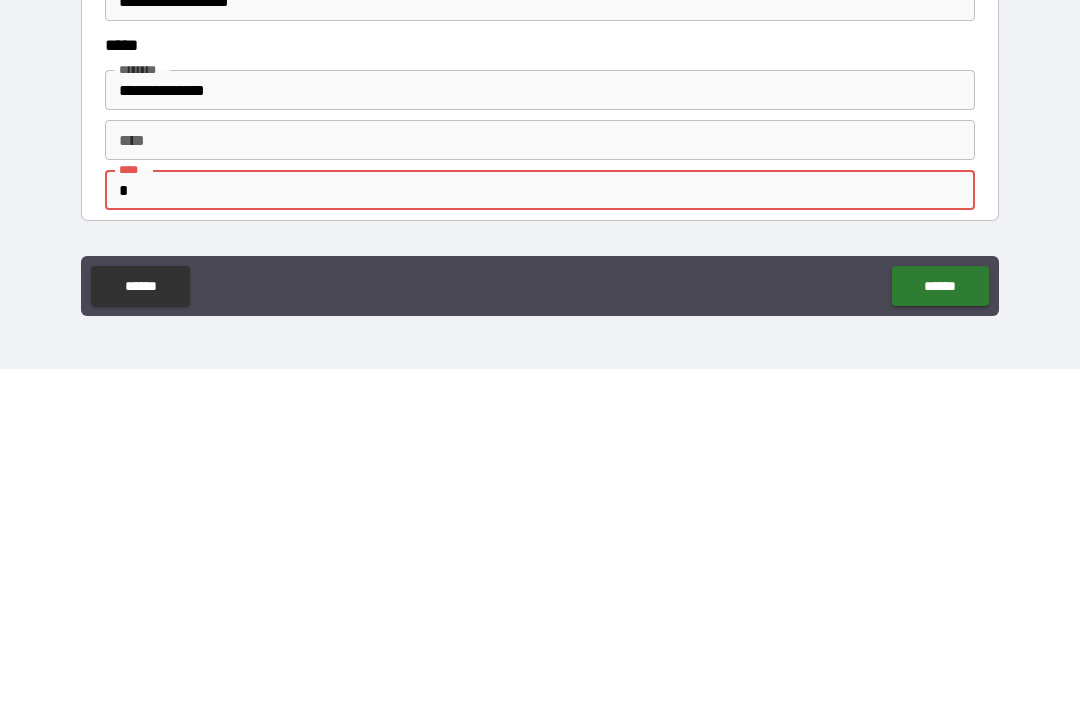 type on "*" 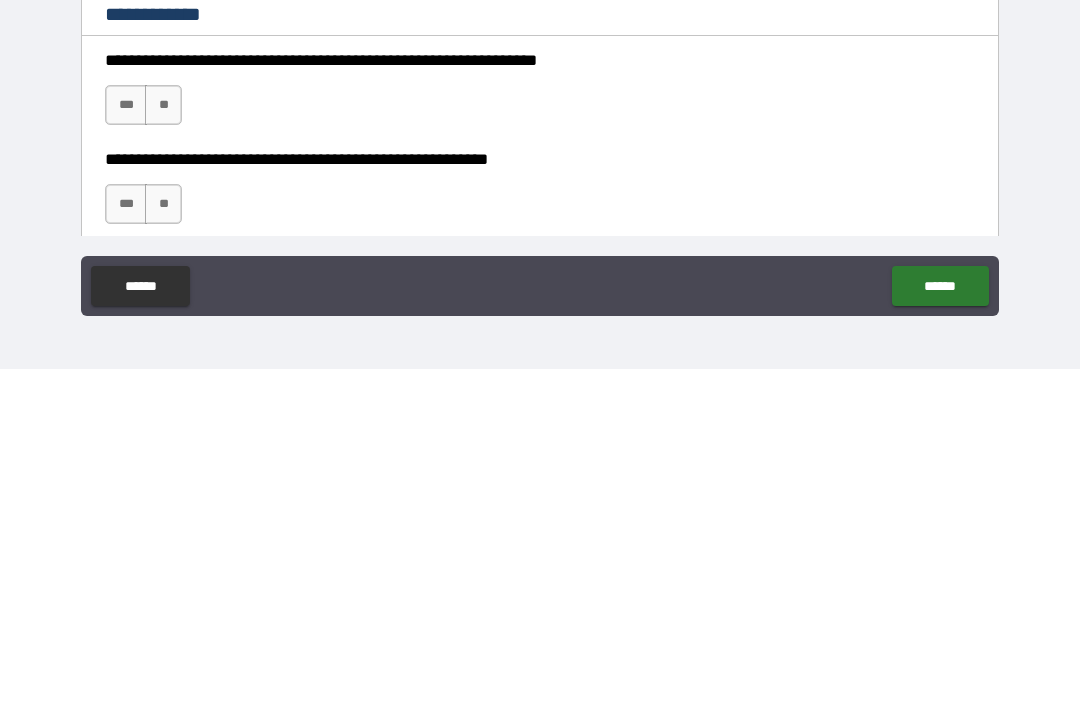 scroll, scrollTop: 2578, scrollLeft: 0, axis: vertical 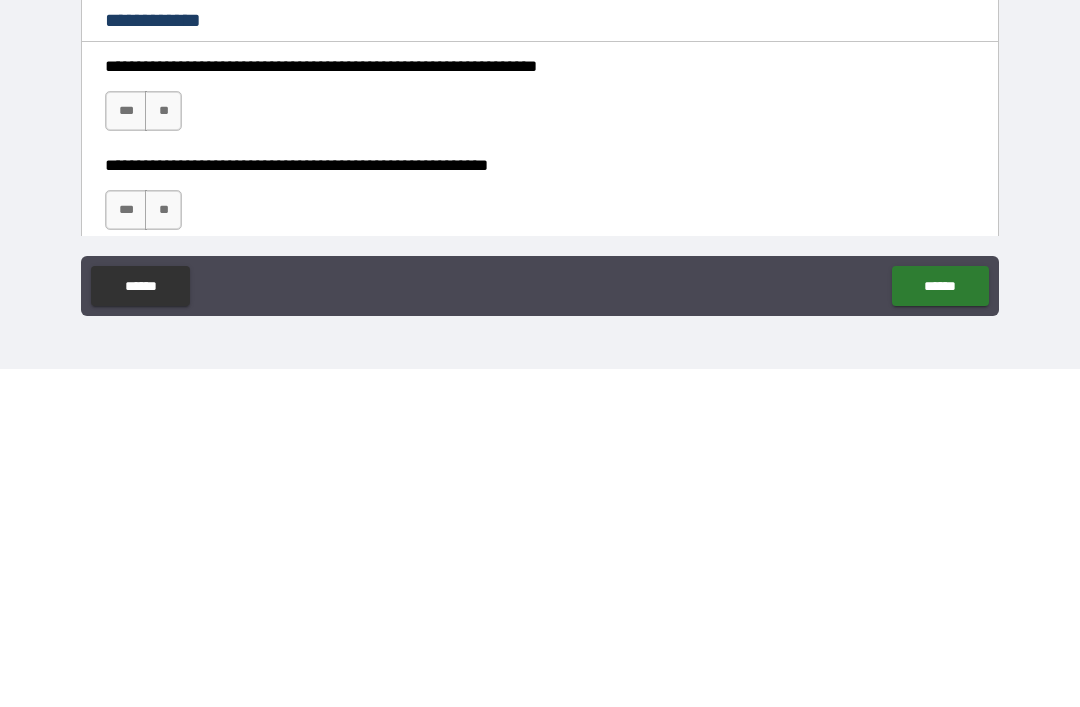 click on "**" at bounding box center (163, 449) 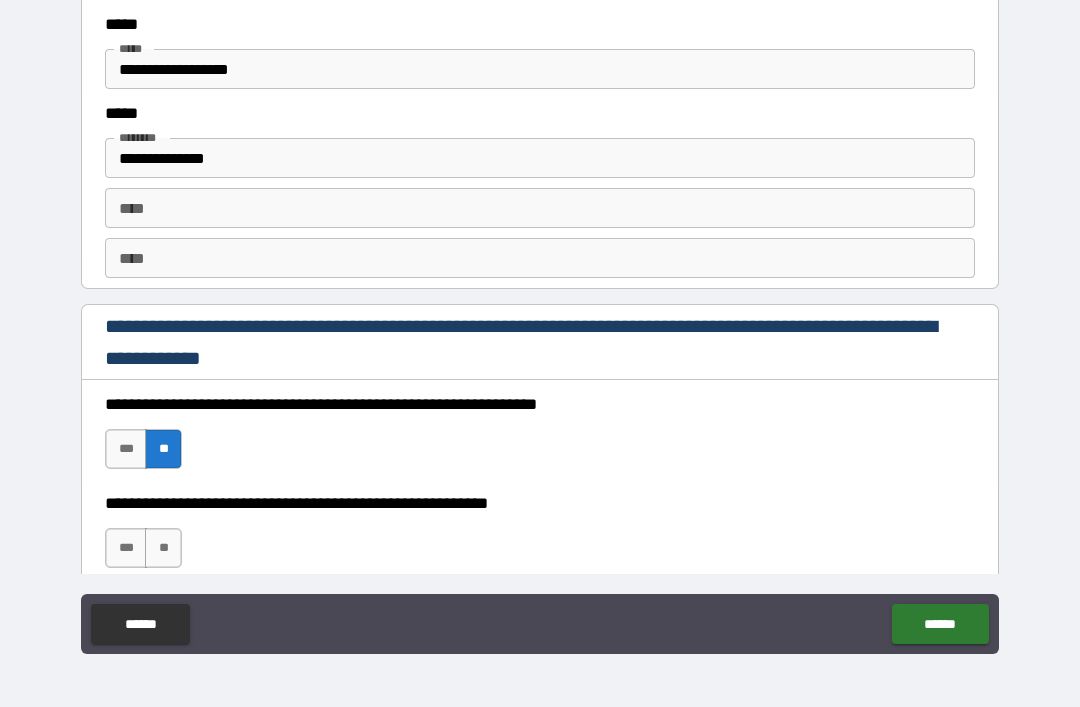 click on "***" at bounding box center (126, 548) 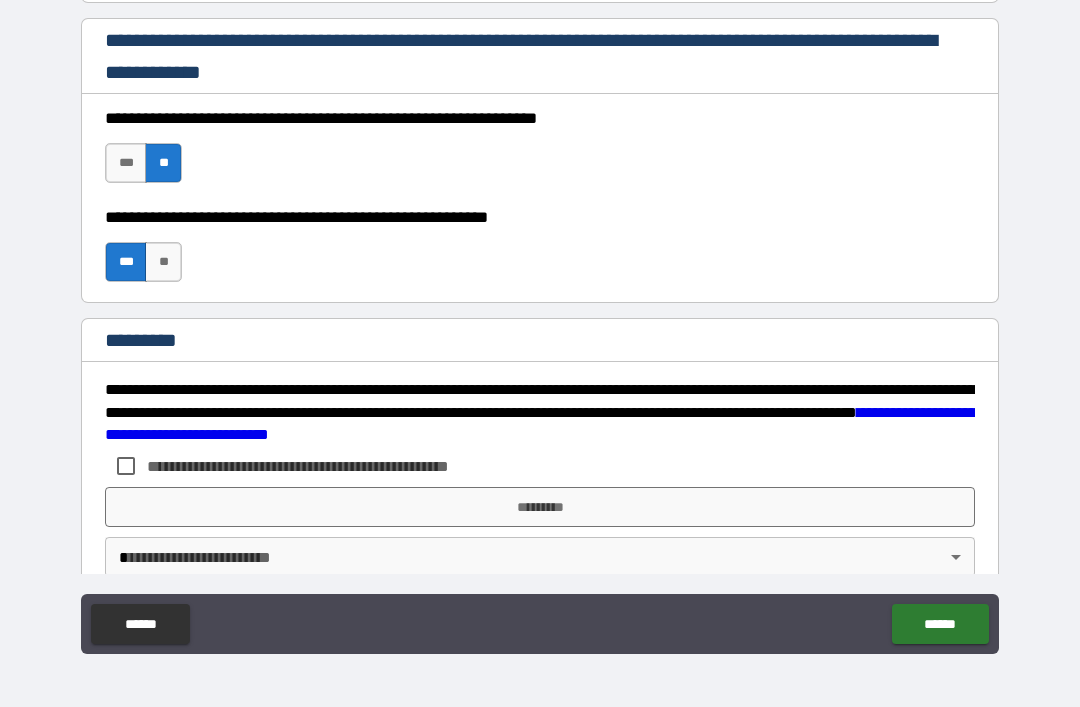 scroll, scrollTop: 2875, scrollLeft: 0, axis: vertical 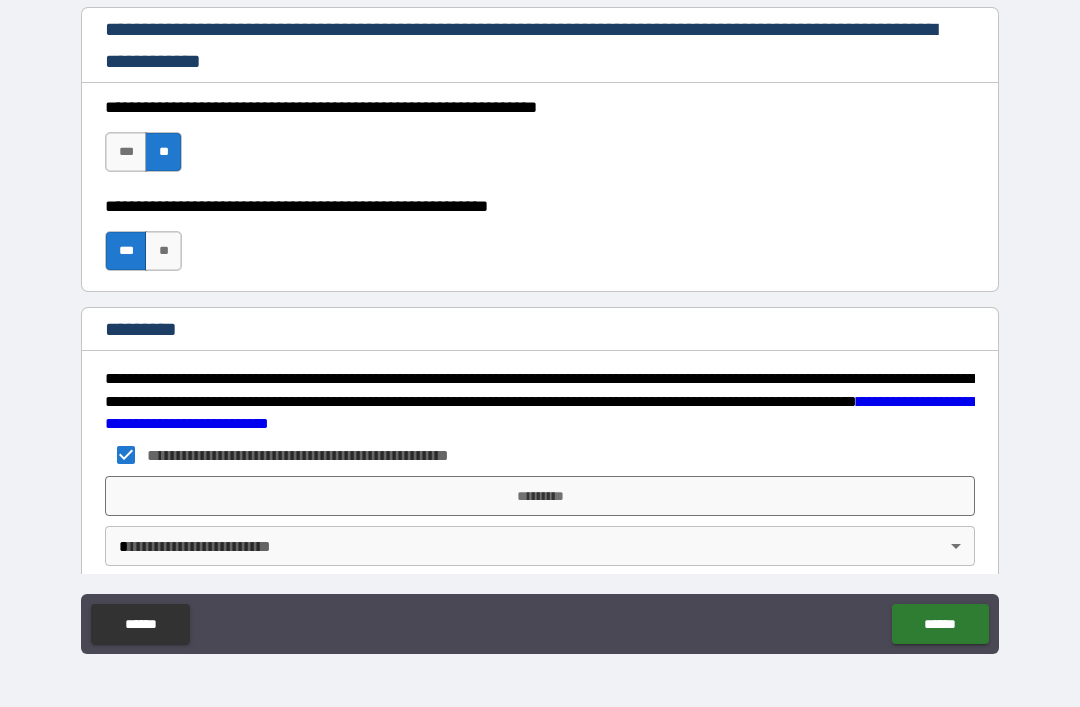 click on "*********" at bounding box center [540, 496] 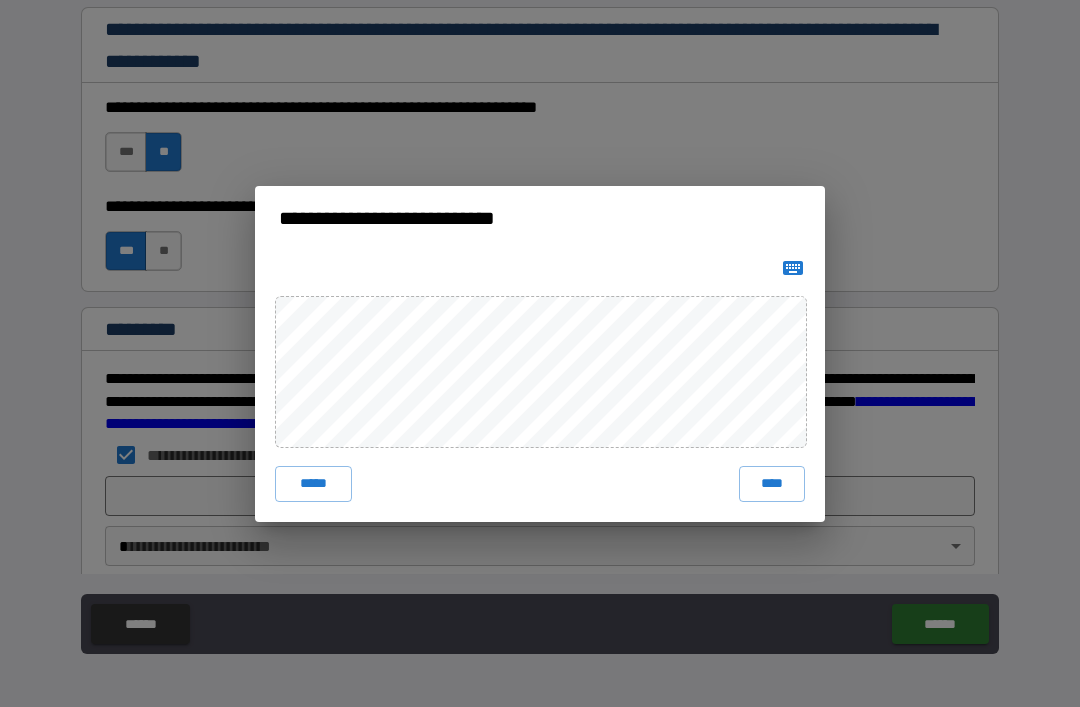 click on "****" at bounding box center (772, 484) 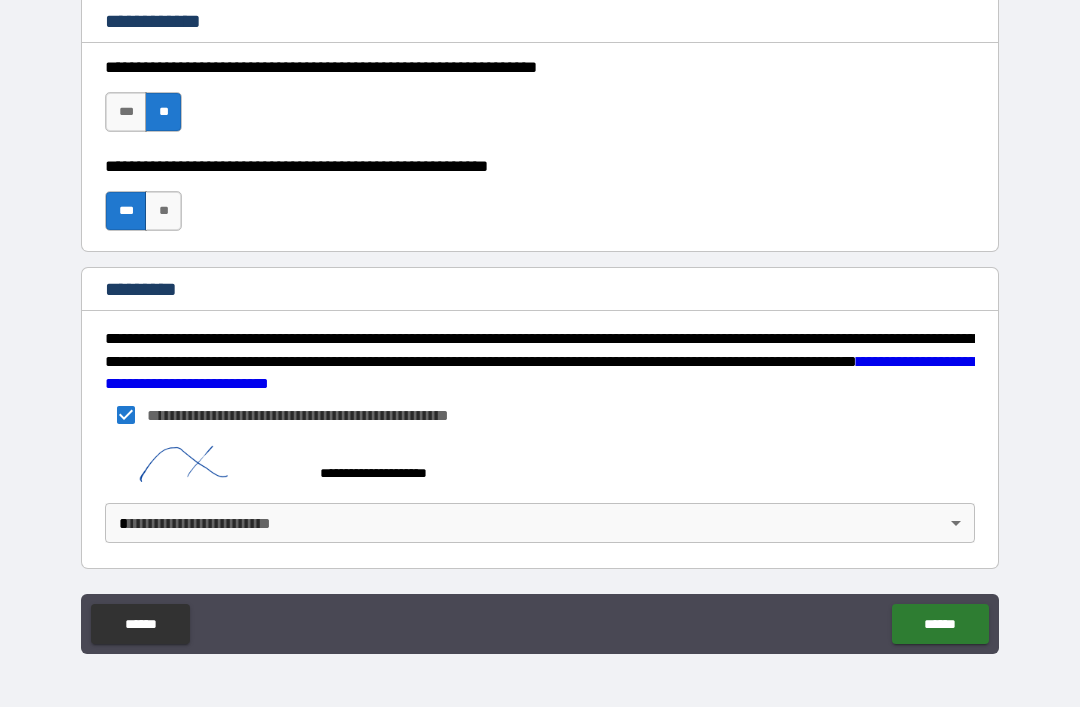 scroll, scrollTop: 2915, scrollLeft: 0, axis: vertical 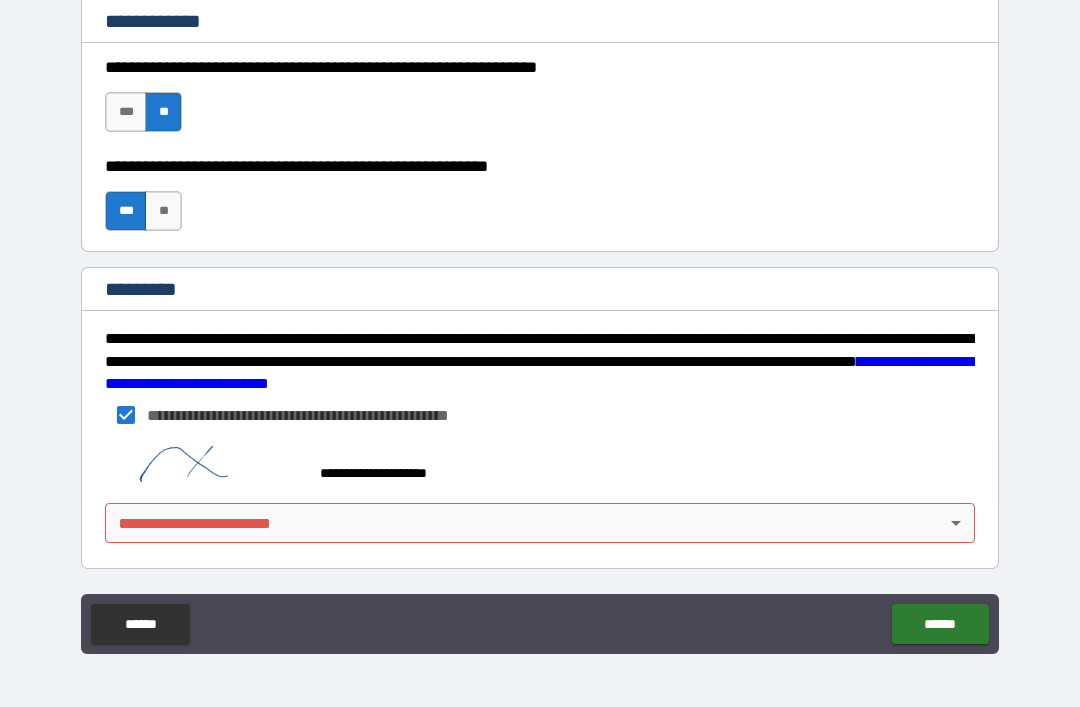 click on "**********" at bounding box center (540, 321) 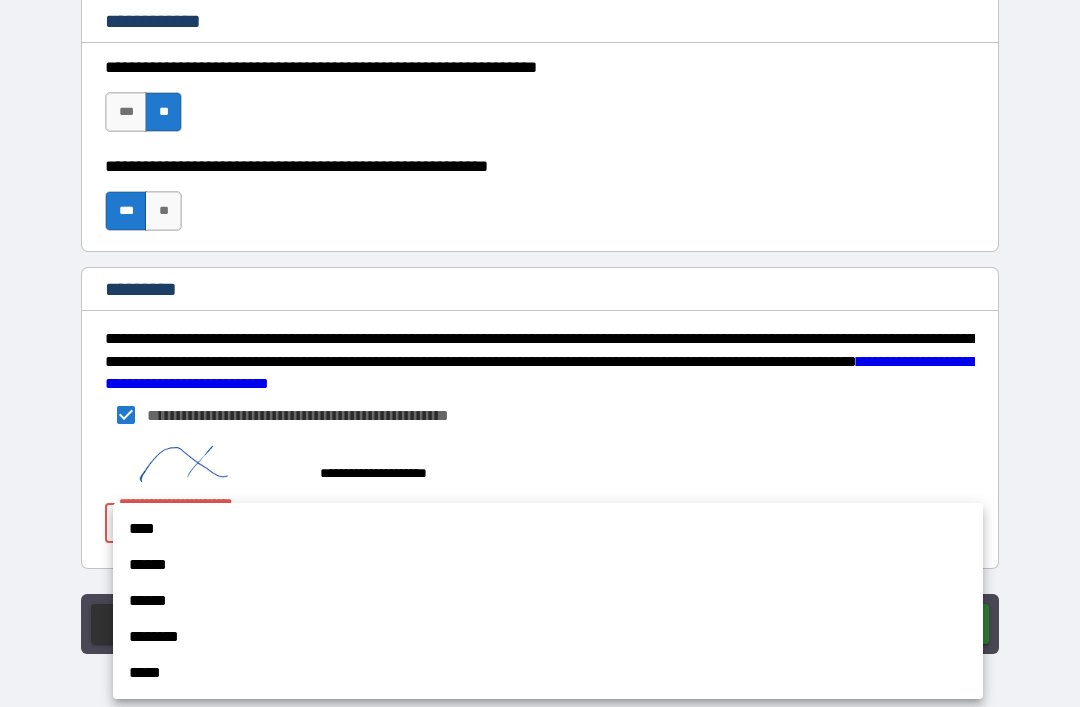 click on "****" at bounding box center [548, 529] 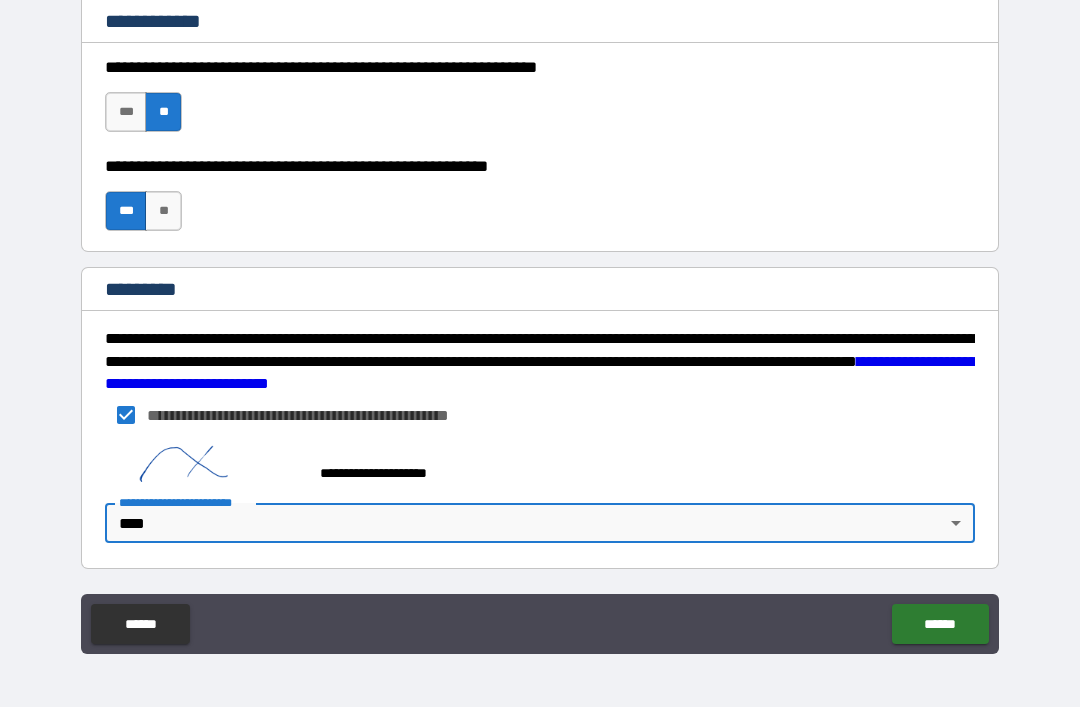 click on "******" at bounding box center [940, 624] 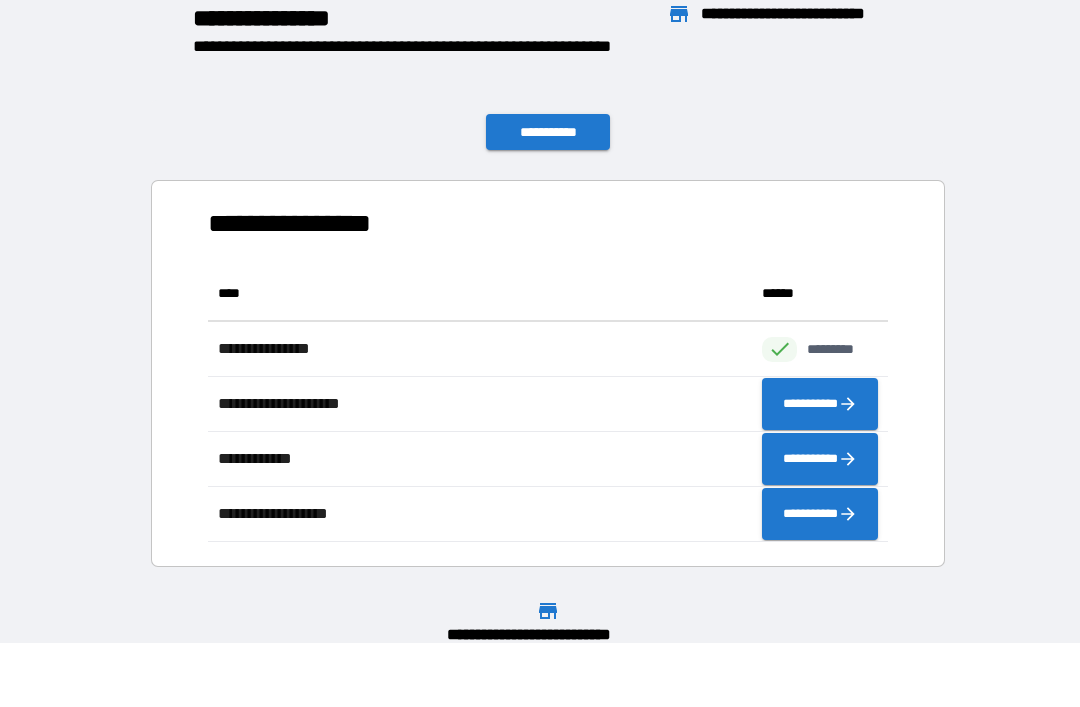 scroll, scrollTop: 1, scrollLeft: 1, axis: both 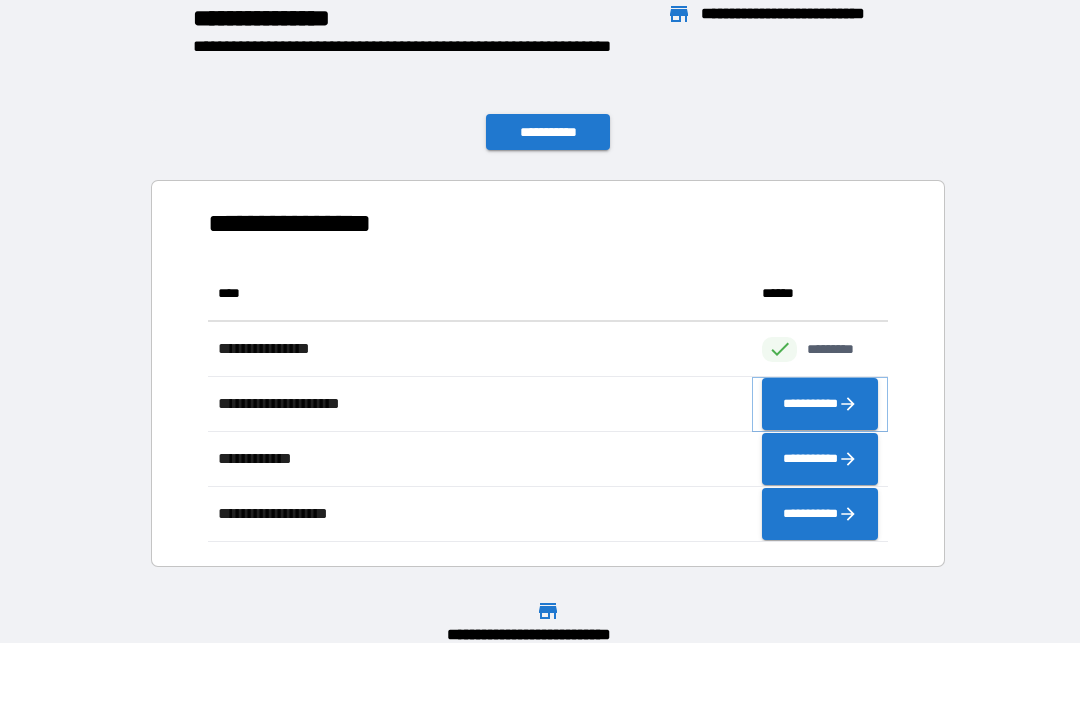 click on "**********" at bounding box center [820, 404] 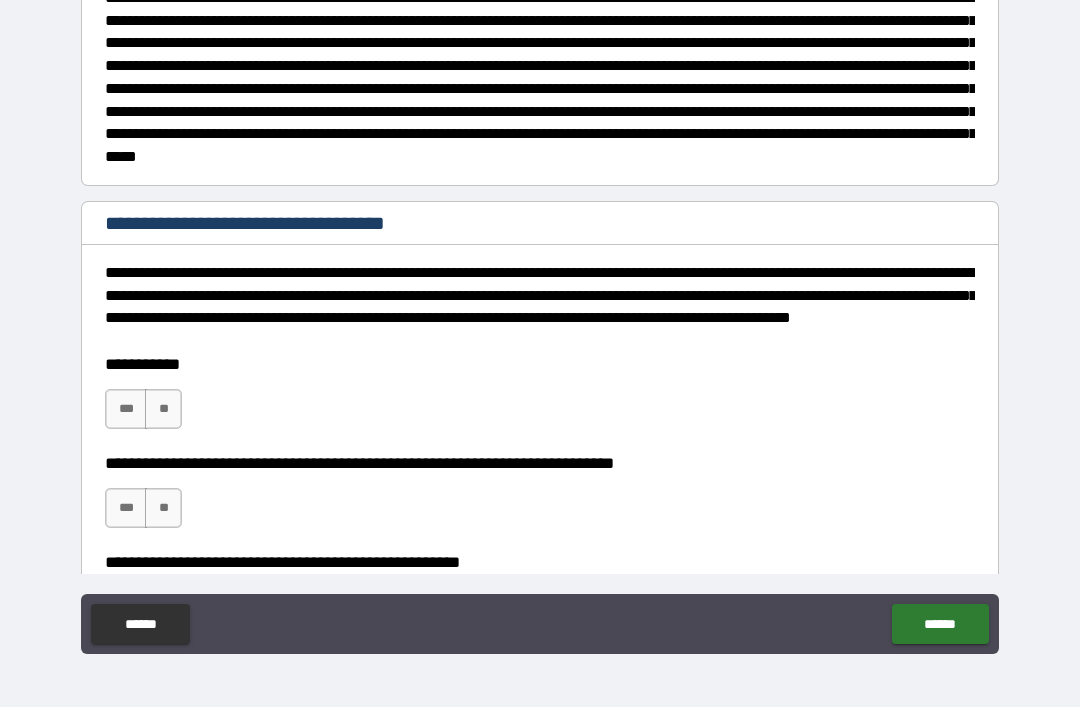 scroll, scrollTop: 353, scrollLeft: 0, axis: vertical 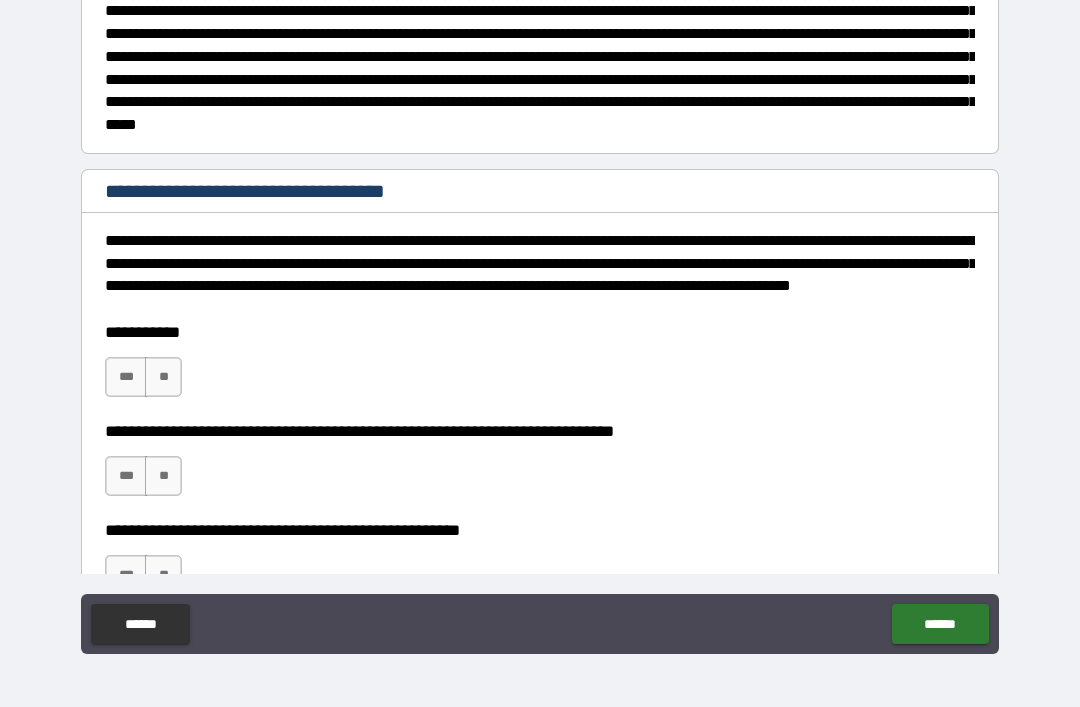 click on "**" at bounding box center (163, 377) 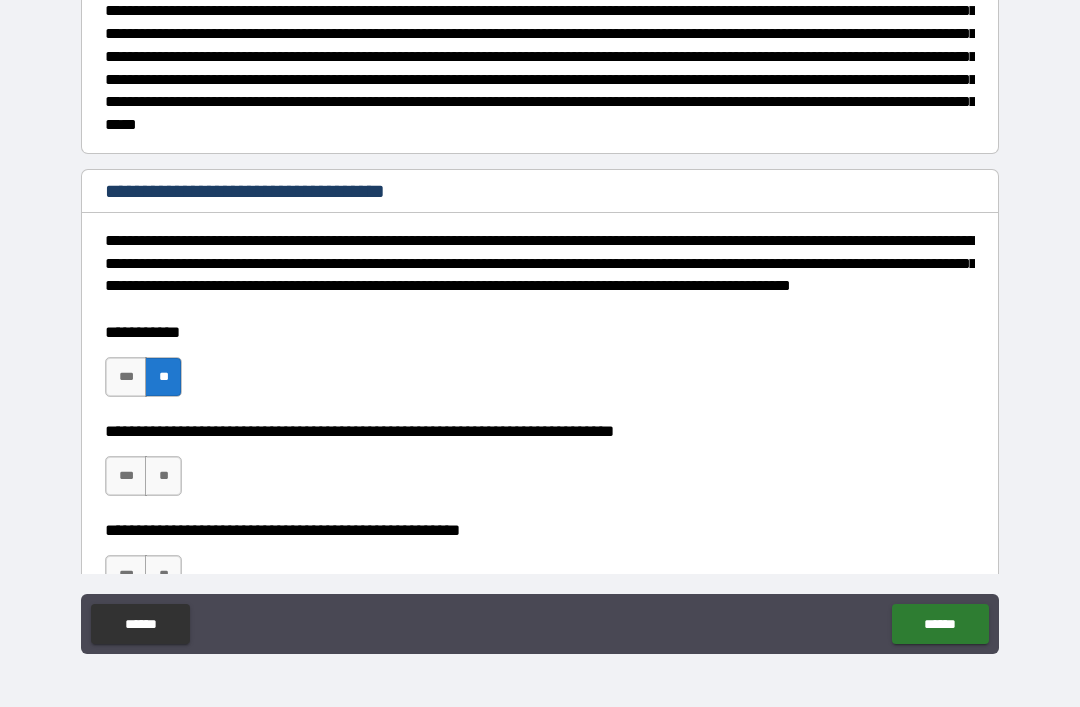 click on "**********" at bounding box center [540, 466] 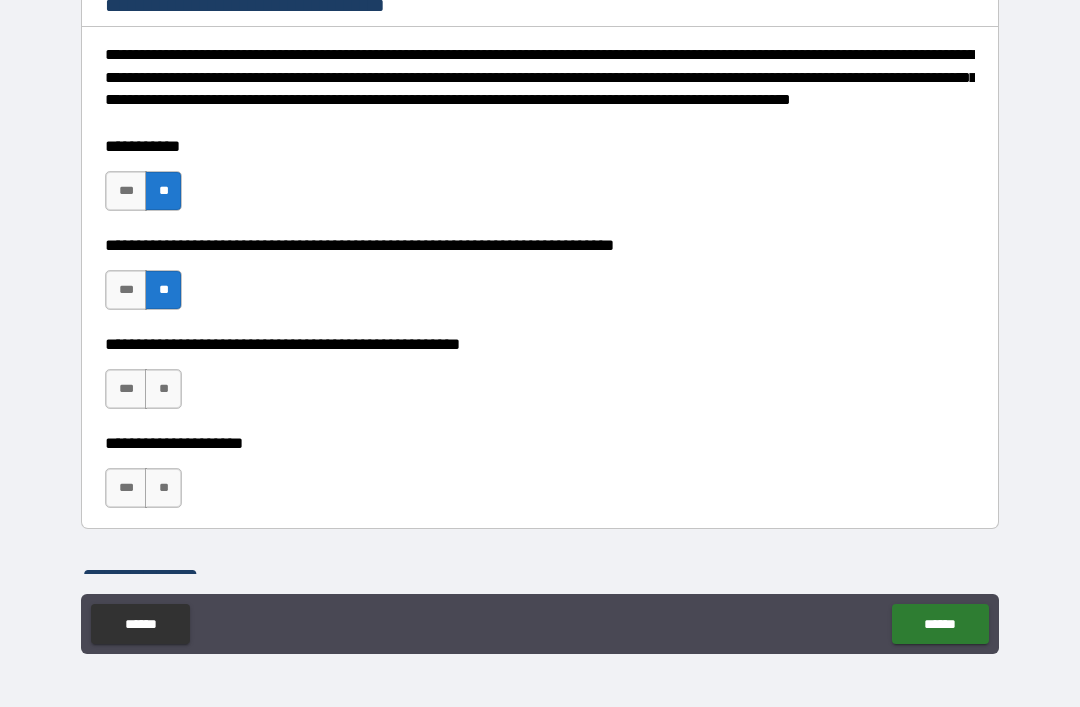 scroll, scrollTop: 536, scrollLeft: 0, axis: vertical 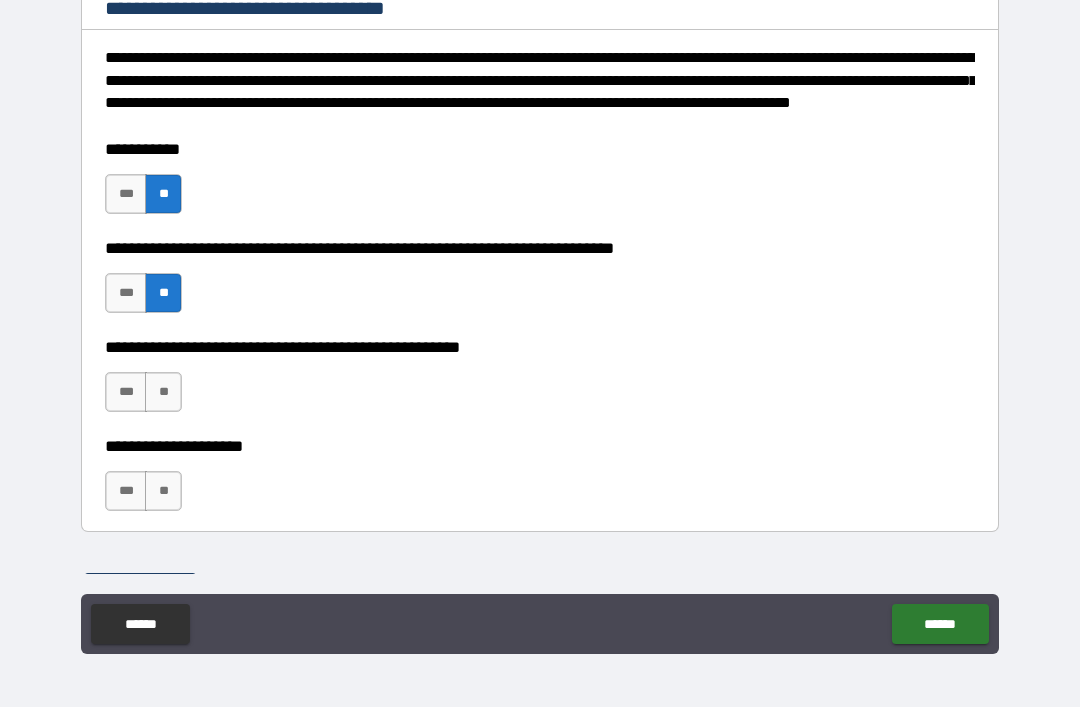 click on "*** **" at bounding box center (143, 392) 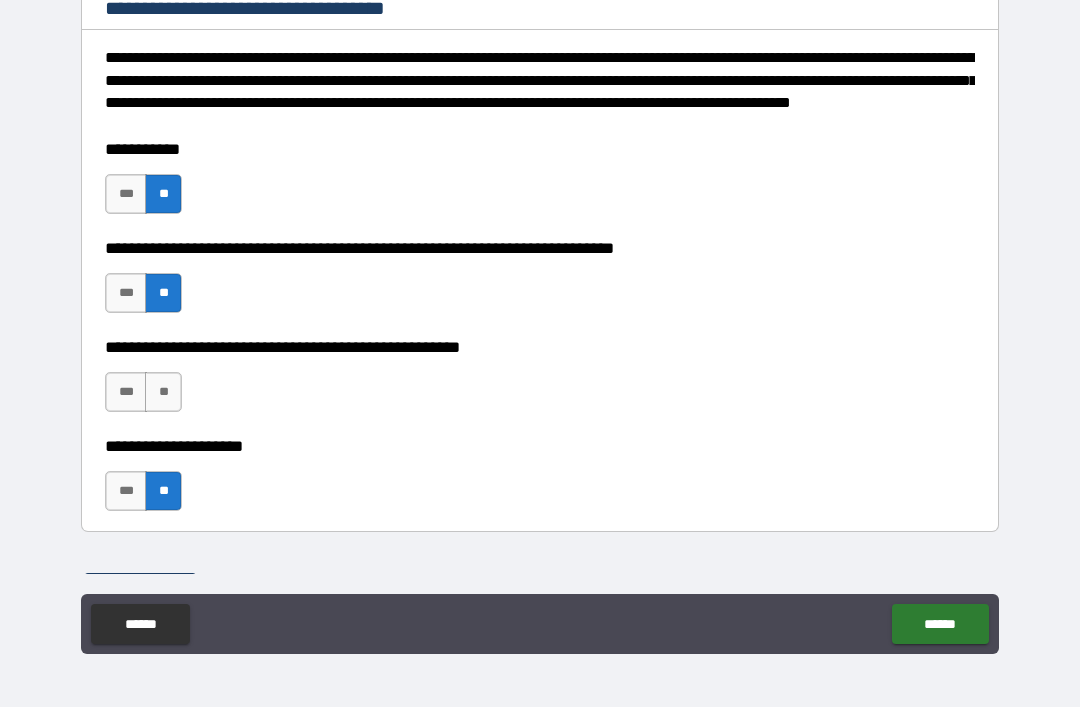 click on "**" at bounding box center (163, 392) 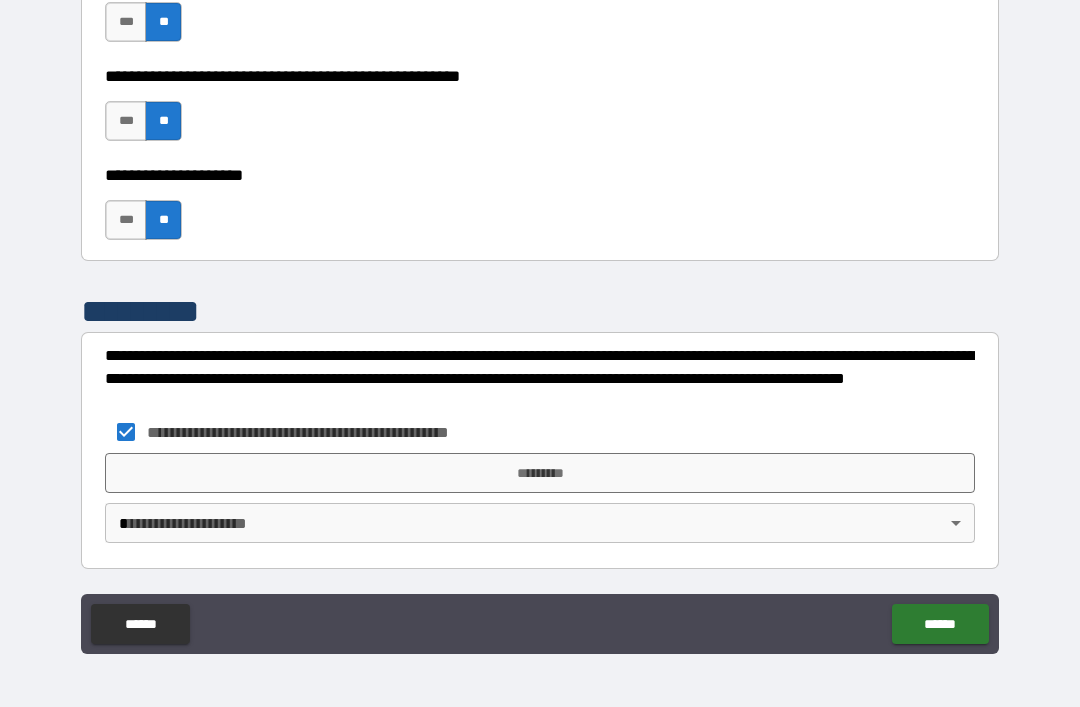 scroll, scrollTop: 807, scrollLeft: 0, axis: vertical 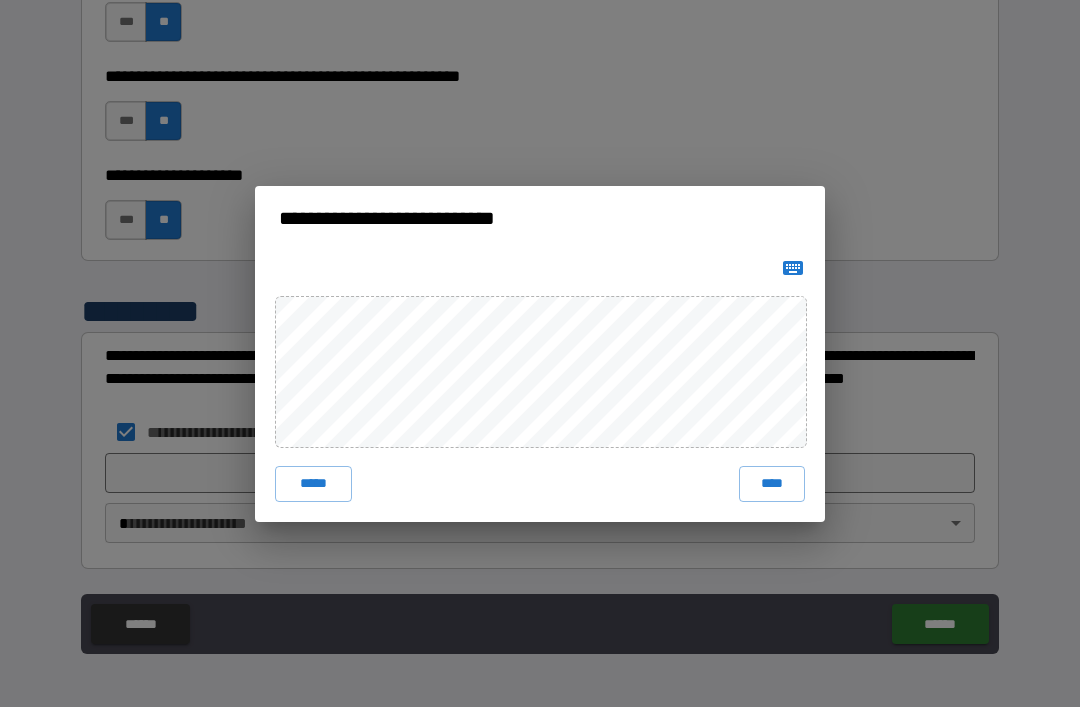 click on "****" at bounding box center [772, 484] 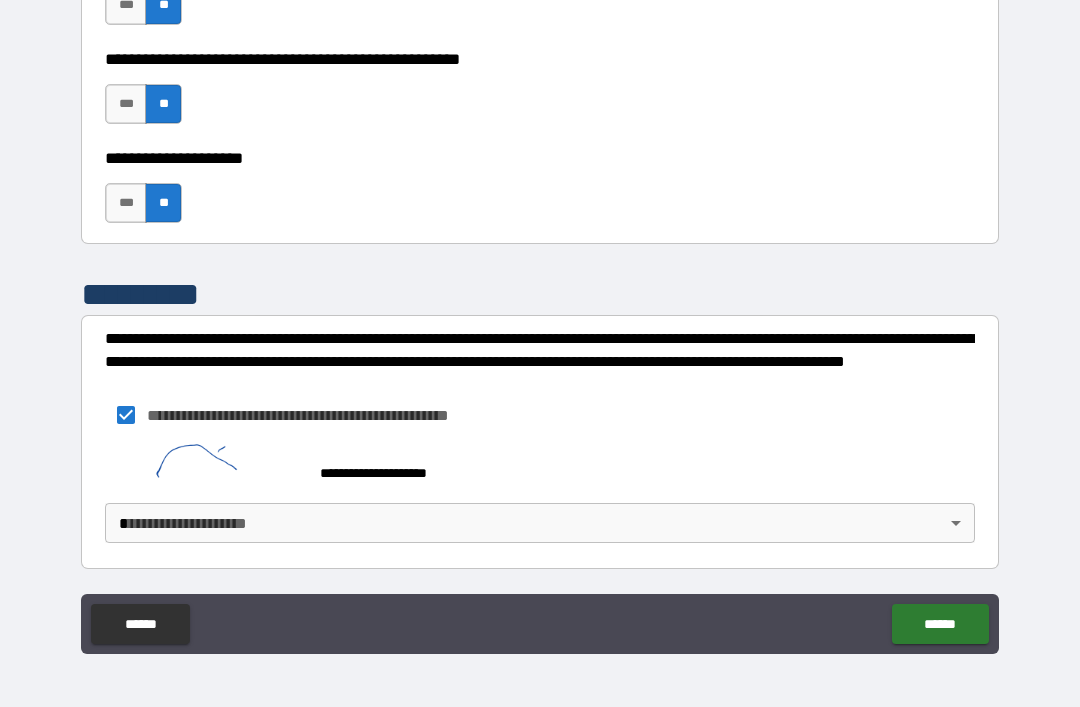scroll, scrollTop: 824, scrollLeft: 0, axis: vertical 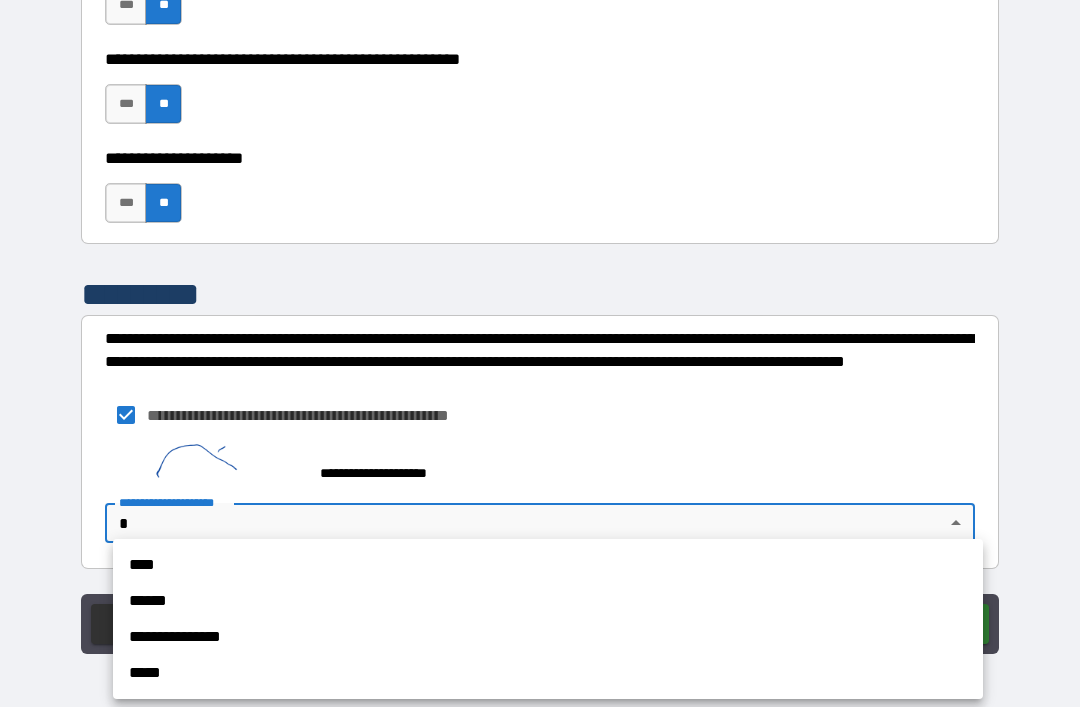 click on "****" at bounding box center (548, 565) 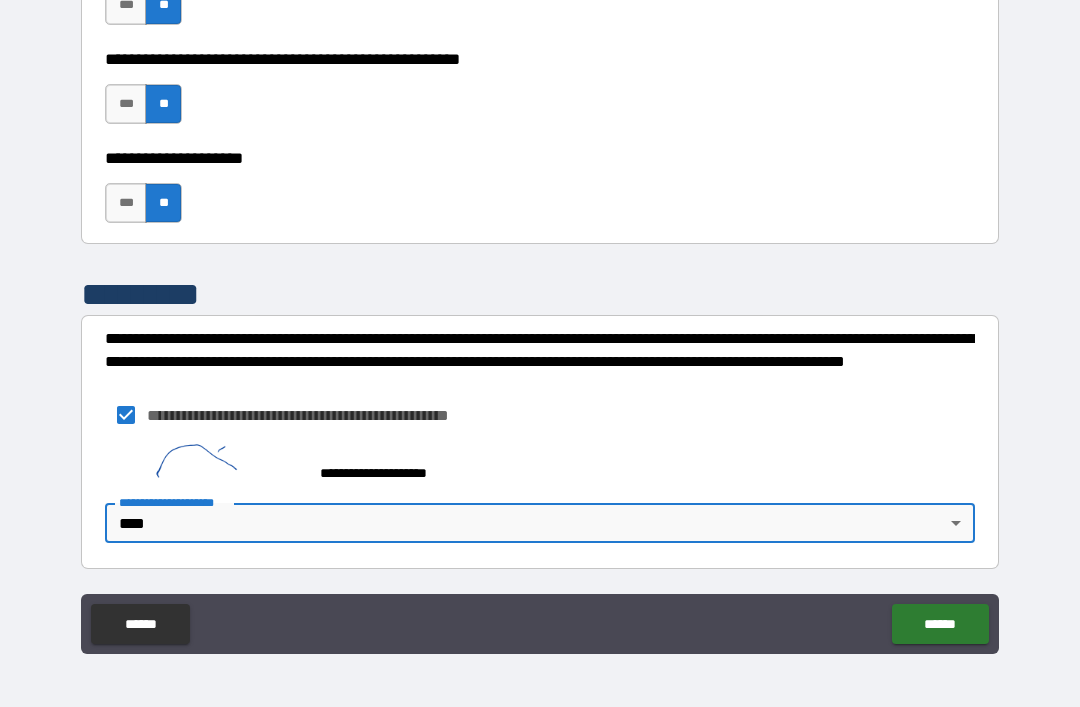type on "****" 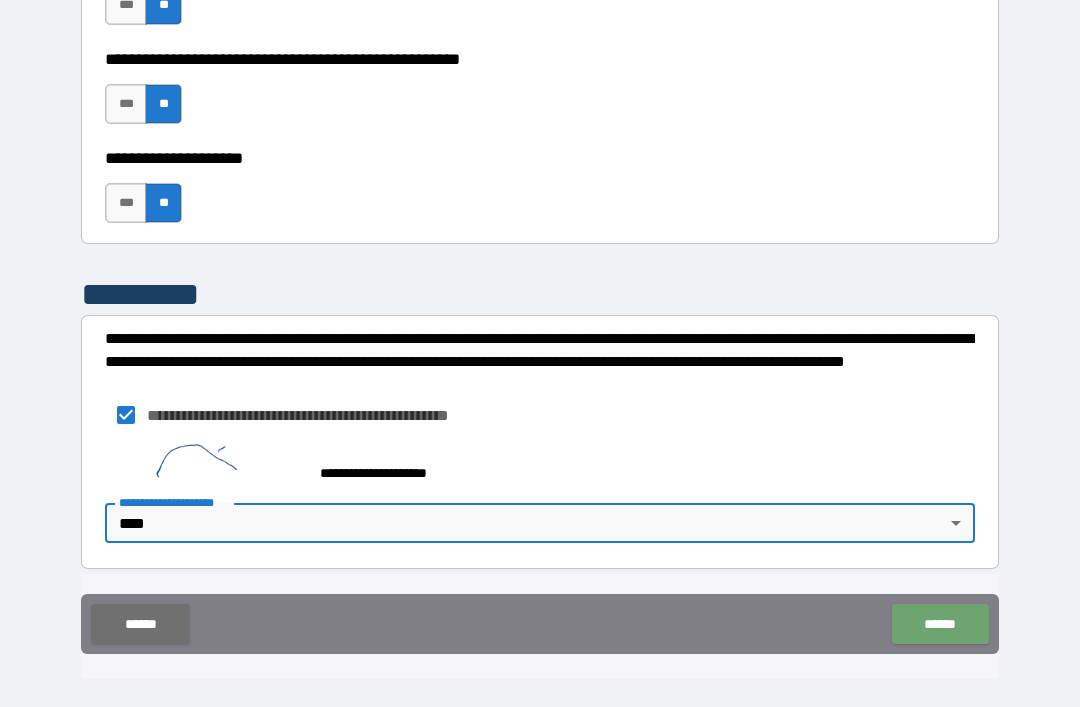 click on "******" at bounding box center [940, 624] 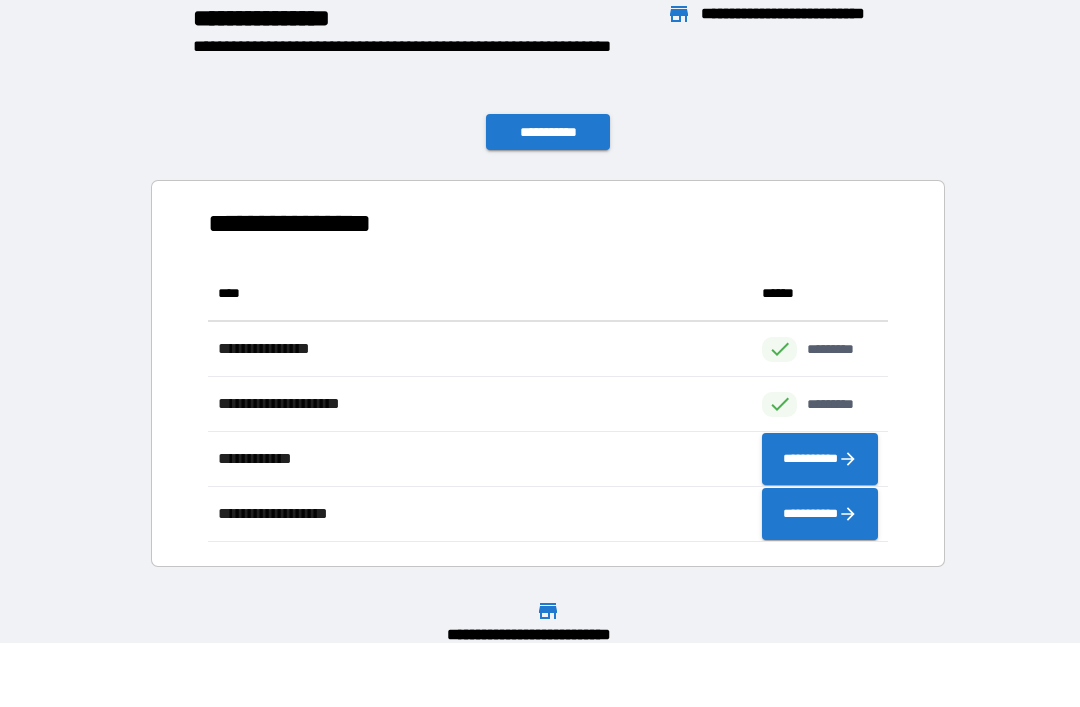 scroll, scrollTop: 1, scrollLeft: 1, axis: both 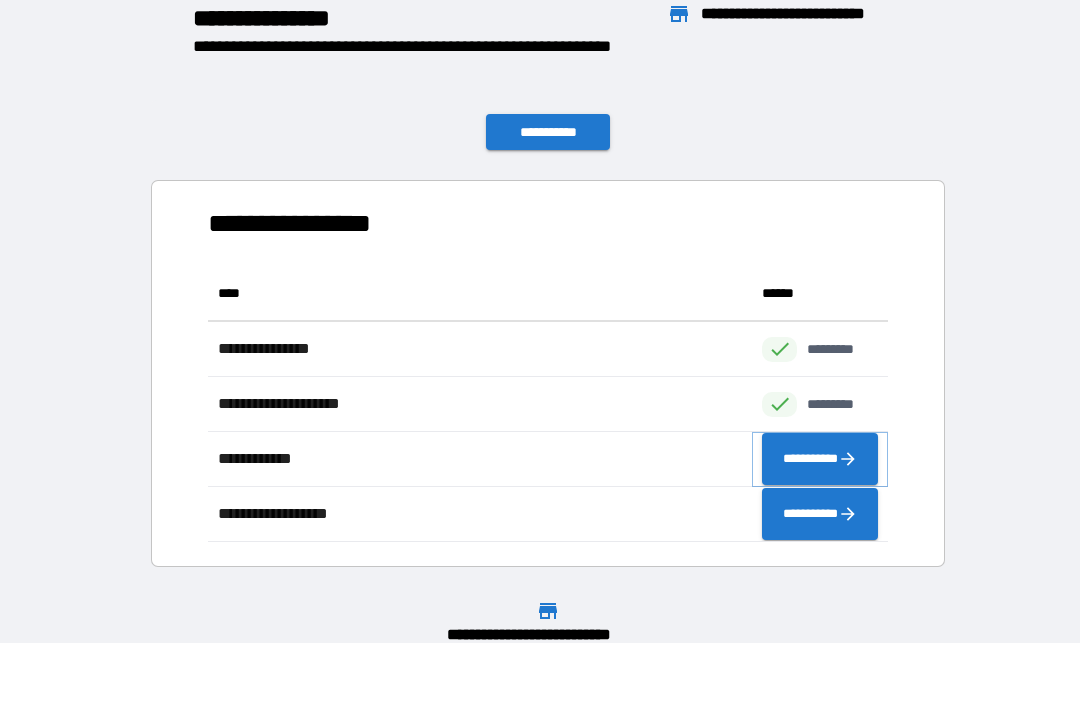 click on "**********" at bounding box center (820, 459) 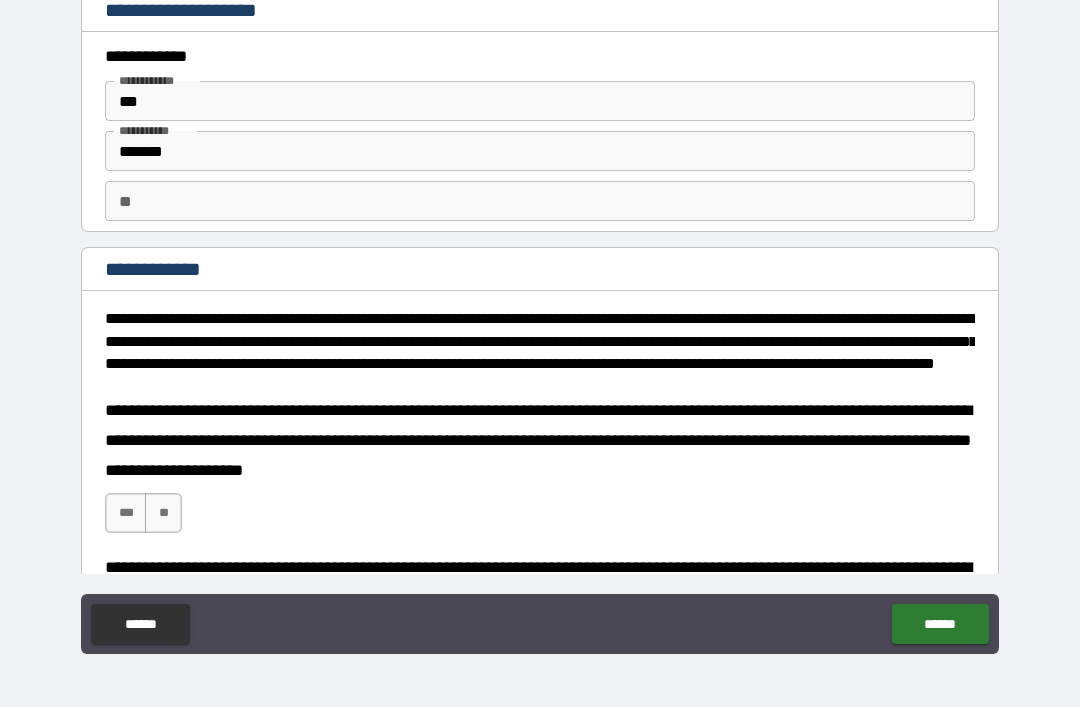 click on "**" at bounding box center (540, 201) 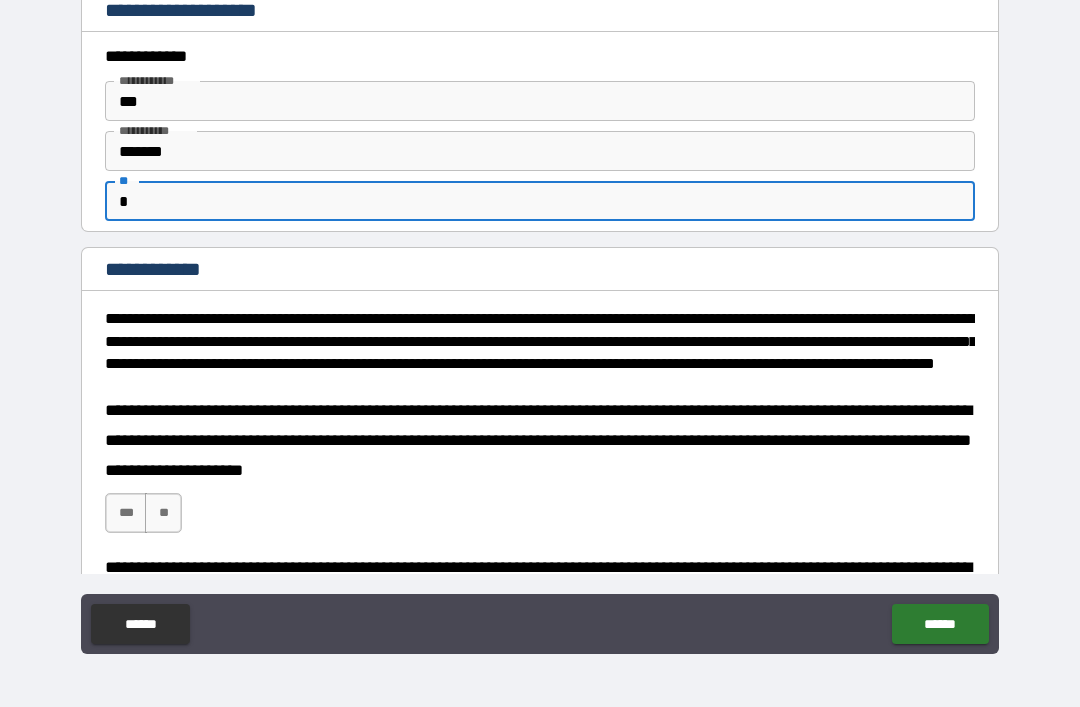 type on "*" 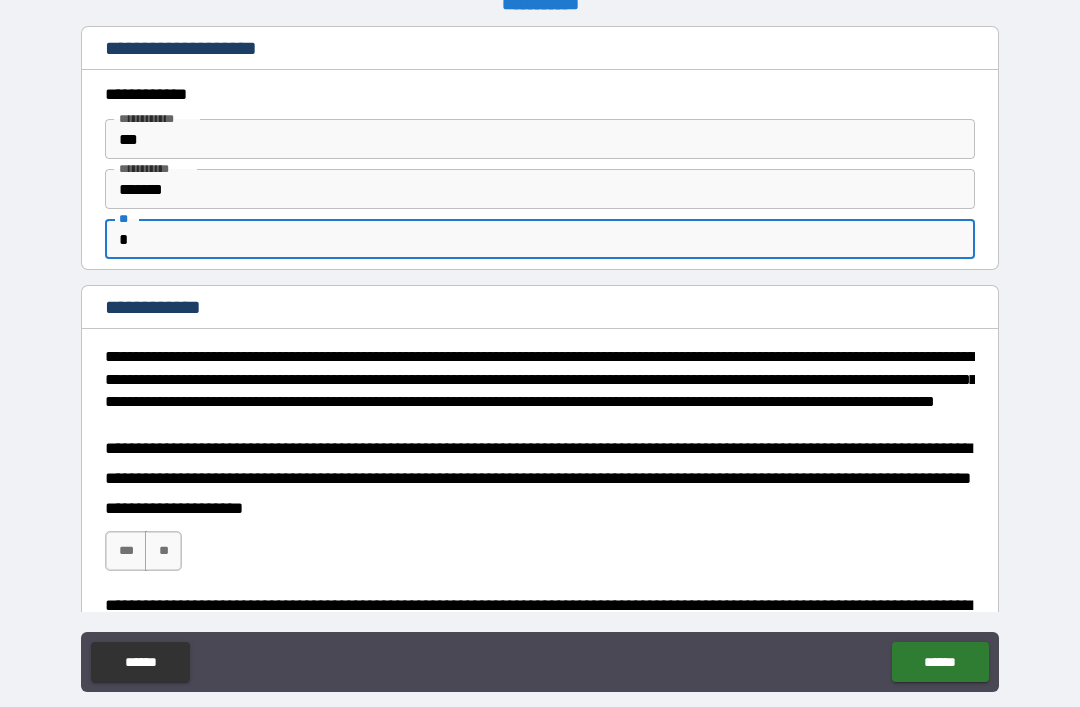 scroll, scrollTop: 0, scrollLeft: 0, axis: both 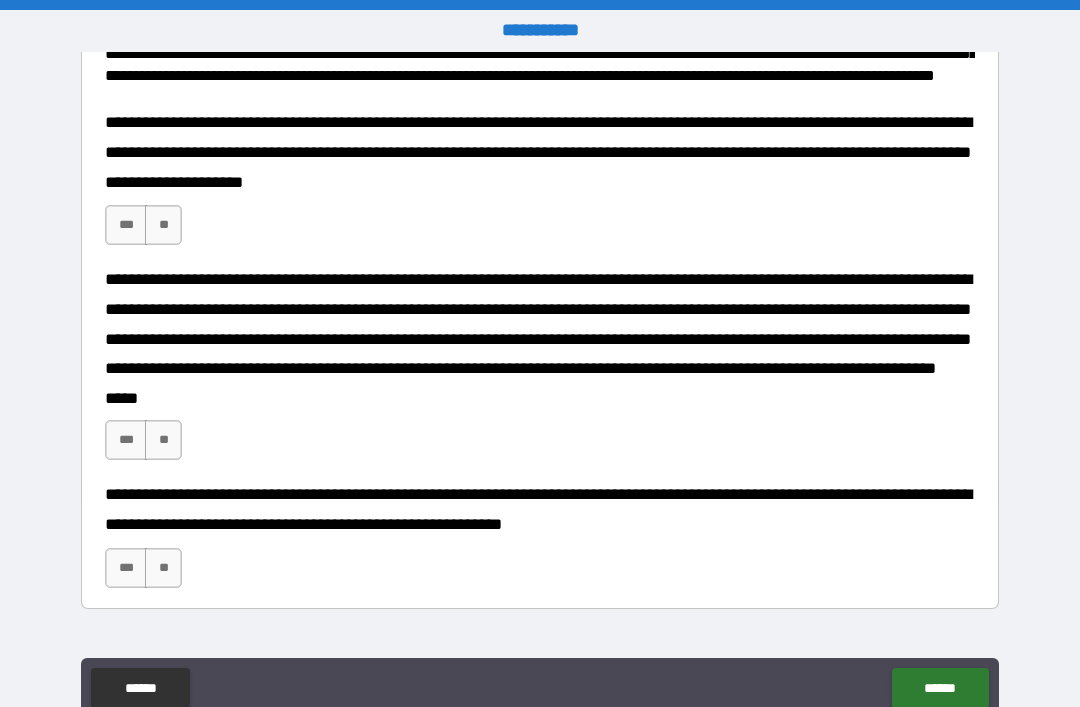click on "***" at bounding box center [126, 225] 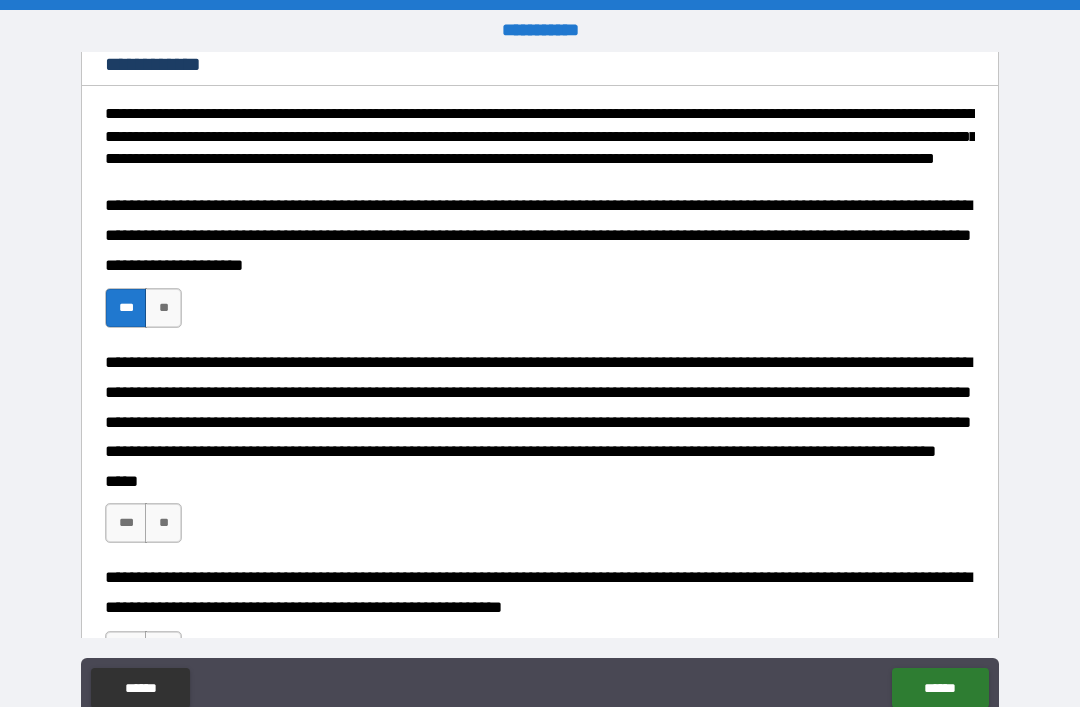 scroll, scrollTop: 259, scrollLeft: 0, axis: vertical 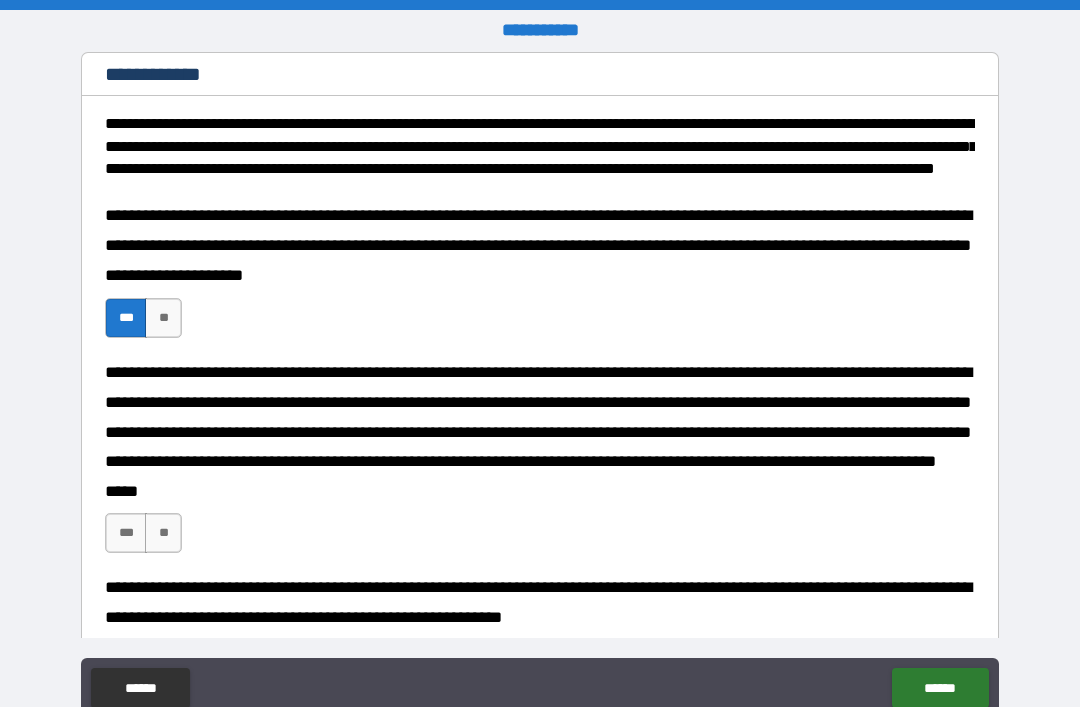 click on "***" at bounding box center [126, 533] 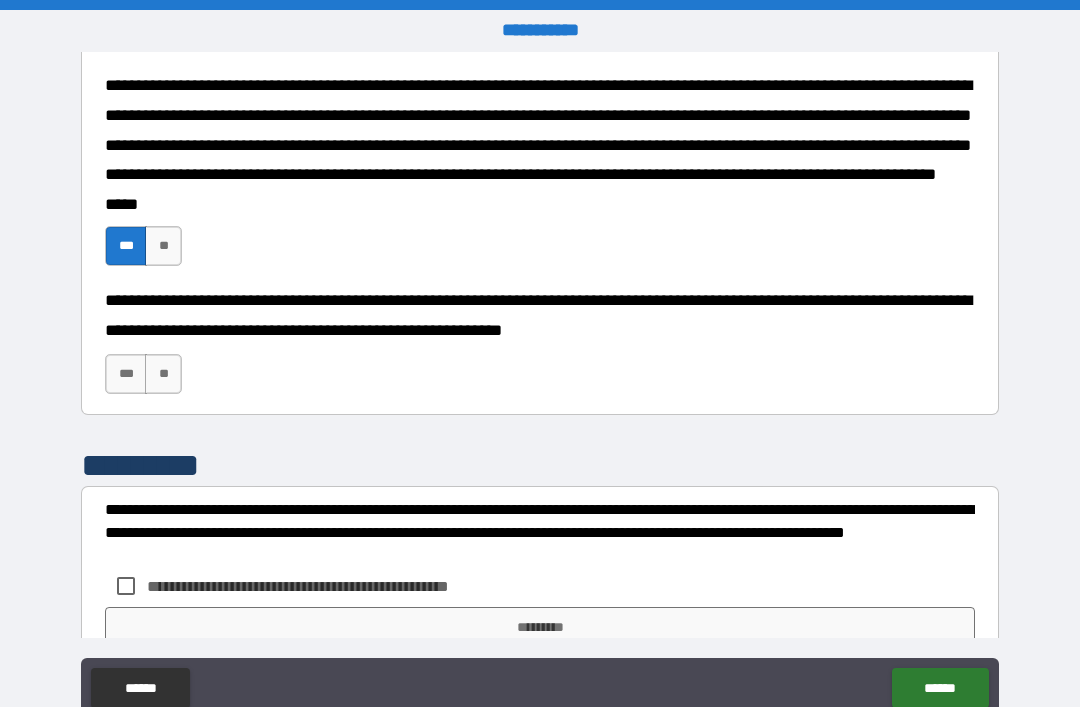 scroll, scrollTop: 547, scrollLeft: 0, axis: vertical 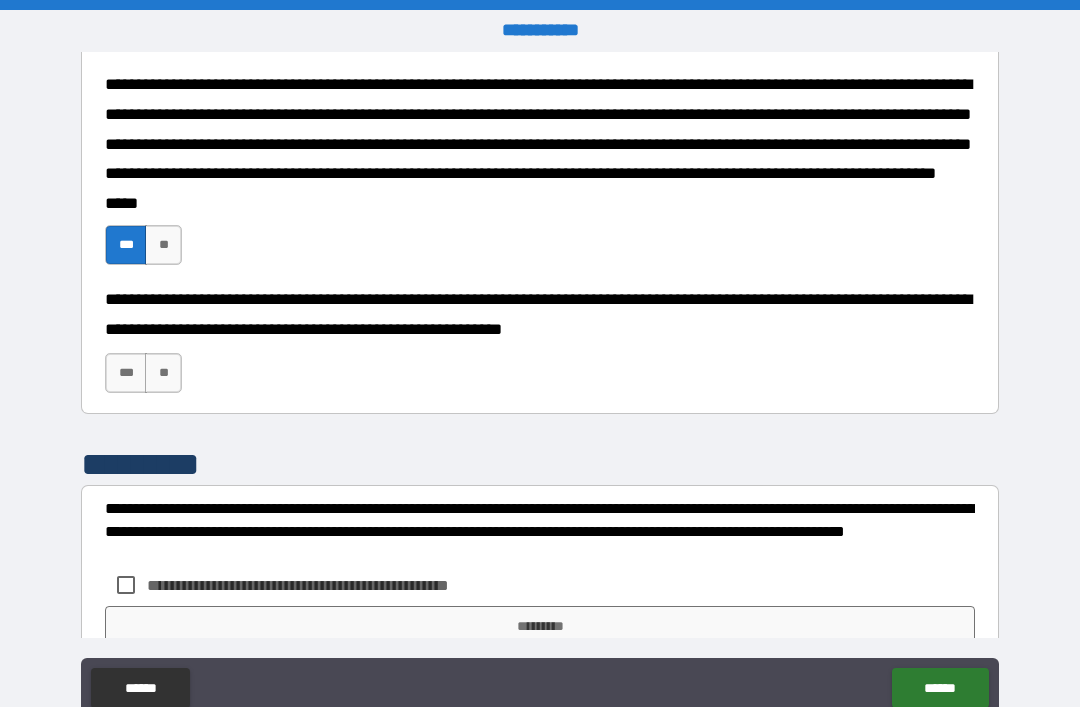 click on "**" at bounding box center (163, 373) 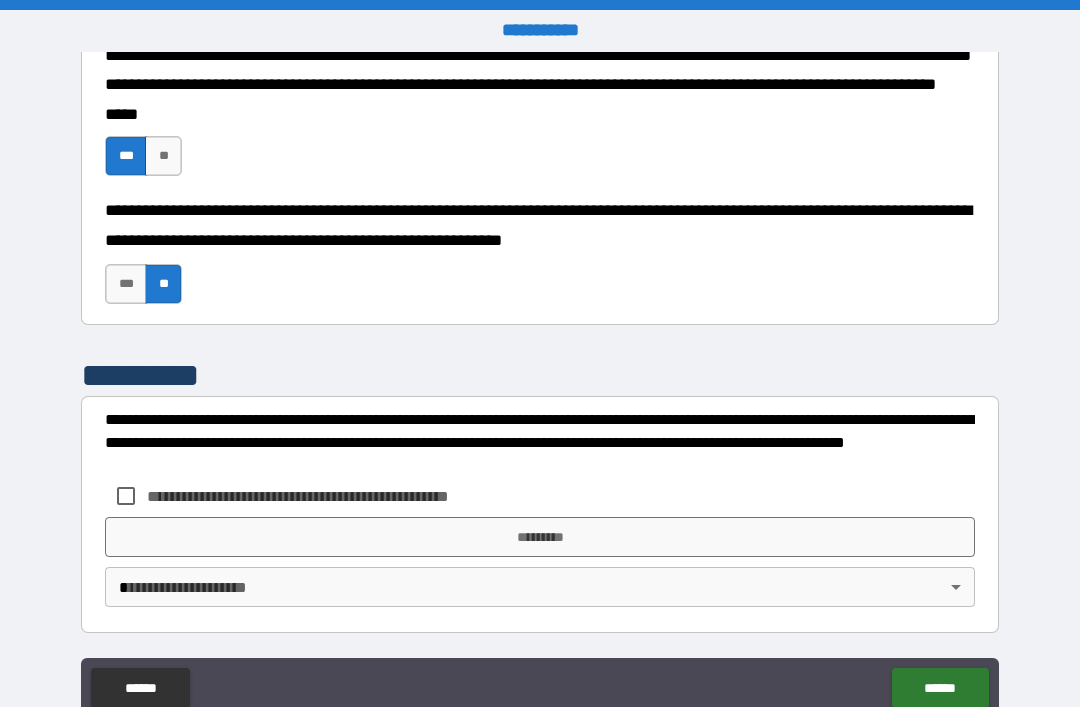 scroll, scrollTop: 636, scrollLeft: 0, axis: vertical 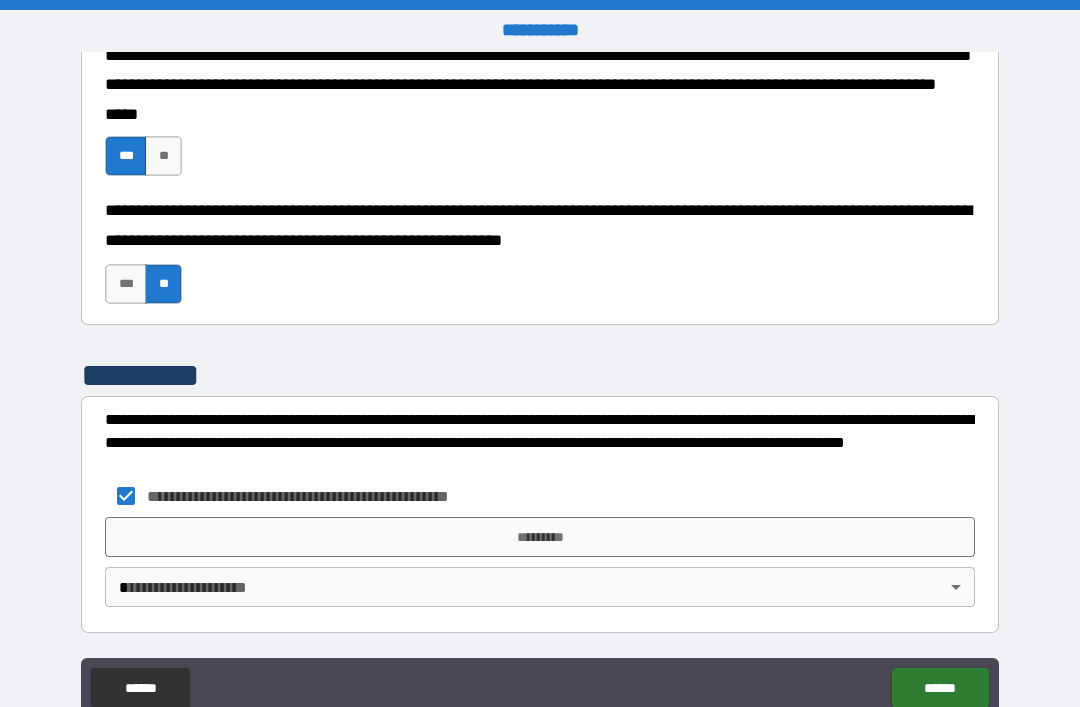 click on "*********" at bounding box center [540, 537] 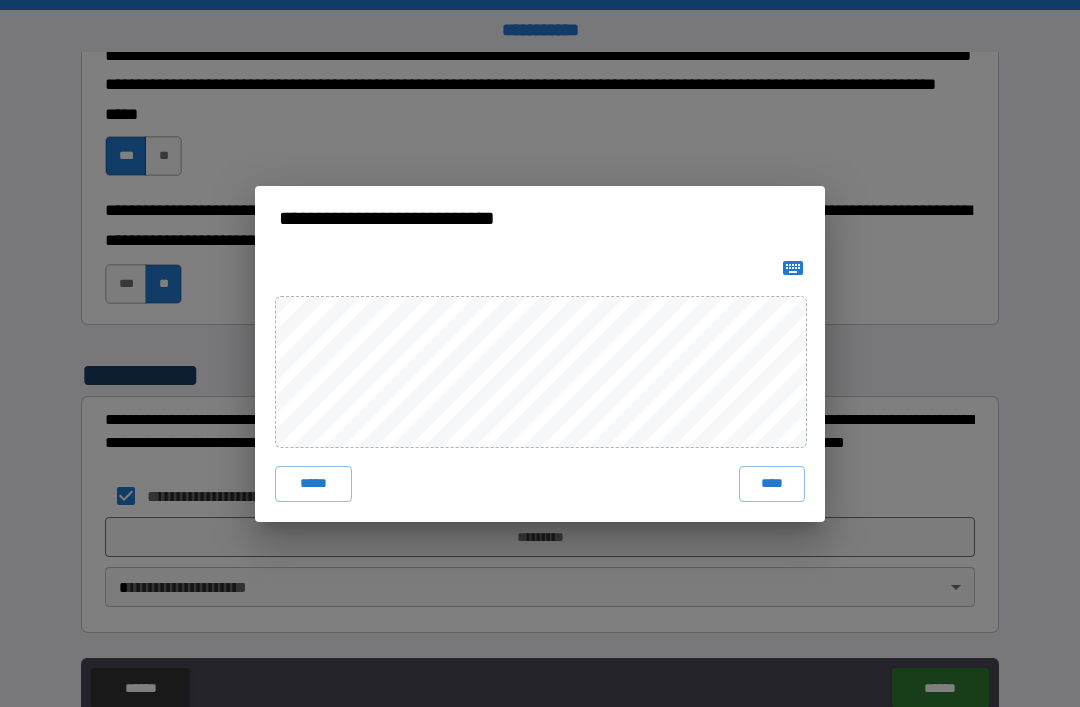 click on "****" at bounding box center [772, 484] 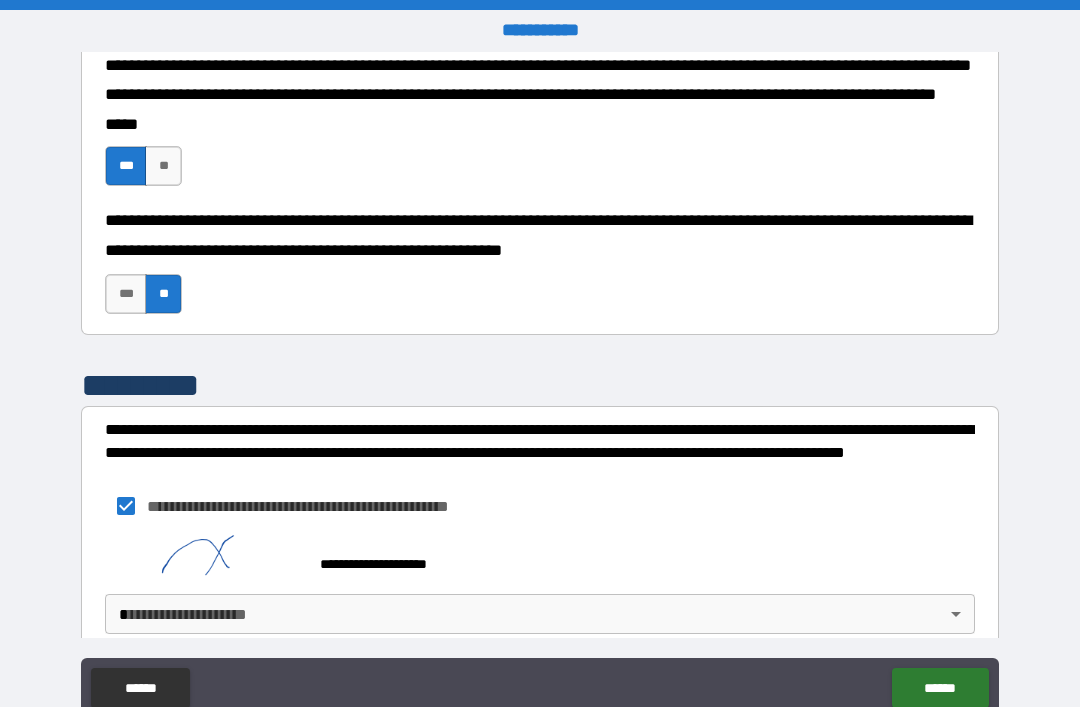 click on "**********" at bounding box center (540, 385) 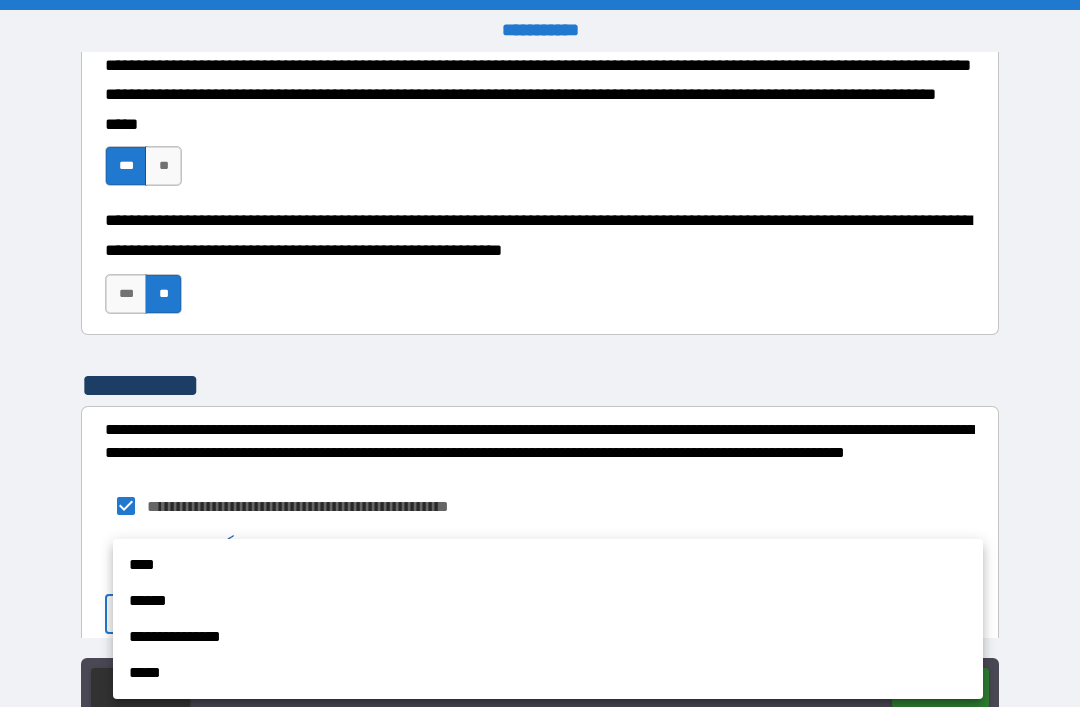 click on "****" at bounding box center [548, 565] 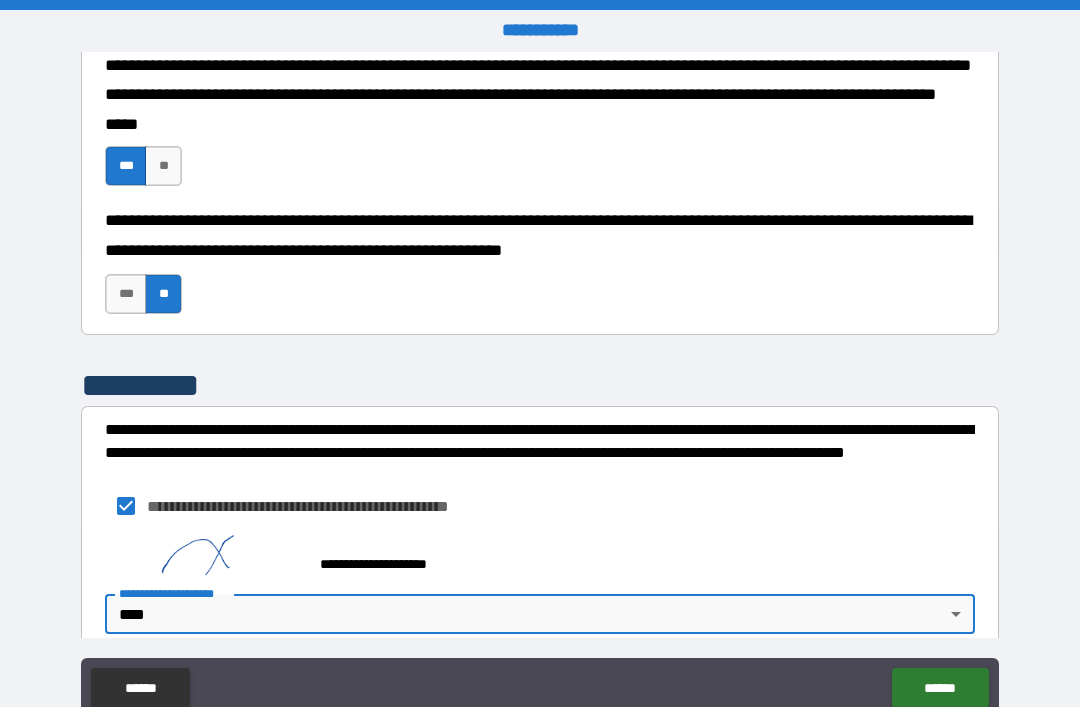 click on "******" at bounding box center [940, 688] 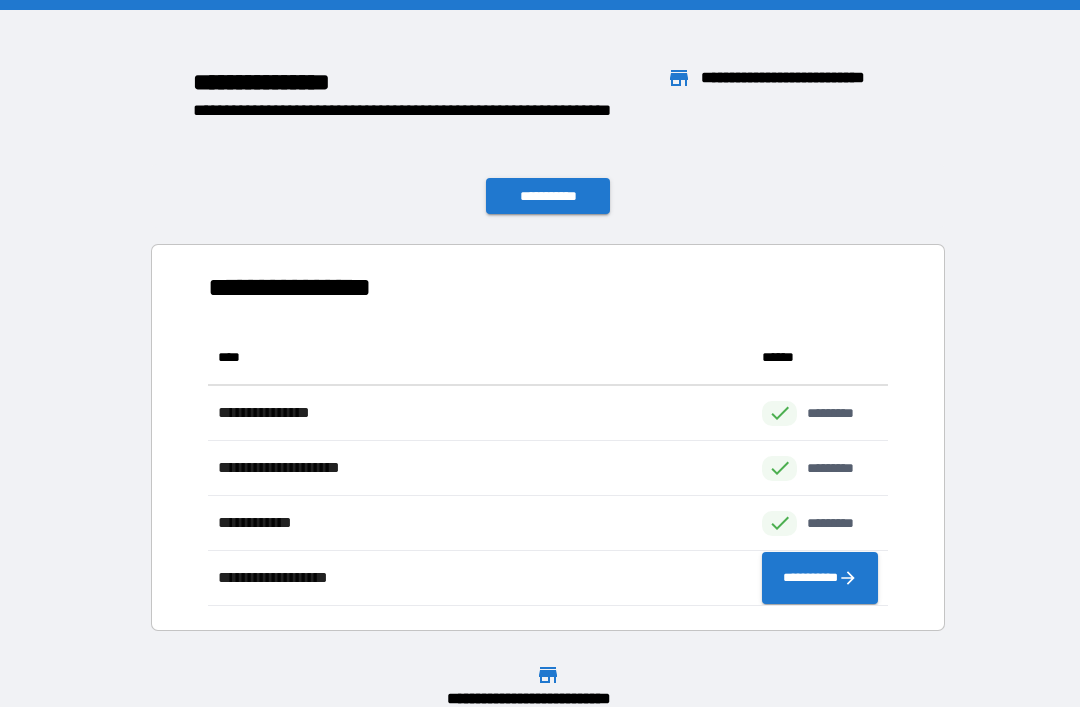 scroll, scrollTop: 276, scrollLeft: 680, axis: both 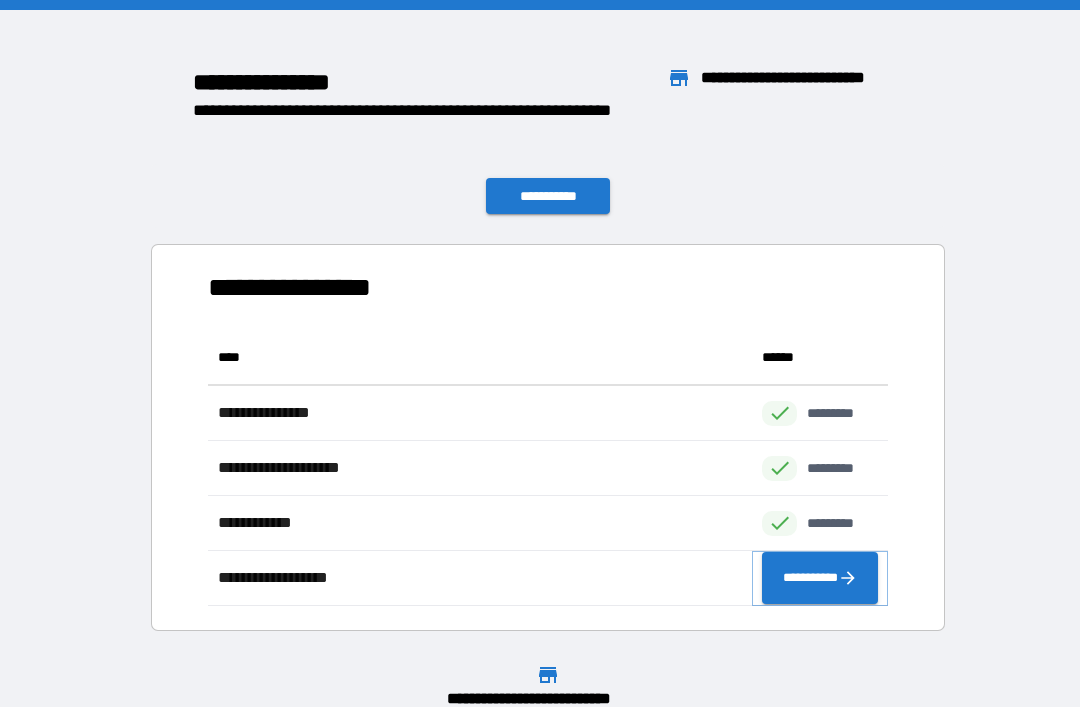 click on "**********" at bounding box center (820, 578) 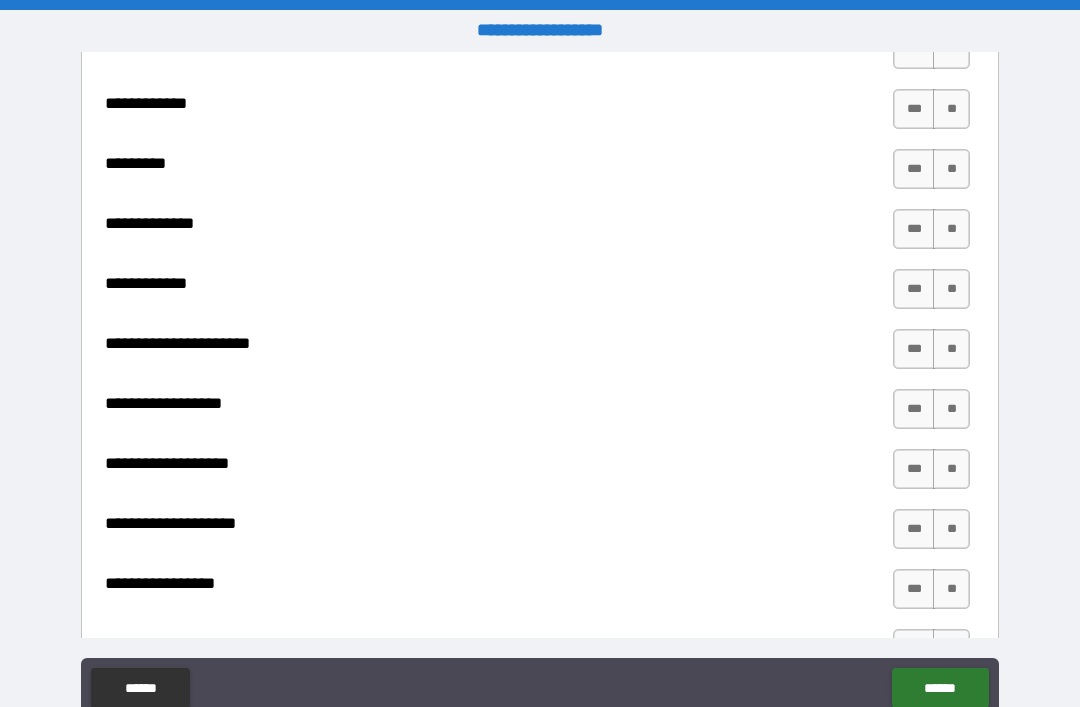 scroll, scrollTop: 582, scrollLeft: 0, axis: vertical 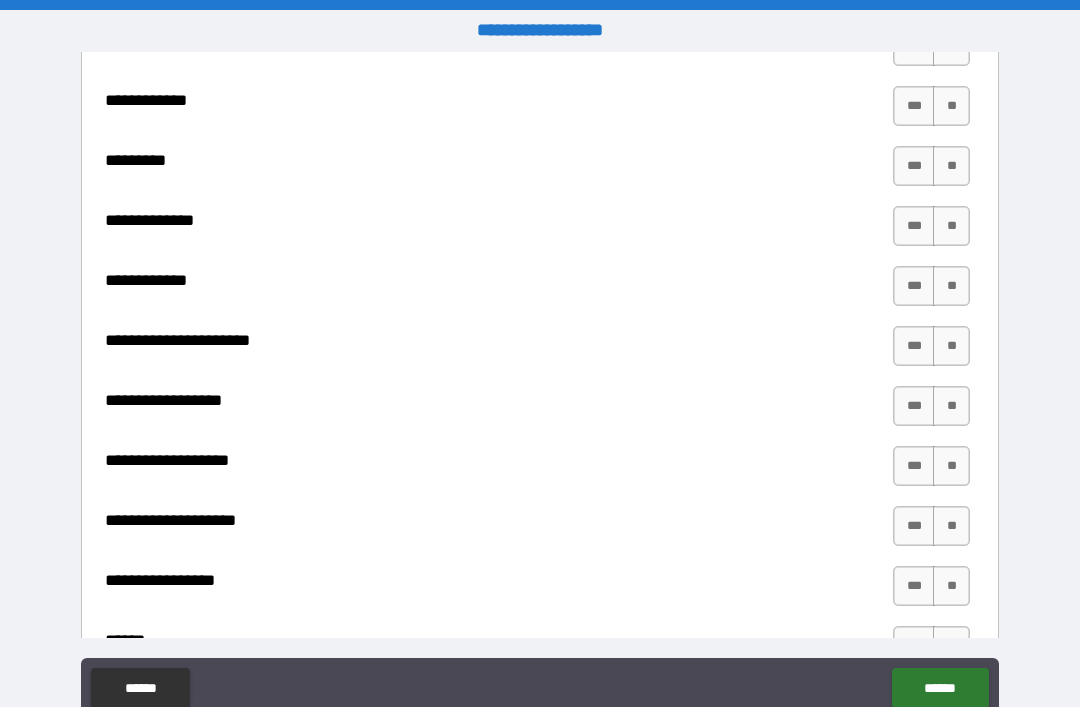click on "**********" at bounding box center (183, 520) 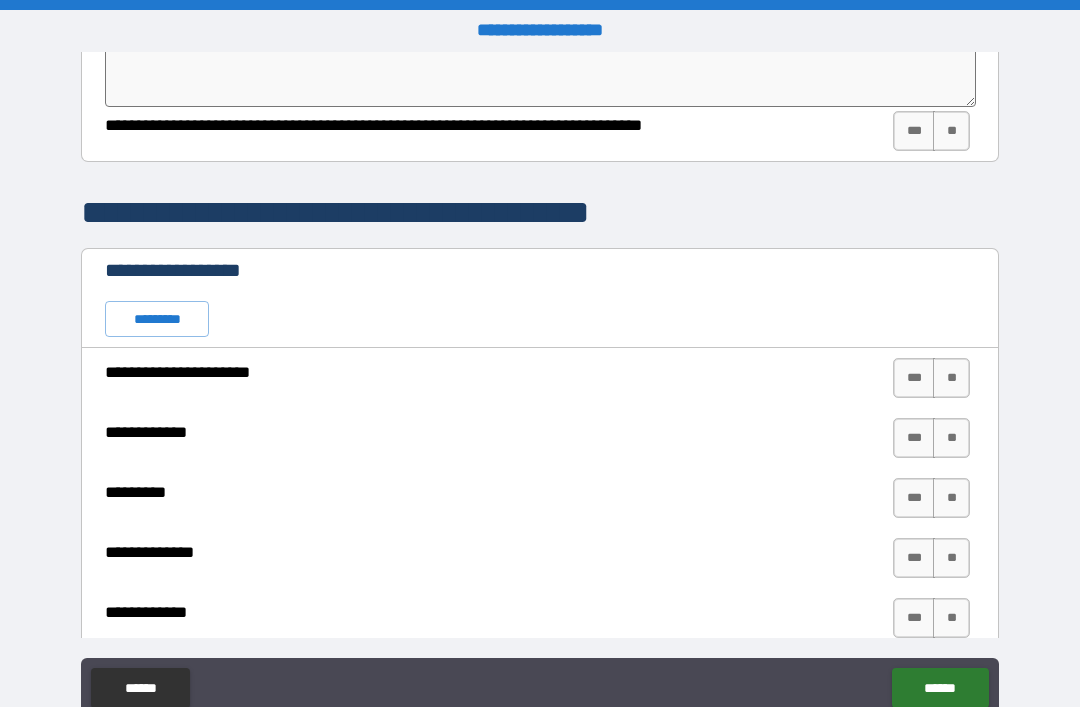 scroll, scrollTop: 249, scrollLeft: 0, axis: vertical 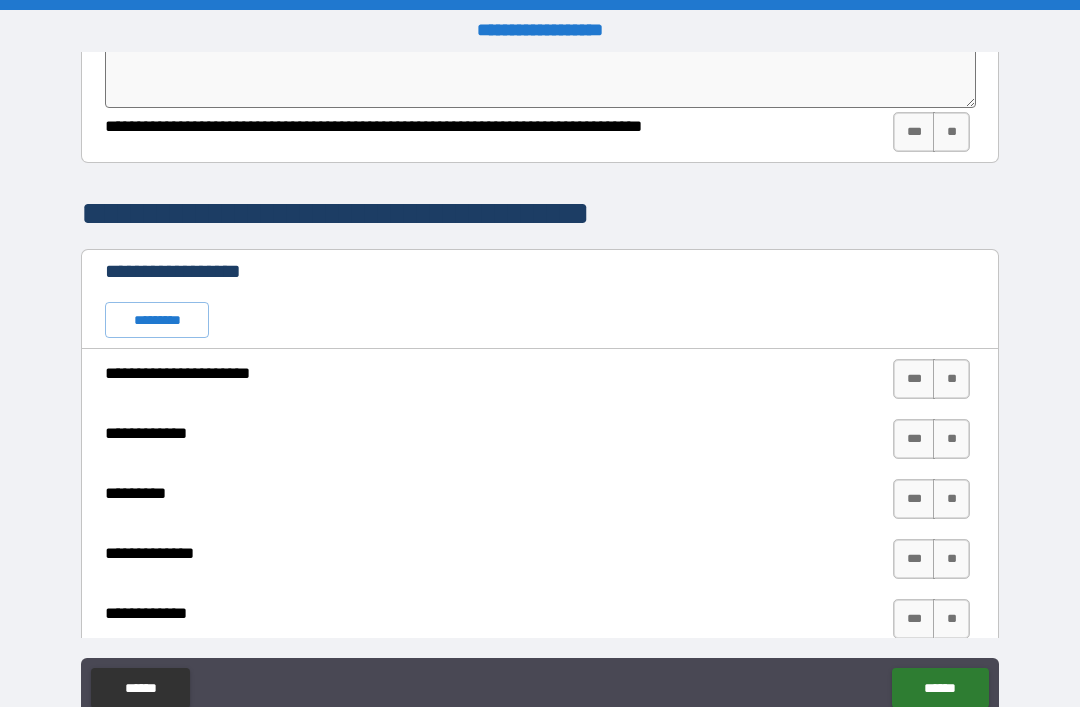 click on "**" at bounding box center (951, 379) 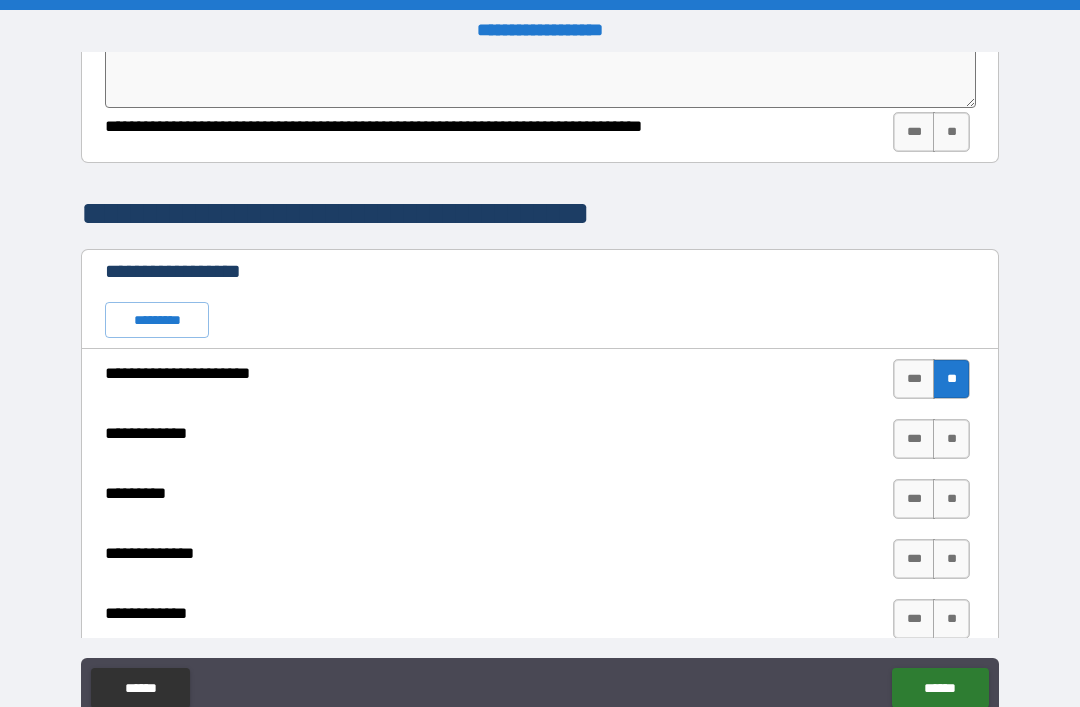 click on "**" at bounding box center [951, 439] 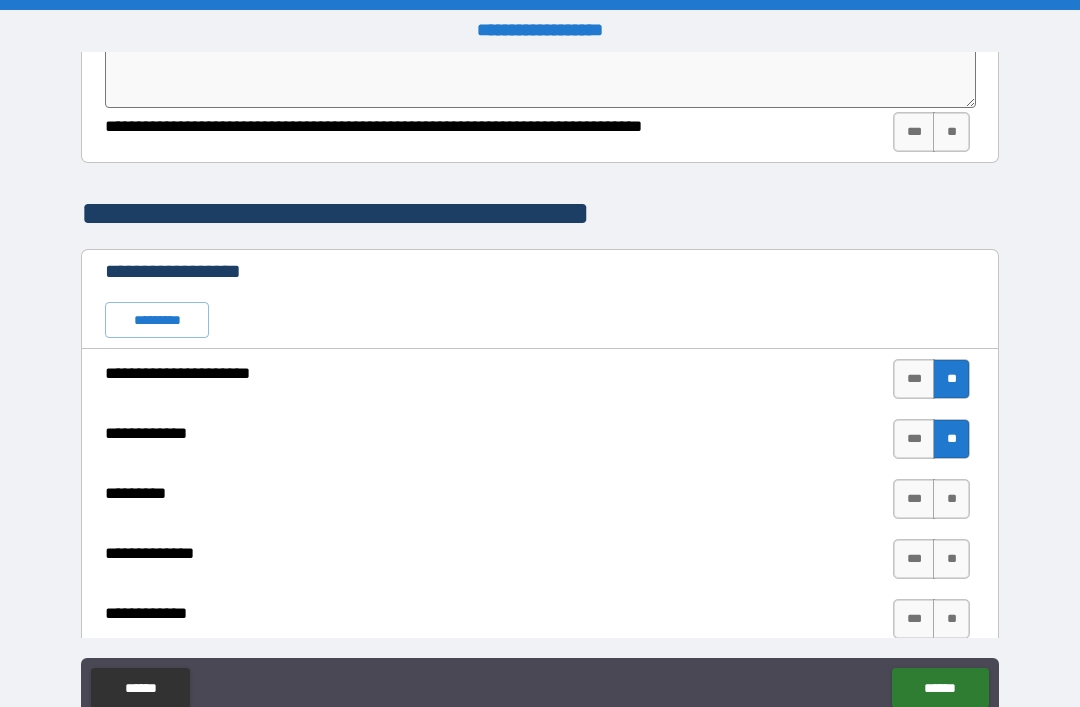click on "**" at bounding box center (951, 499) 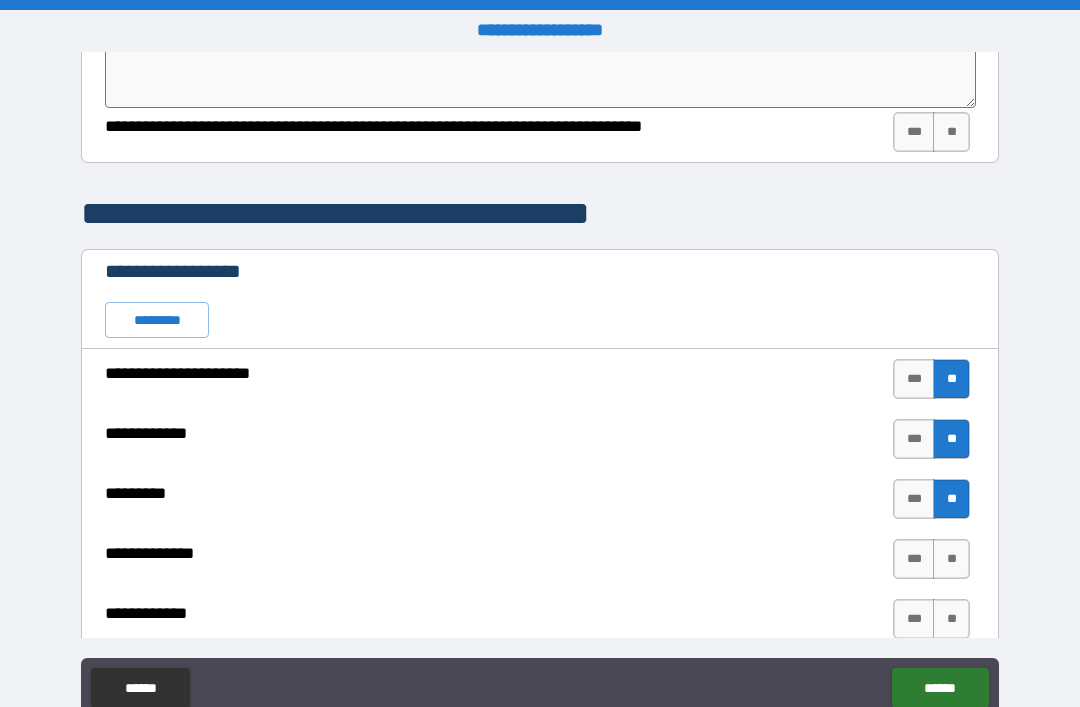 click on "**" at bounding box center [951, 559] 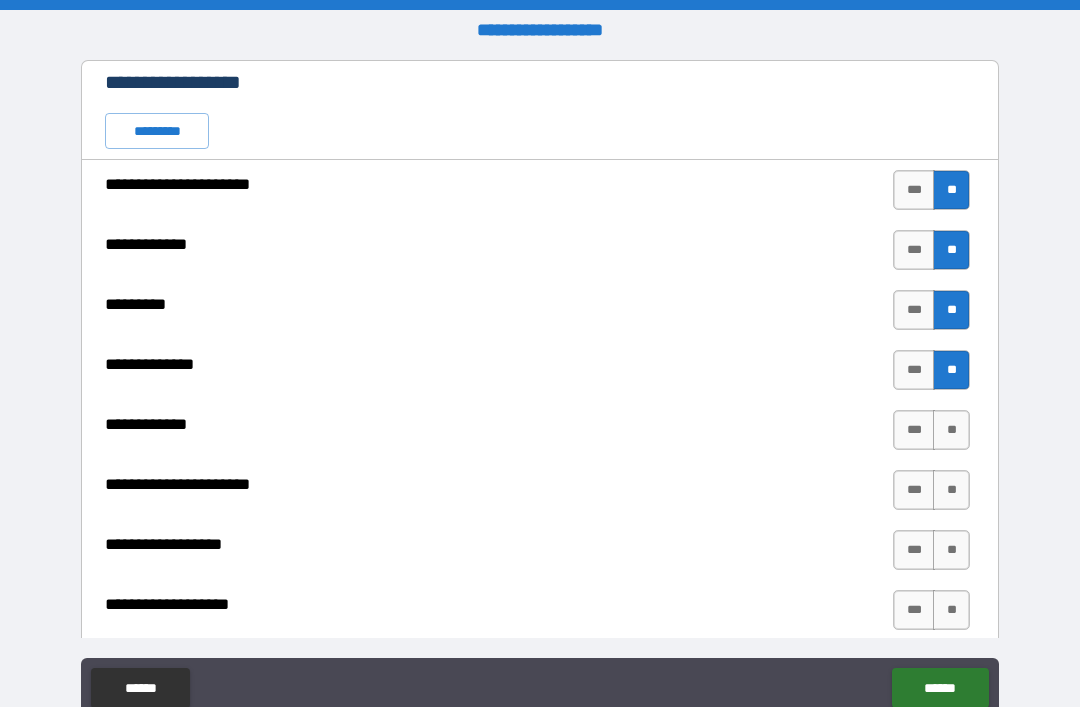 scroll, scrollTop: 455, scrollLeft: 0, axis: vertical 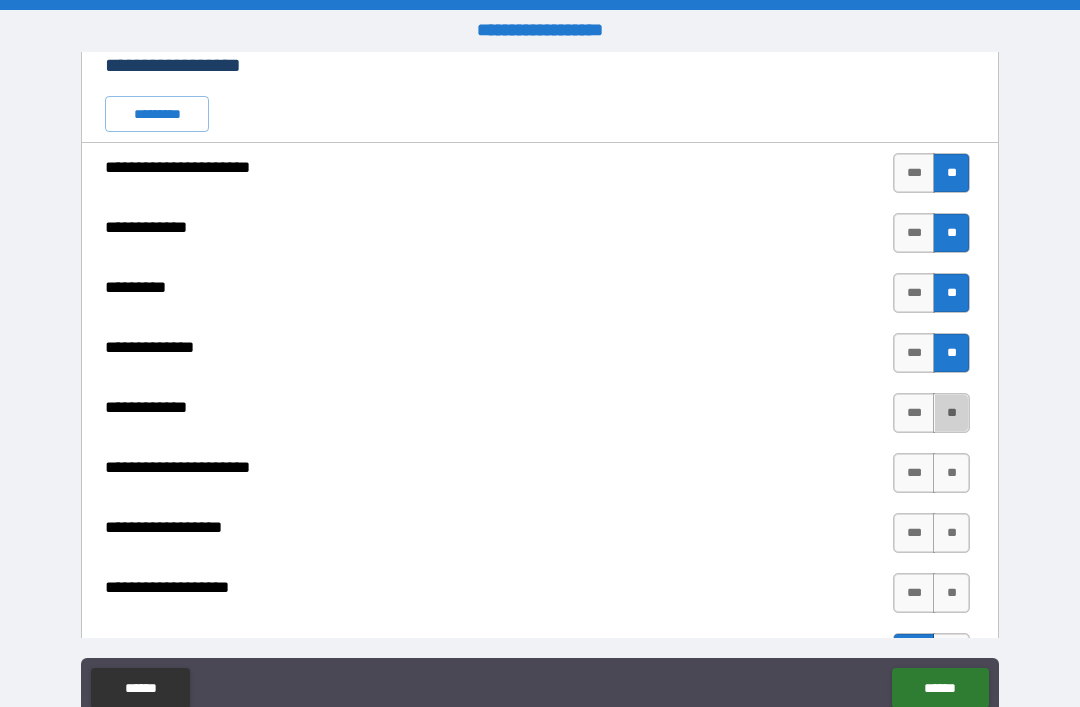 click on "**" at bounding box center [951, 413] 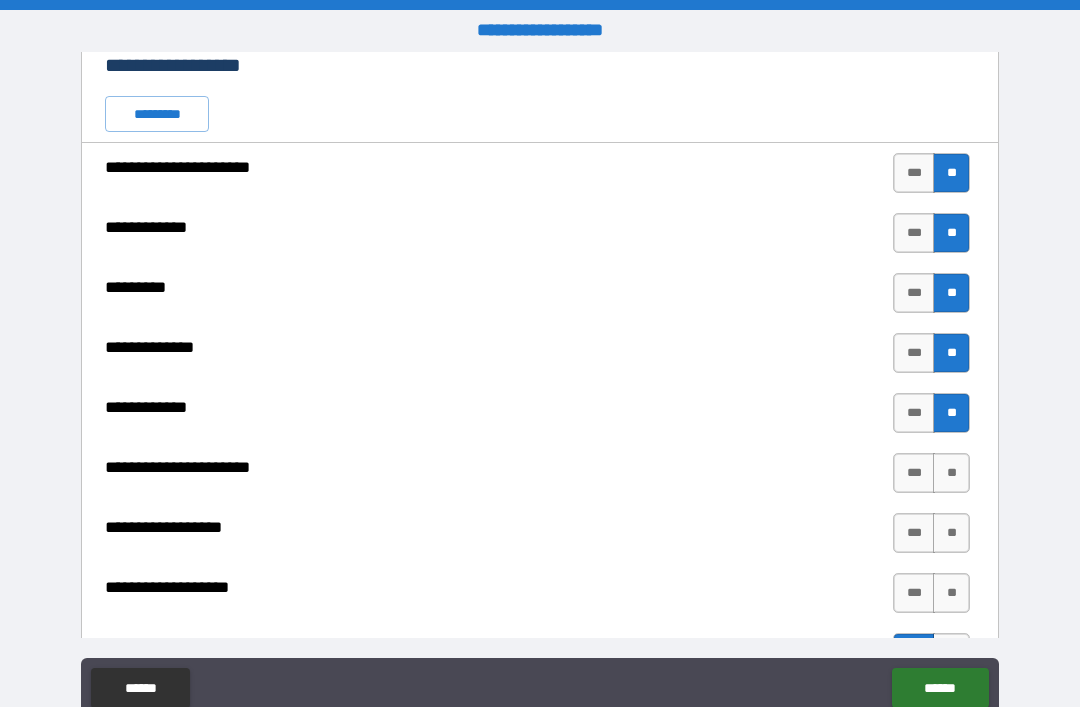click on "**" at bounding box center [951, 473] 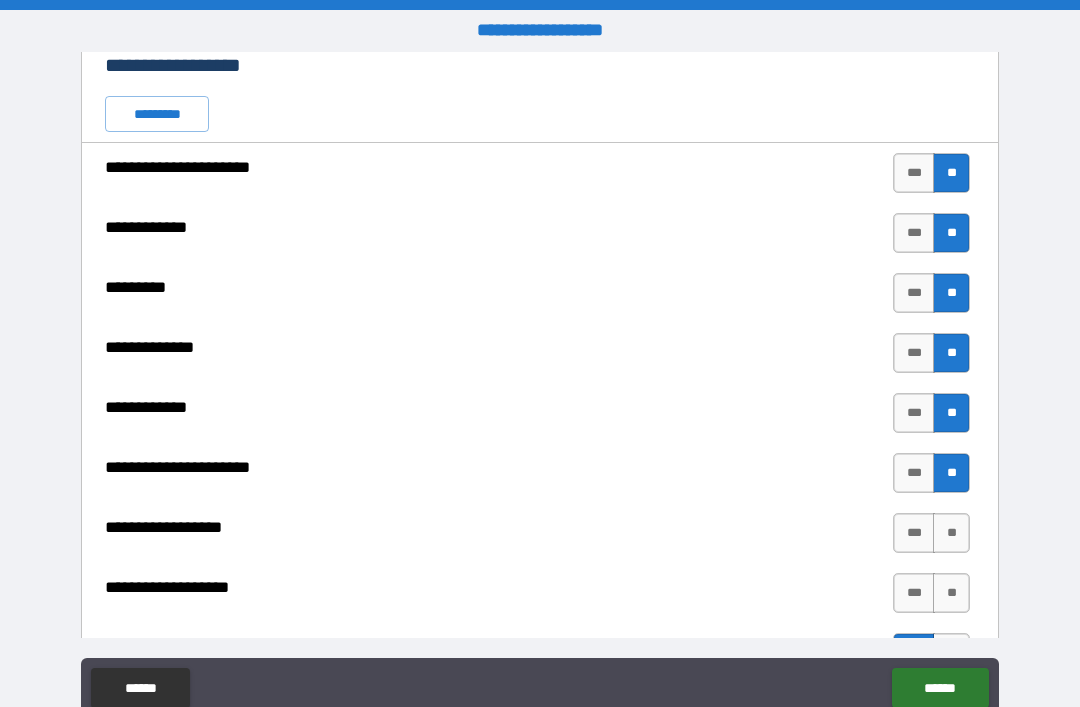 click on "**" at bounding box center (951, 533) 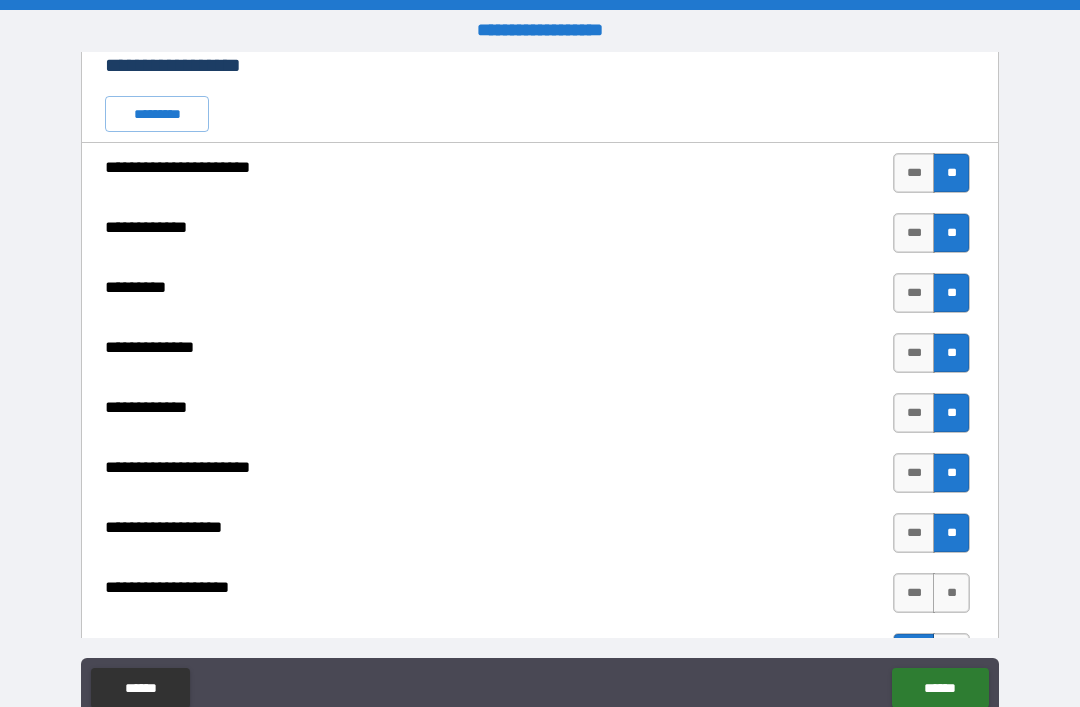 click on "**" at bounding box center (951, 593) 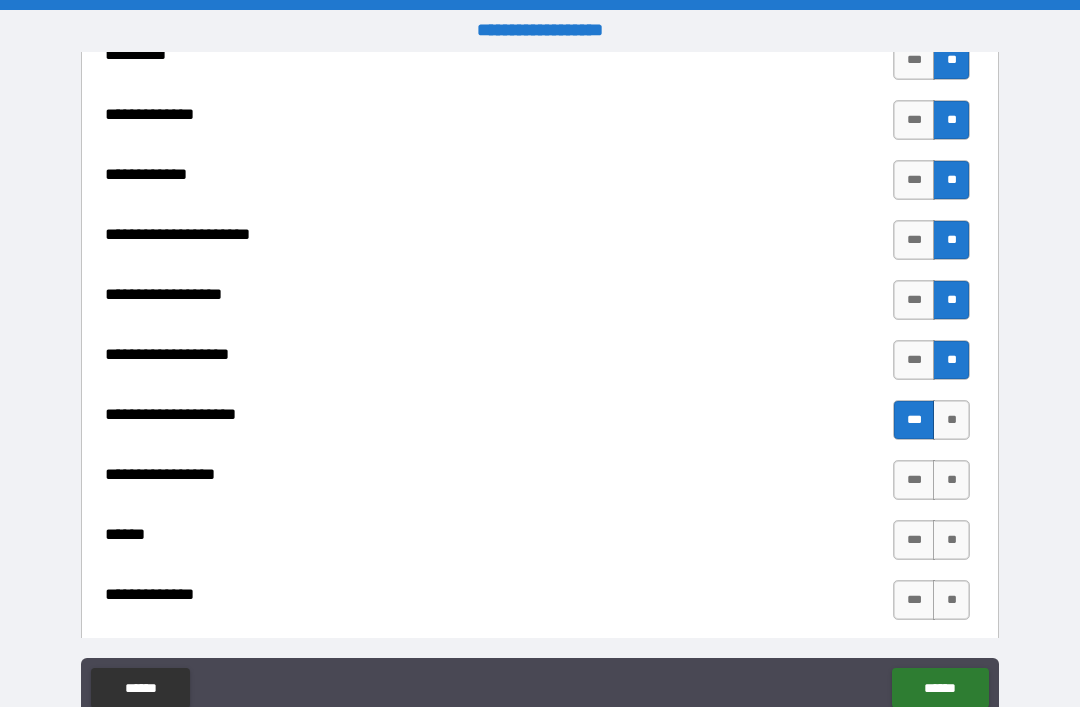 scroll, scrollTop: 759, scrollLeft: 0, axis: vertical 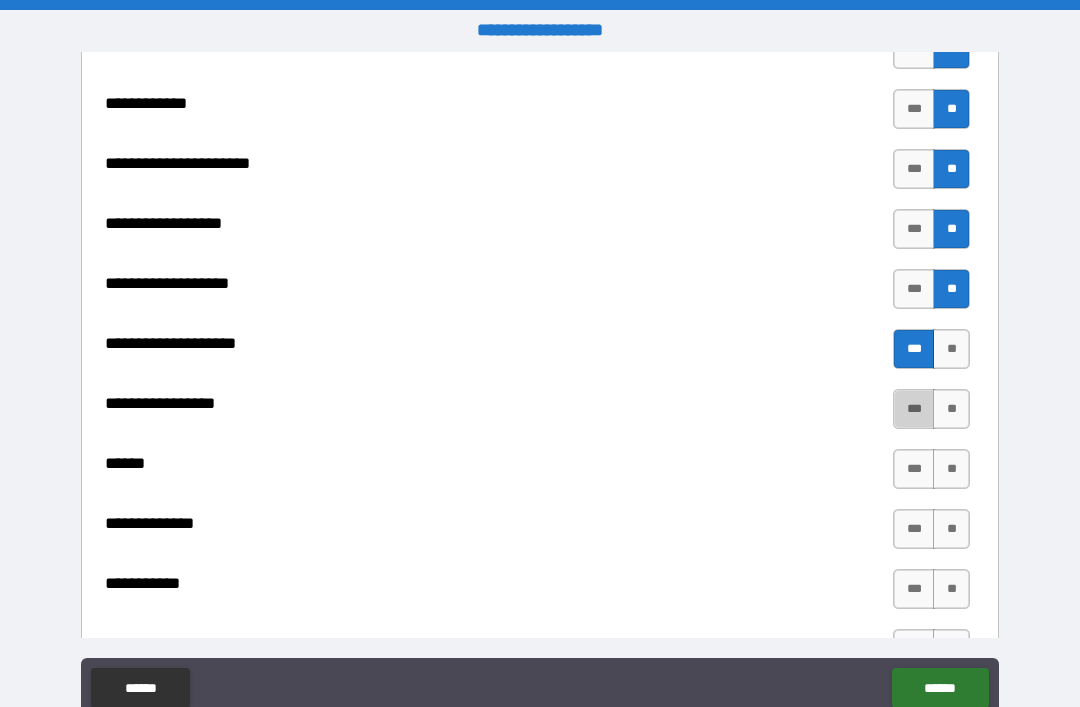 click on "***" at bounding box center [914, 409] 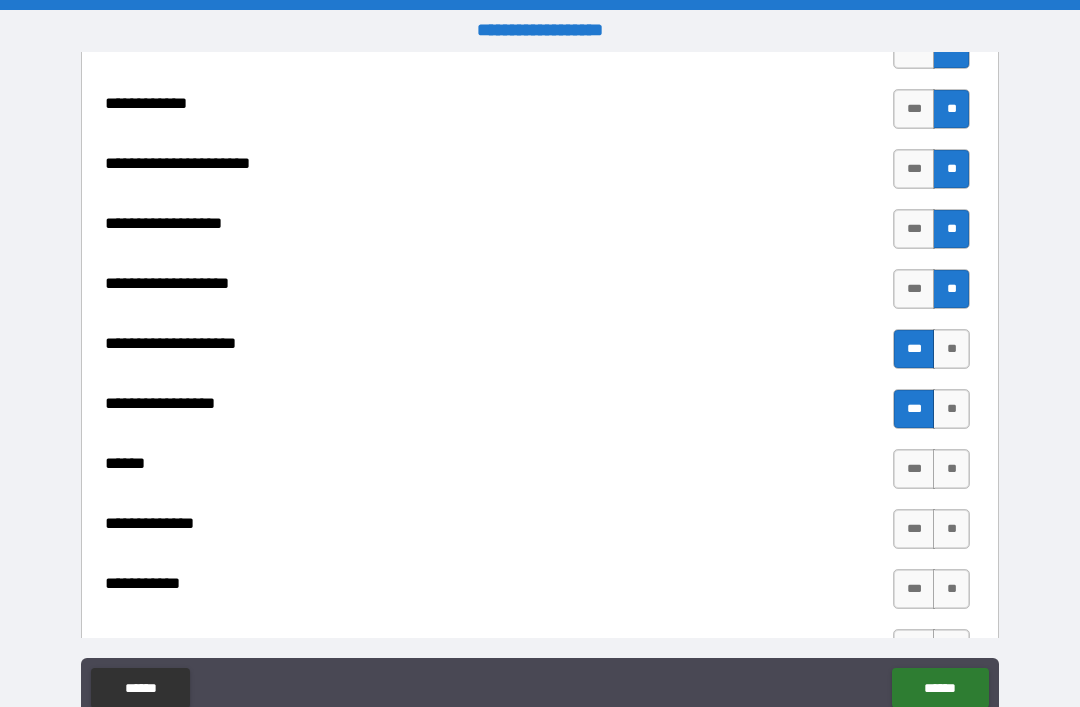 click on "**" at bounding box center (951, 469) 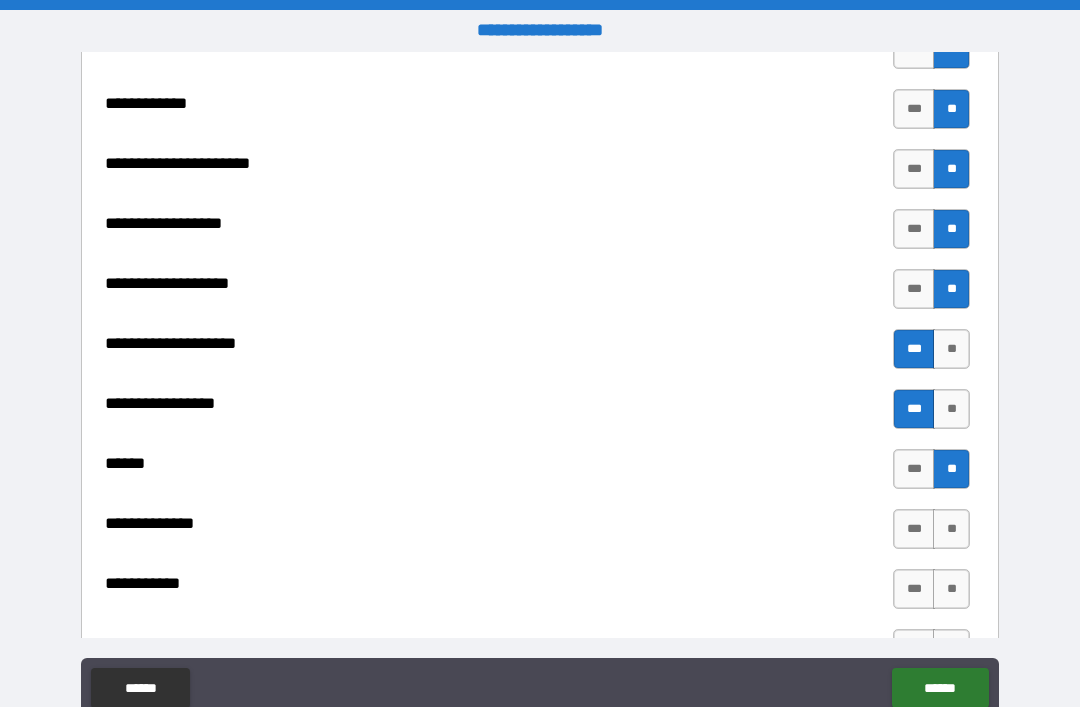 click on "**" at bounding box center (951, 529) 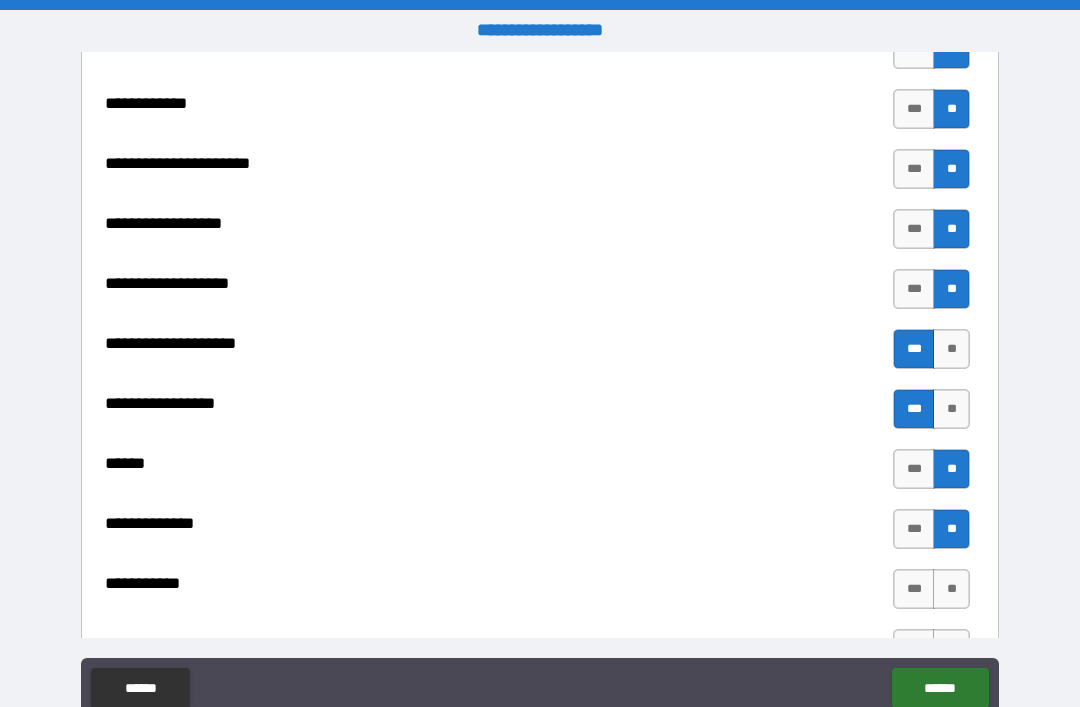 click on "**" at bounding box center (951, 589) 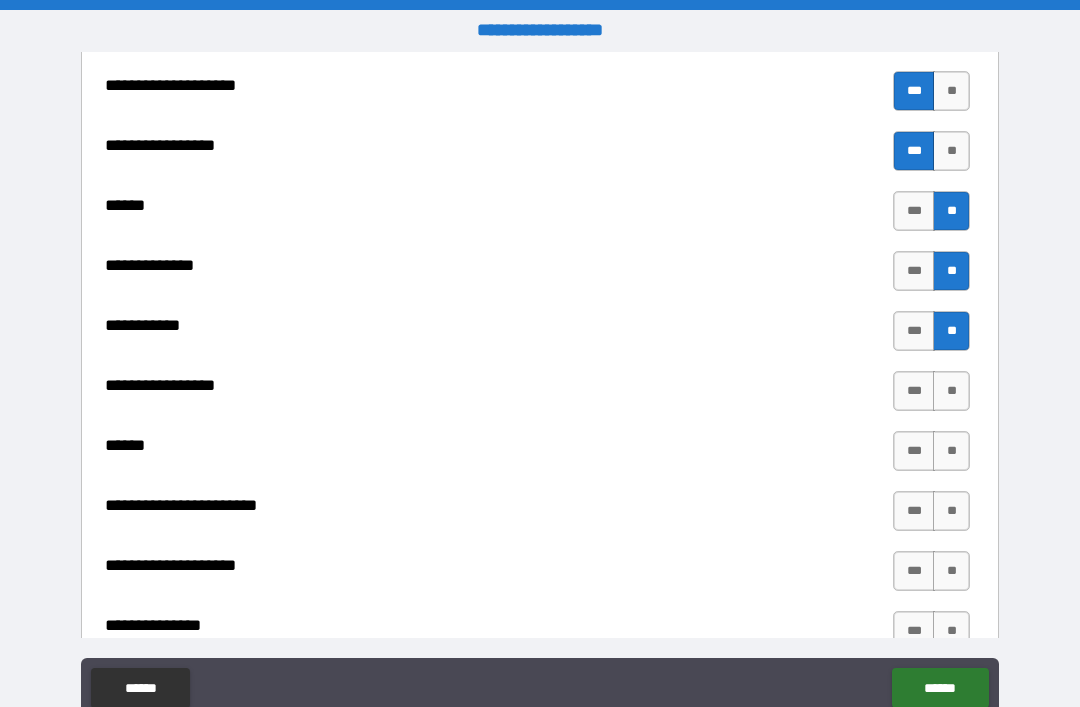 scroll, scrollTop: 1021, scrollLeft: 0, axis: vertical 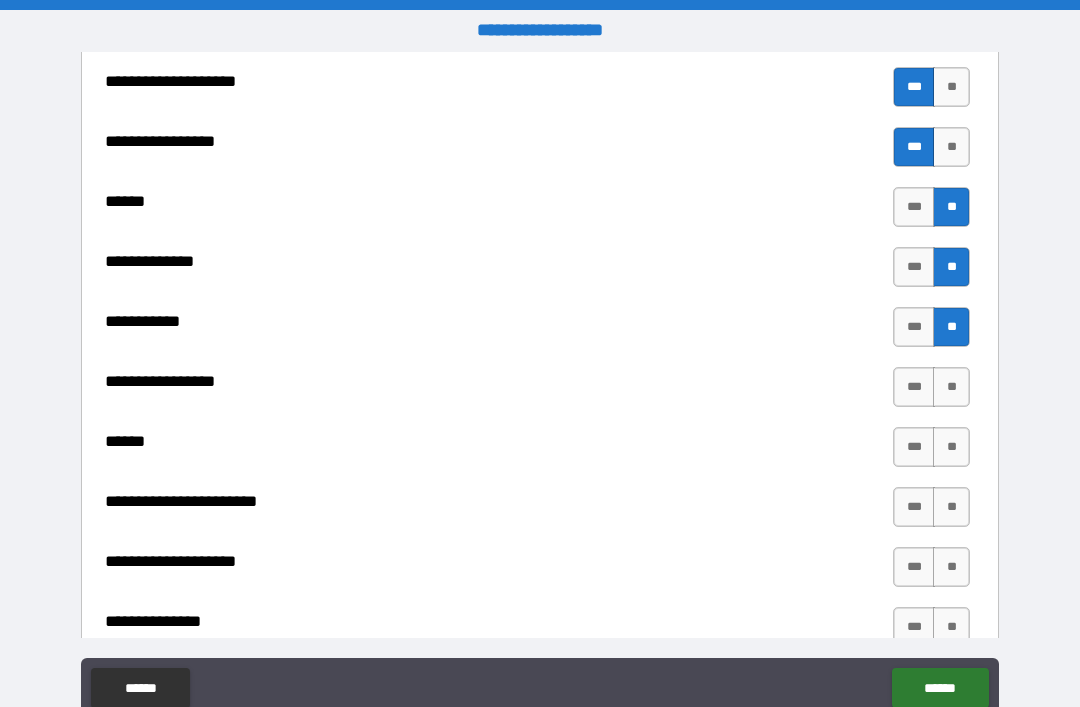 click on "**" at bounding box center [951, 387] 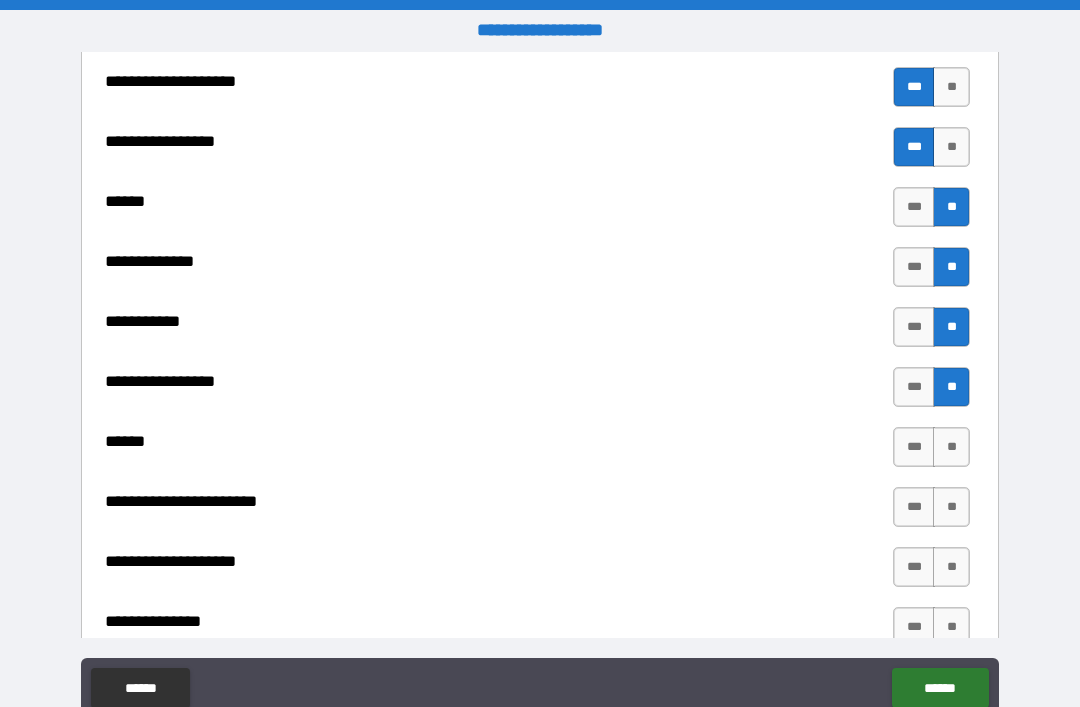 click on "**" at bounding box center [951, 447] 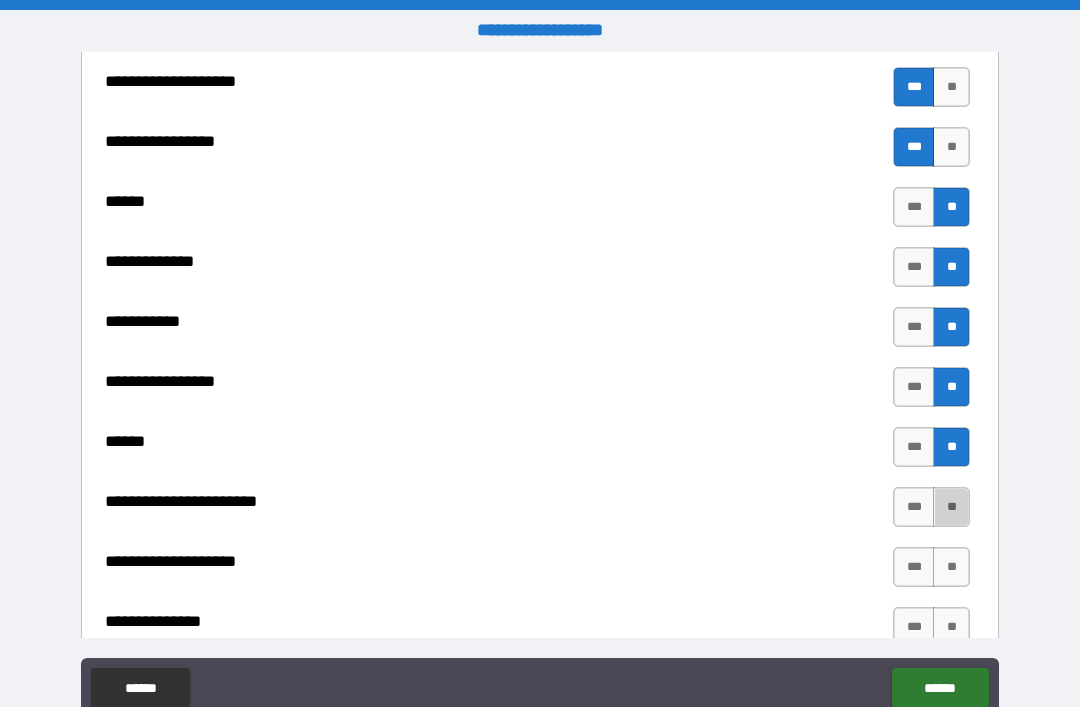 click on "**" at bounding box center (951, 507) 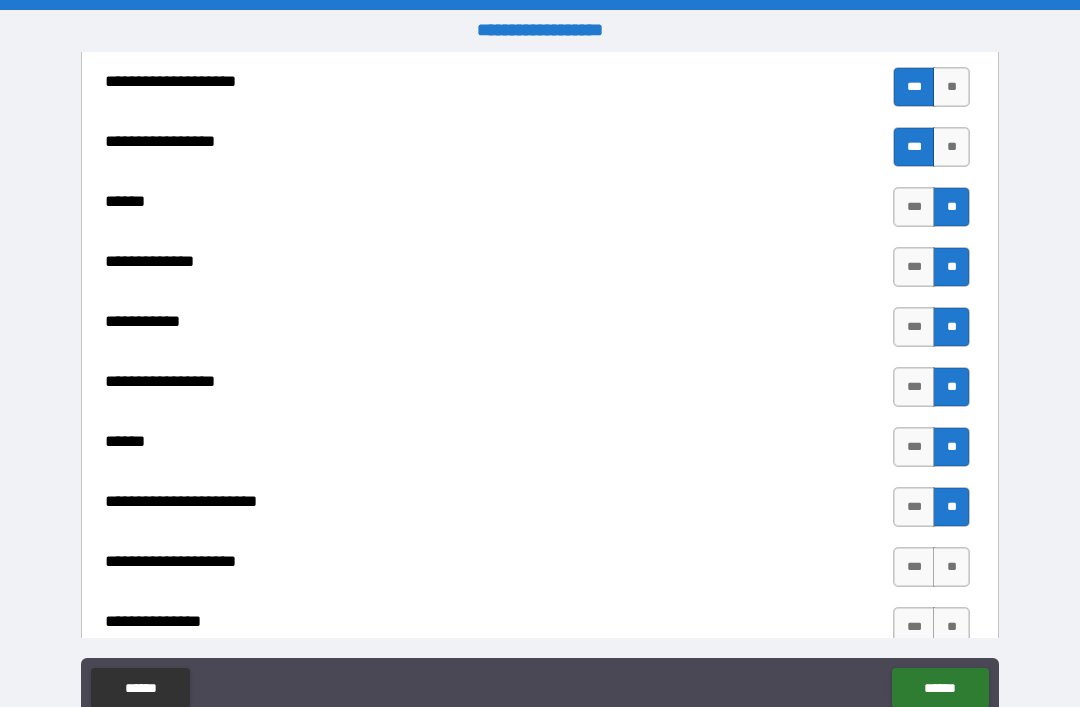 click on "**" at bounding box center [951, 567] 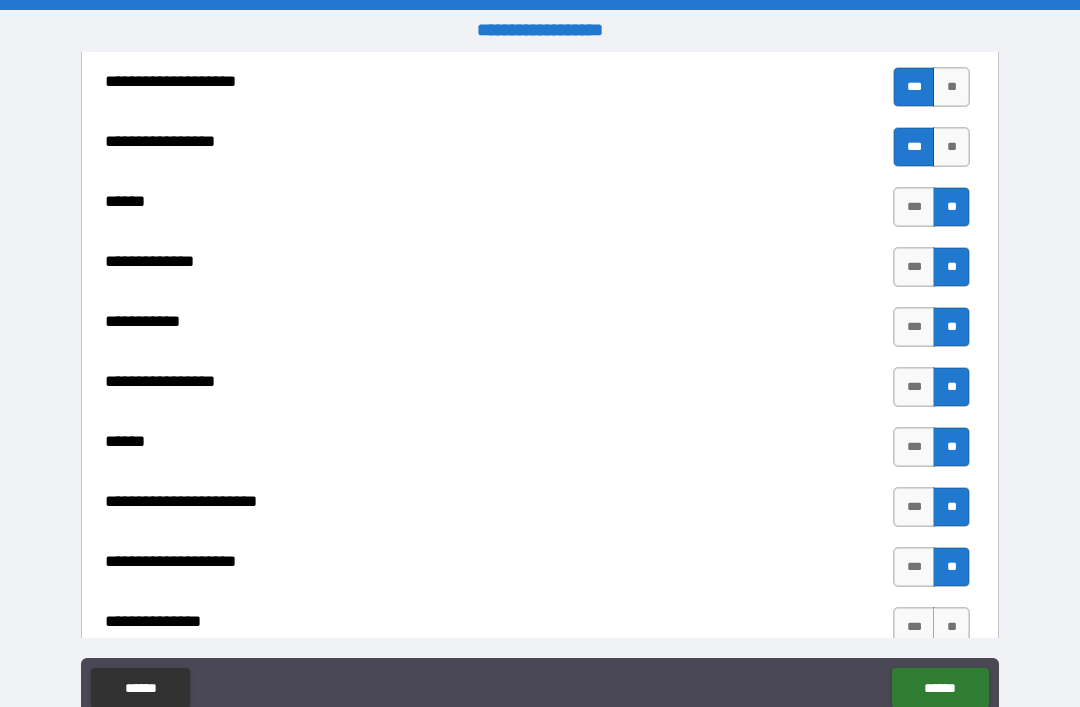 click on "**" at bounding box center (951, 627) 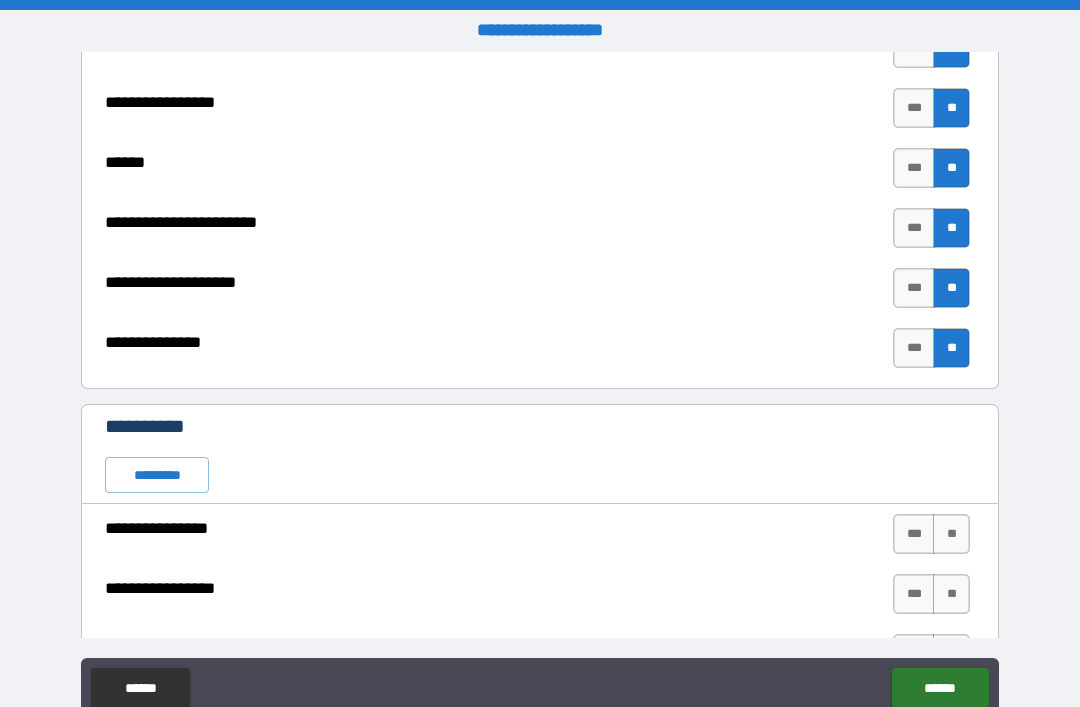 scroll, scrollTop: 1305, scrollLeft: 0, axis: vertical 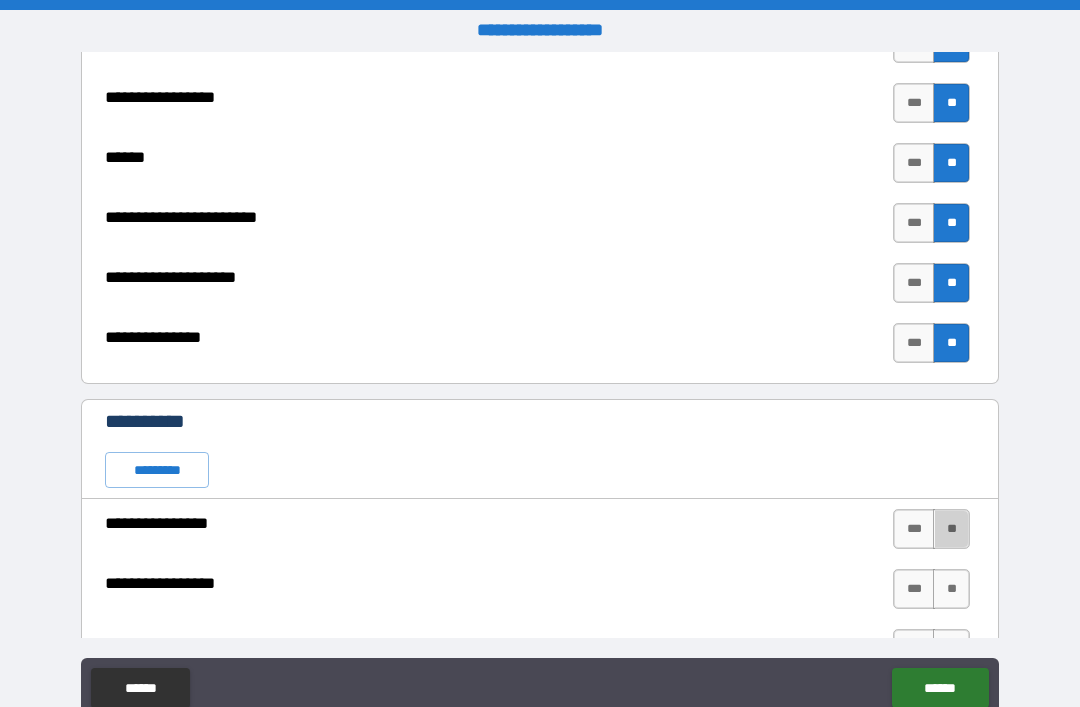 click on "**" at bounding box center [951, 529] 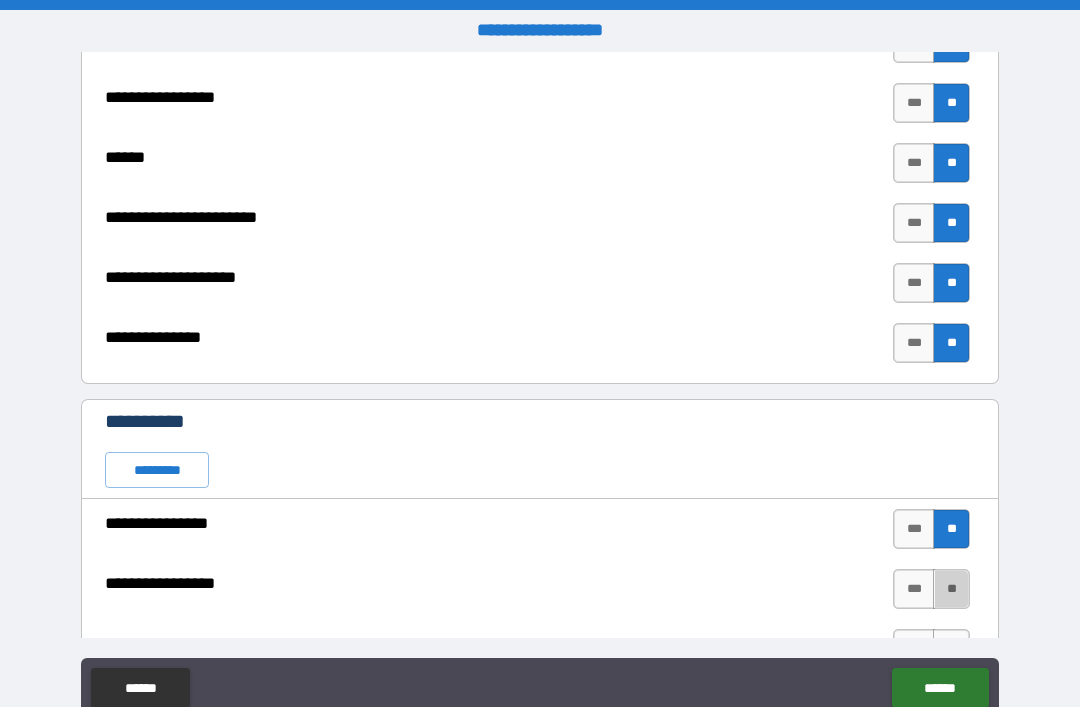 click on "**" at bounding box center (951, 589) 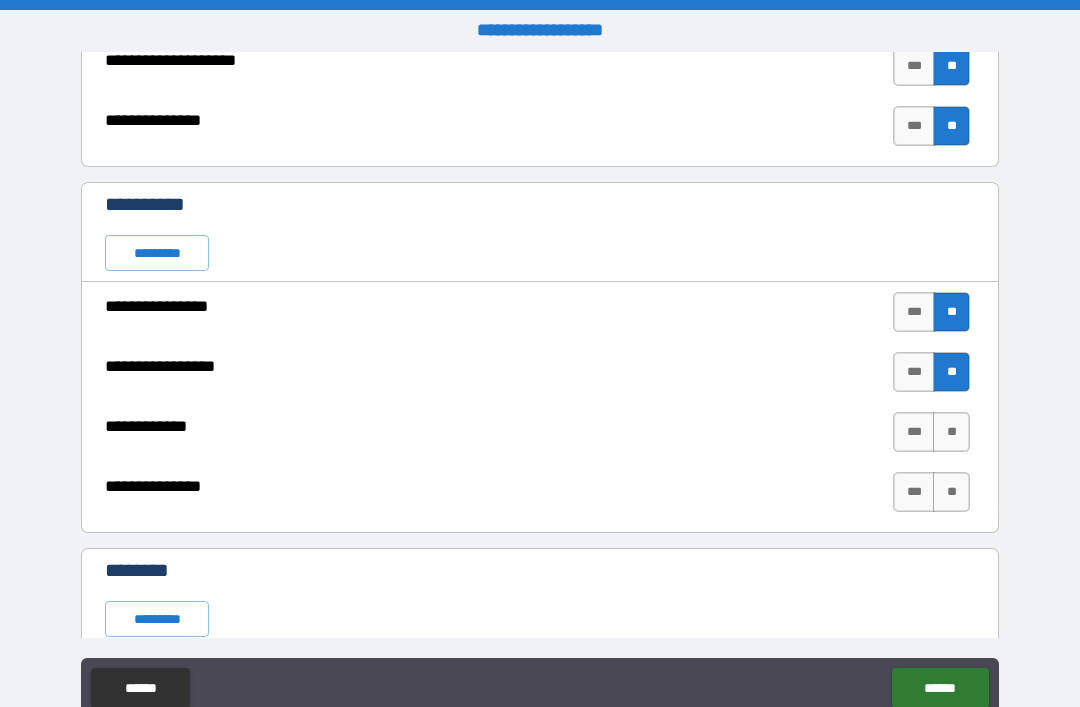 scroll, scrollTop: 1524, scrollLeft: 0, axis: vertical 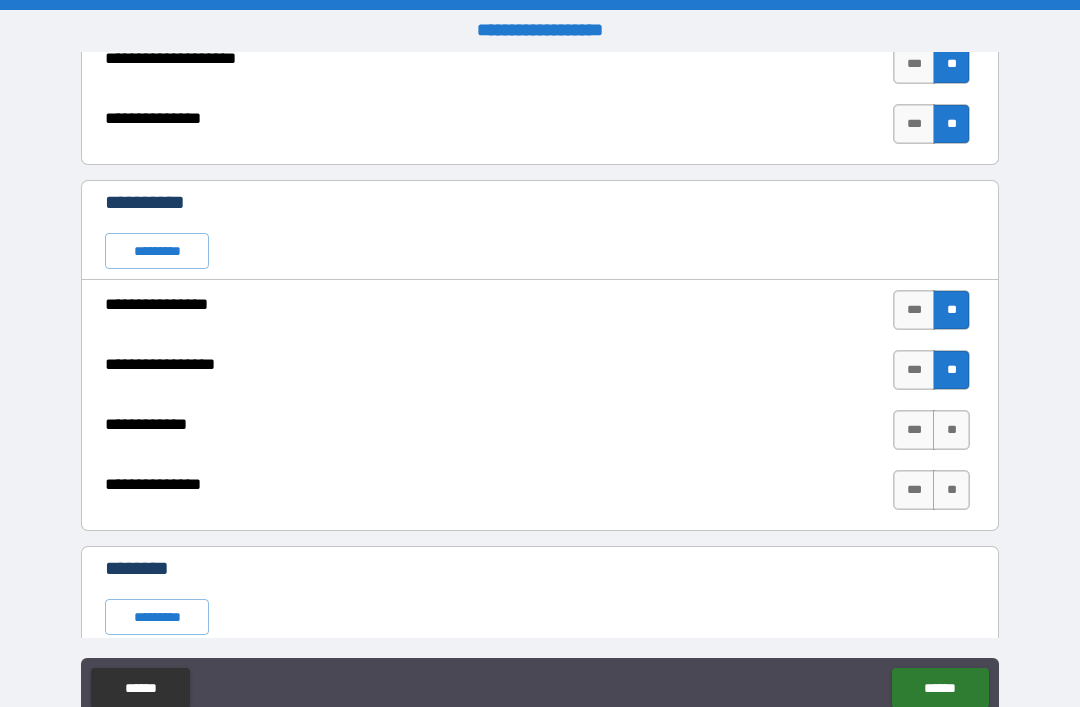 click on "**" at bounding box center [951, 430] 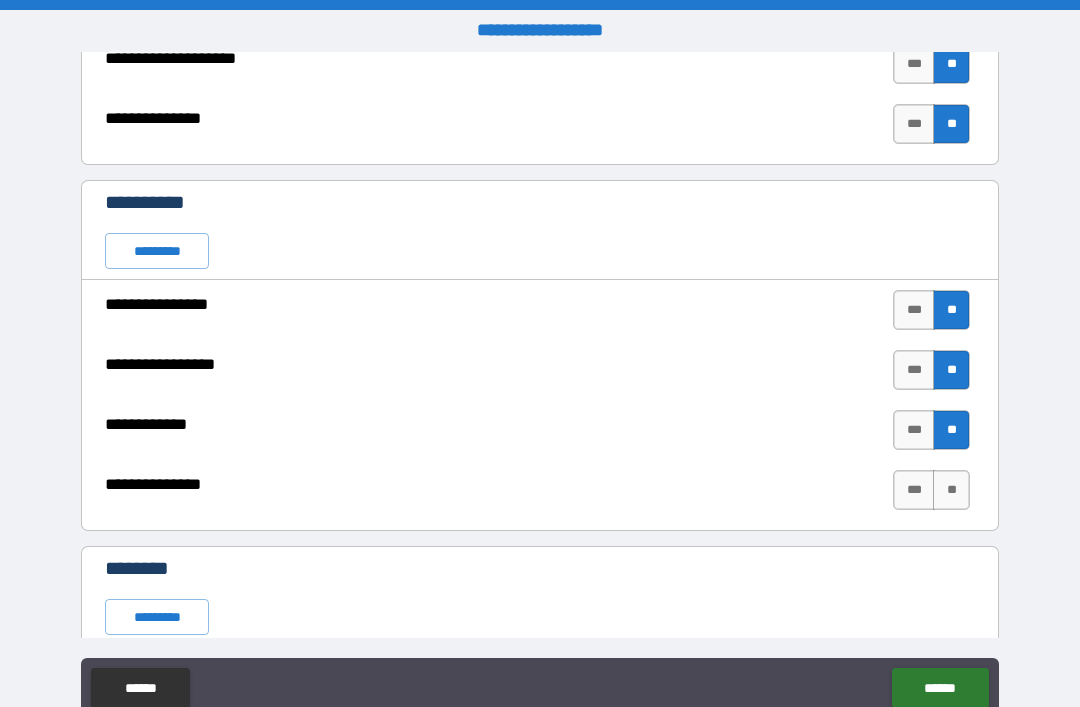 click on "**" at bounding box center [951, 490] 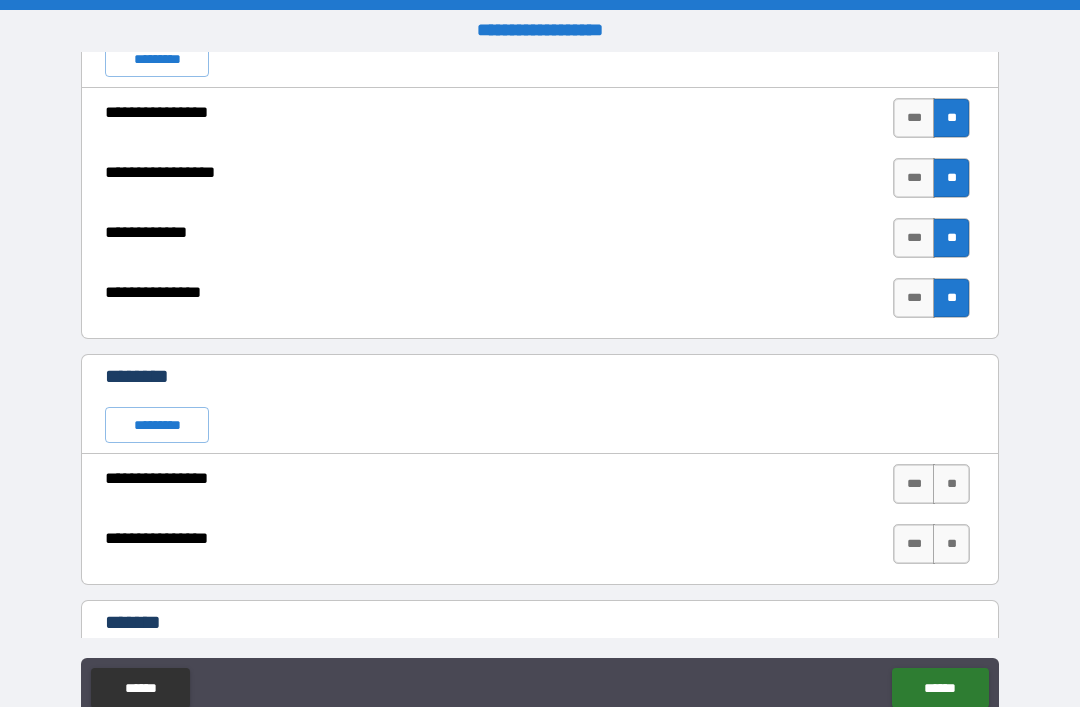 scroll, scrollTop: 1718, scrollLeft: 0, axis: vertical 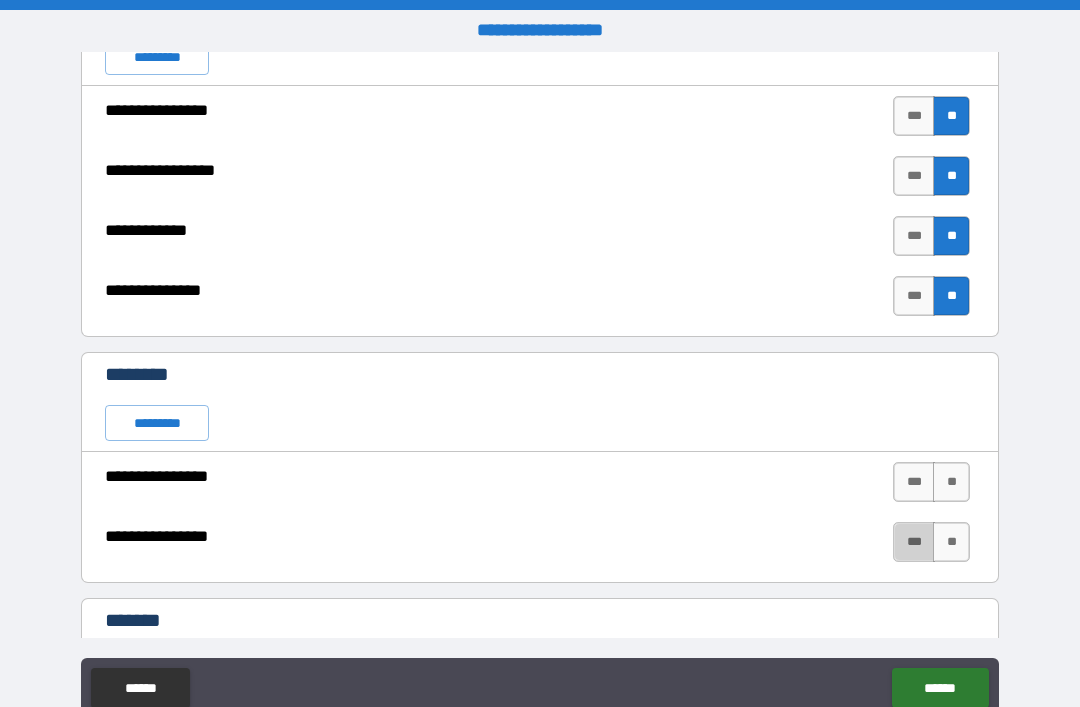 click on "***" at bounding box center [914, 542] 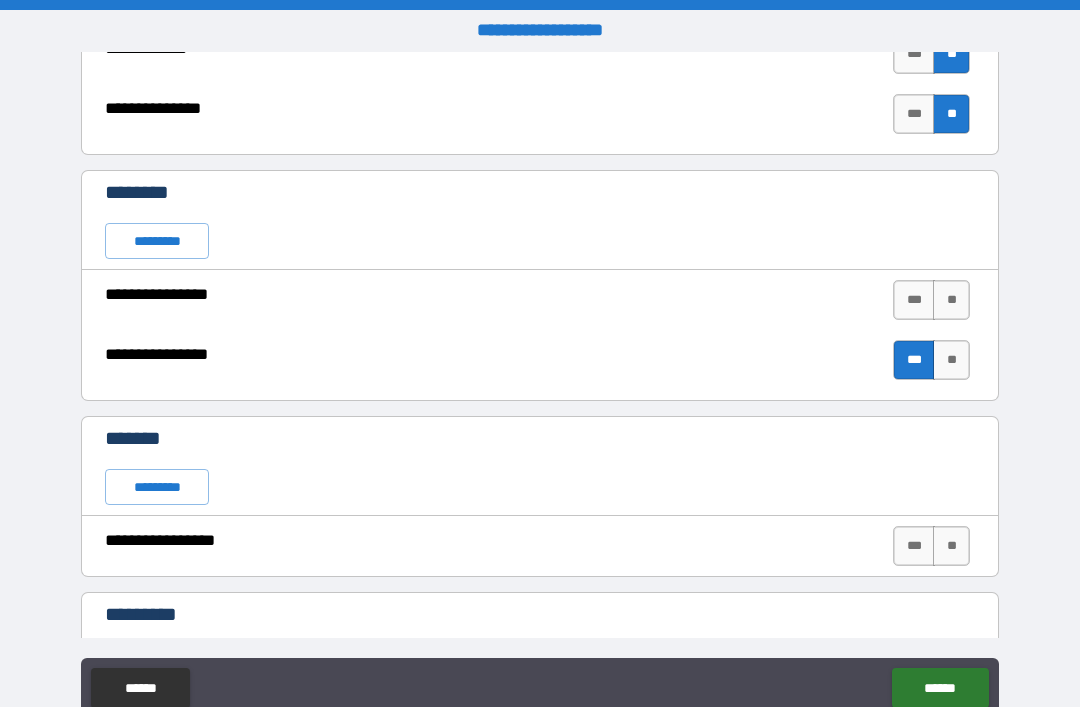 scroll, scrollTop: 1931, scrollLeft: 0, axis: vertical 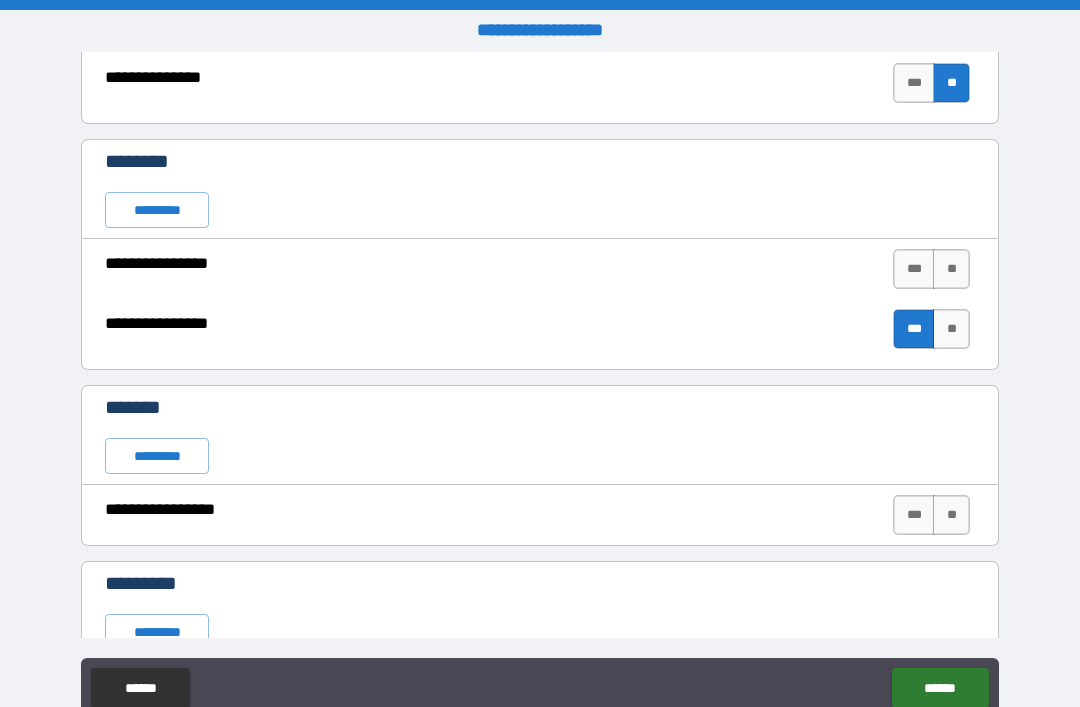 click on "***" at bounding box center [914, 515] 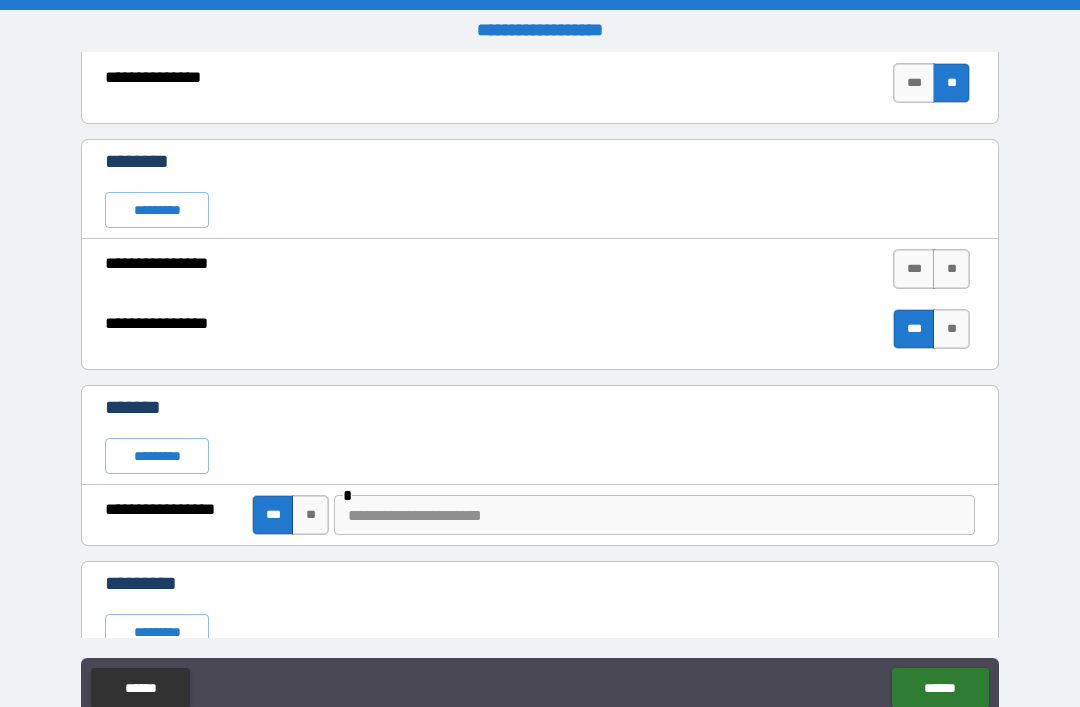 type on "*" 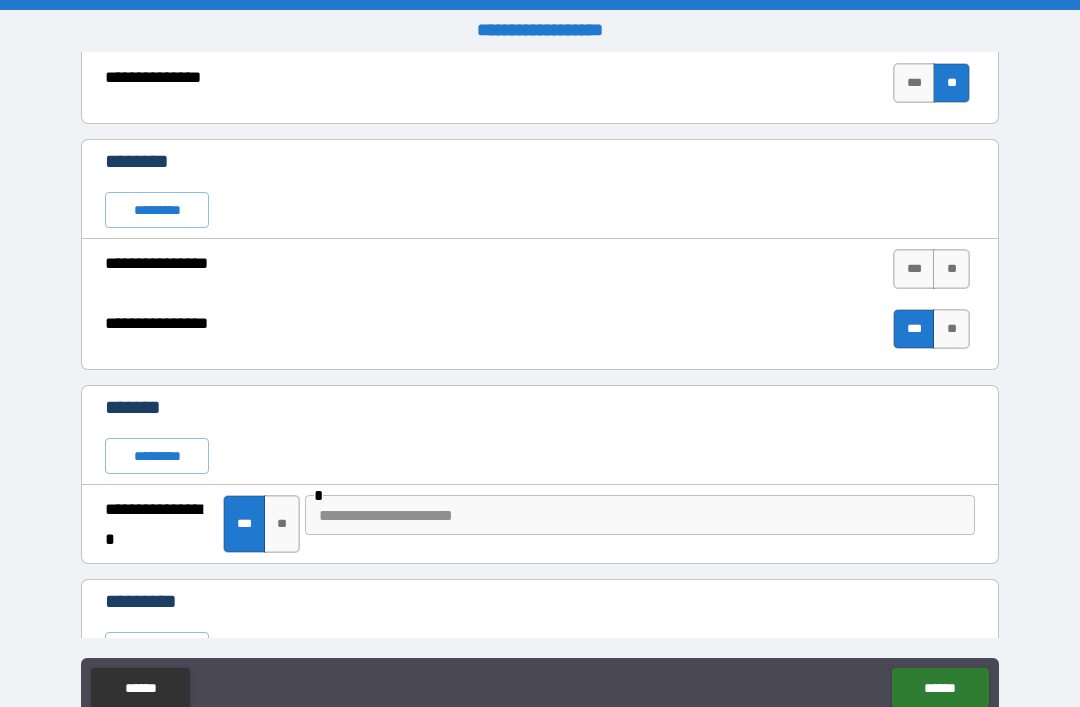 click at bounding box center (640, 515) 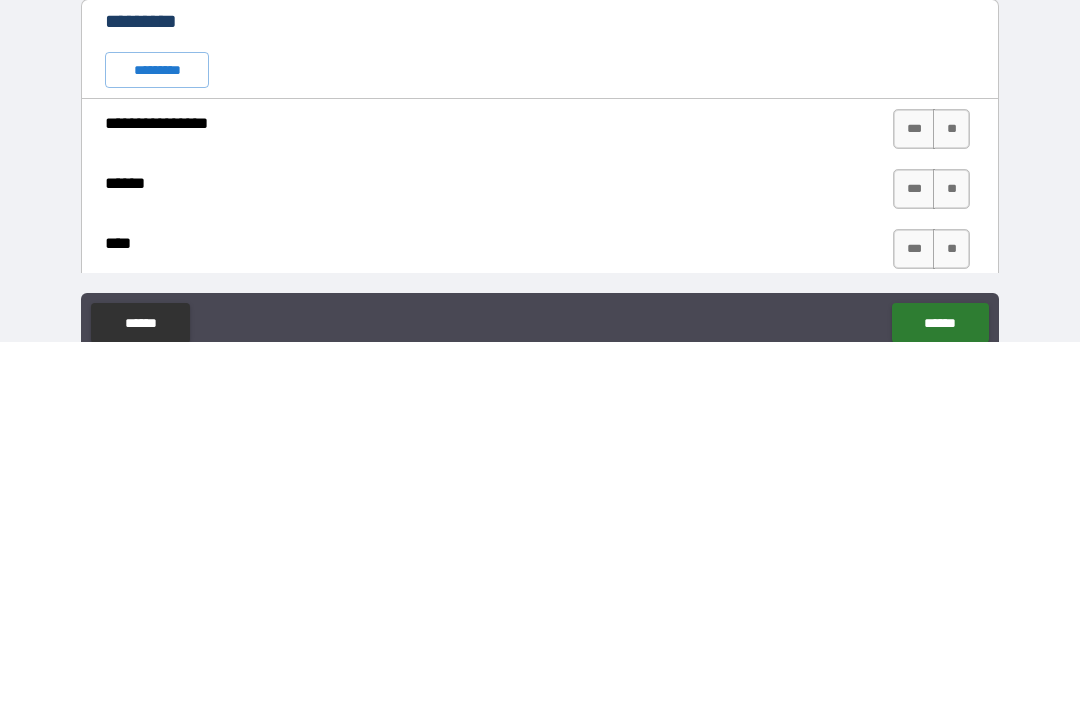 scroll, scrollTop: 2157, scrollLeft: 0, axis: vertical 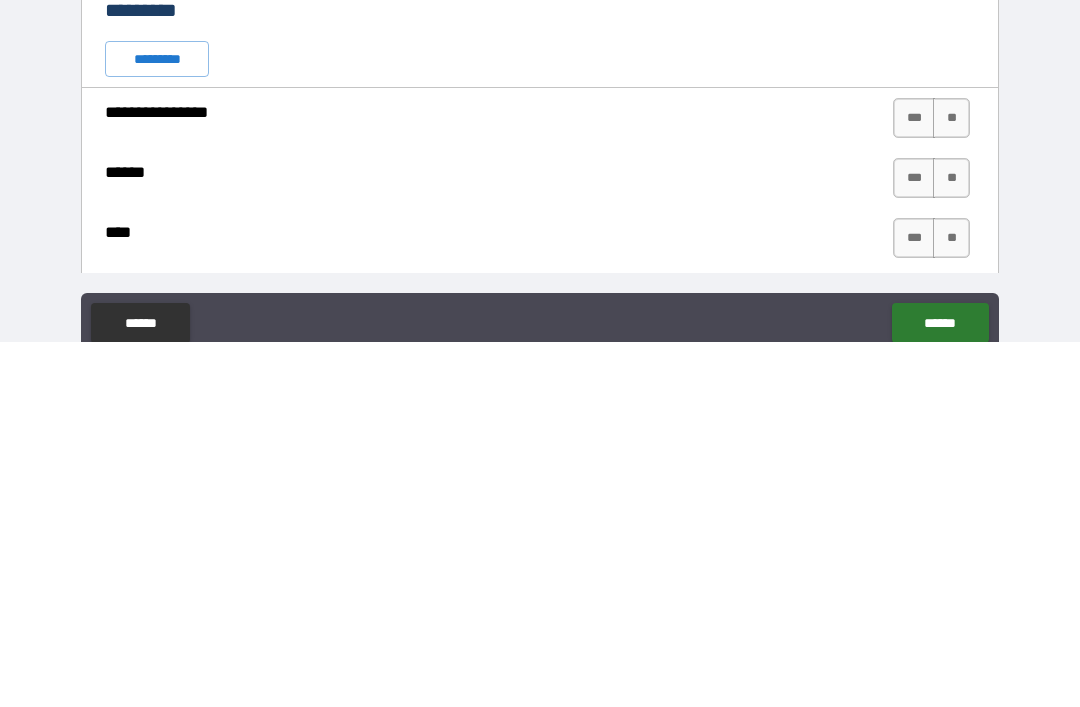 type on "**********" 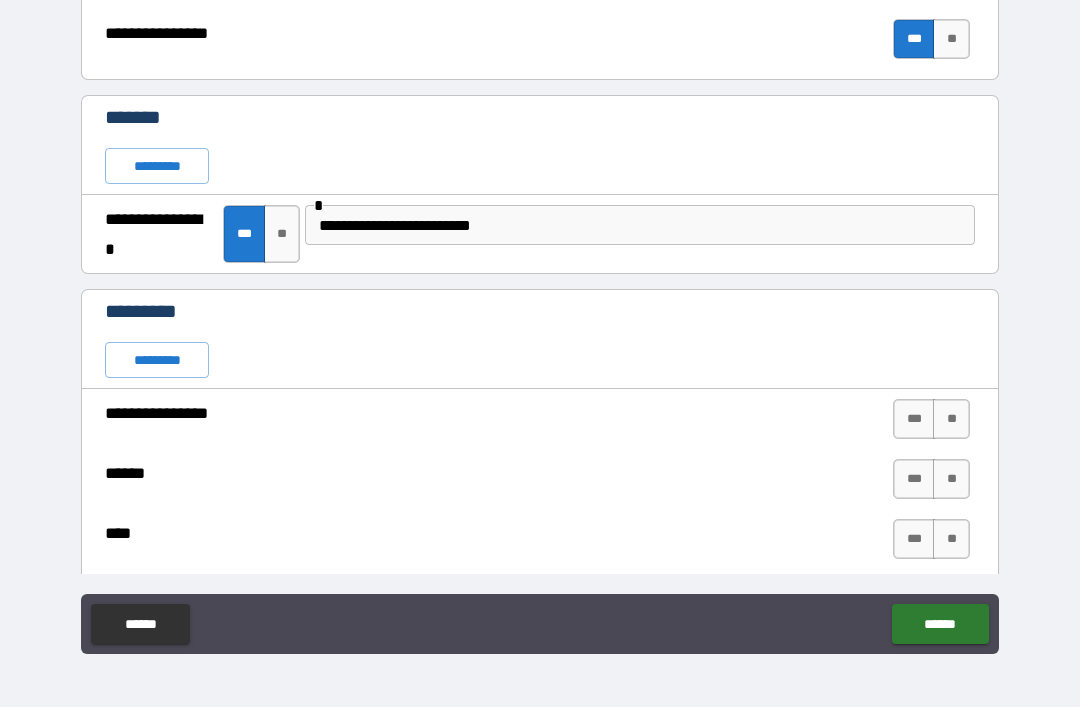 click on "**" at bounding box center (951, 419) 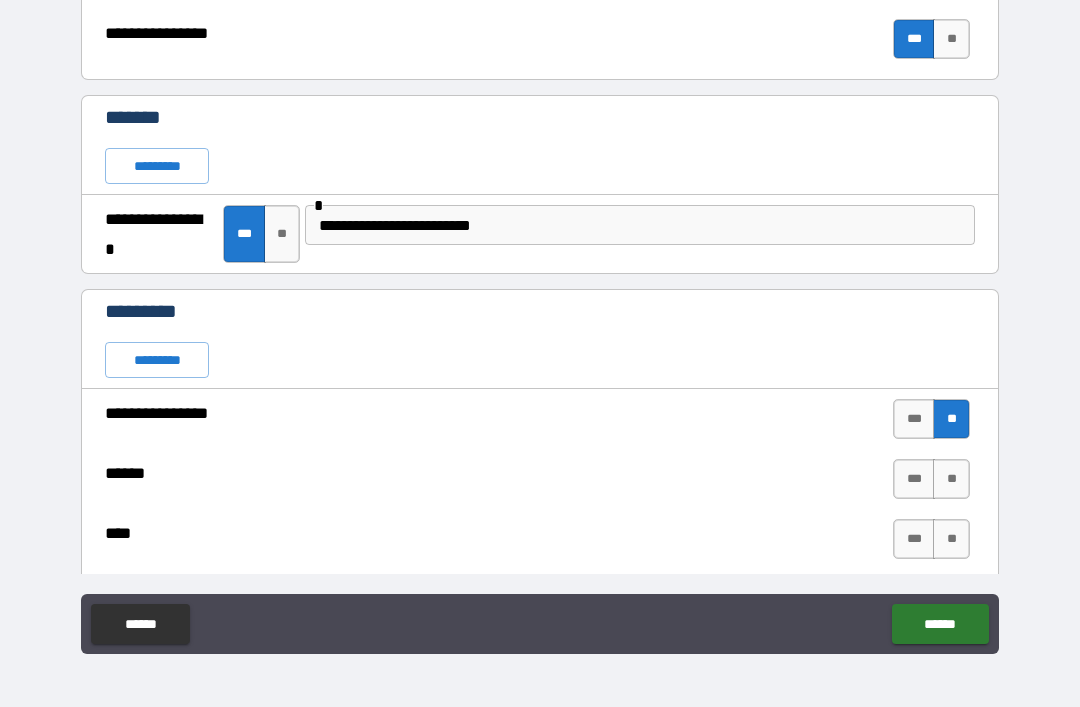 click on "**" at bounding box center [951, 479] 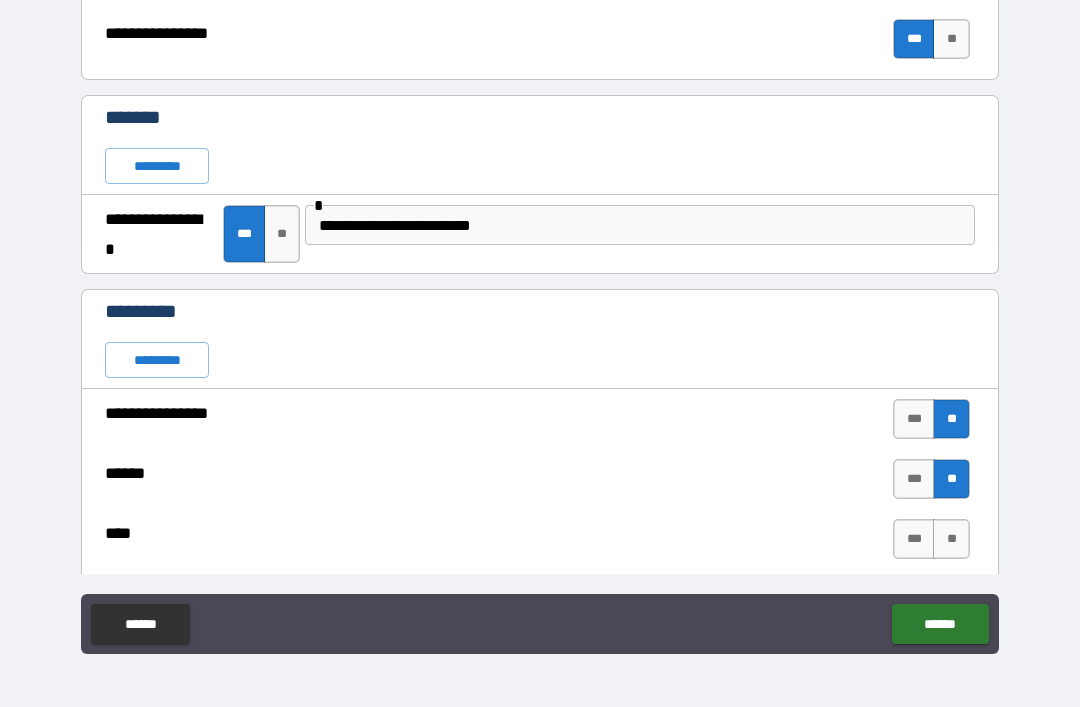 click on "**" at bounding box center [951, 539] 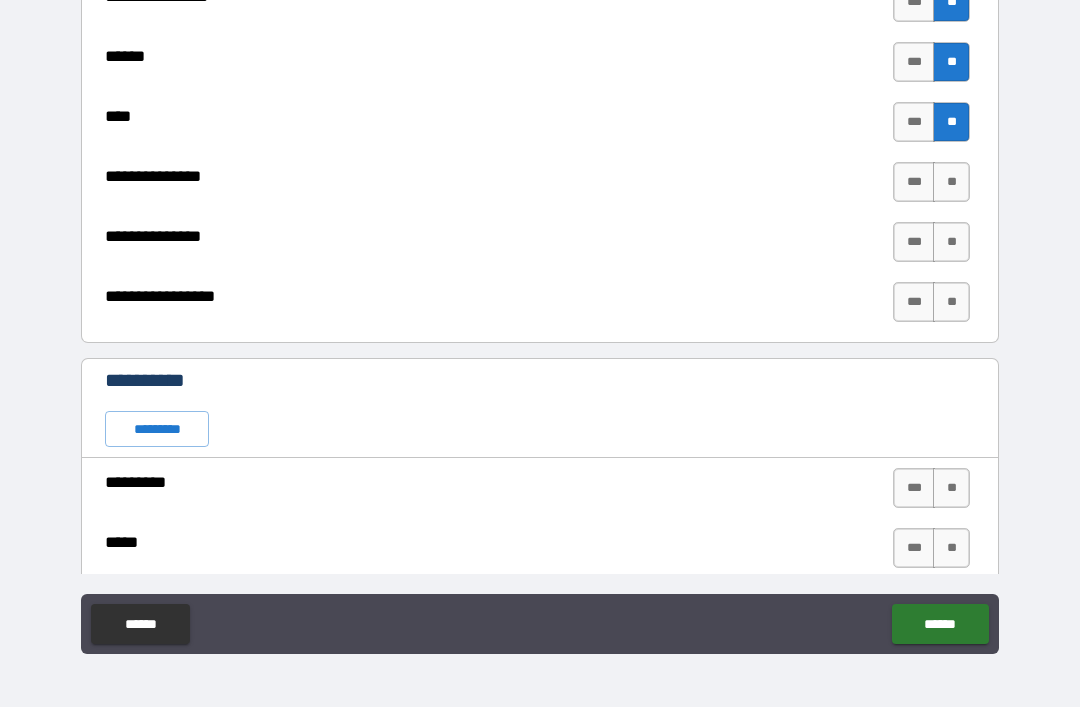 scroll, scrollTop: 2583, scrollLeft: 0, axis: vertical 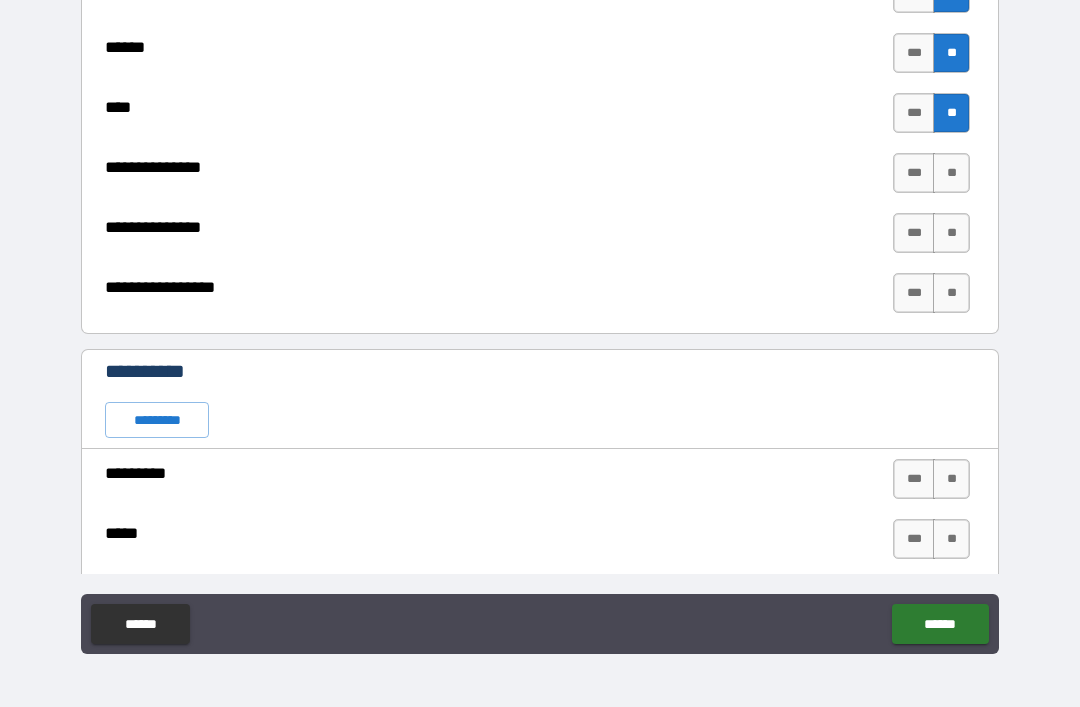 click on "**" at bounding box center [951, 173] 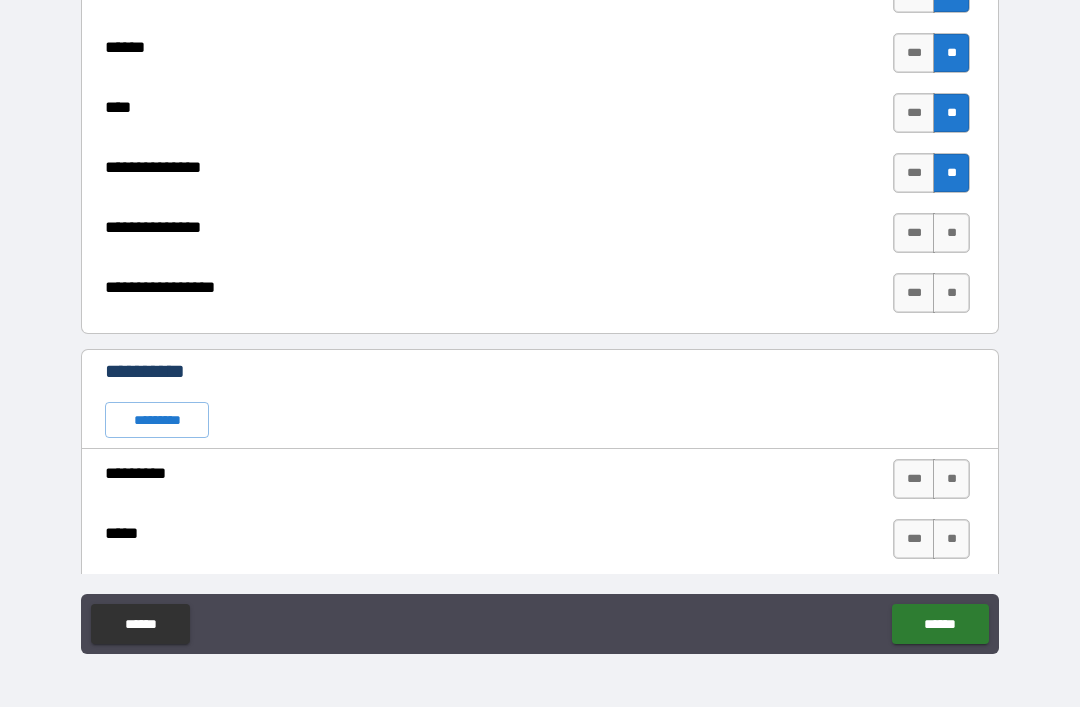 click on "**" at bounding box center (951, 233) 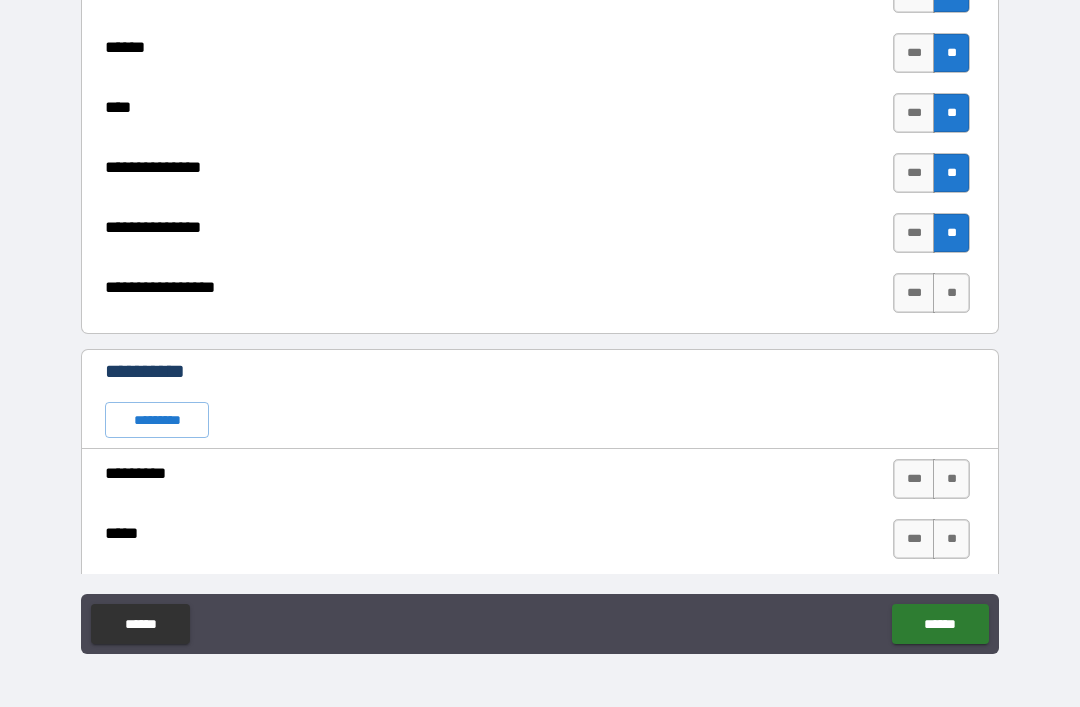 click on "**" at bounding box center (951, 293) 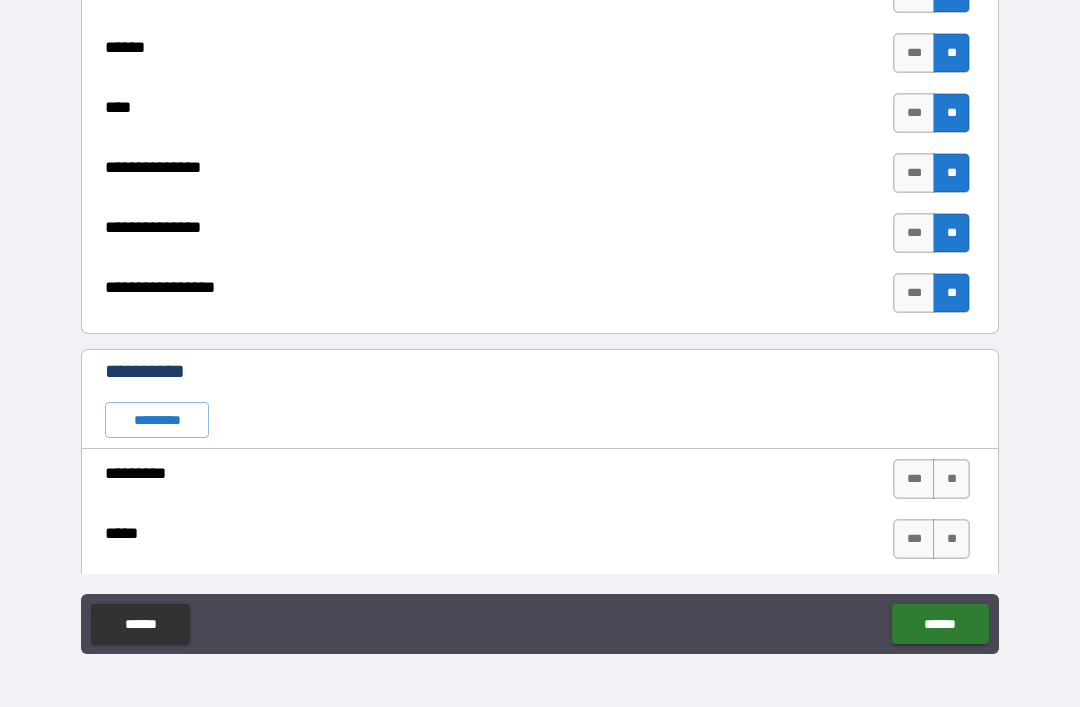 click on "**" at bounding box center [951, 479] 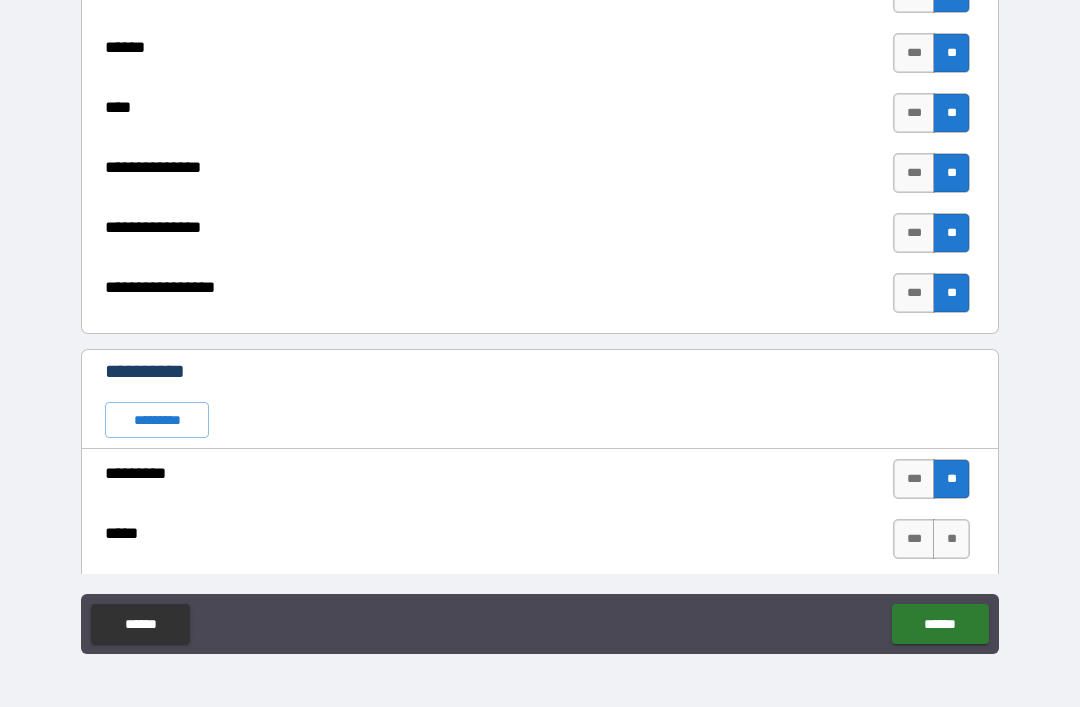 click on "**" at bounding box center (951, 539) 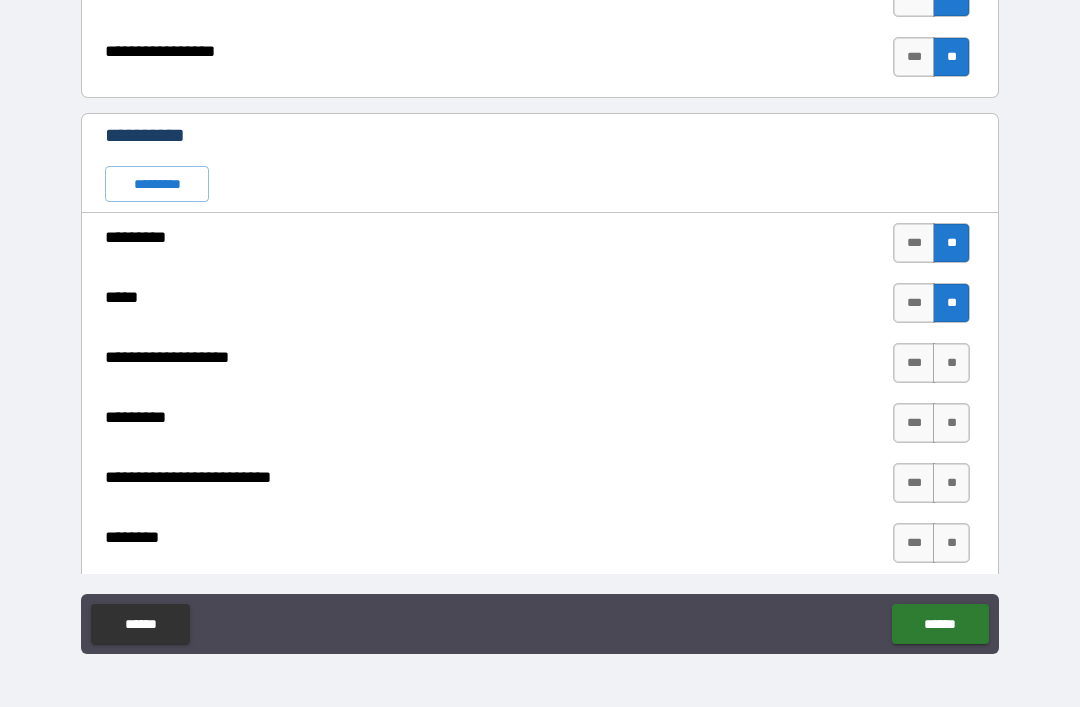 scroll, scrollTop: 2826, scrollLeft: 0, axis: vertical 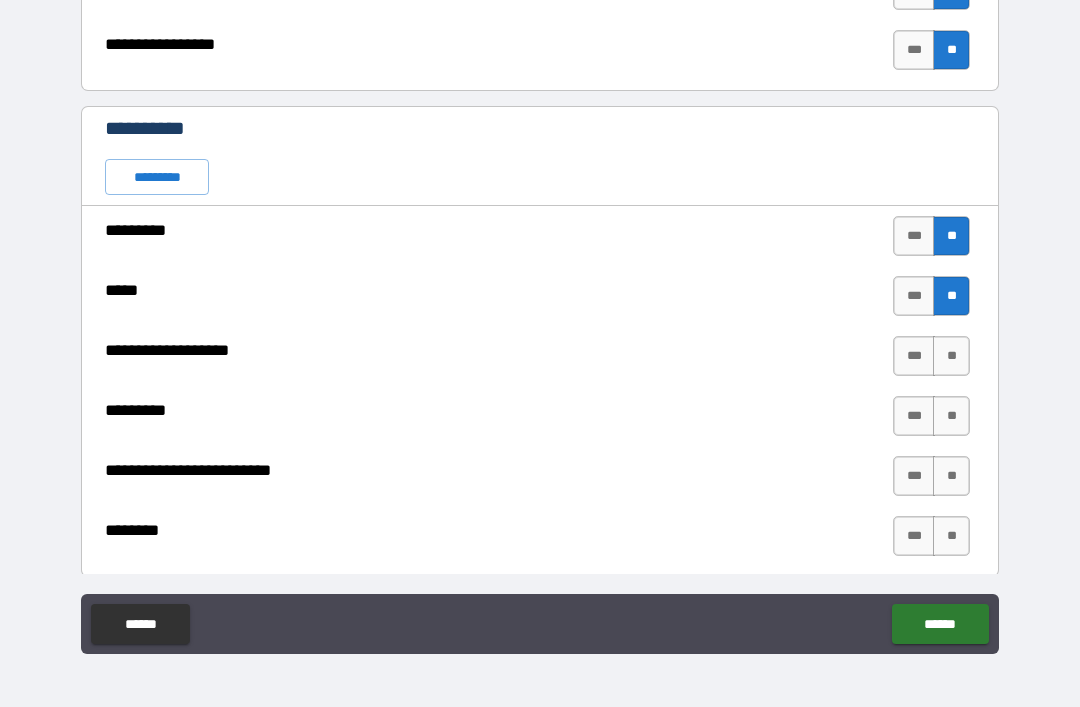 click on "**" at bounding box center [951, 356] 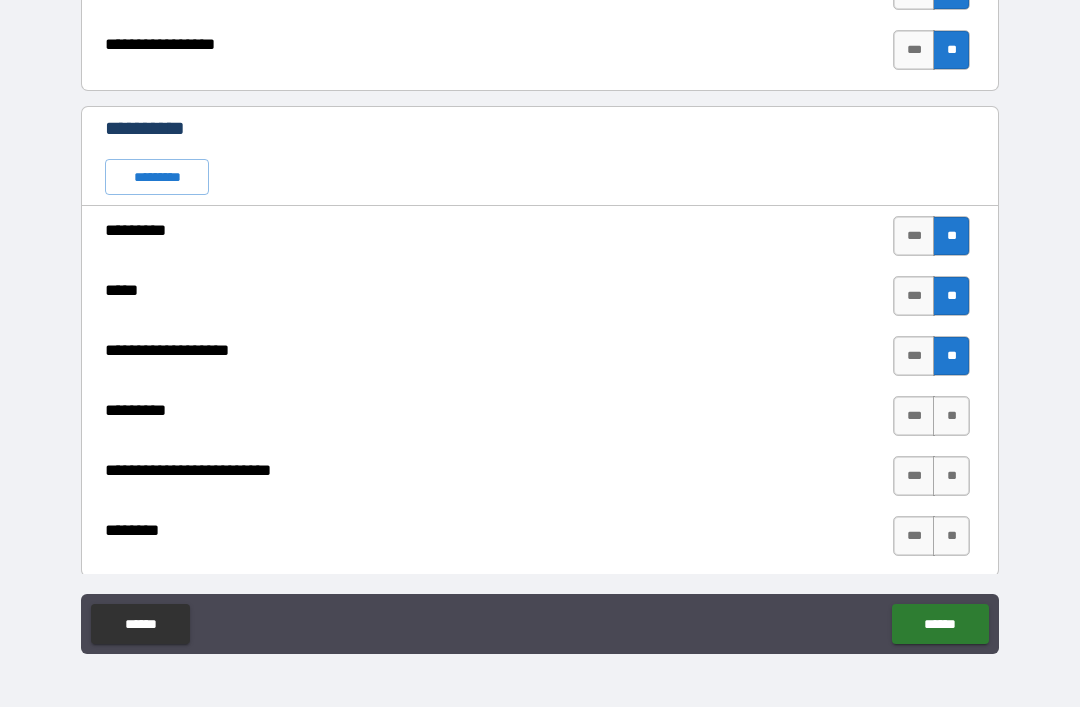 click on "**" at bounding box center (951, 416) 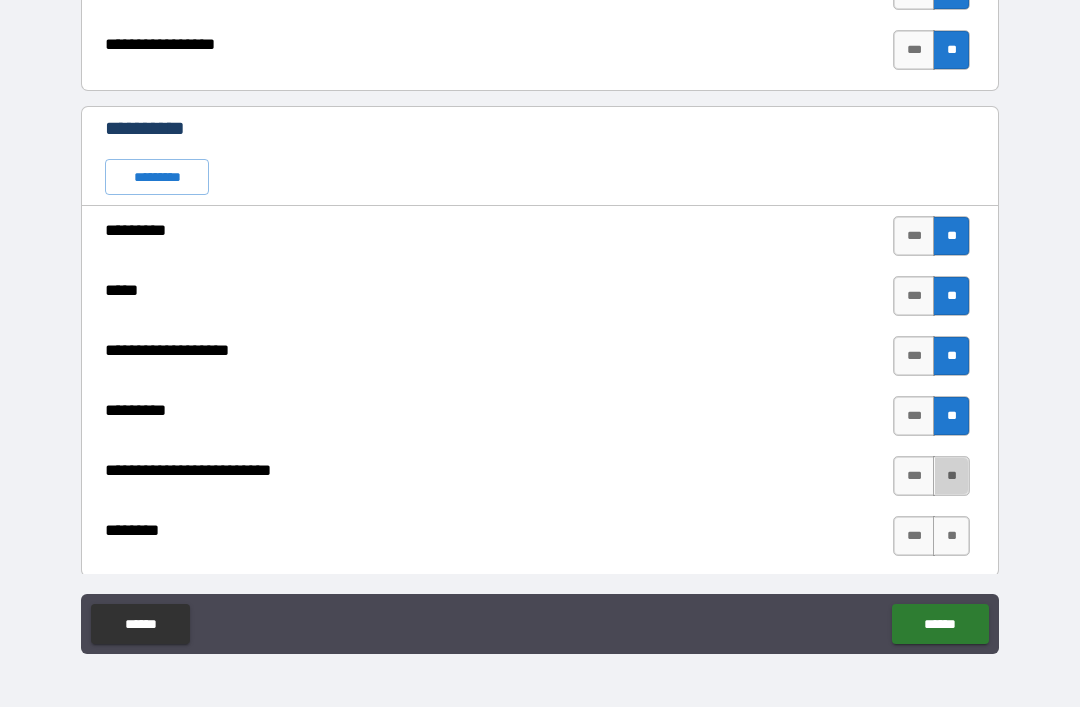 click on "**" at bounding box center (951, 476) 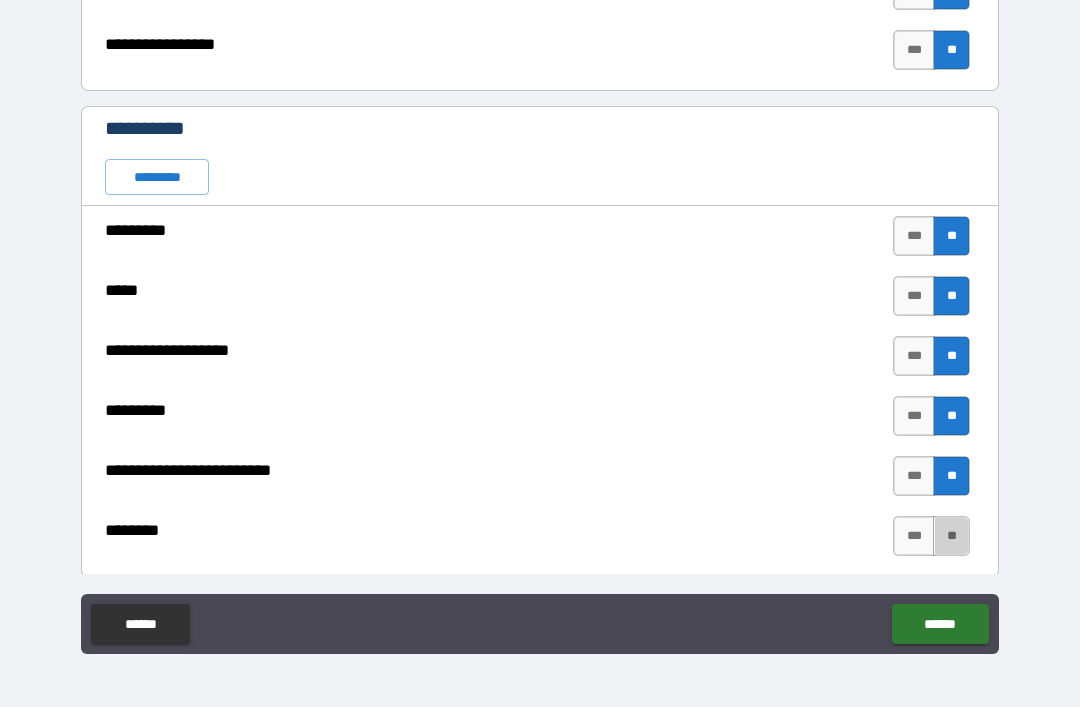 click on "**" at bounding box center (951, 536) 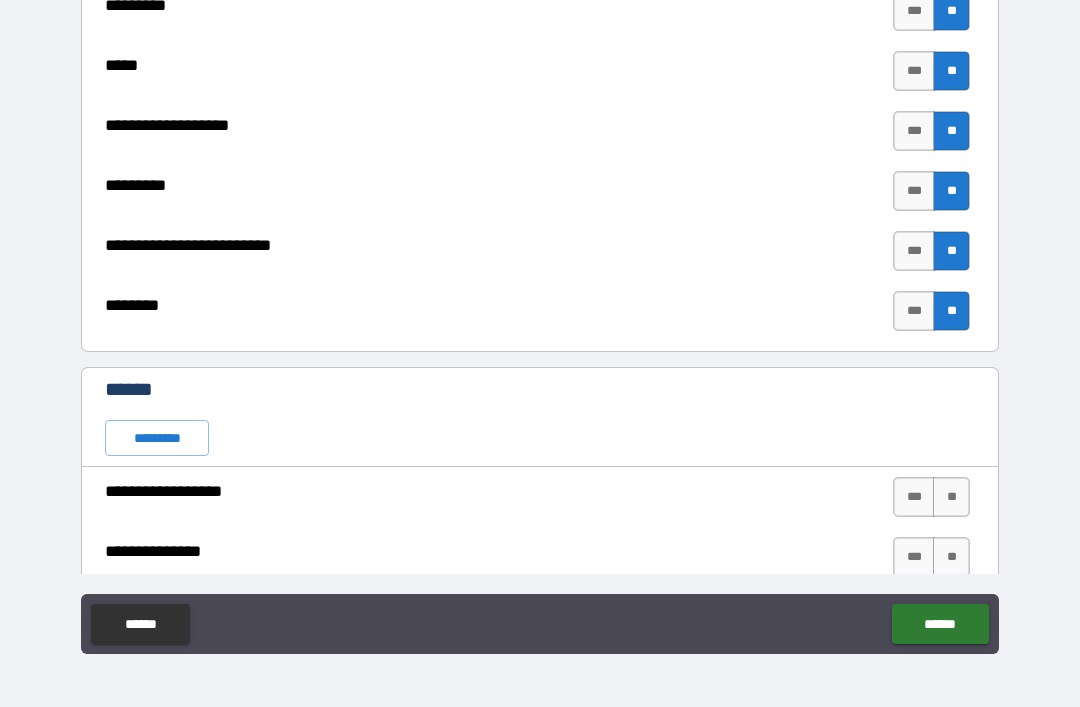 scroll, scrollTop: 3071, scrollLeft: 0, axis: vertical 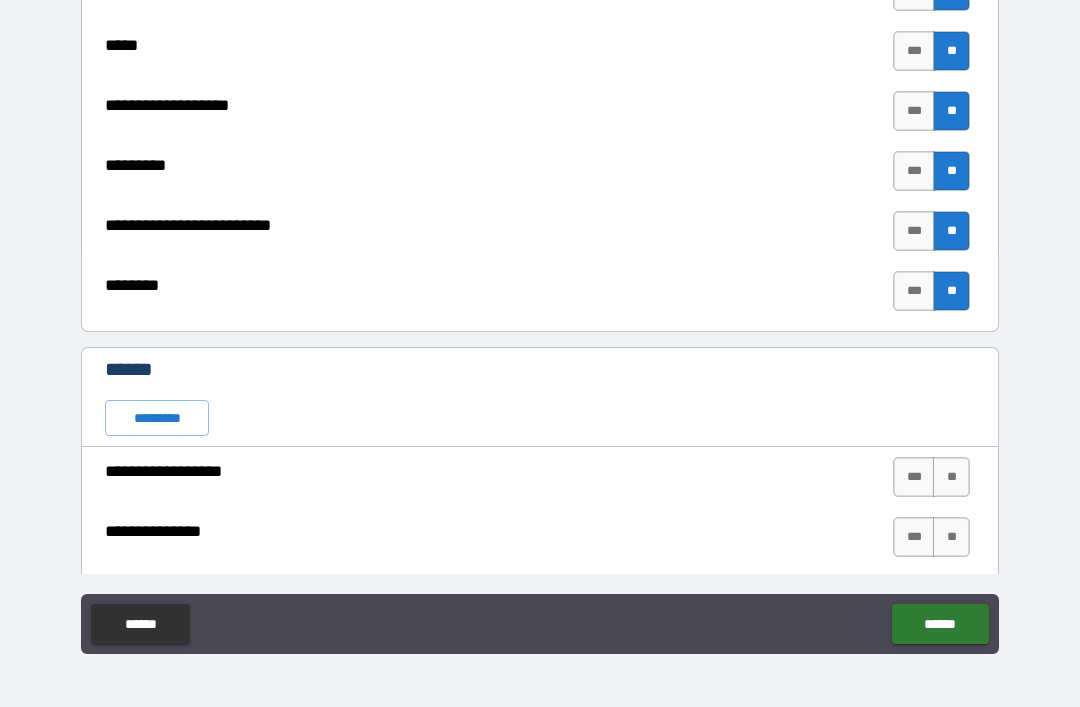 click on "***" at bounding box center [914, 477] 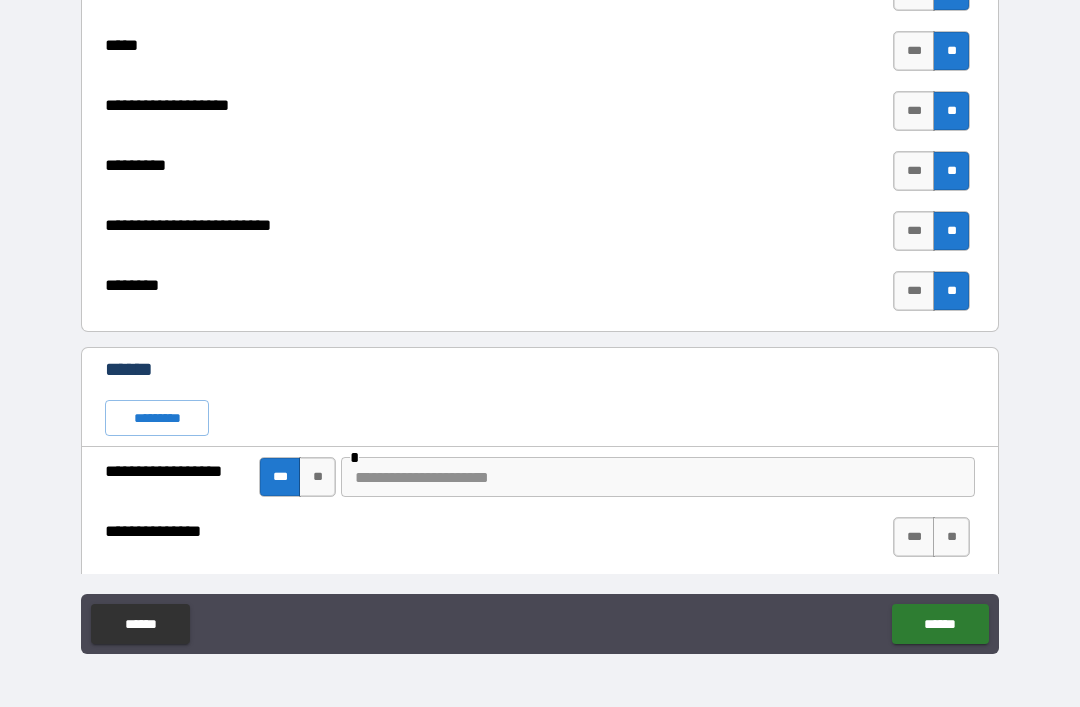 type on "*" 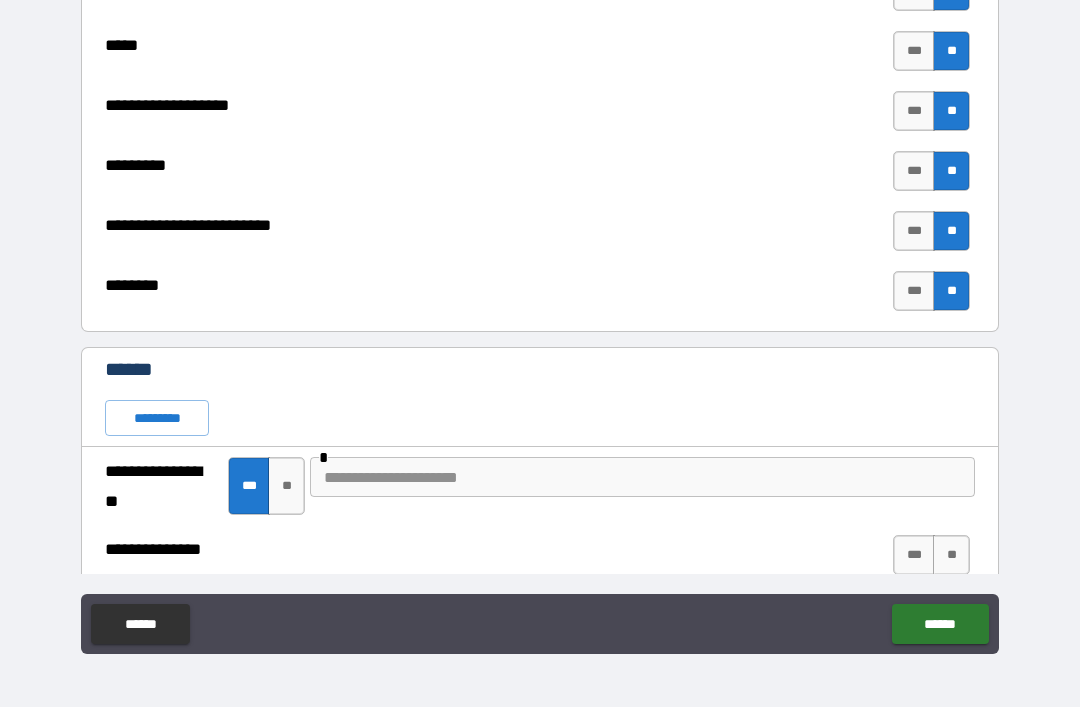 click at bounding box center [642, 477] 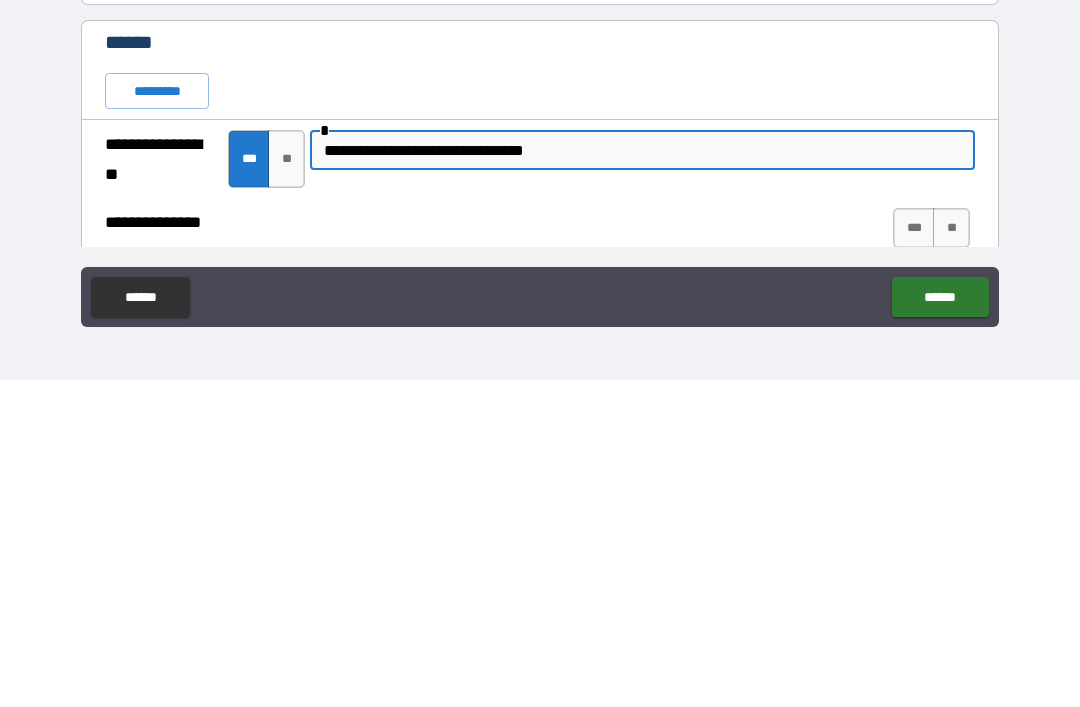 click on "**********" at bounding box center (642, 477) 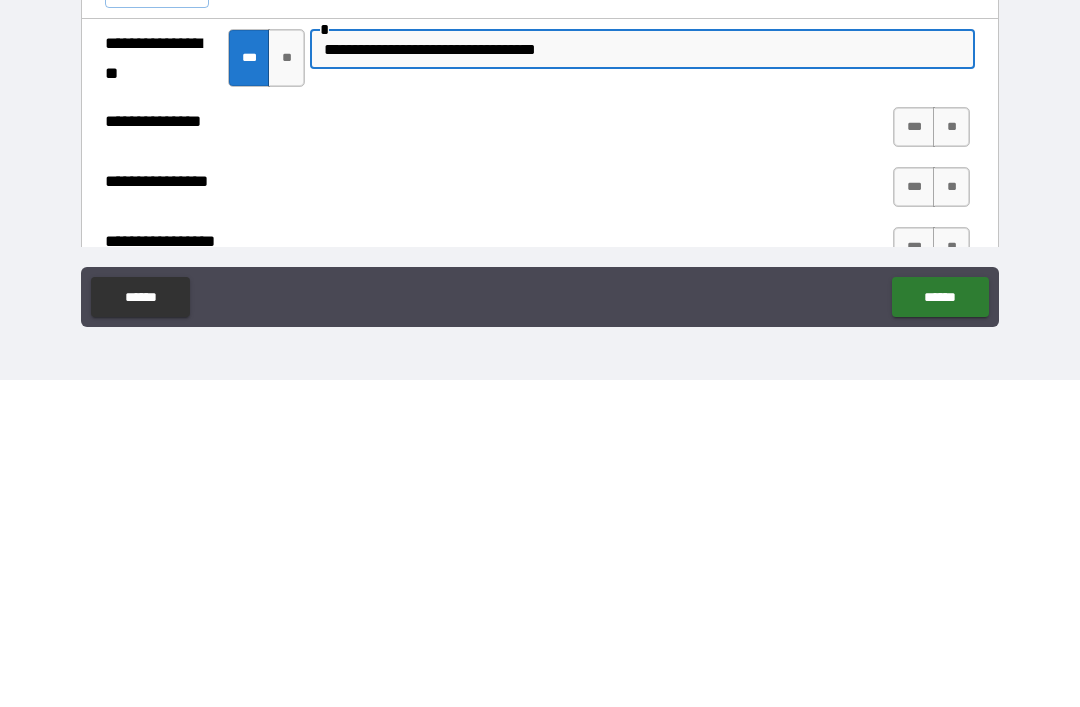 scroll, scrollTop: 3169, scrollLeft: 0, axis: vertical 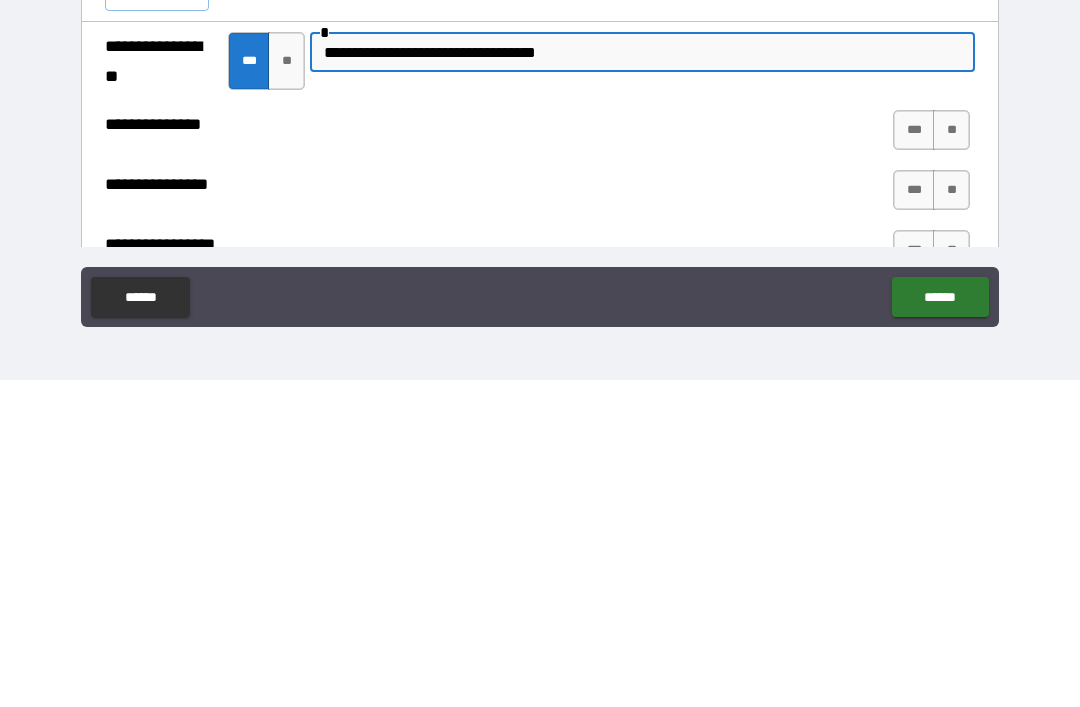 type on "**********" 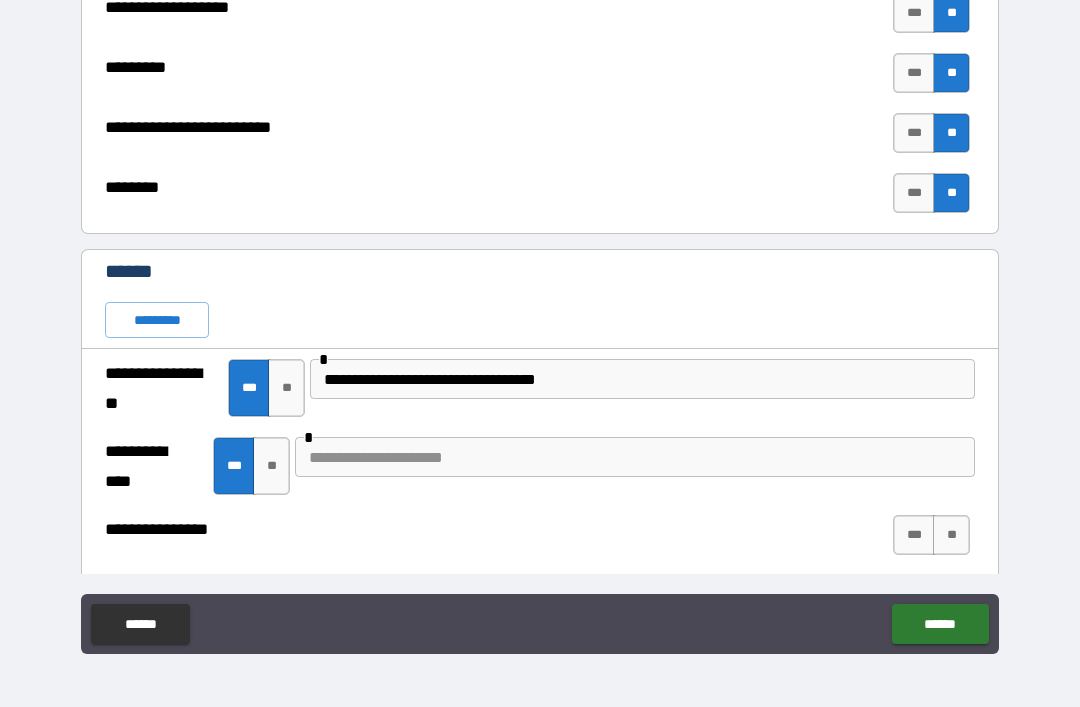 click on "**" at bounding box center [951, 535] 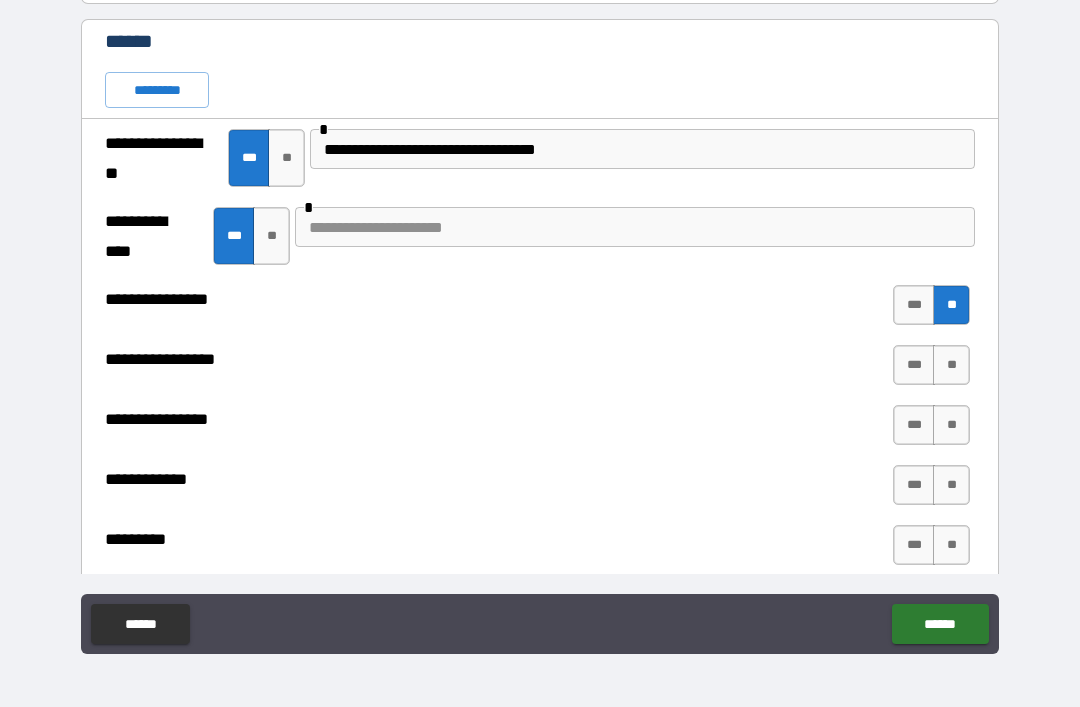 scroll, scrollTop: 3407, scrollLeft: 0, axis: vertical 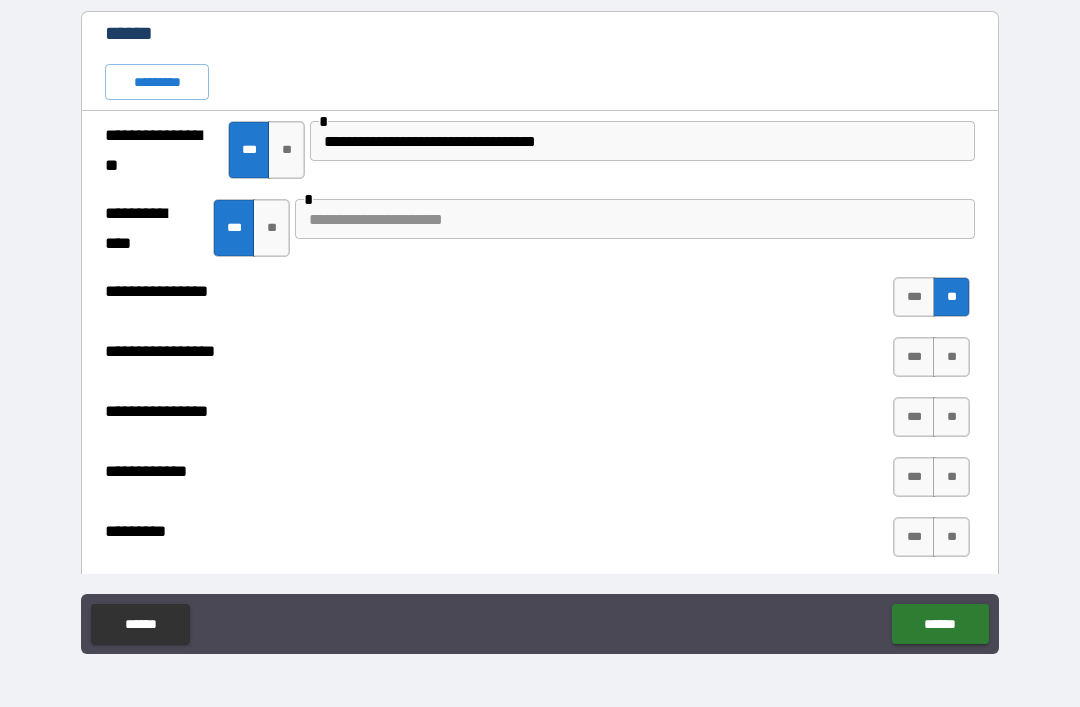 click on "**" at bounding box center [951, 357] 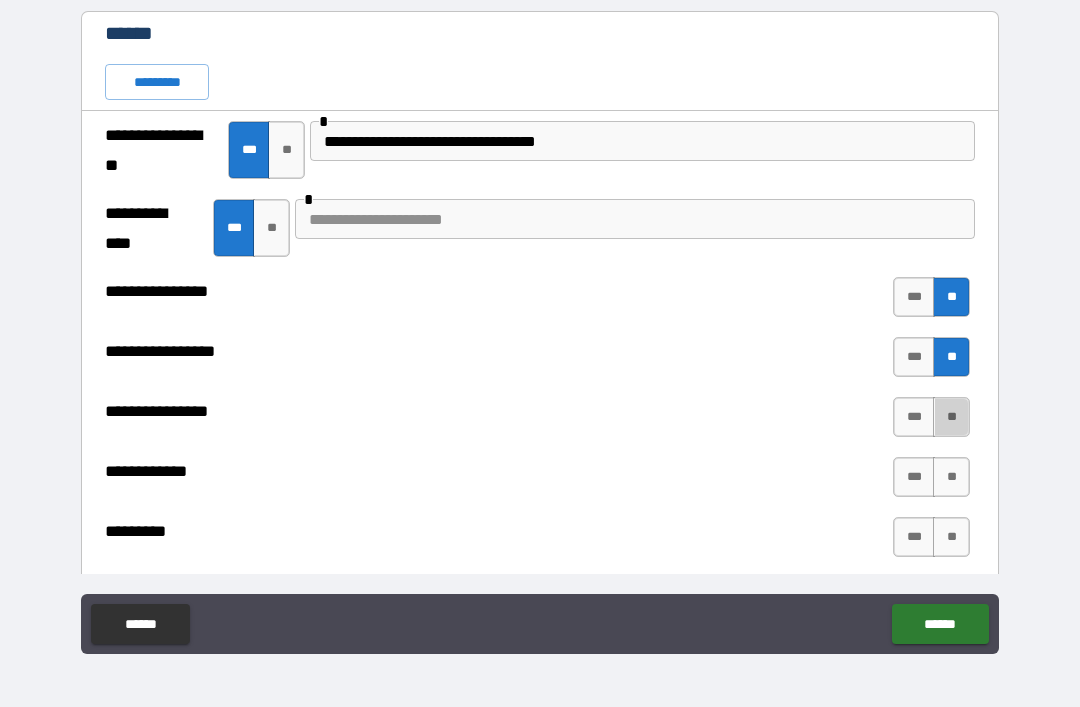 click on "**" at bounding box center (951, 417) 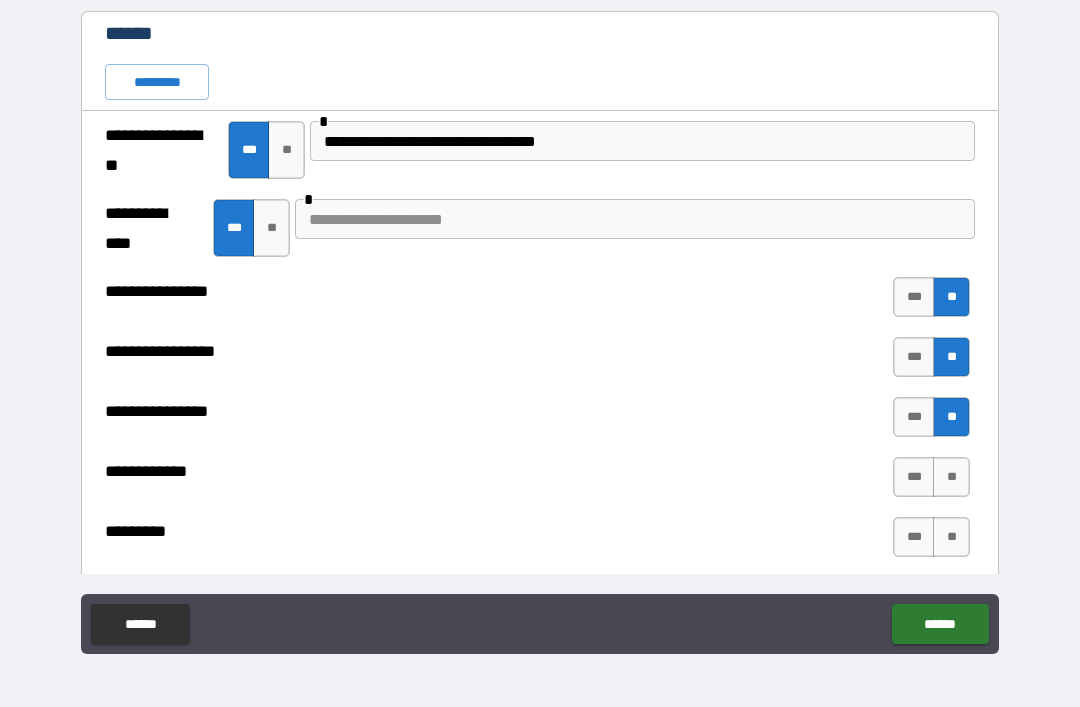 click on "**" at bounding box center [951, 477] 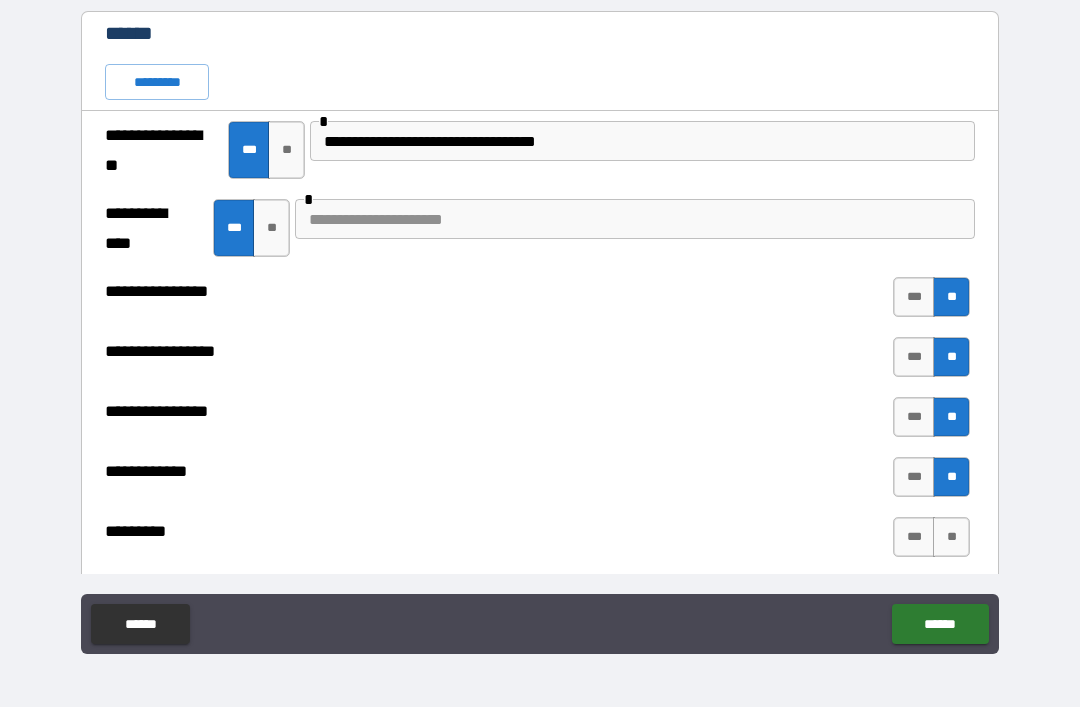 click on "**" at bounding box center [951, 537] 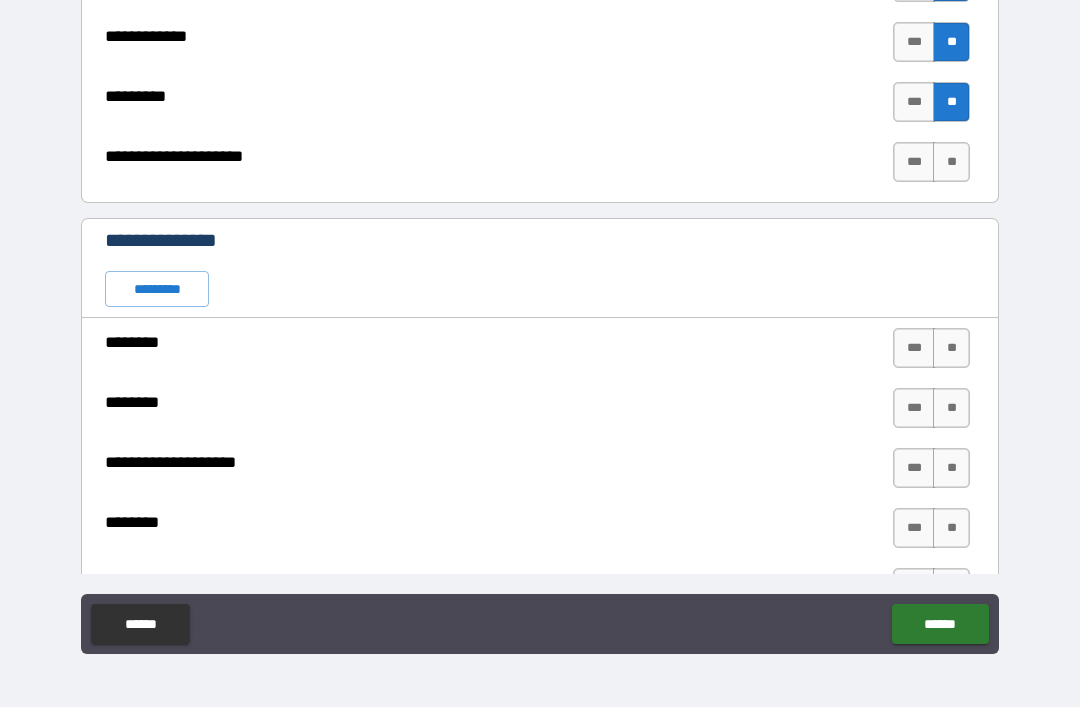 scroll, scrollTop: 3843, scrollLeft: 0, axis: vertical 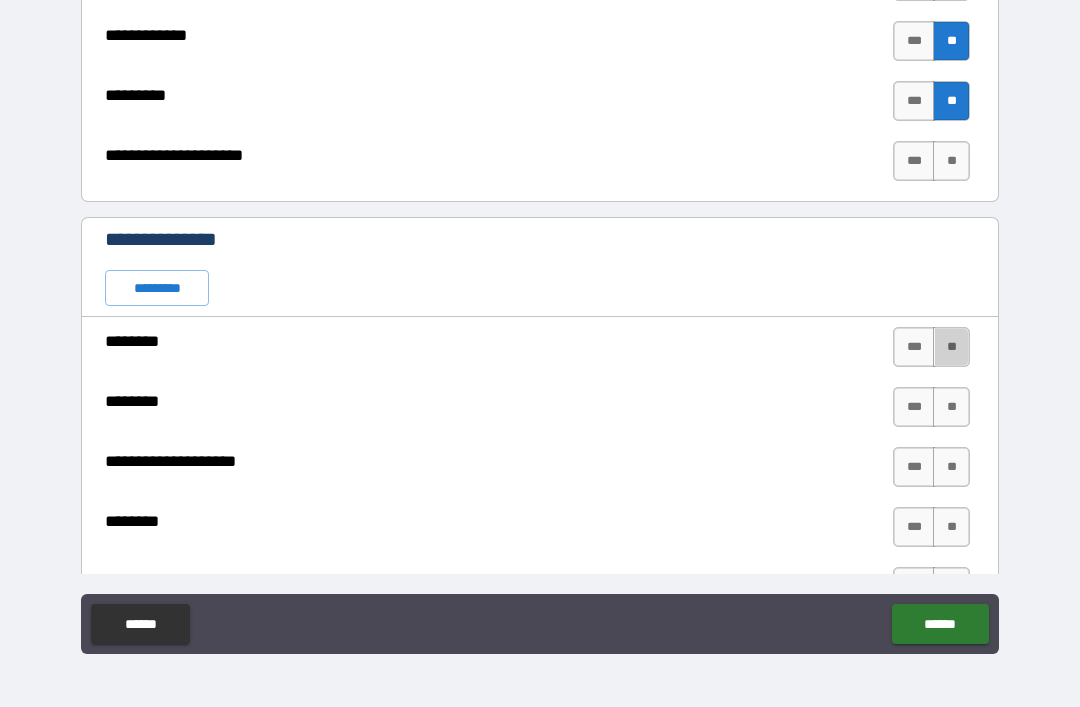 click on "**" at bounding box center (951, 347) 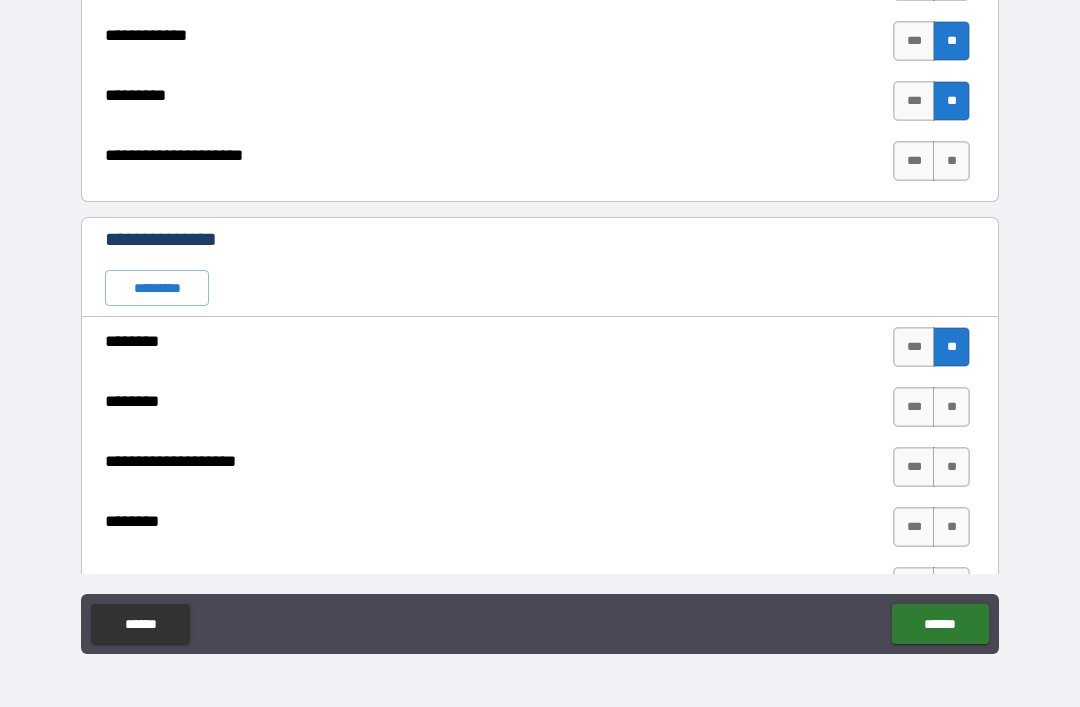click on "**" at bounding box center [951, 407] 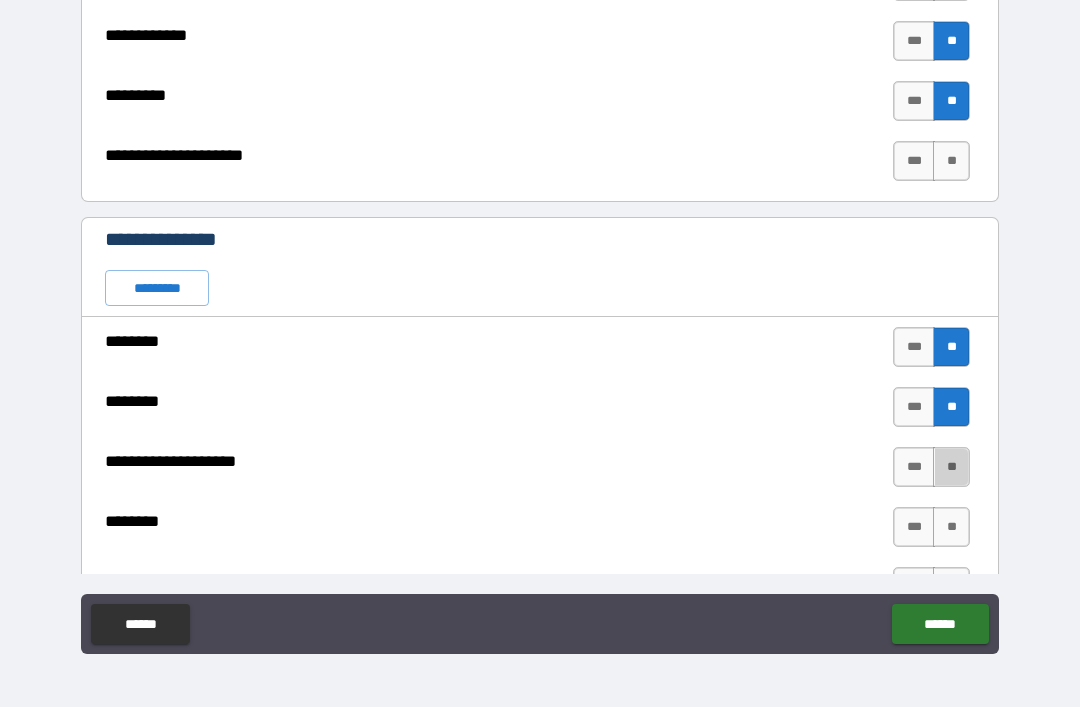 click on "**" at bounding box center (951, 467) 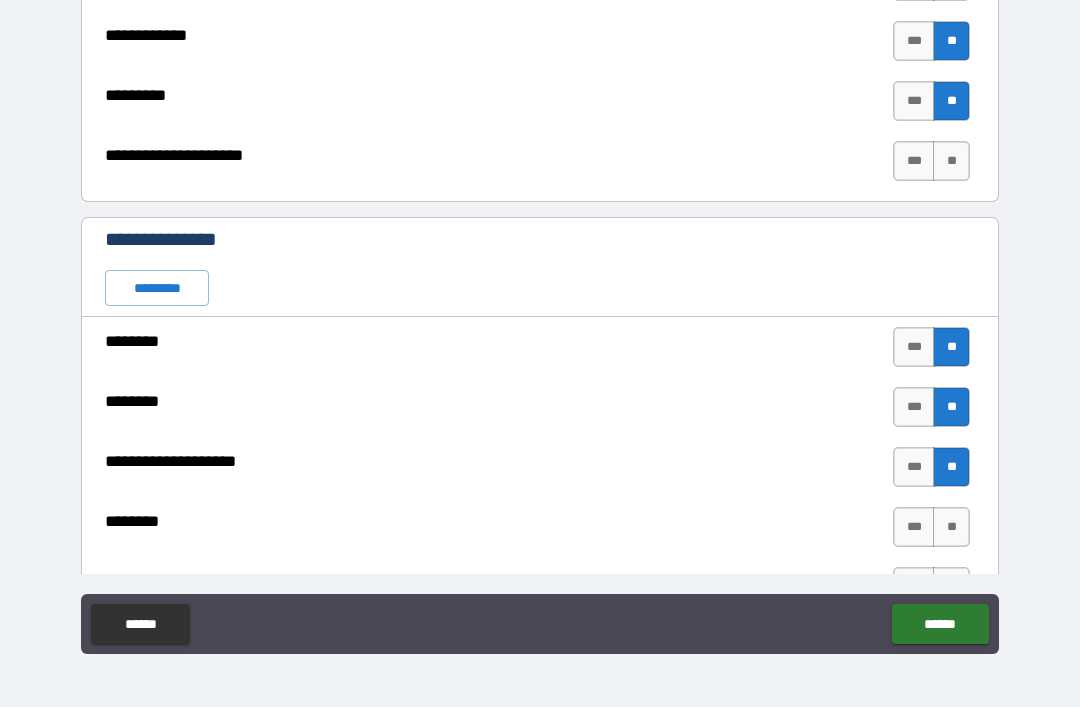 click on "**" at bounding box center (951, 527) 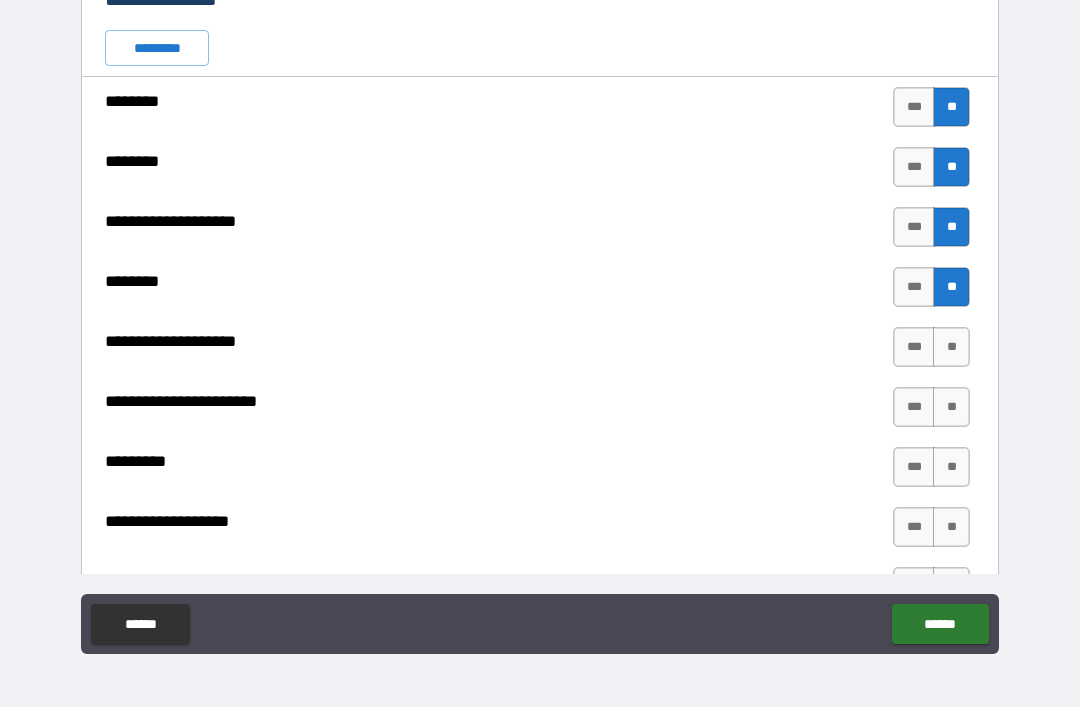 scroll, scrollTop: 4092, scrollLeft: 0, axis: vertical 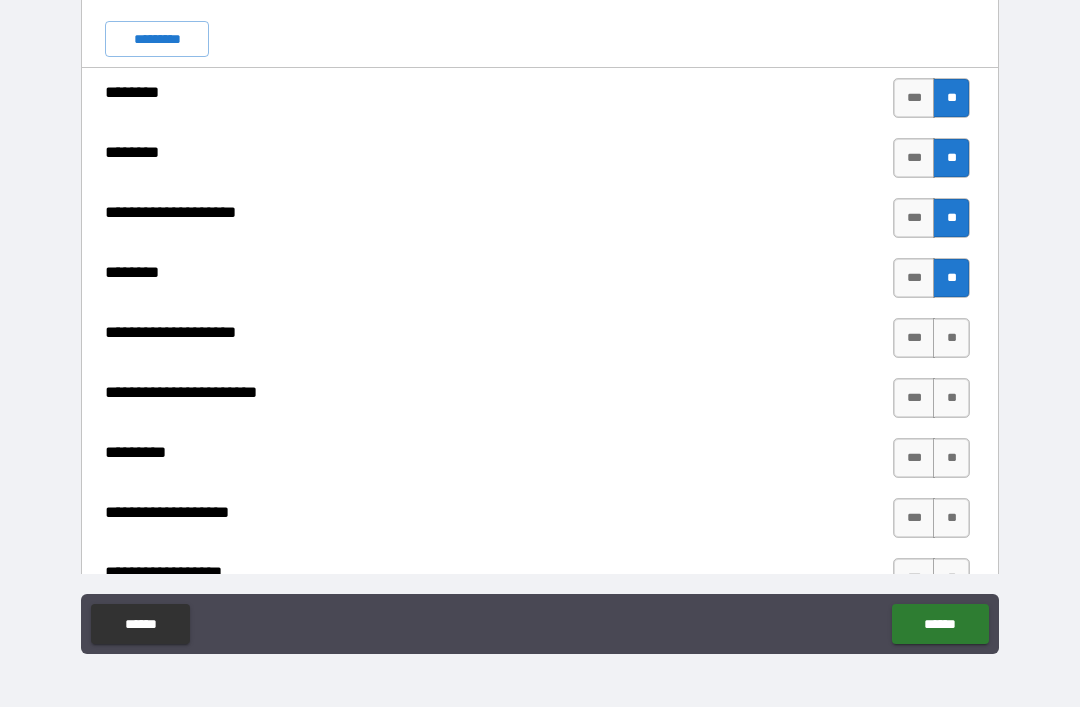 click on "**" at bounding box center (951, 338) 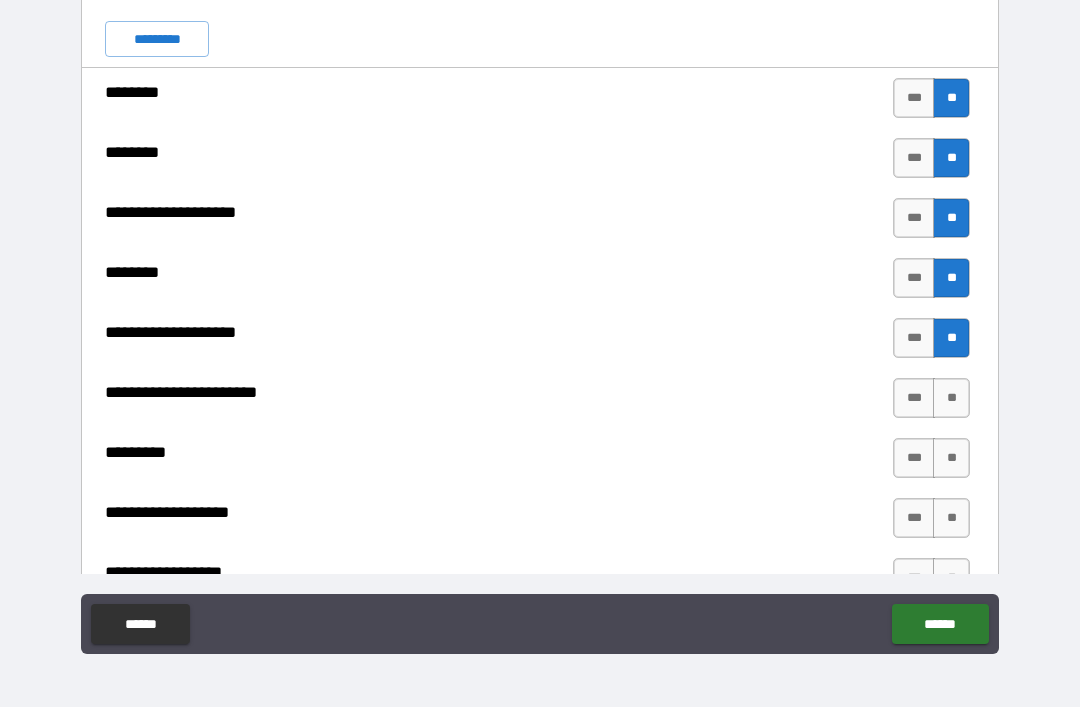 click on "**" at bounding box center (951, 398) 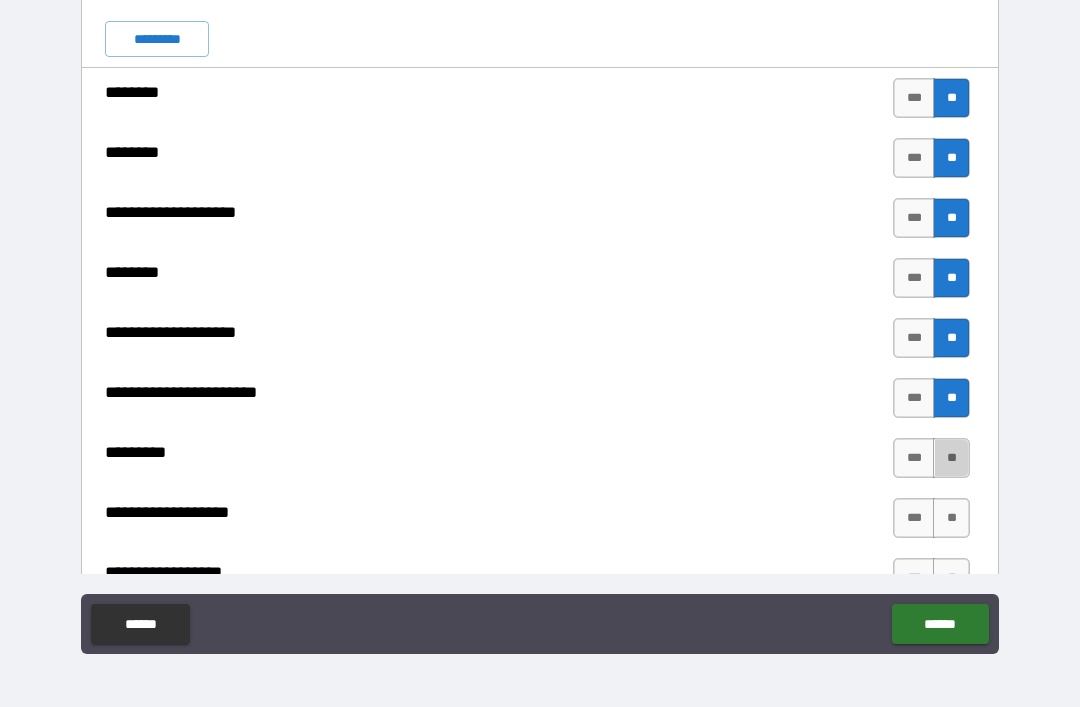 click on "**" at bounding box center [951, 458] 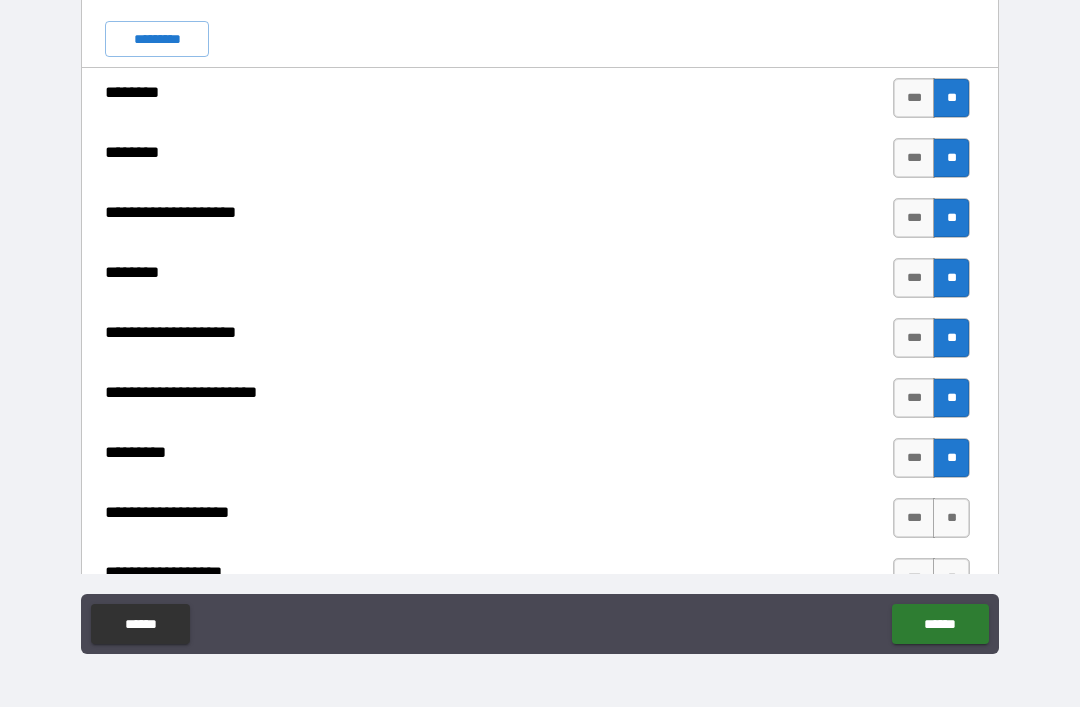 click on "**" at bounding box center (951, 518) 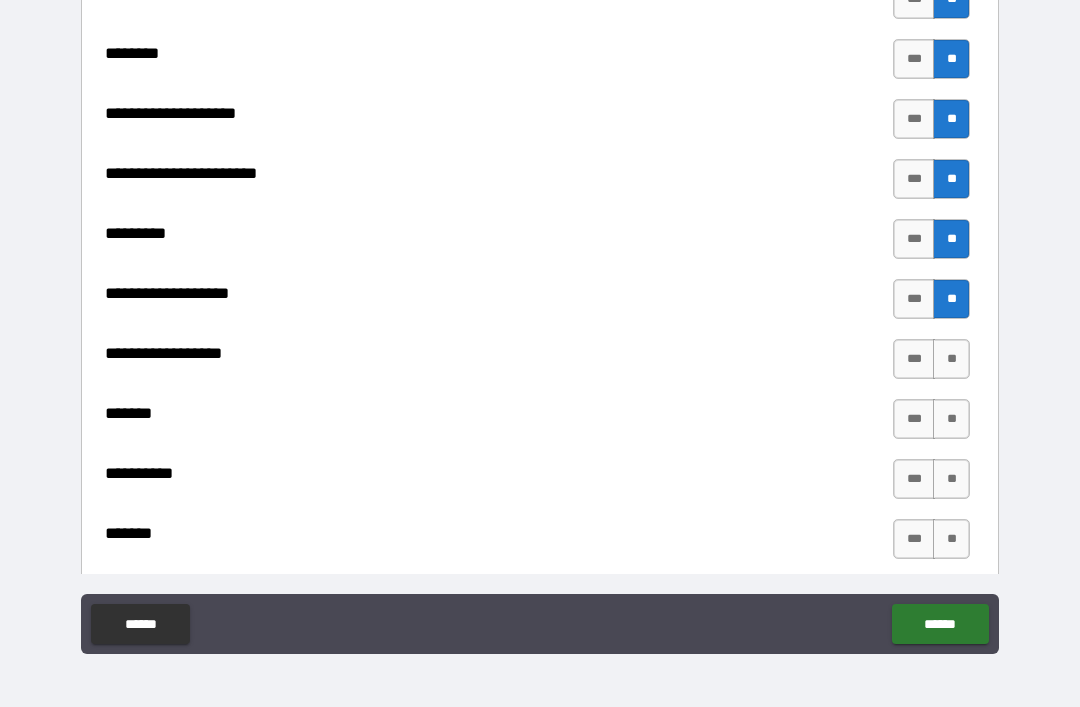 scroll, scrollTop: 4307, scrollLeft: 0, axis: vertical 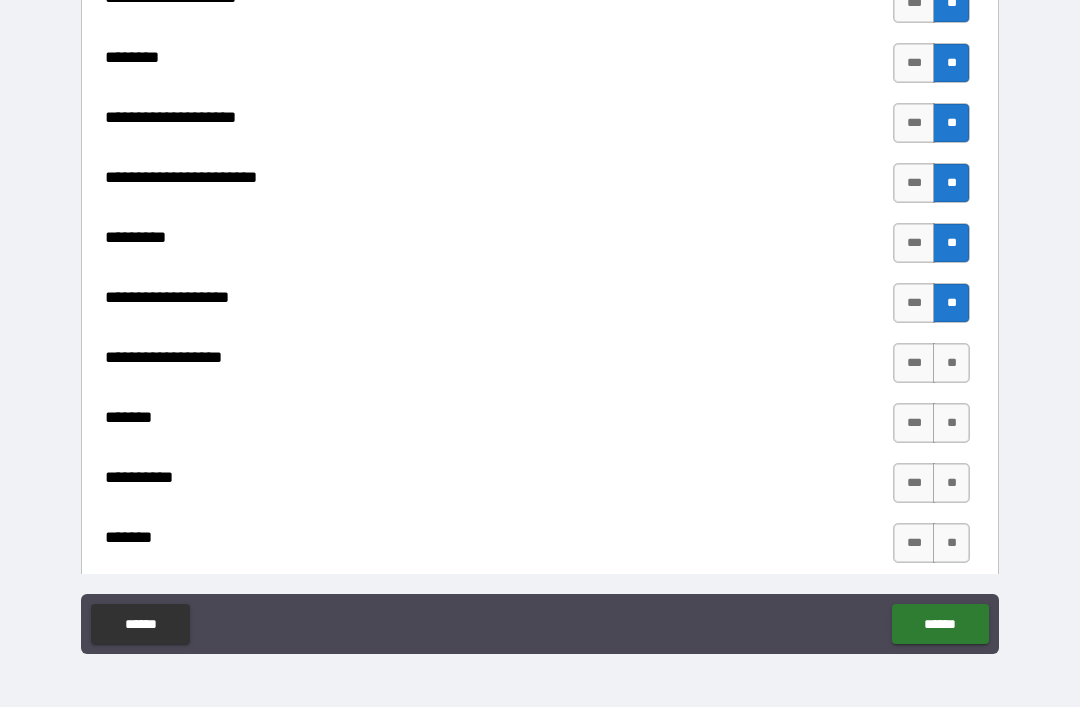 click on "**" at bounding box center [951, 363] 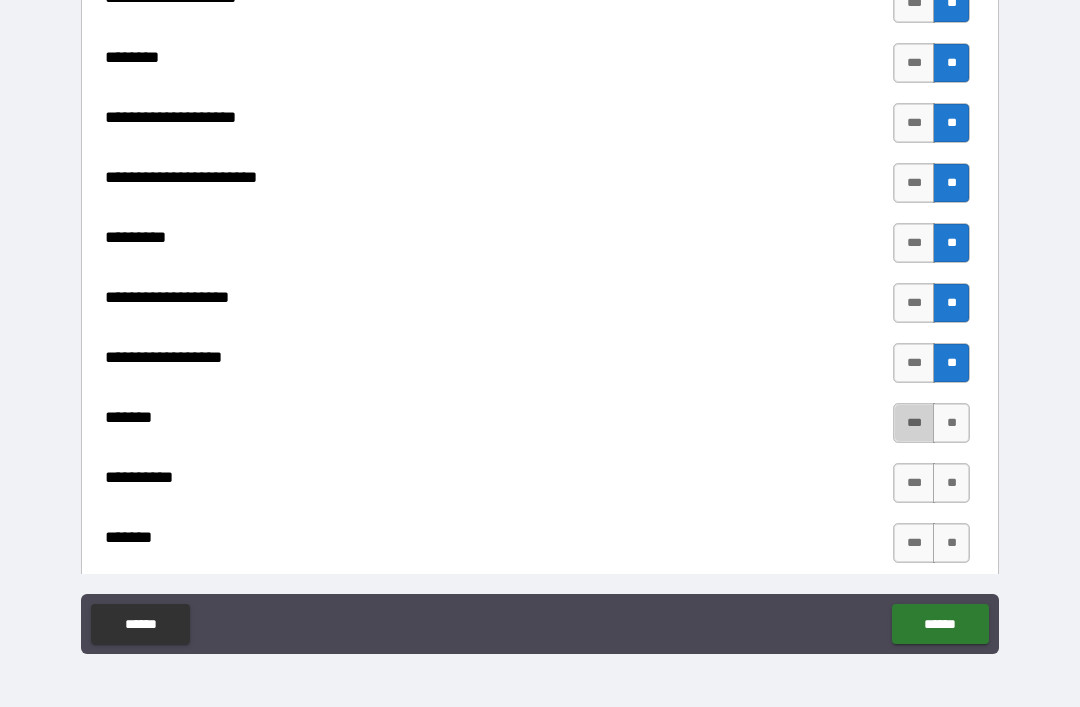 click on "***" at bounding box center [914, 423] 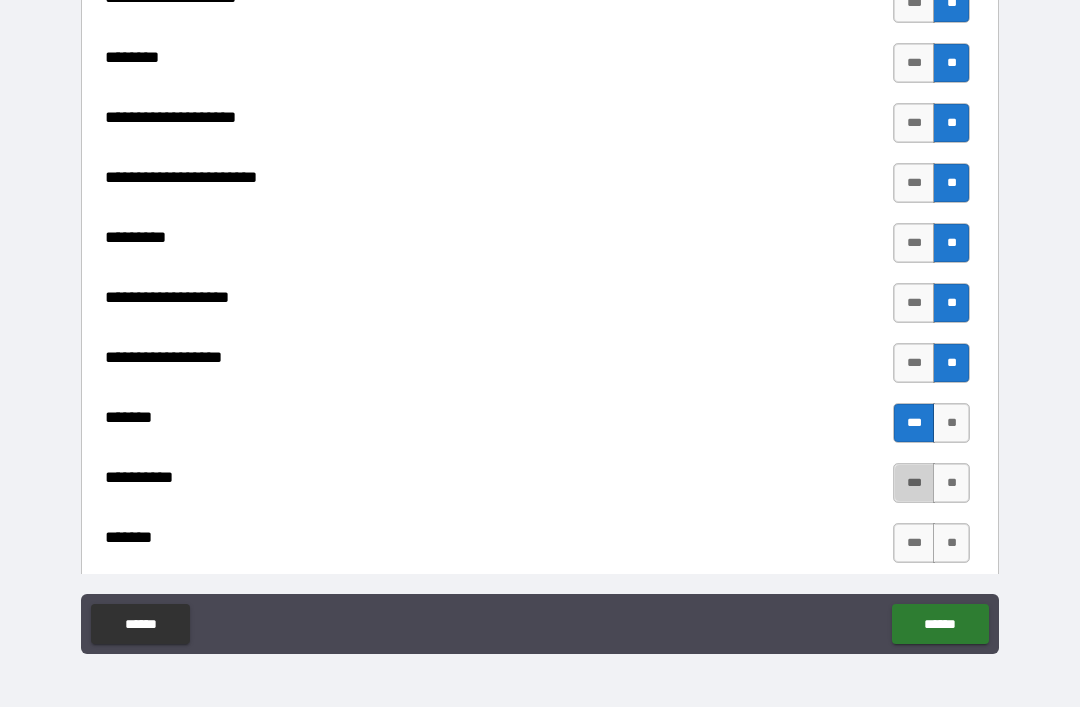 click on "***" at bounding box center [914, 483] 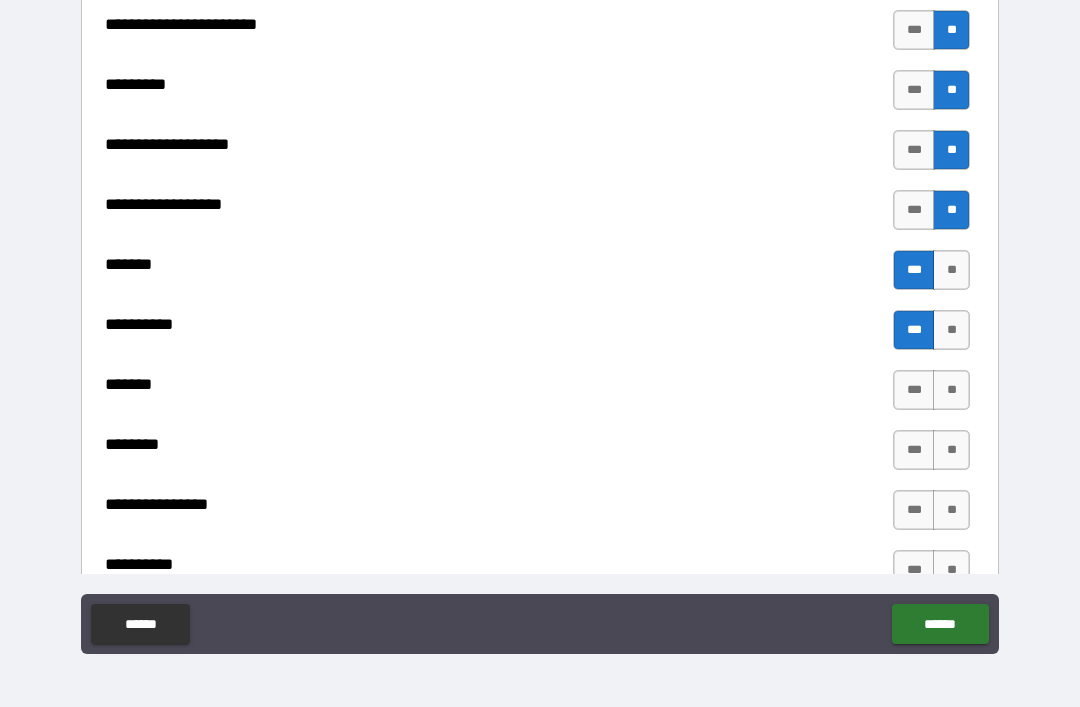 scroll, scrollTop: 4485, scrollLeft: 0, axis: vertical 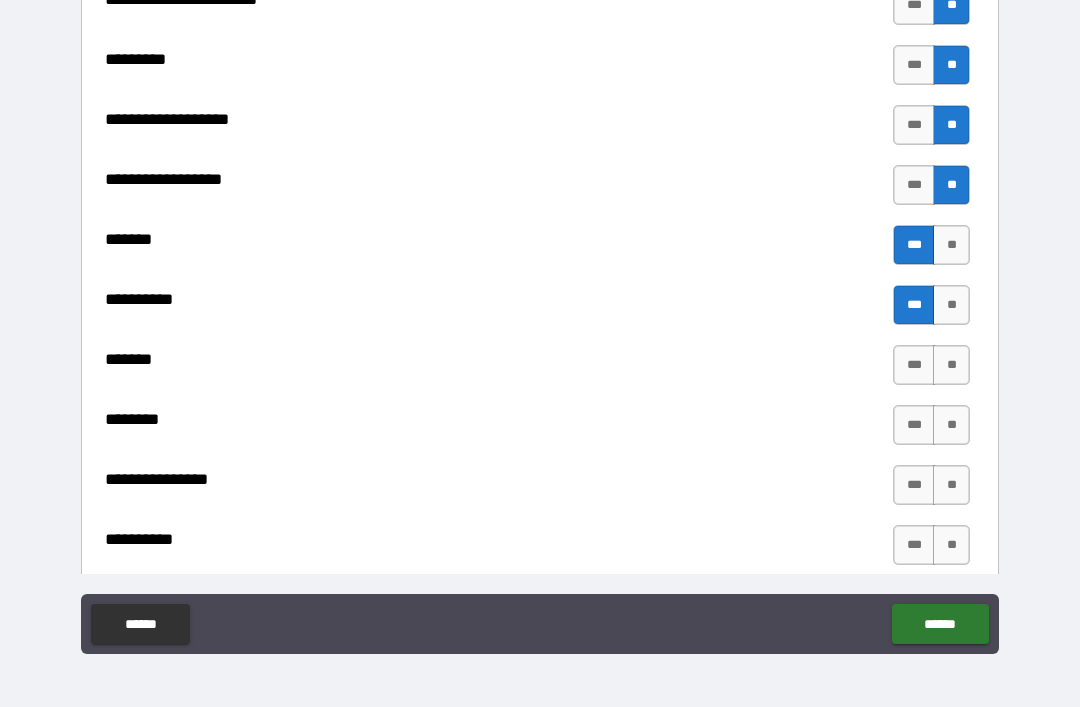 click on "**" at bounding box center [951, 365] 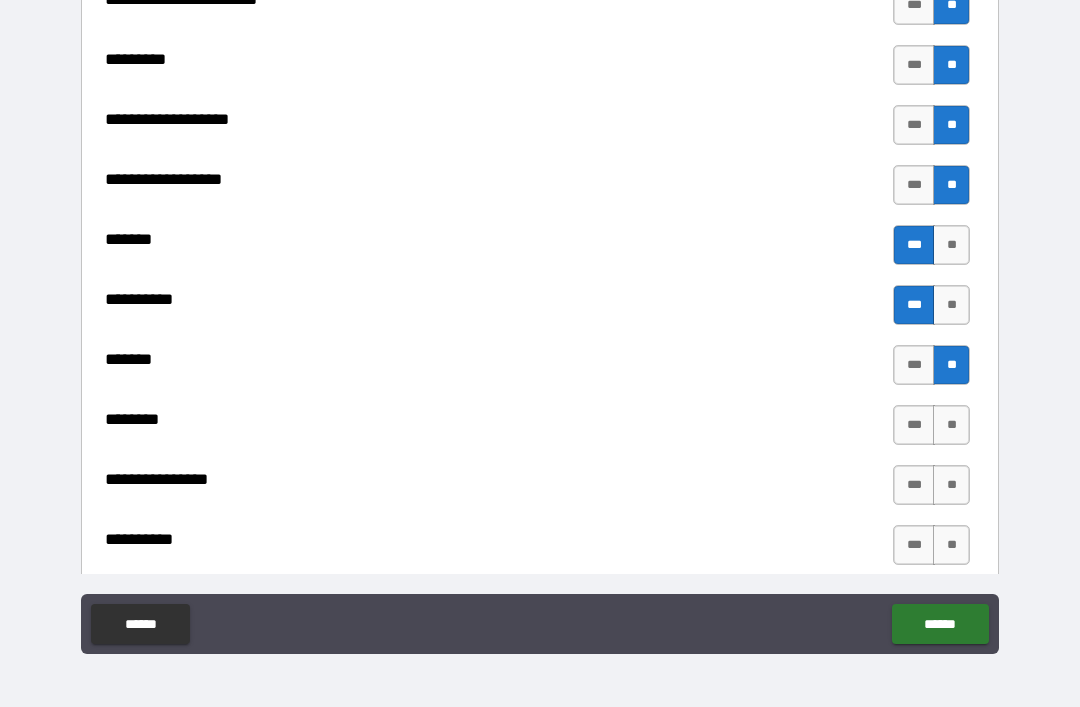 click on "**" at bounding box center [951, 425] 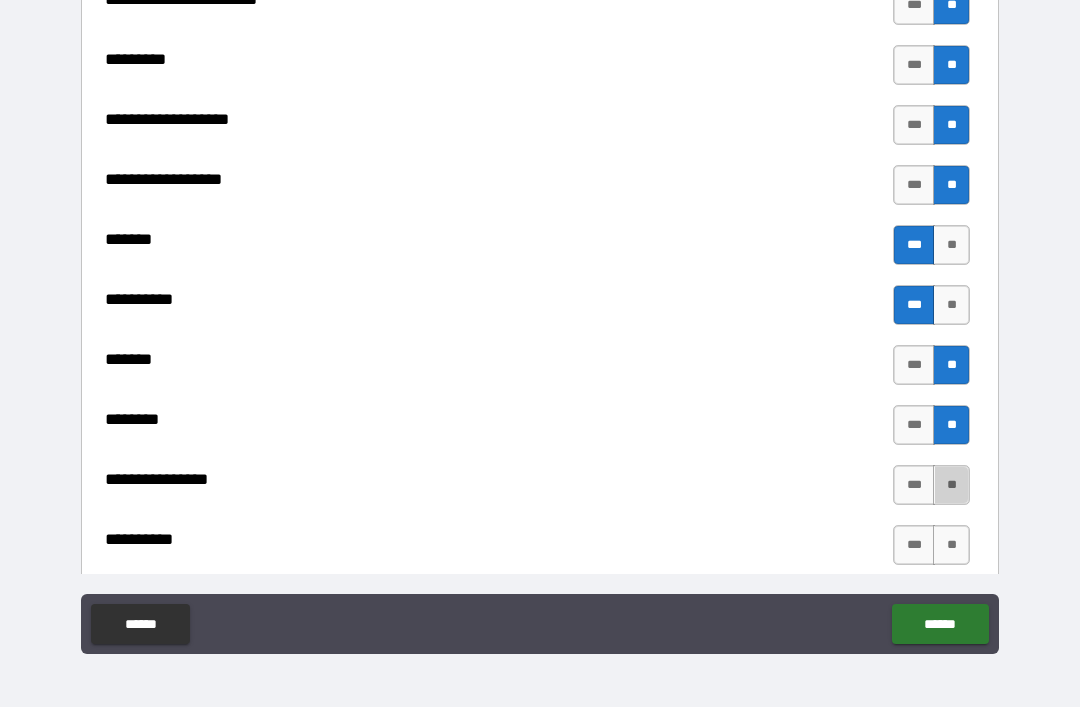 click on "**" at bounding box center (951, 485) 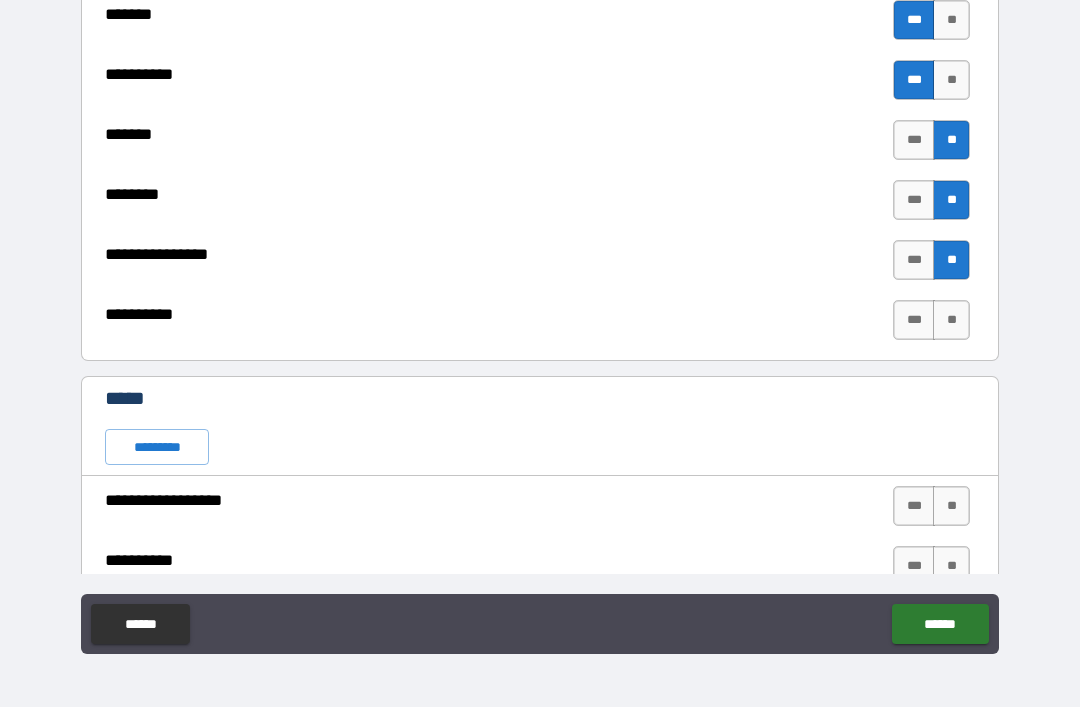scroll, scrollTop: 4711, scrollLeft: 0, axis: vertical 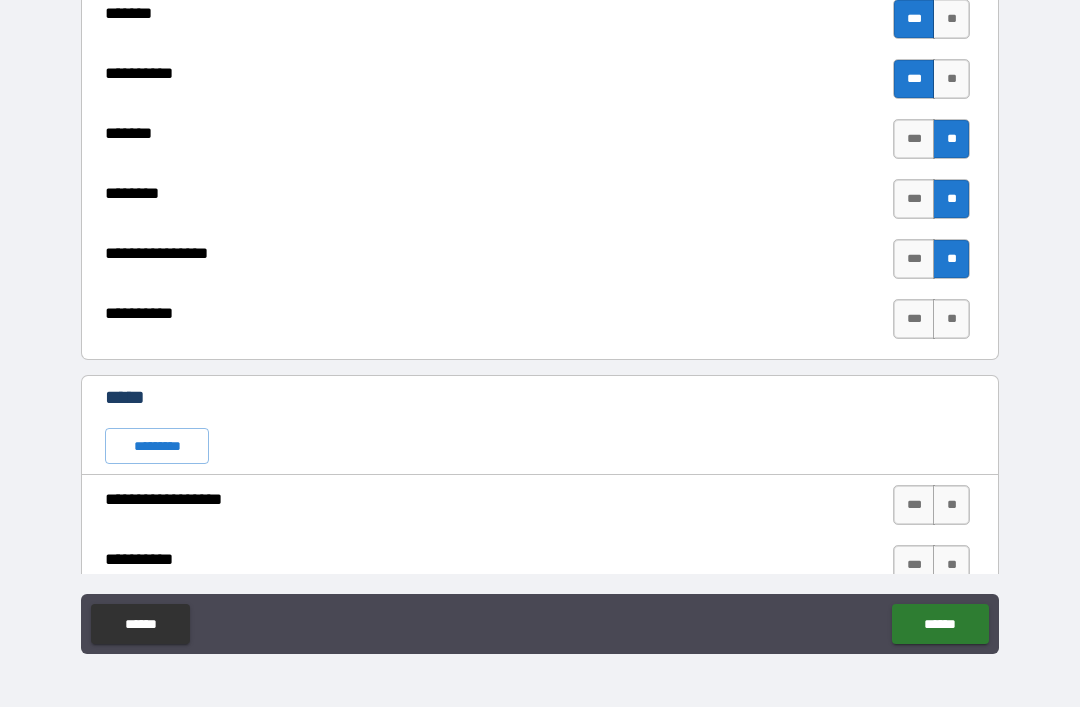 click on "**" at bounding box center [951, 319] 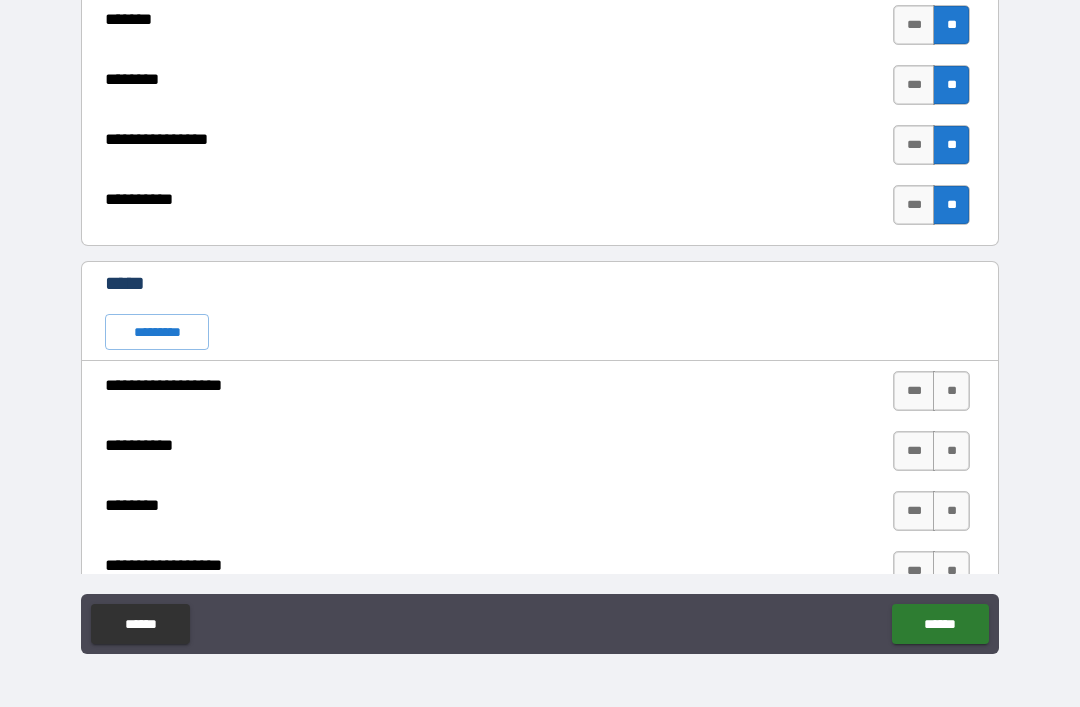 scroll, scrollTop: 4868, scrollLeft: 0, axis: vertical 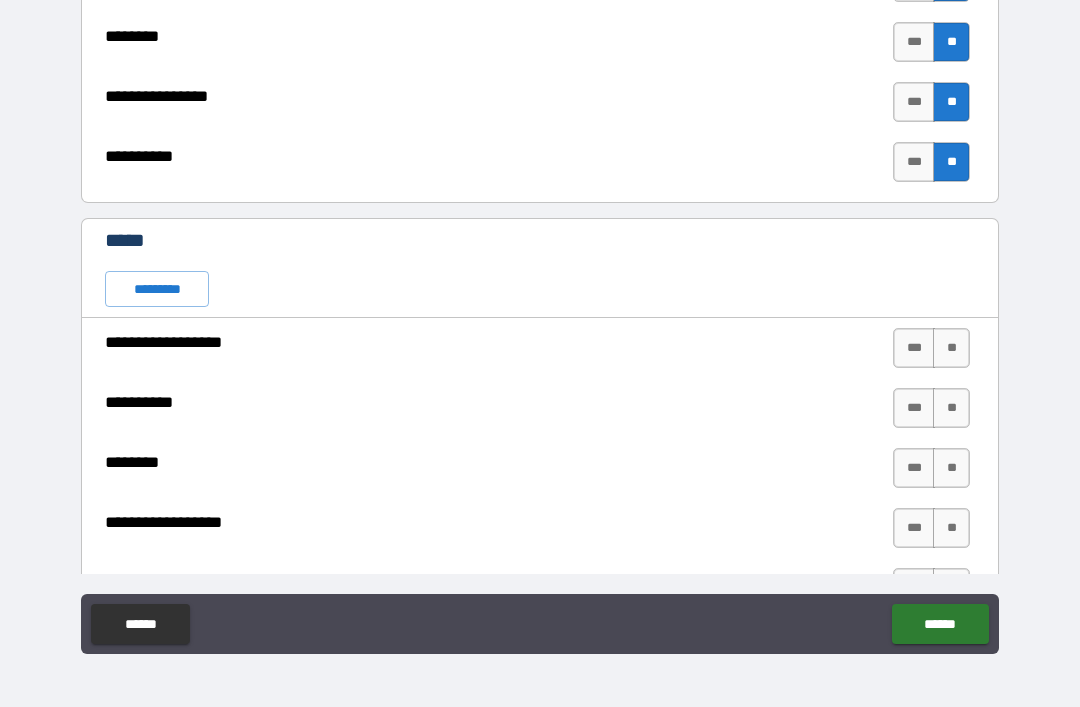 click on "**" at bounding box center (951, 348) 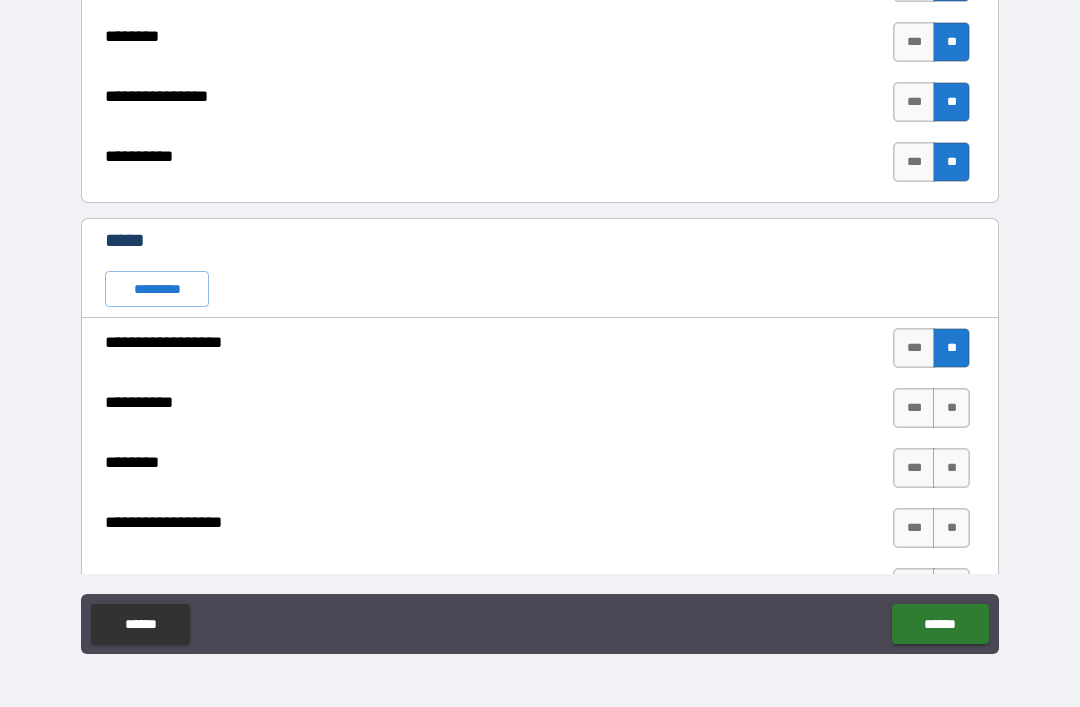 click on "**" at bounding box center [951, 408] 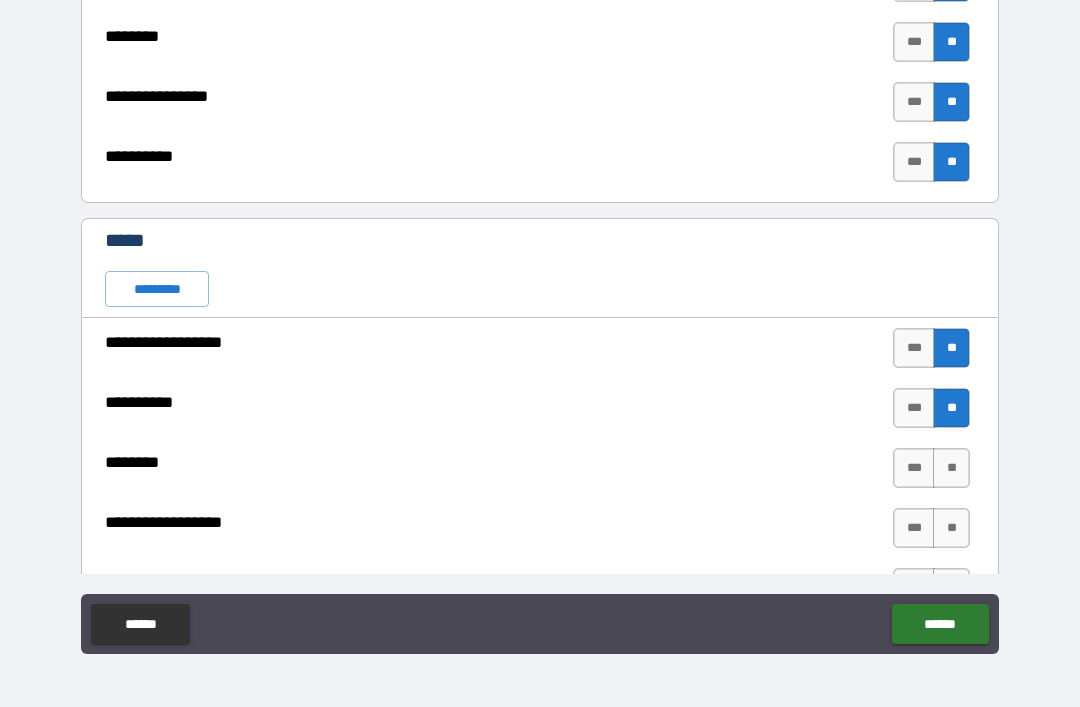 click on "**" at bounding box center (951, 468) 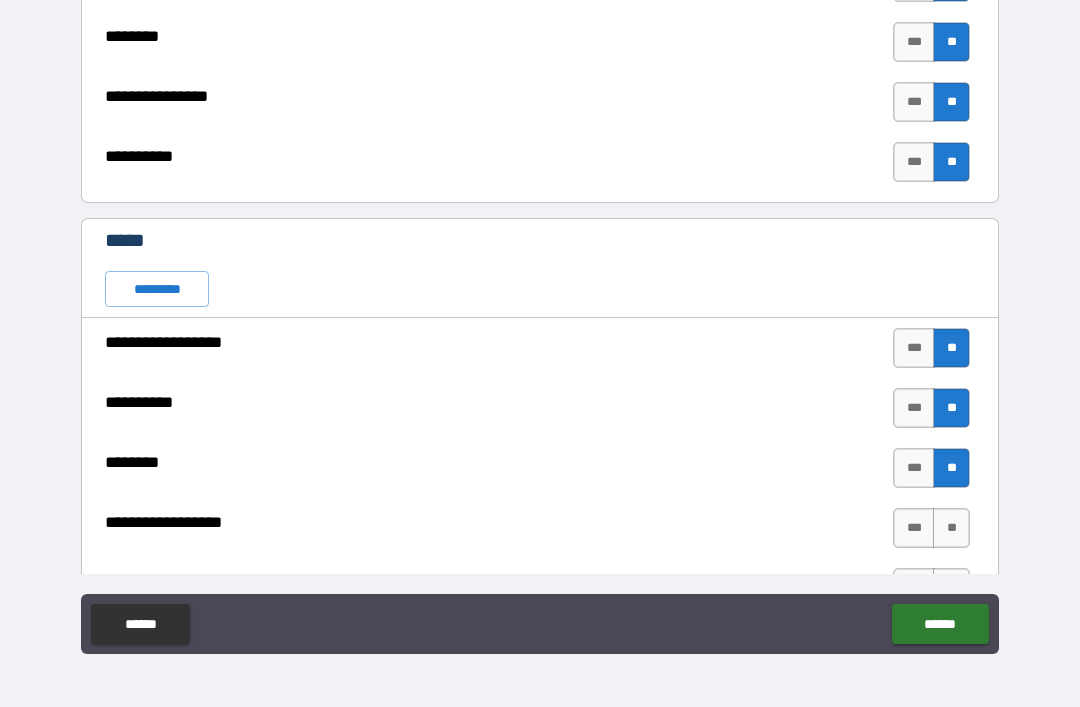 click on "**" at bounding box center [951, 528] 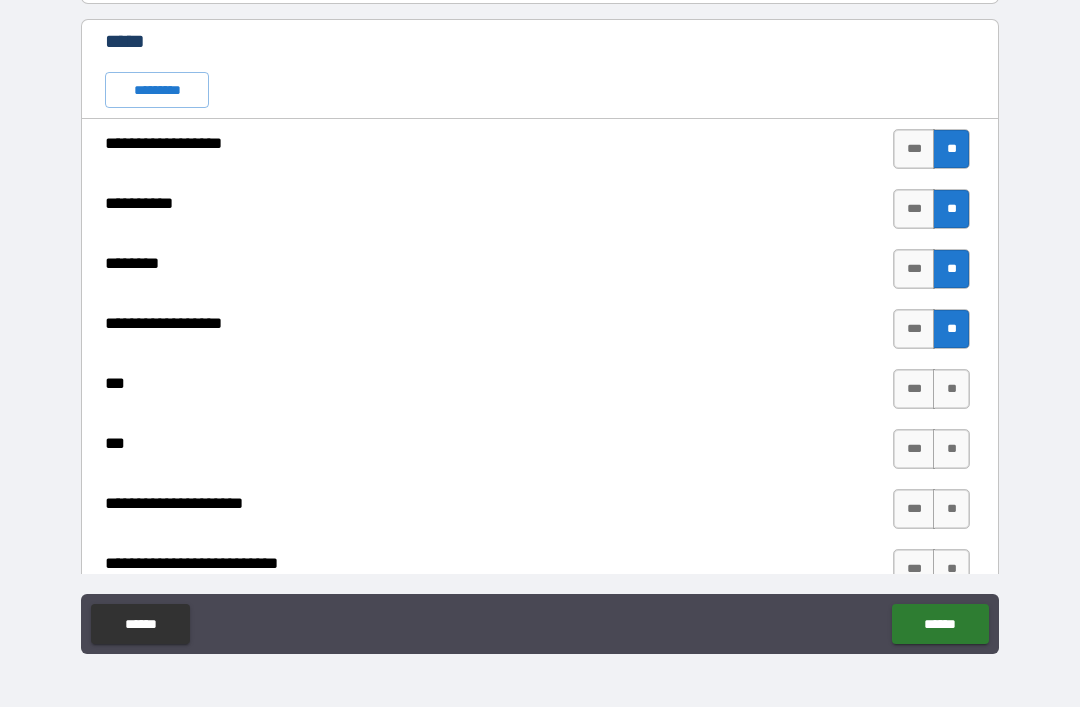scroll, scrollTop: 5069, scrollLeft: 0, axis: vertical 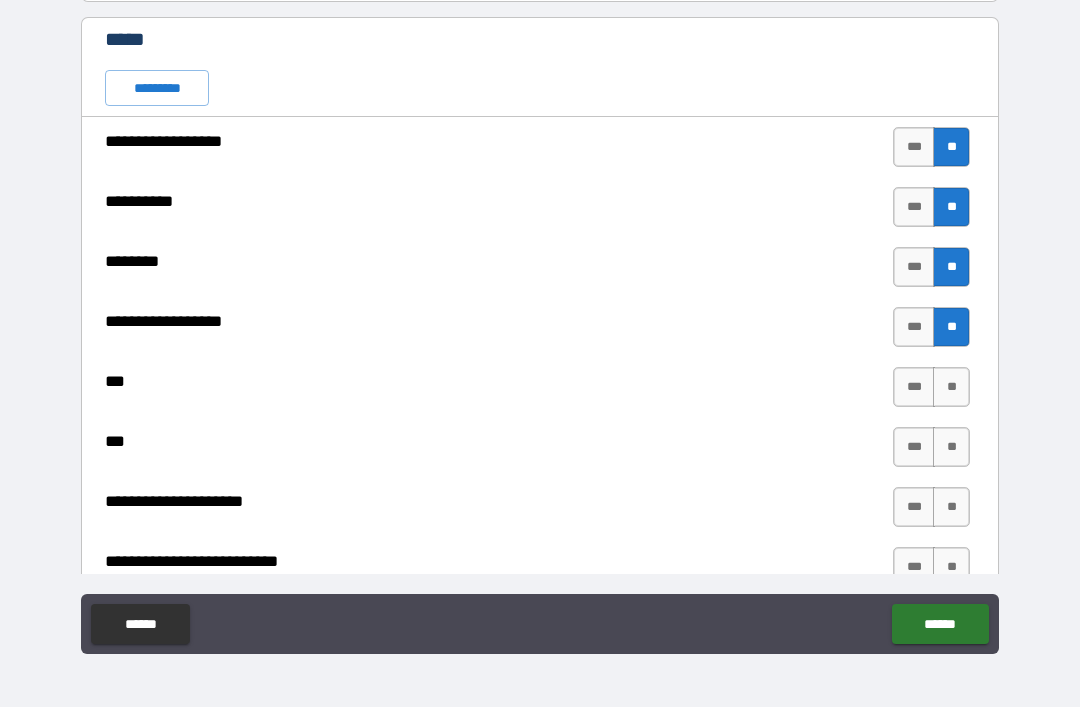 click on "**" at bounding box center [951, 387] 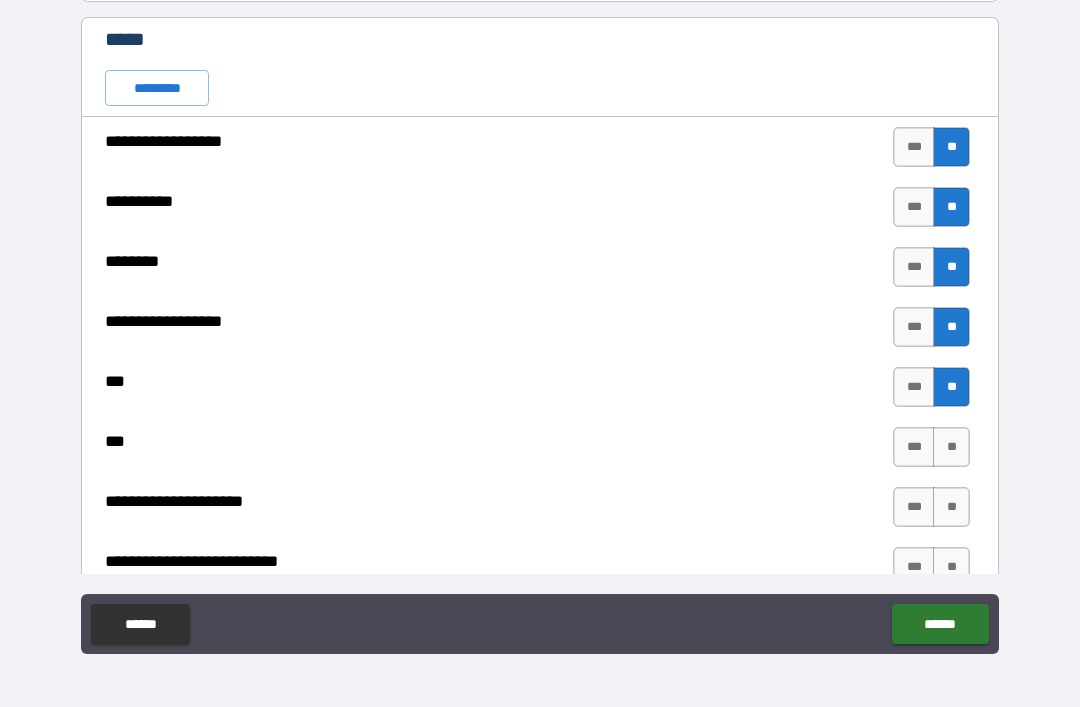 click on "**" at bounding box center [951, 447] 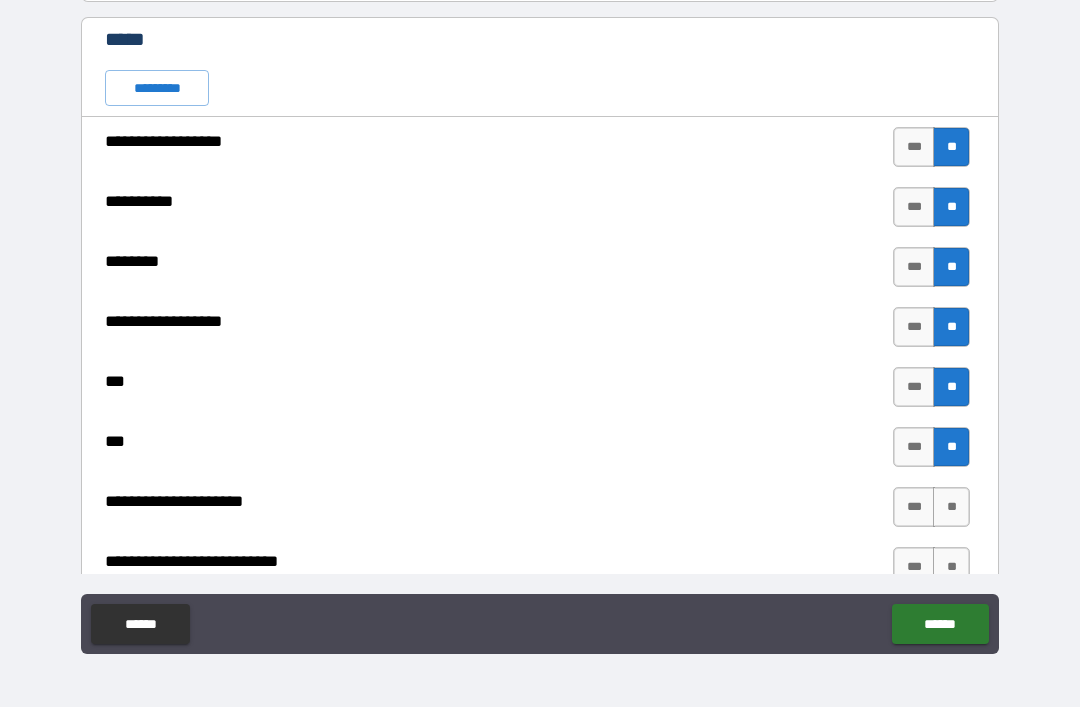 click on "**" at bounding box center (951, 507) 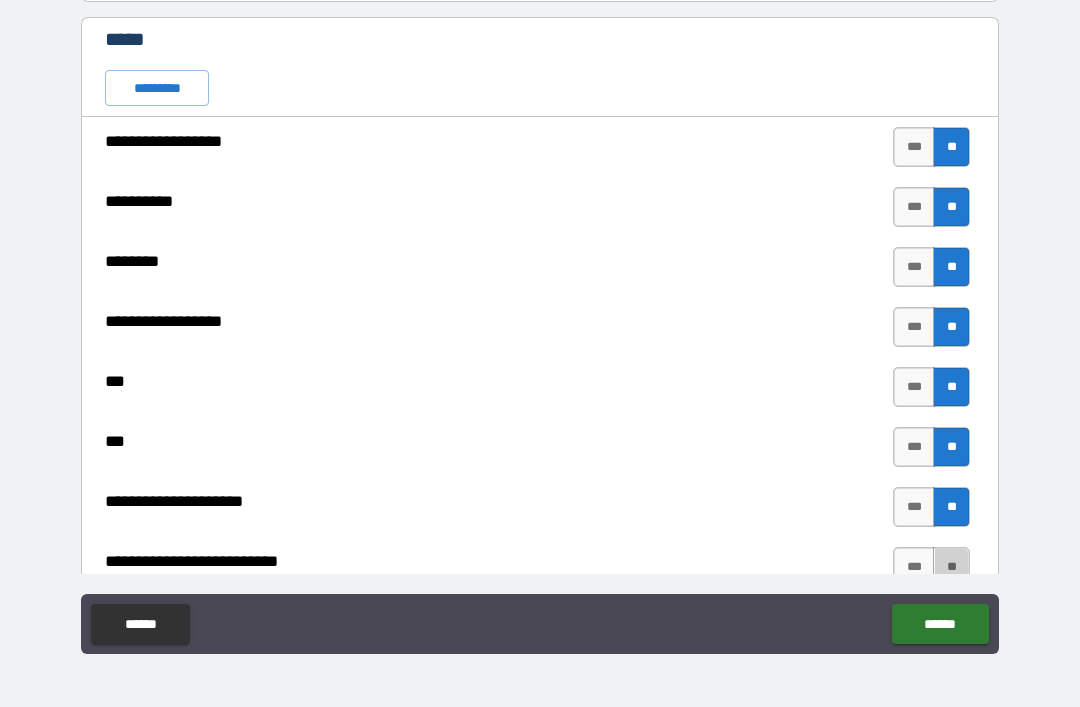 click on "**" at bounding box center (951, 567) 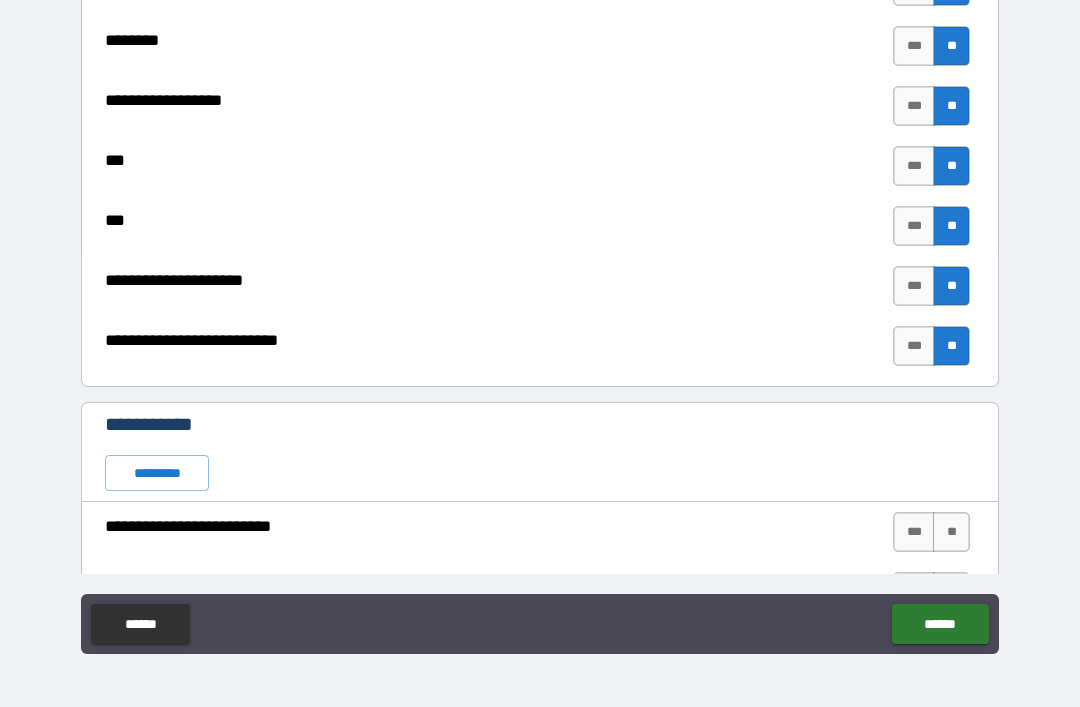 scroll, scrollTop: 5303, scrollLeft: 0, axis: vertical 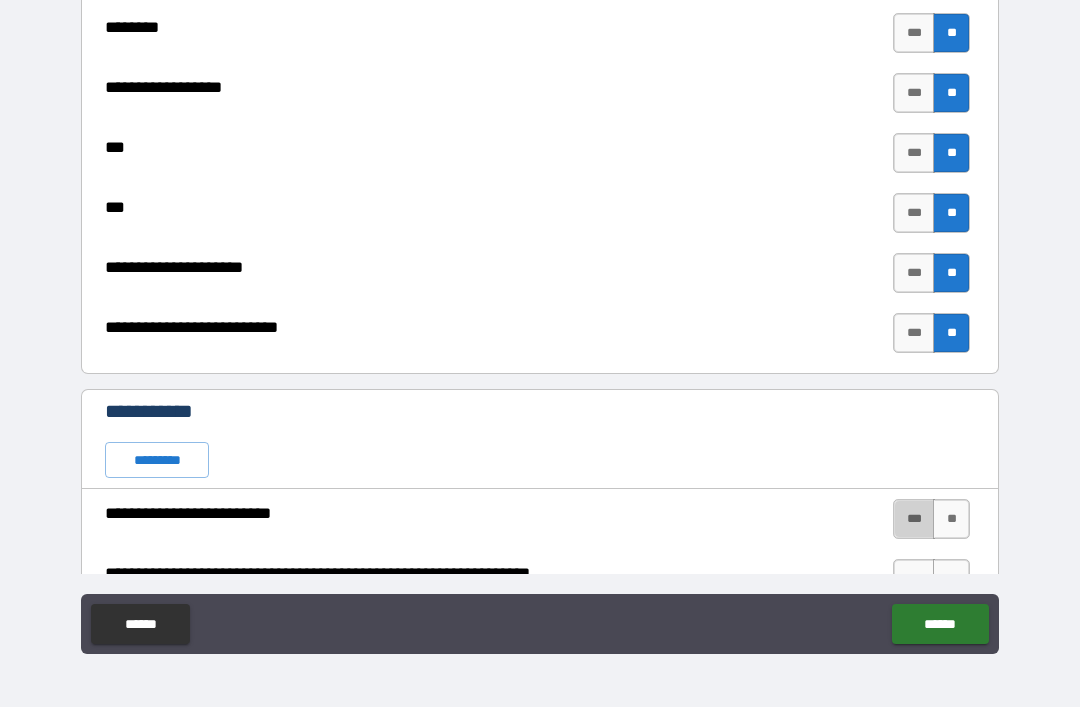 click on "***" at bounding box center [914, 519] 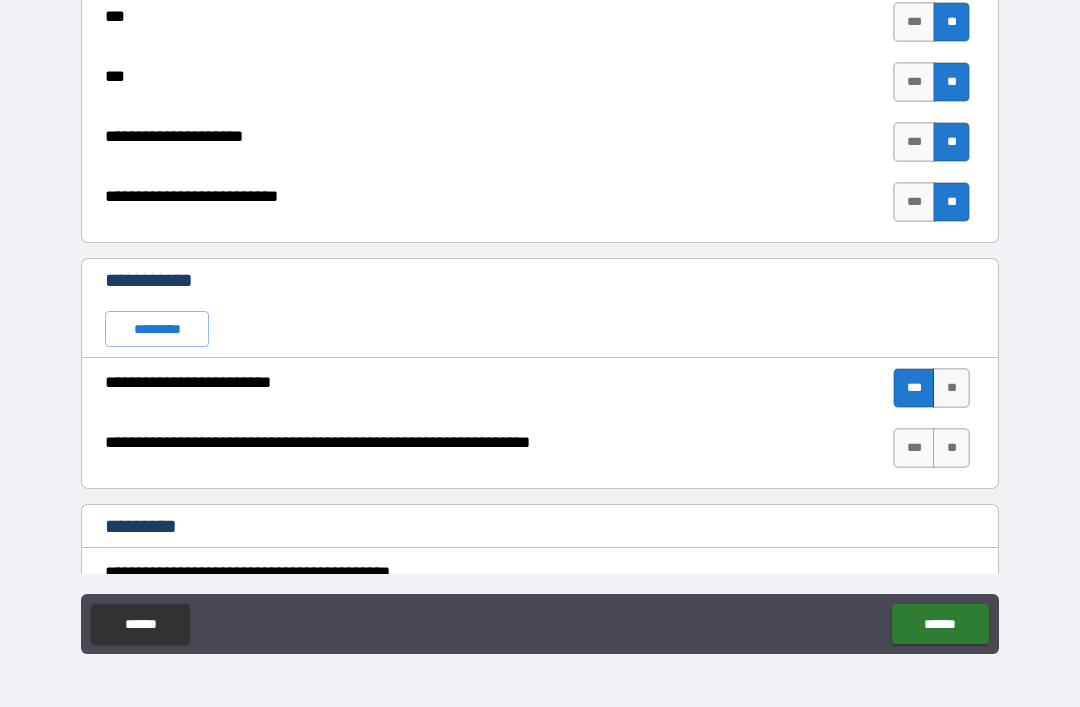 scroll, scrollTop: 5452, scrollLeft: 0, axis: vertical 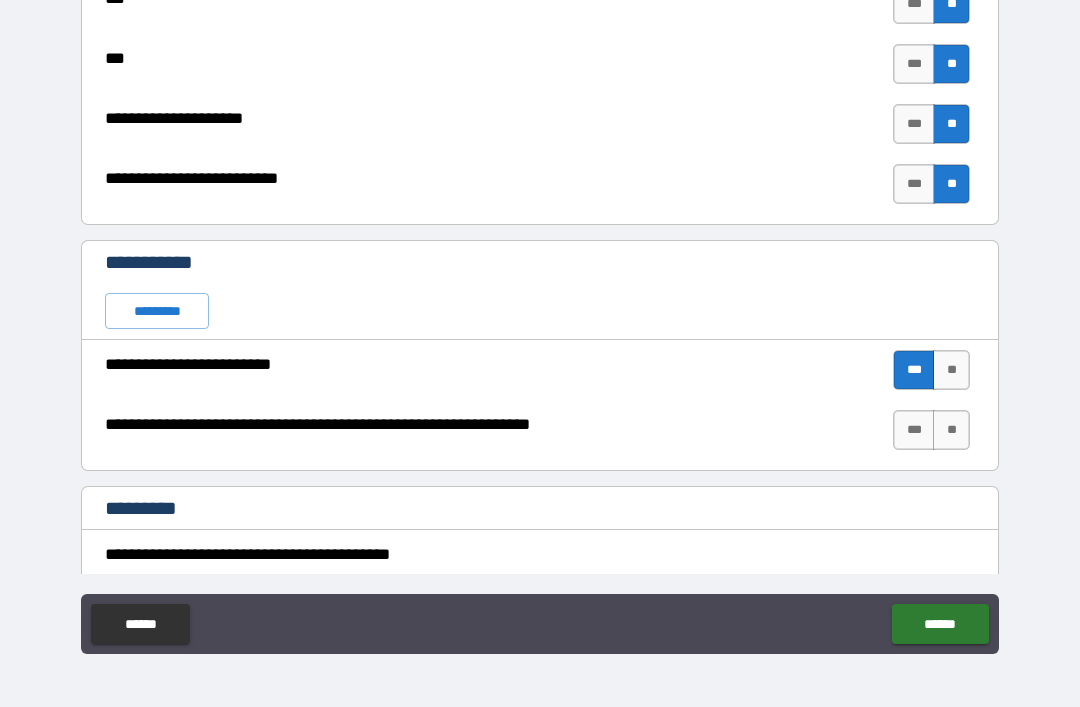 click on "***" at bounding box center [914, 430] 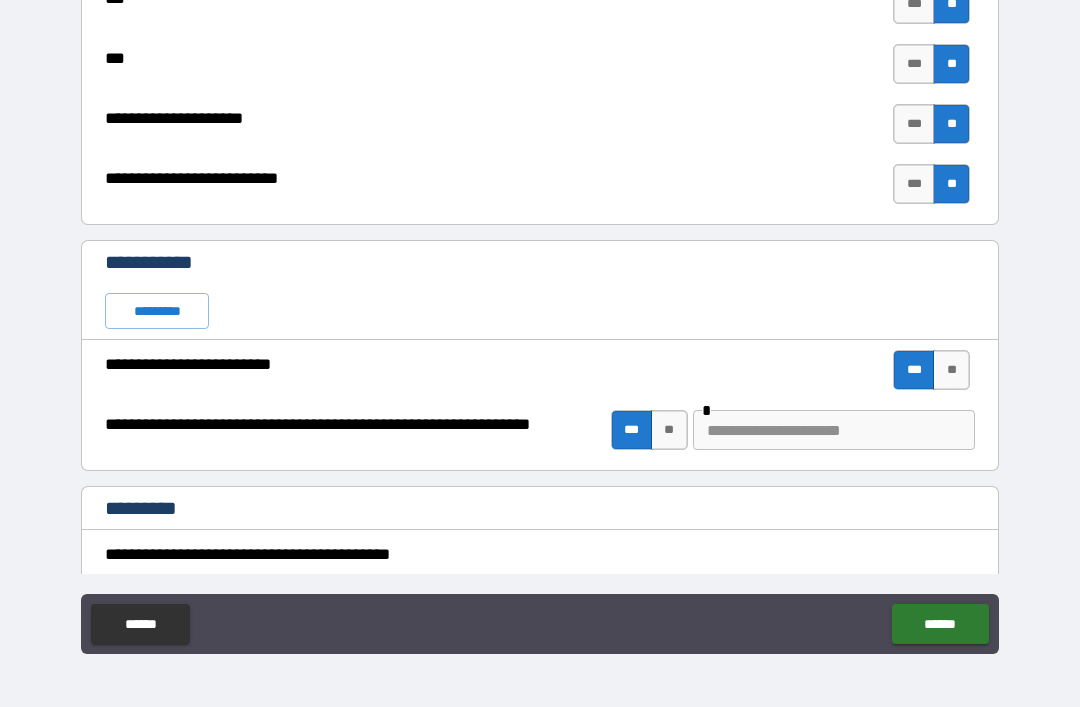 type on "*" 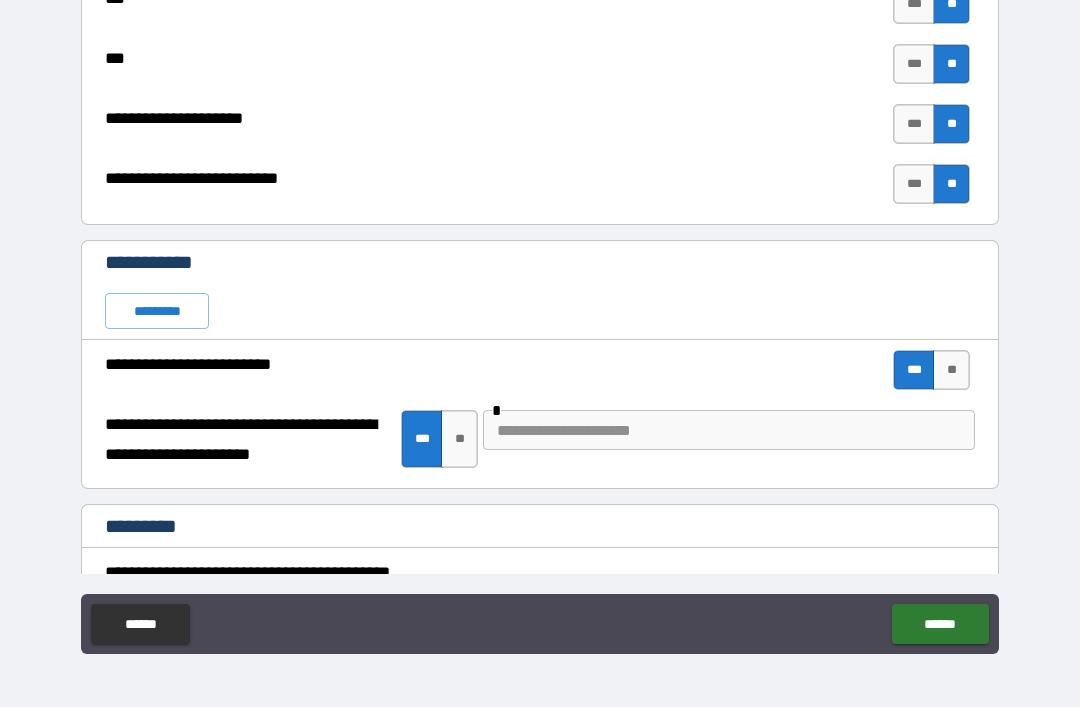 click at bounding box center (729, 430) 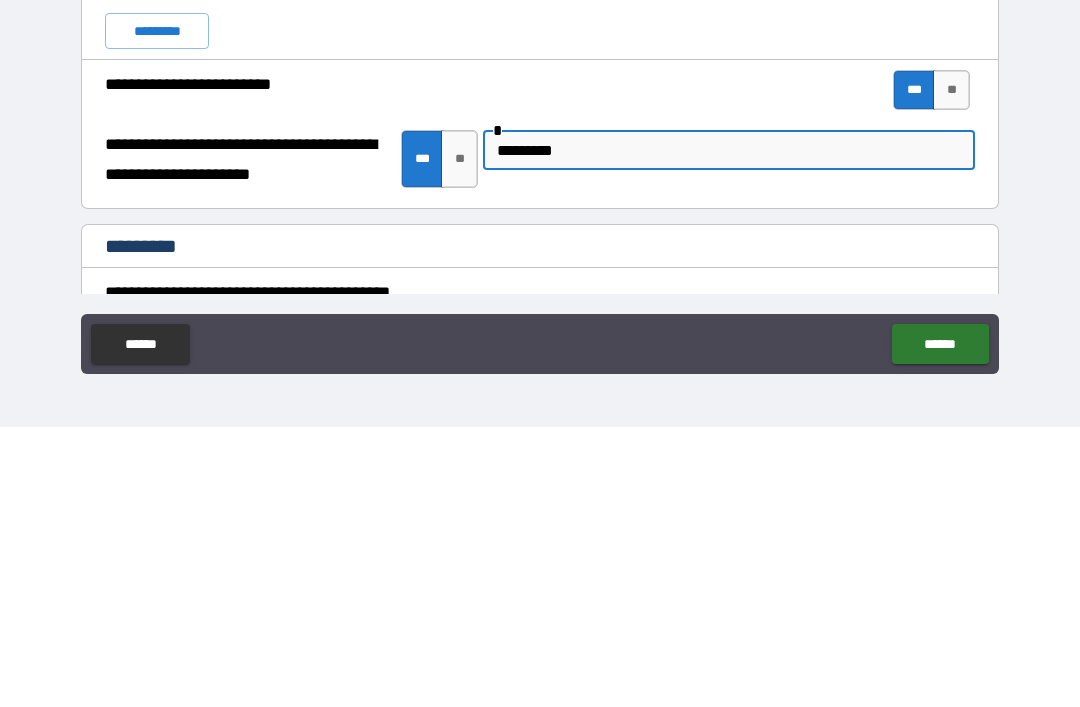 type on "*********" 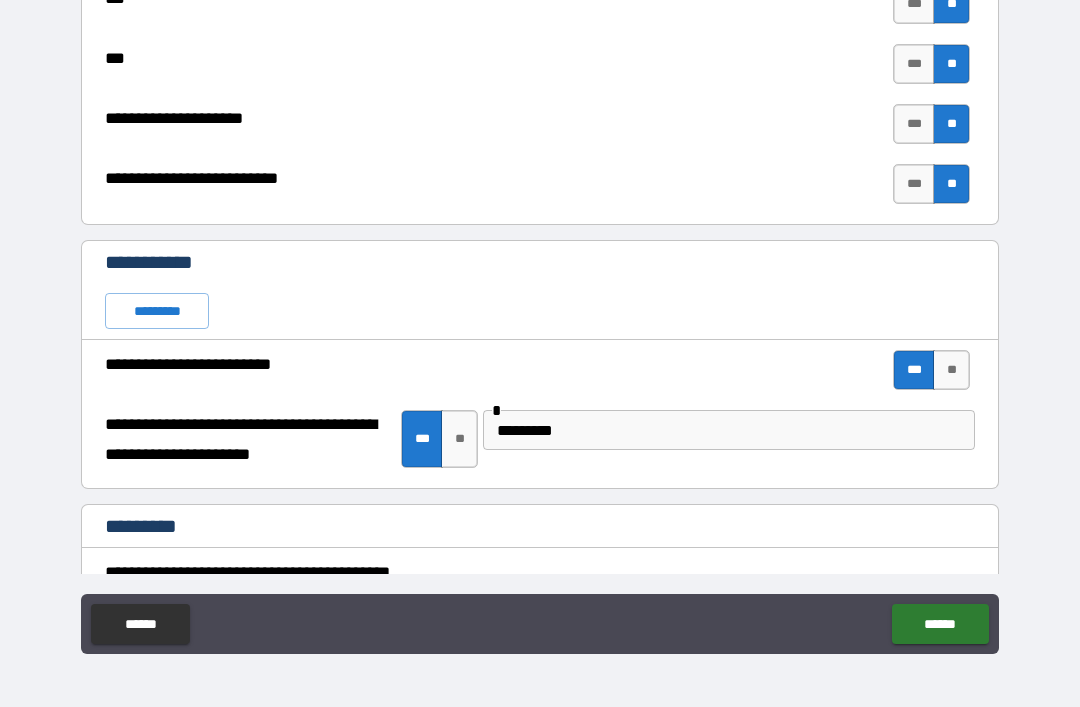 type on "*" 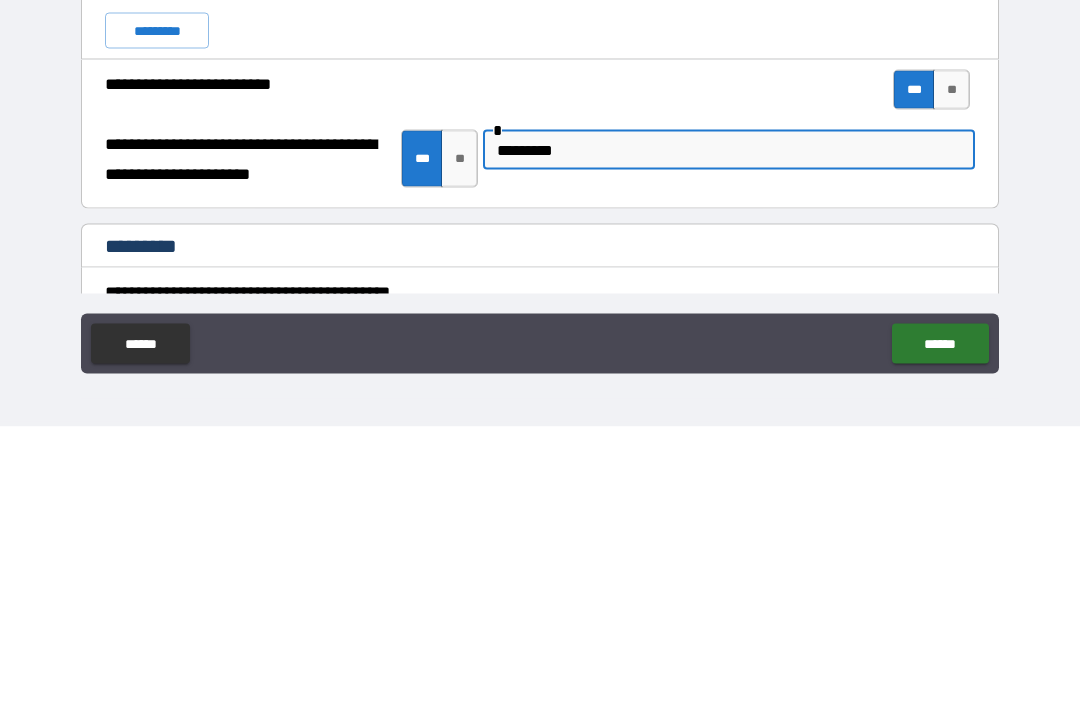 click on "*********" at bounding box center (729, 430) 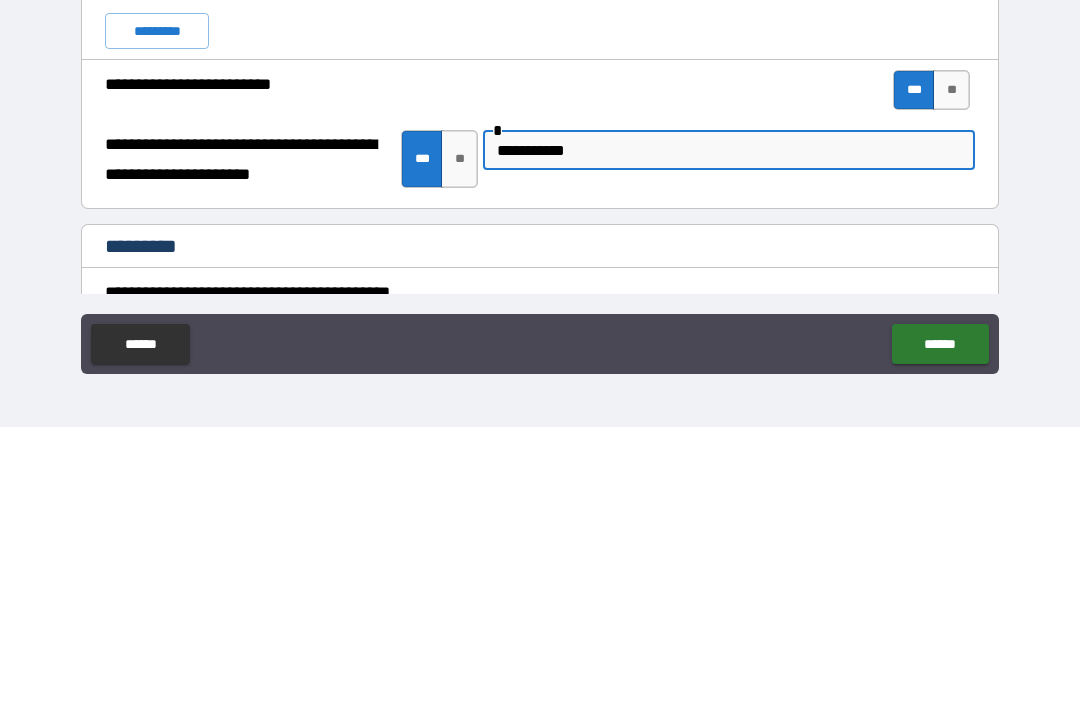 type on "**********" 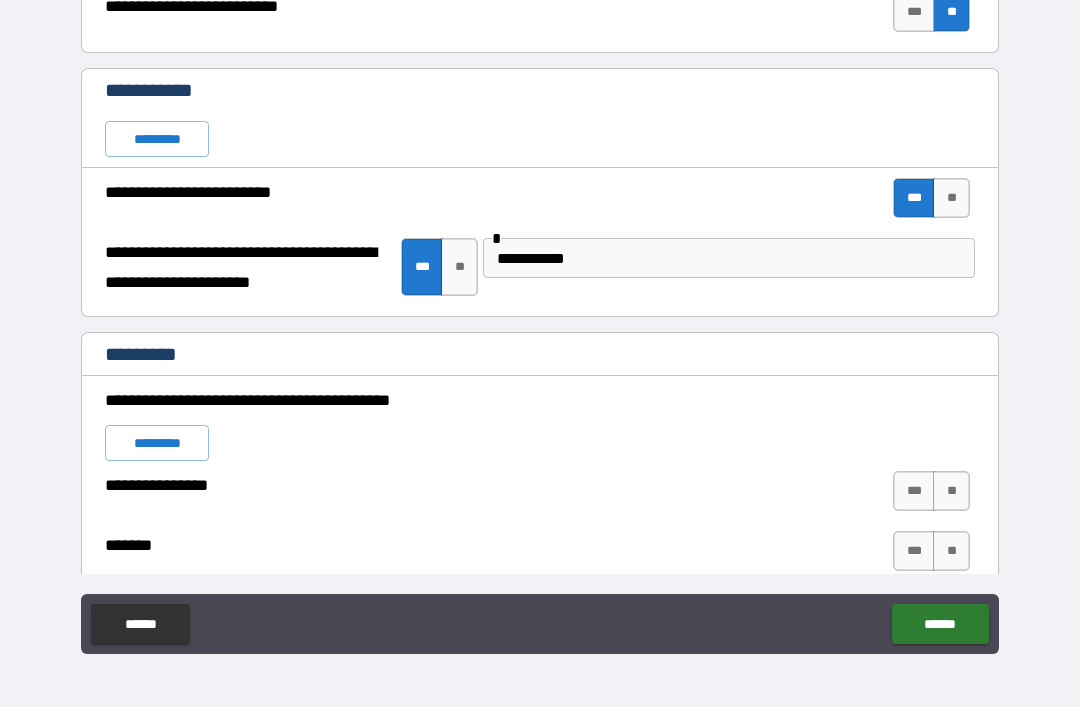 scroll, scrollTop: 5658, scrollLeft: 0, axis: vertical 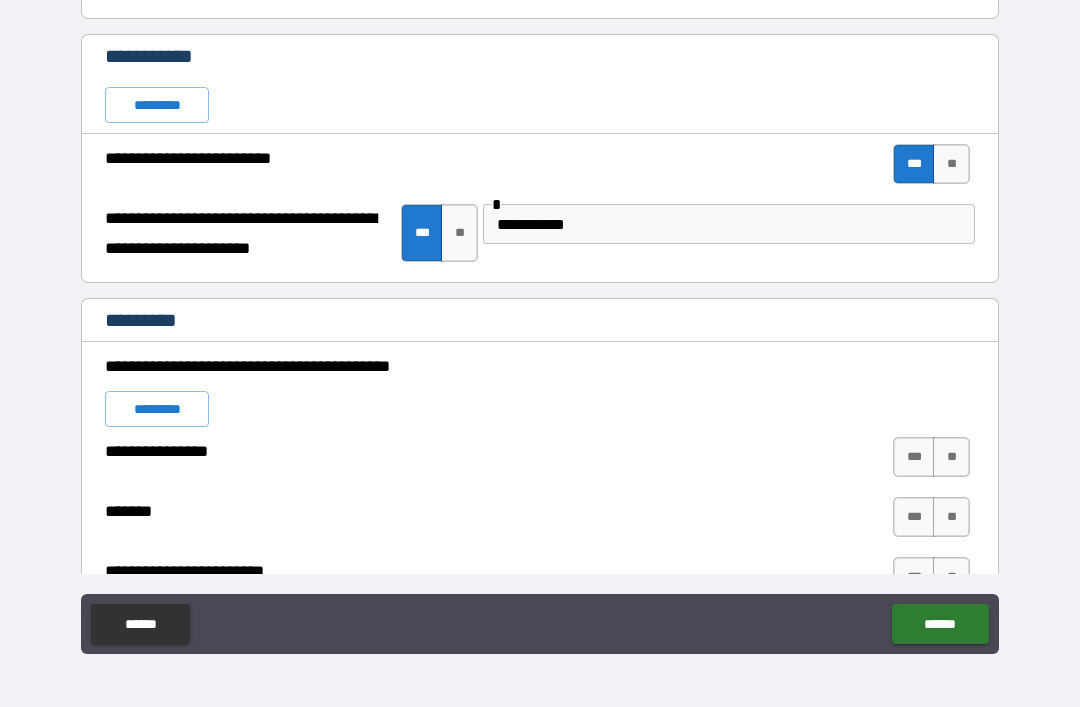 click on "**" at bounding box center [951, 457] 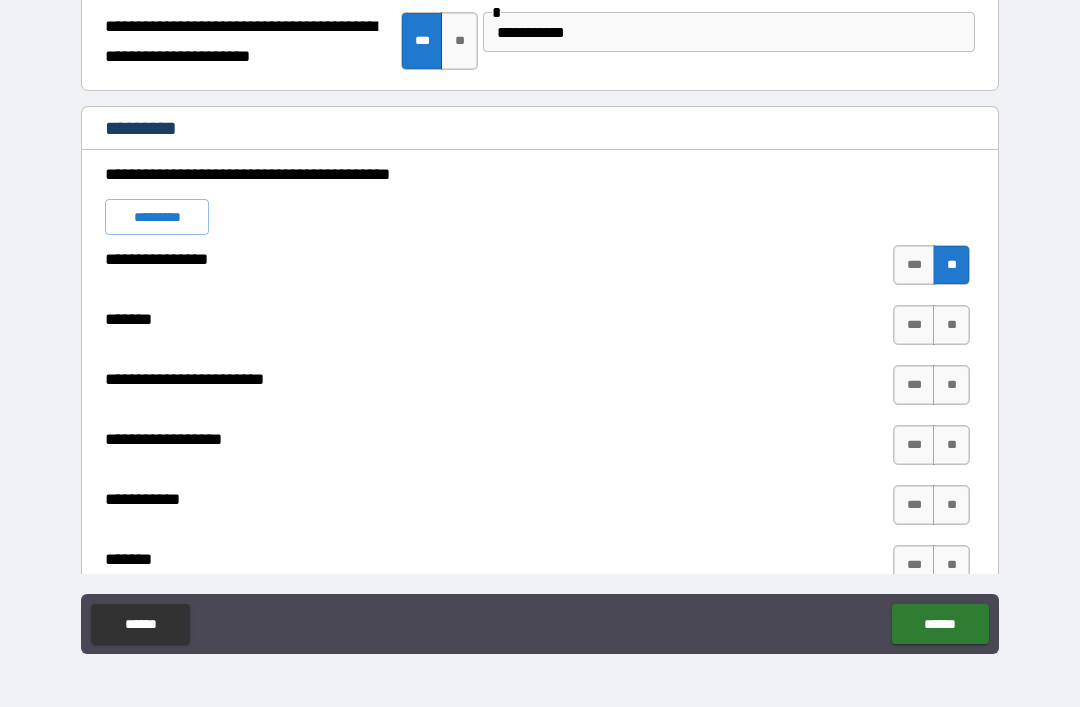 scroll, scrollTop: 5853, scrollLeft: 0, axis: vertical 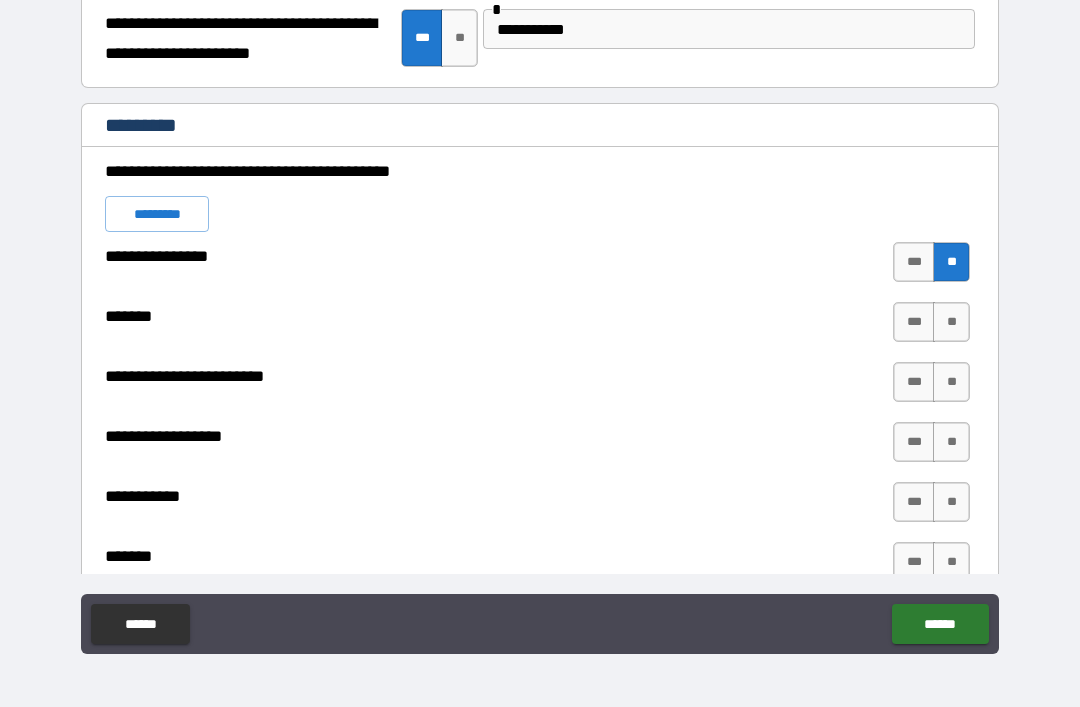 click on "**" at bounding box center (951, 322) 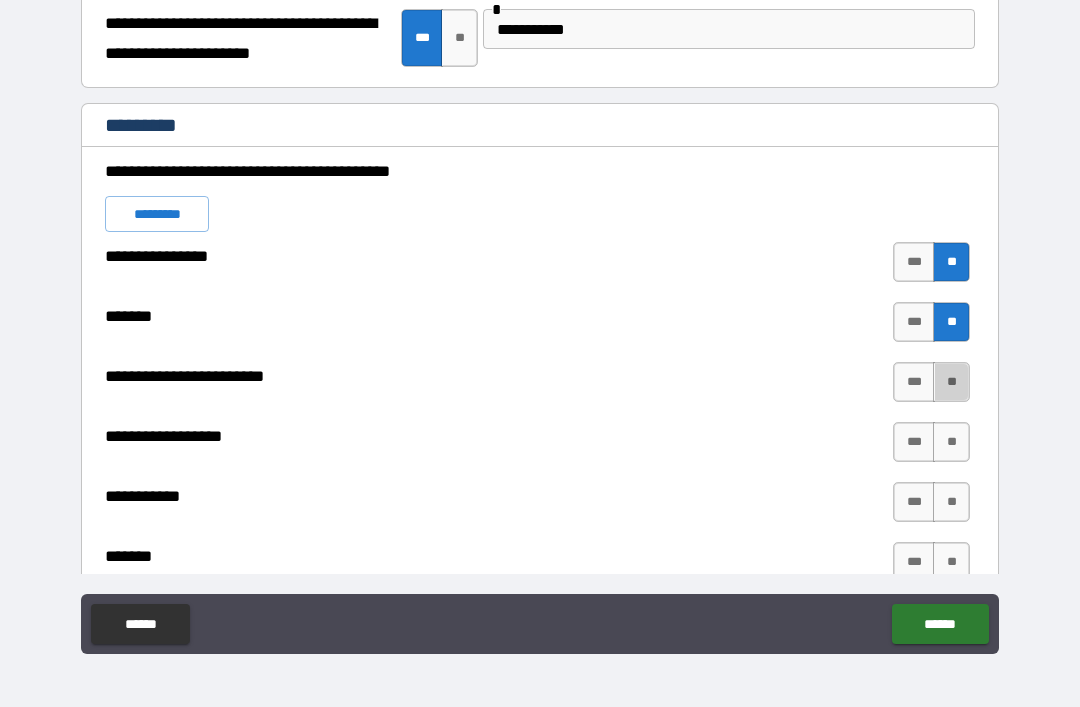 click on "**" at bounding box center (951, 382) 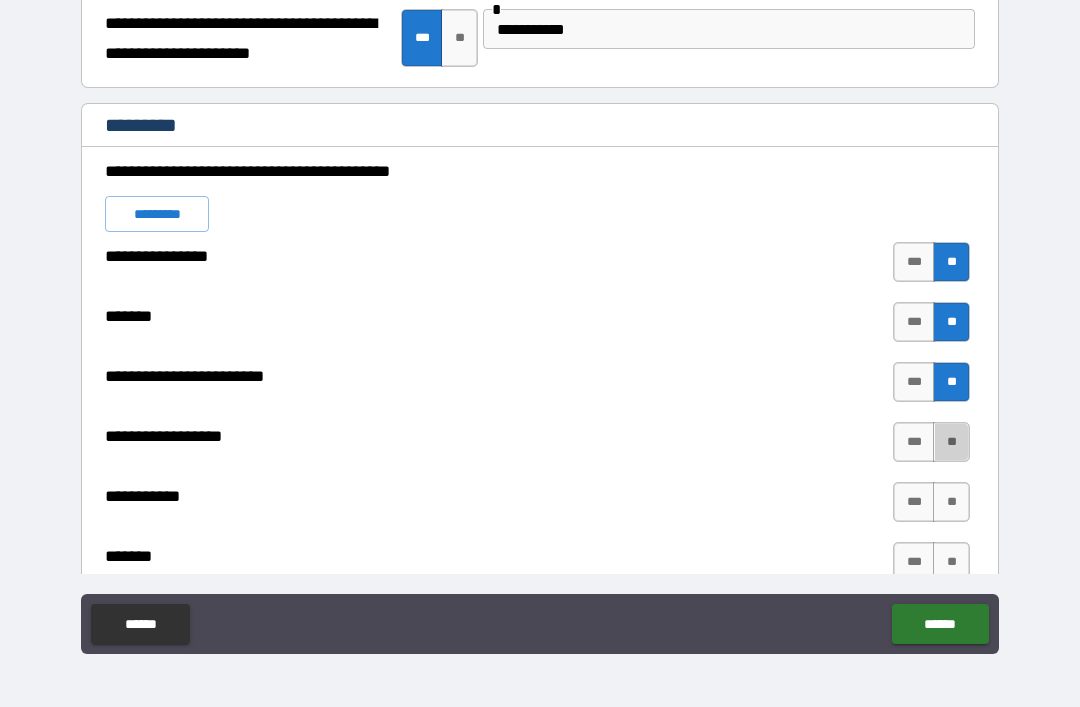 click on "**" at bounding box center [951, 442] 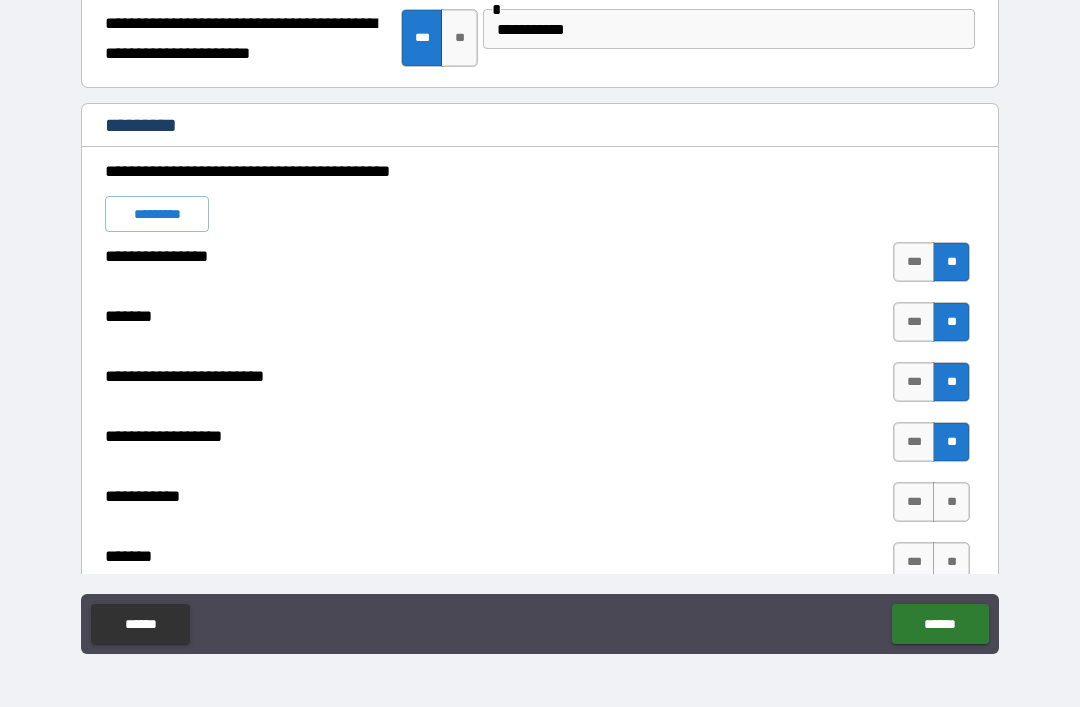 click on "**" at bounding box center [951, 502] 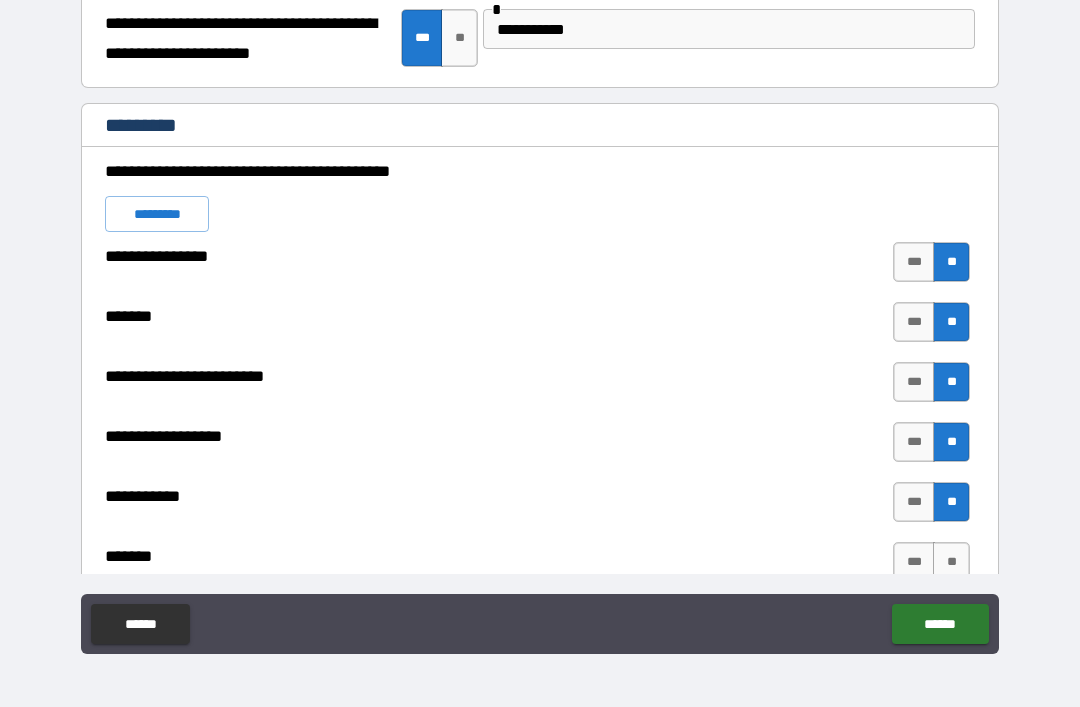 click on "**" at bounding box center [951, 562] 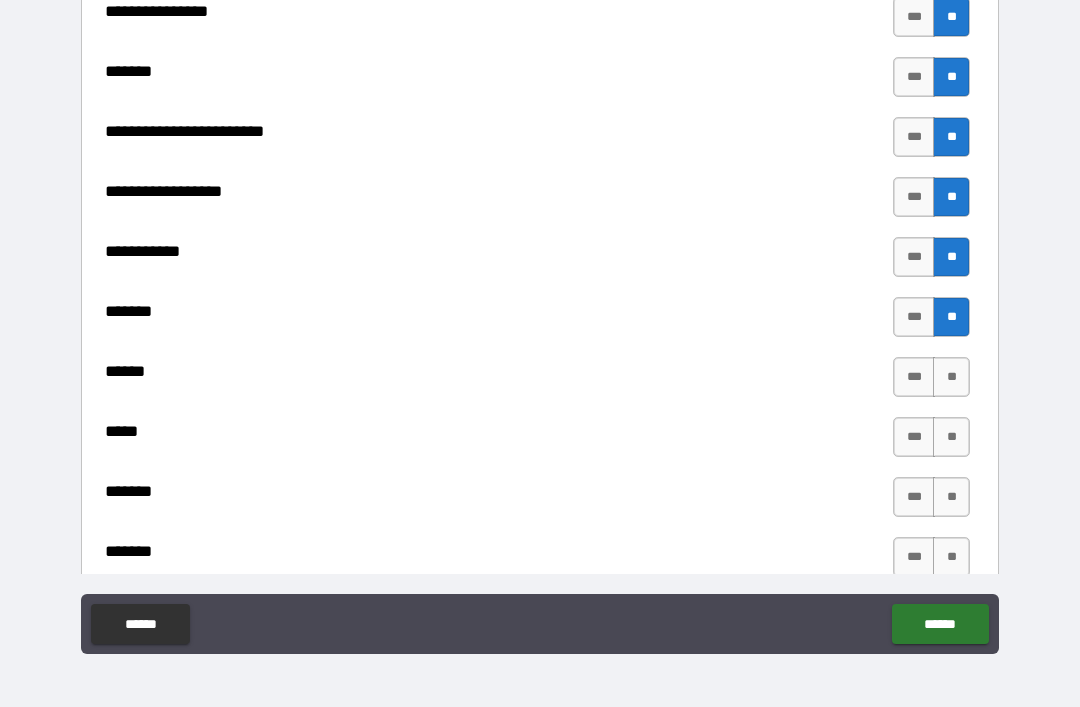 scroll, scrollTop: 6103, scrollLeft: 0, axis: vertical 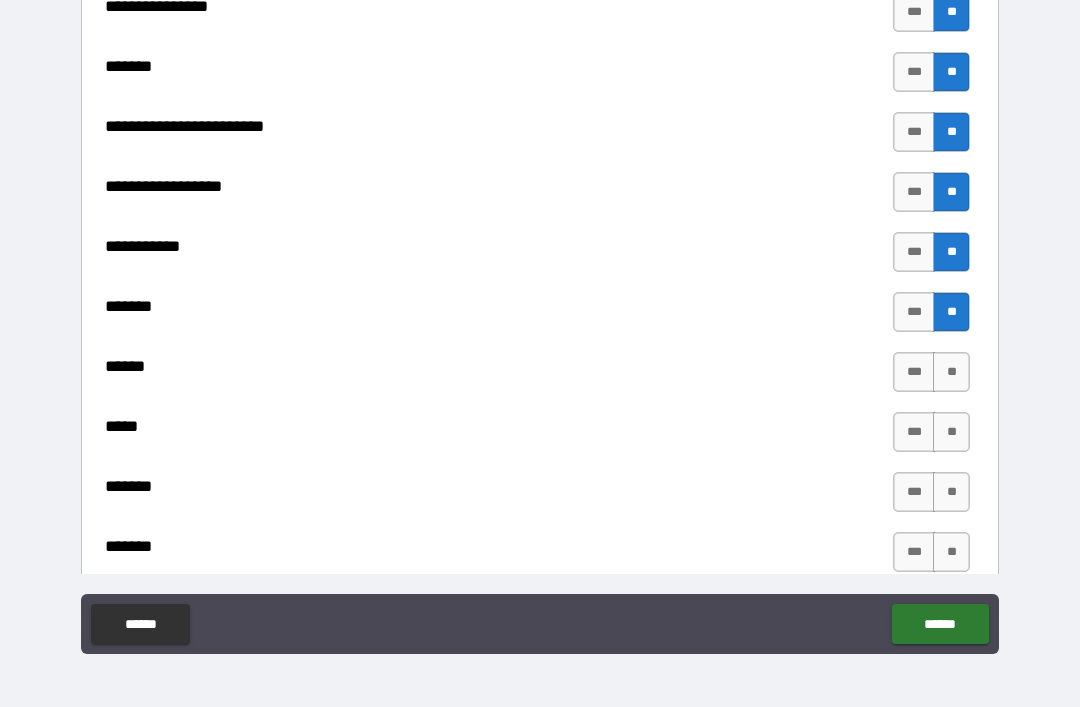 click on "**" at bounding box center (951, 372) 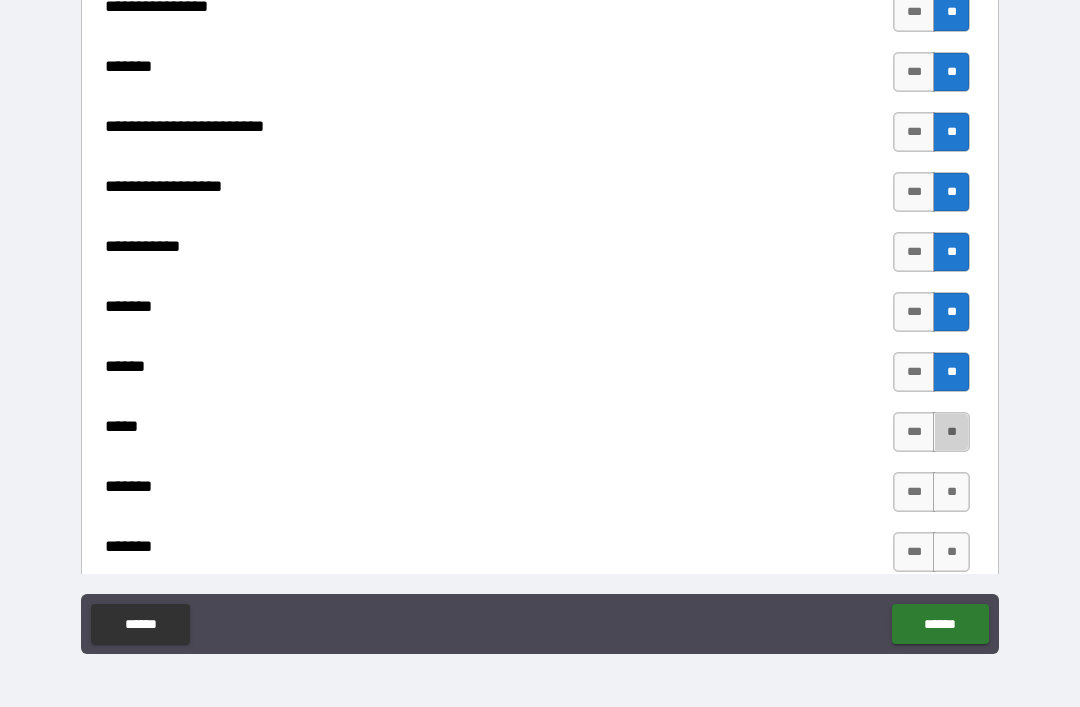 click on "**" at bounding box center (951, 432) 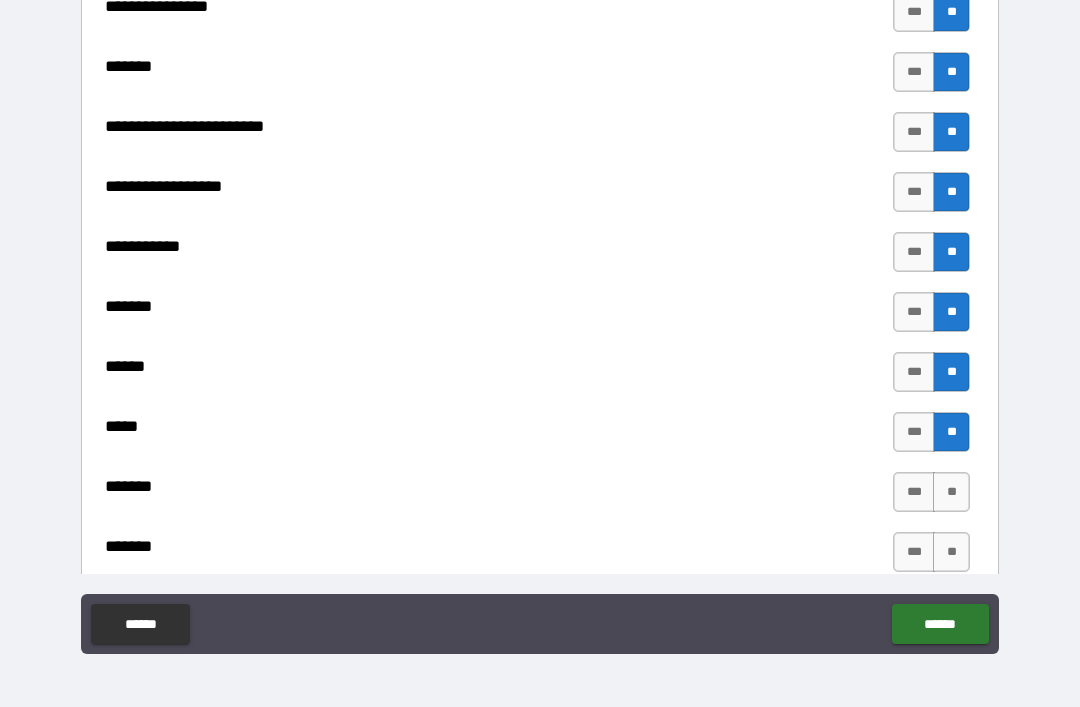 click on "**" at bounding box center [951, 492] 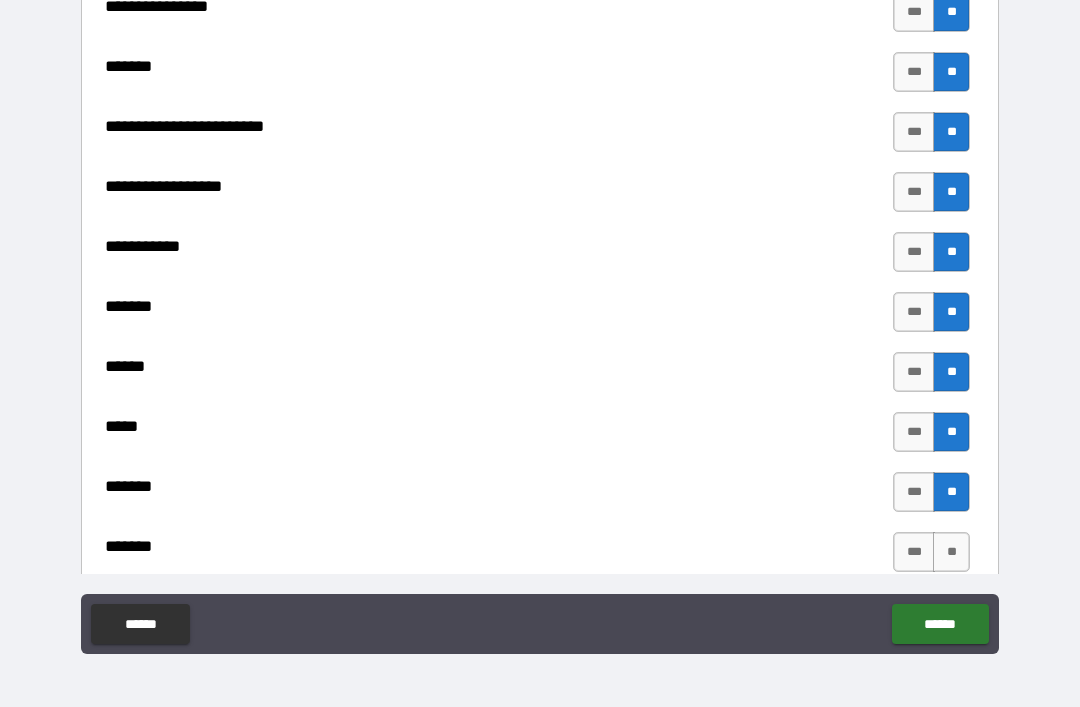 click on "**" at bounding box center [951, 552] 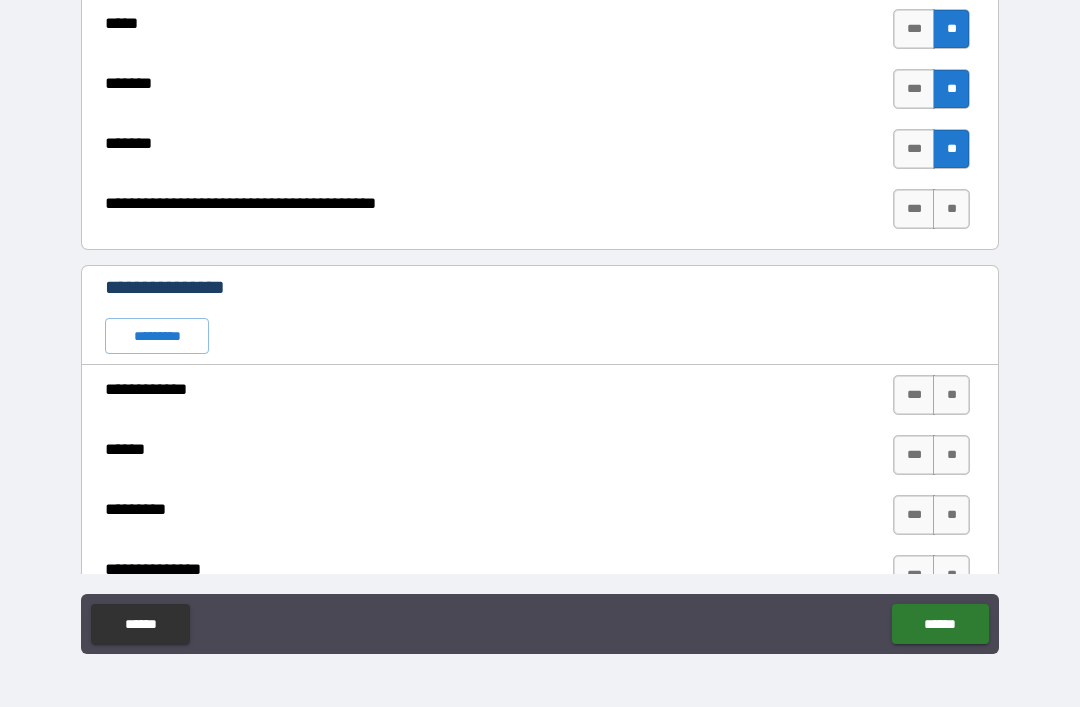 scroll, scrollTop: 6523, scrollLeft: 0, axis: vertical 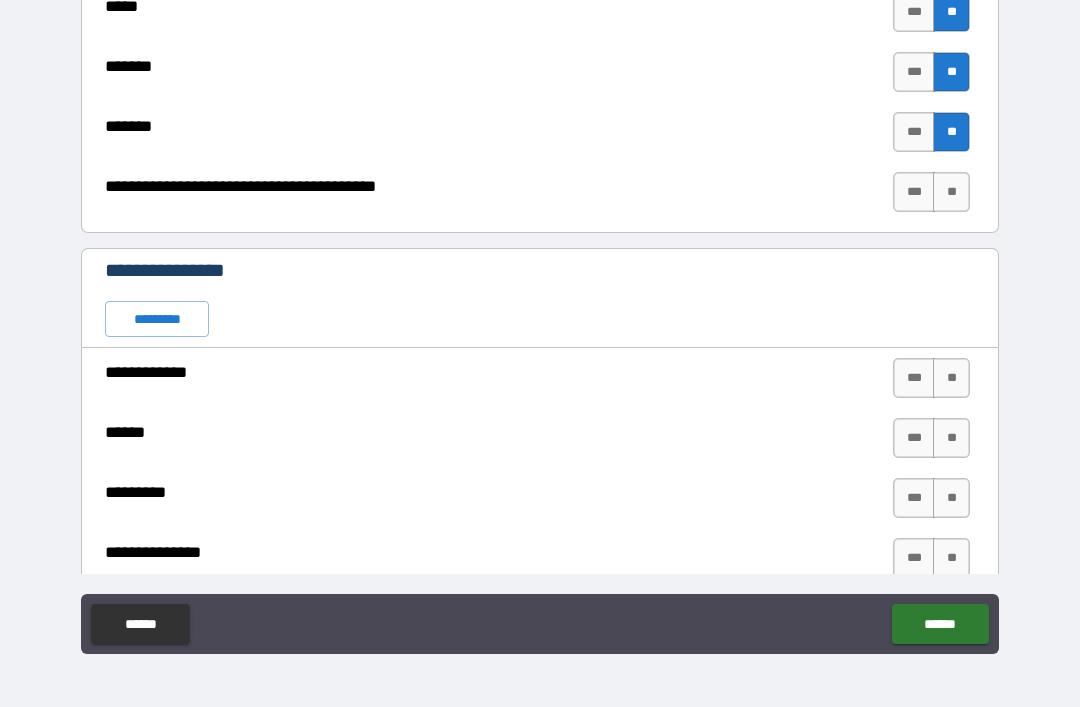 click on "***" at bounding box center (914, 498) 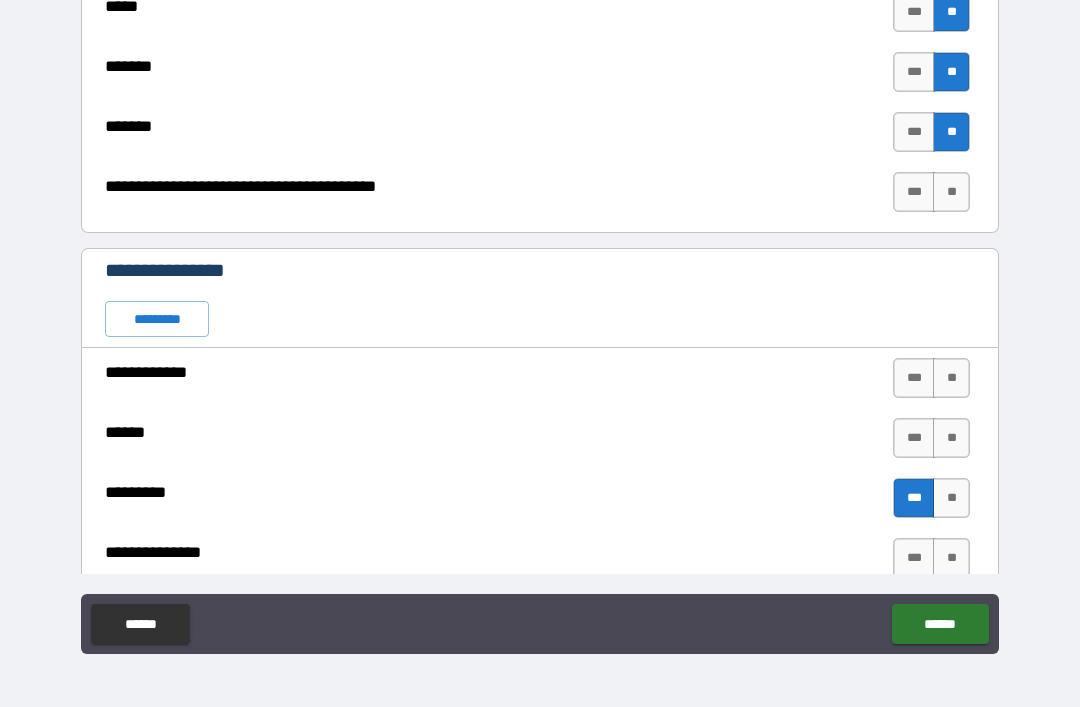 click on "**" at bounding box center (951, 378) 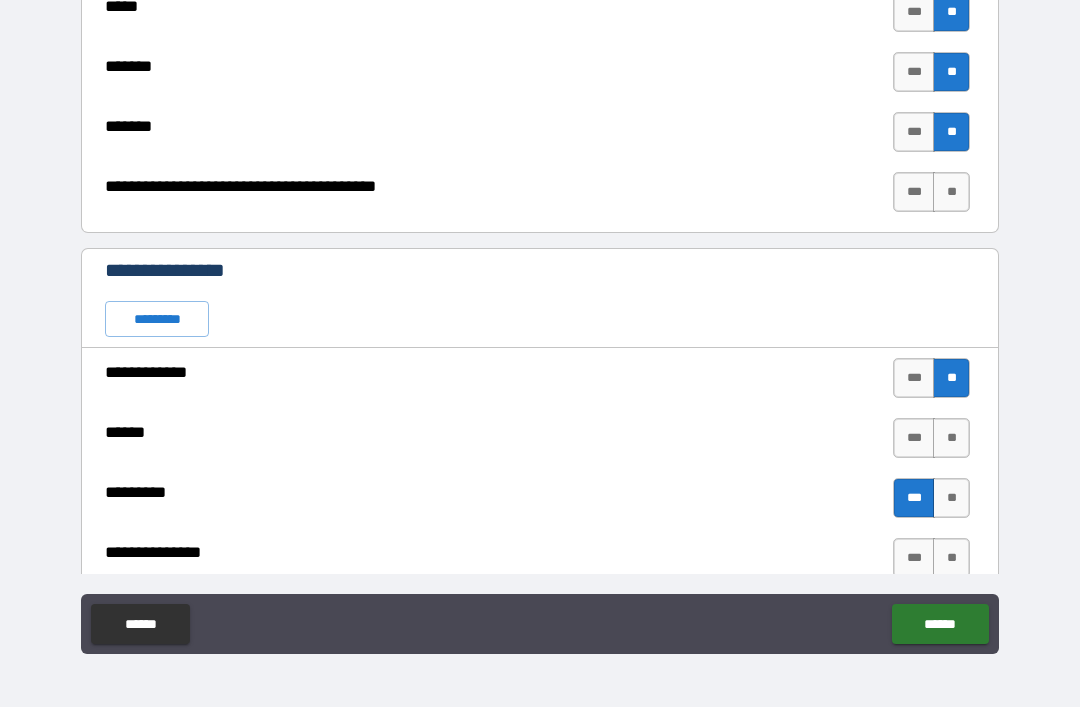 click on "**" at bounding box center (951, 438) 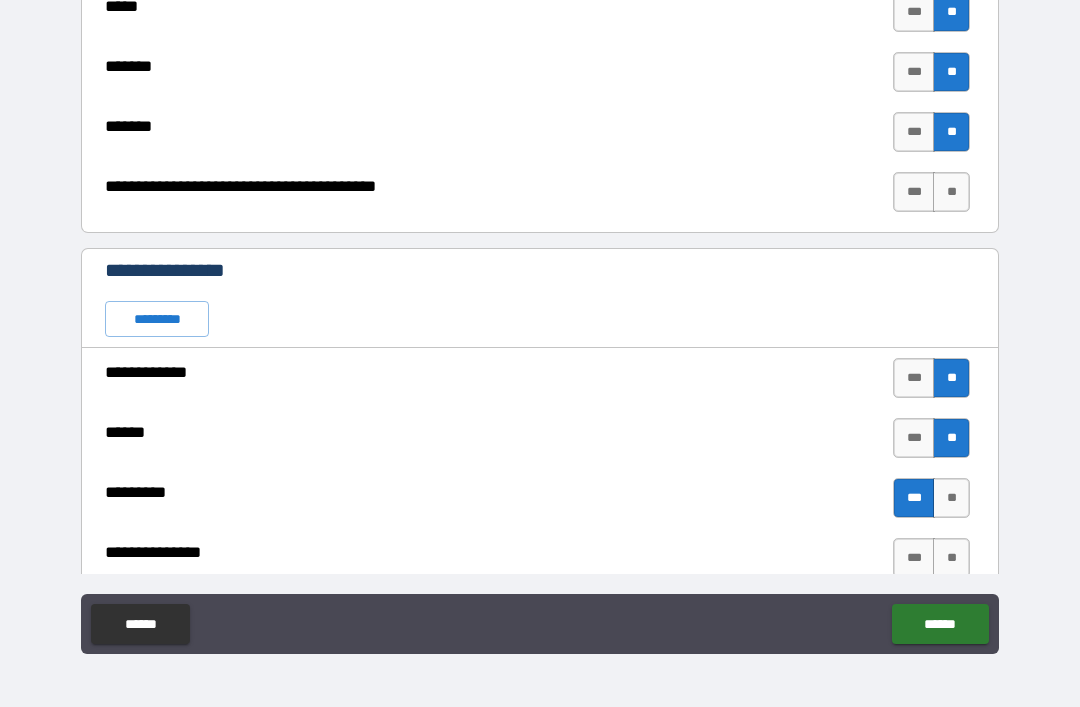 click on "**" at bounding box center [951, 558] 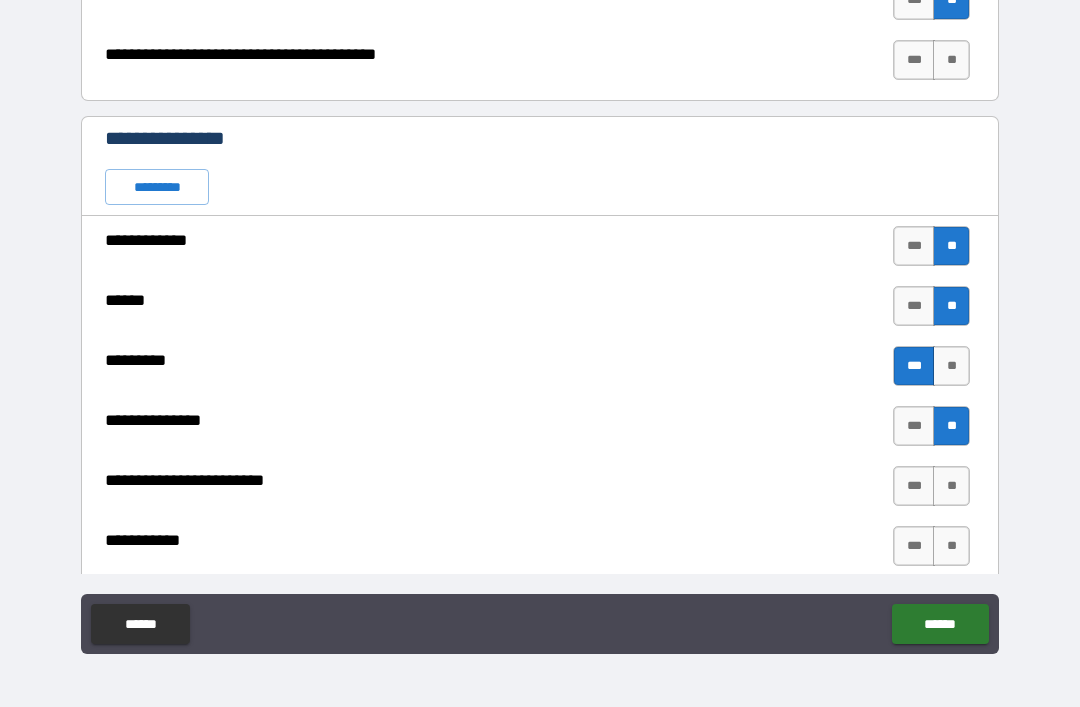 scroll, scrollTop: 6689, scrollLeft: 0, axis: vertical 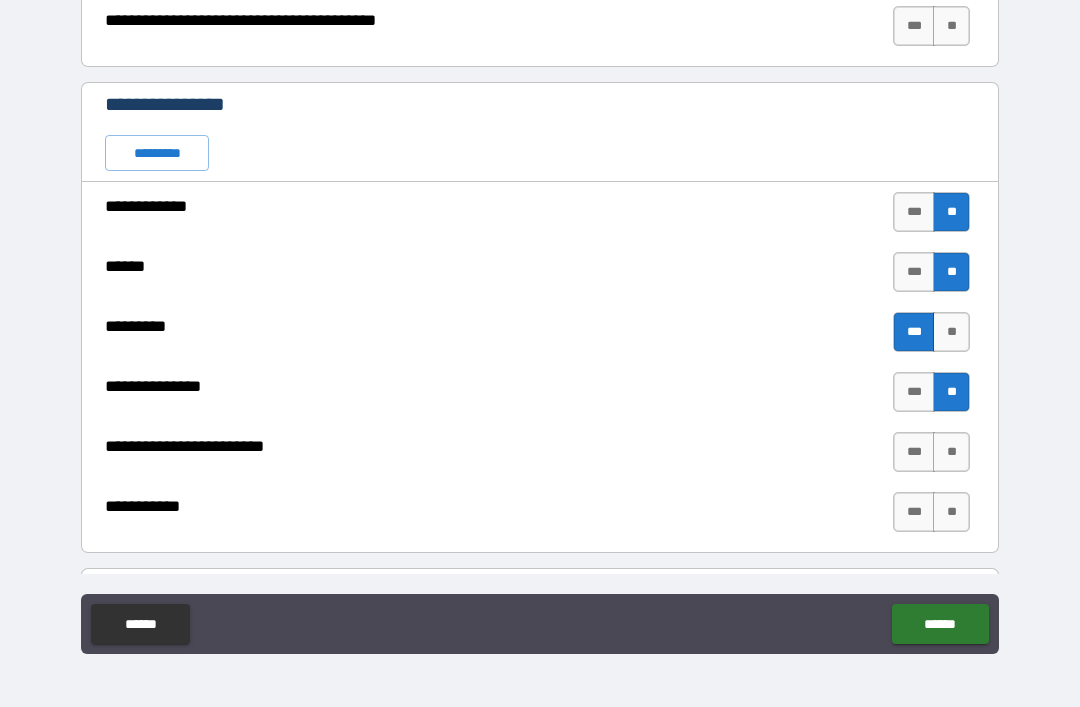 click on "***" at bounding box center [914, 452] 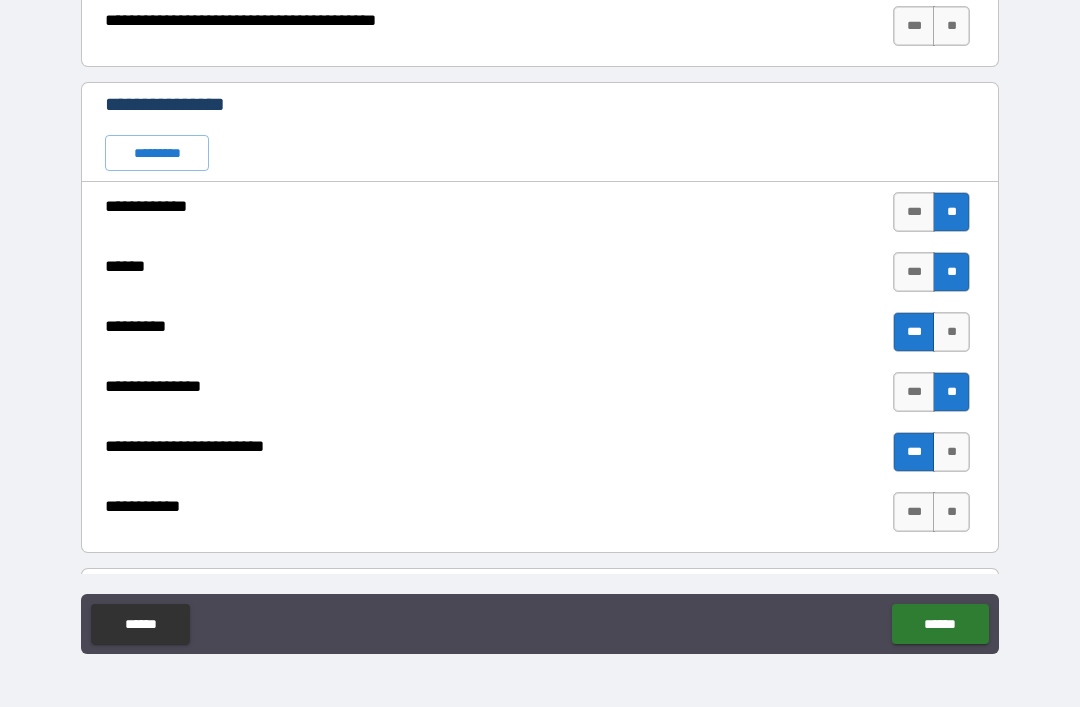 click on "***" at bounding box center [914, 512] 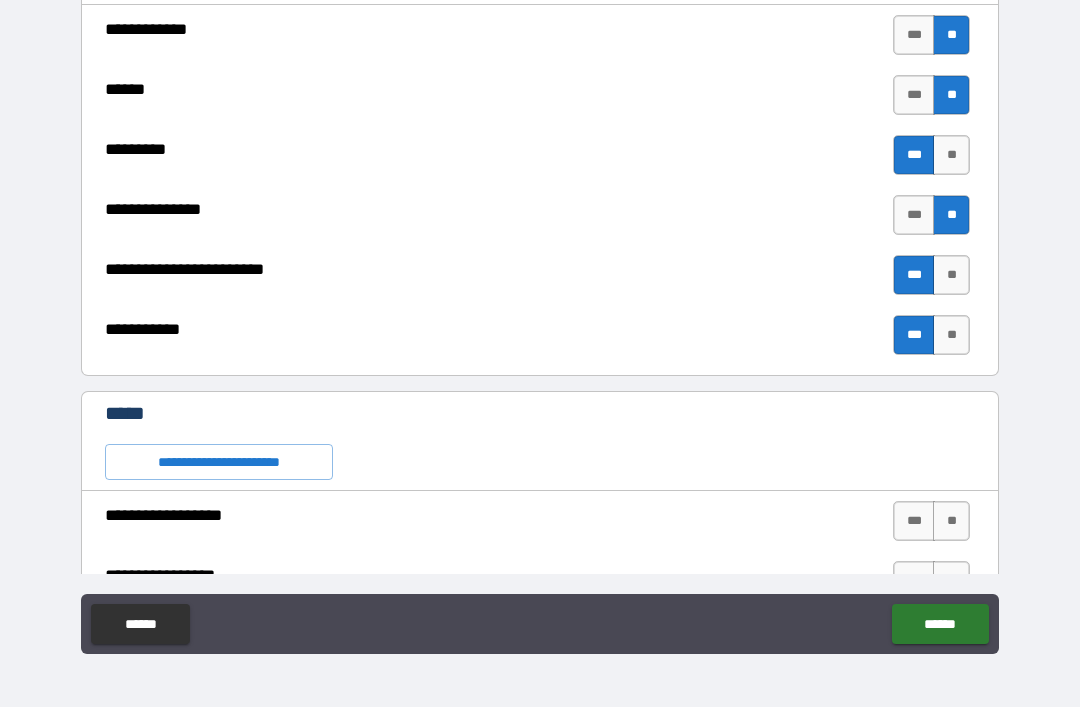 scroll, scrollTop: 6868, scrollLeft: 0, axis: vertical 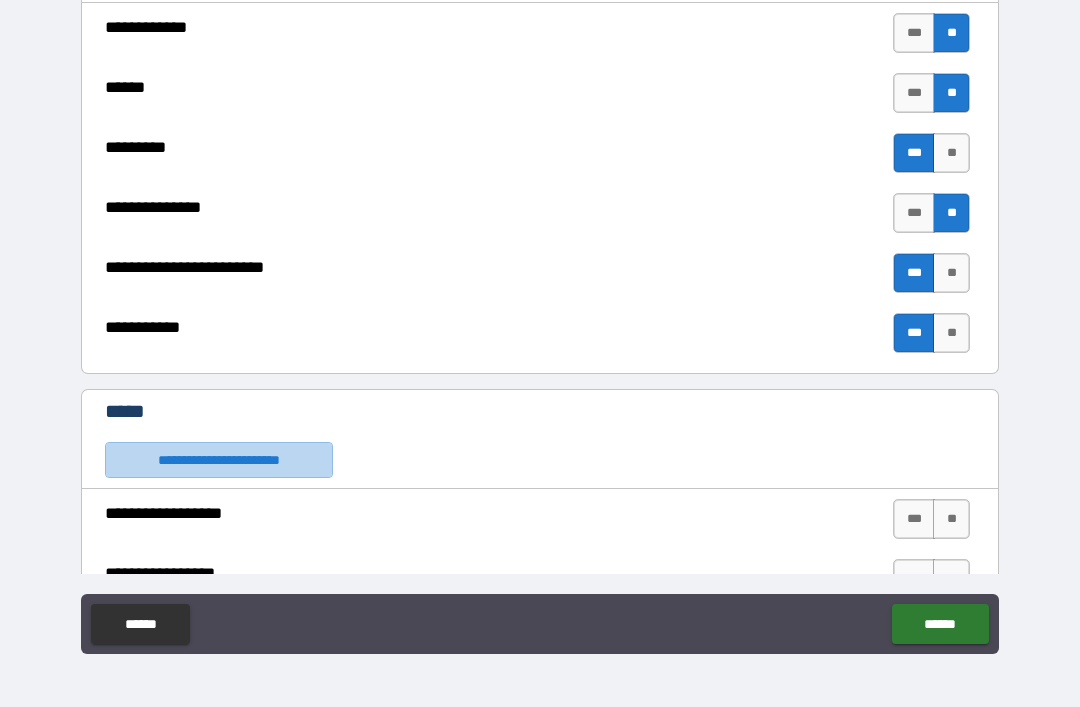 click on "**********" at bounding box center [219, 460] 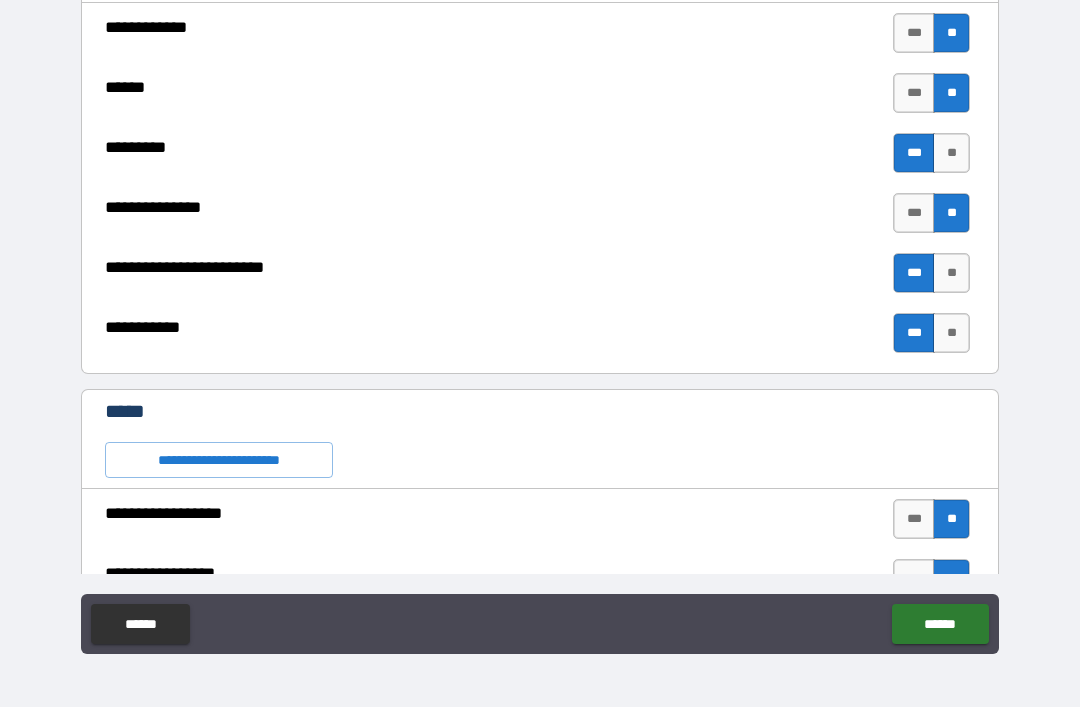 type on "*" 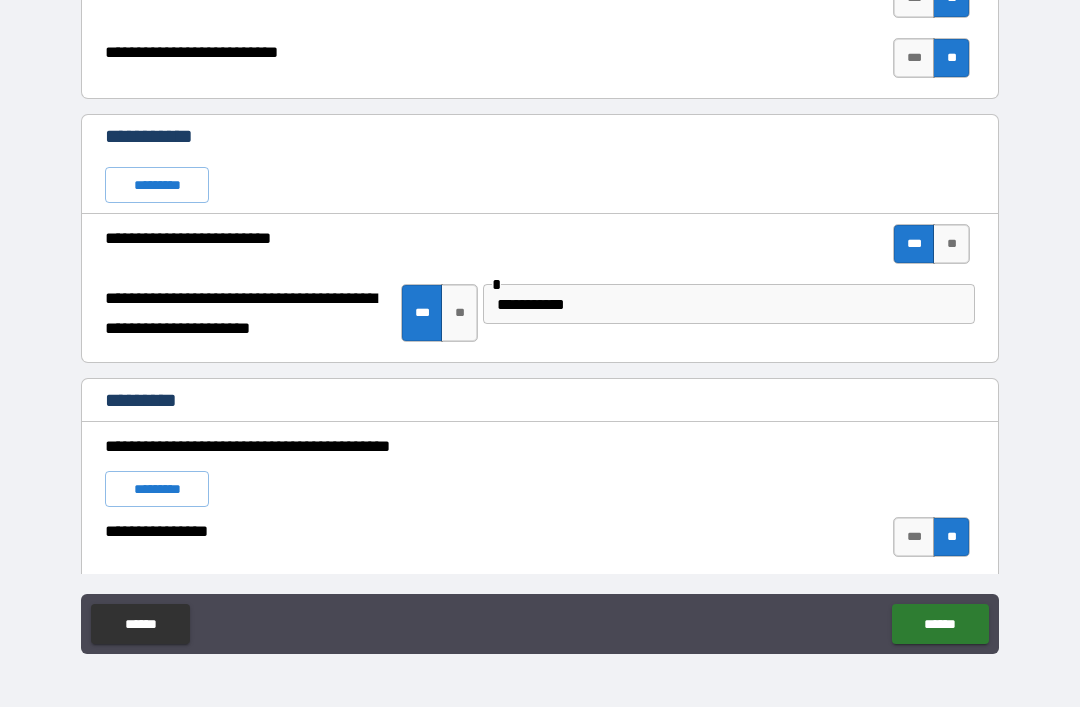 scroll, scrollTop: 5625, scrollLeft: 0, axis: vertical 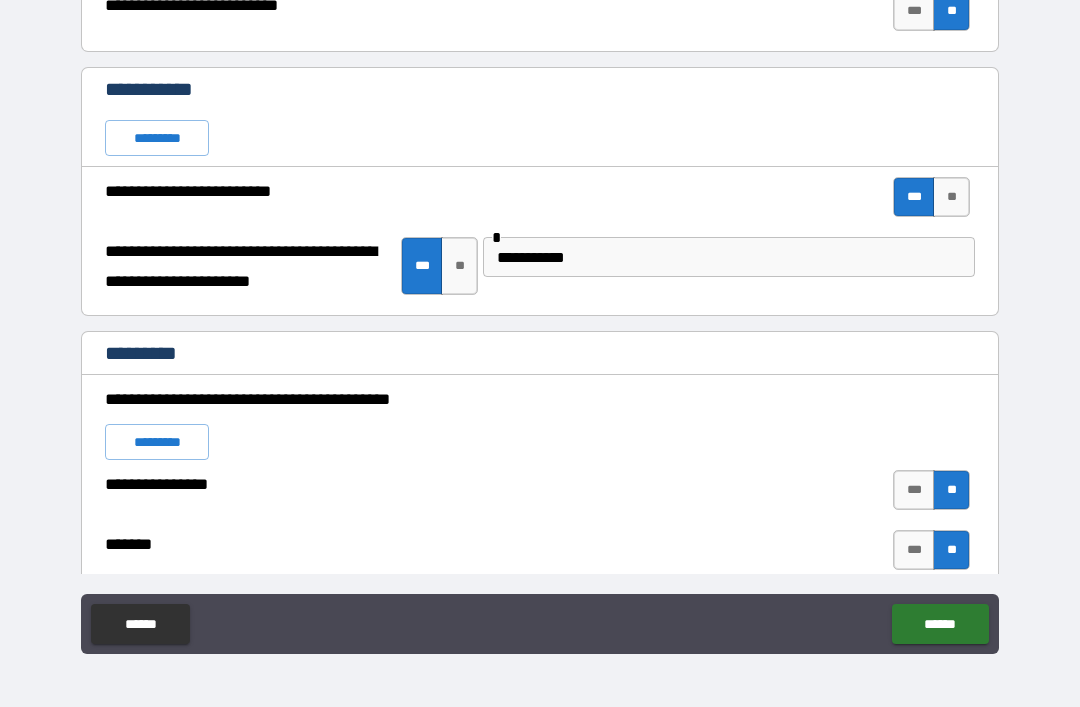 click on "**********" at bounding box center [729, 257] 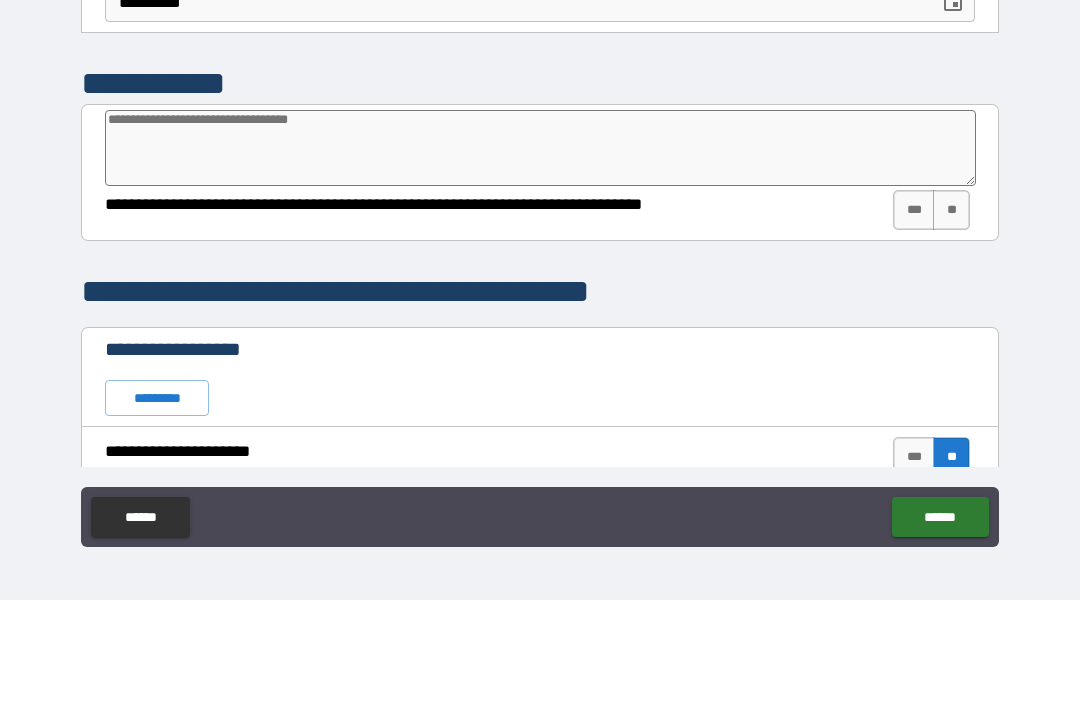 scroll, scrollTop: 0, scrollLeft: 0, axis: both 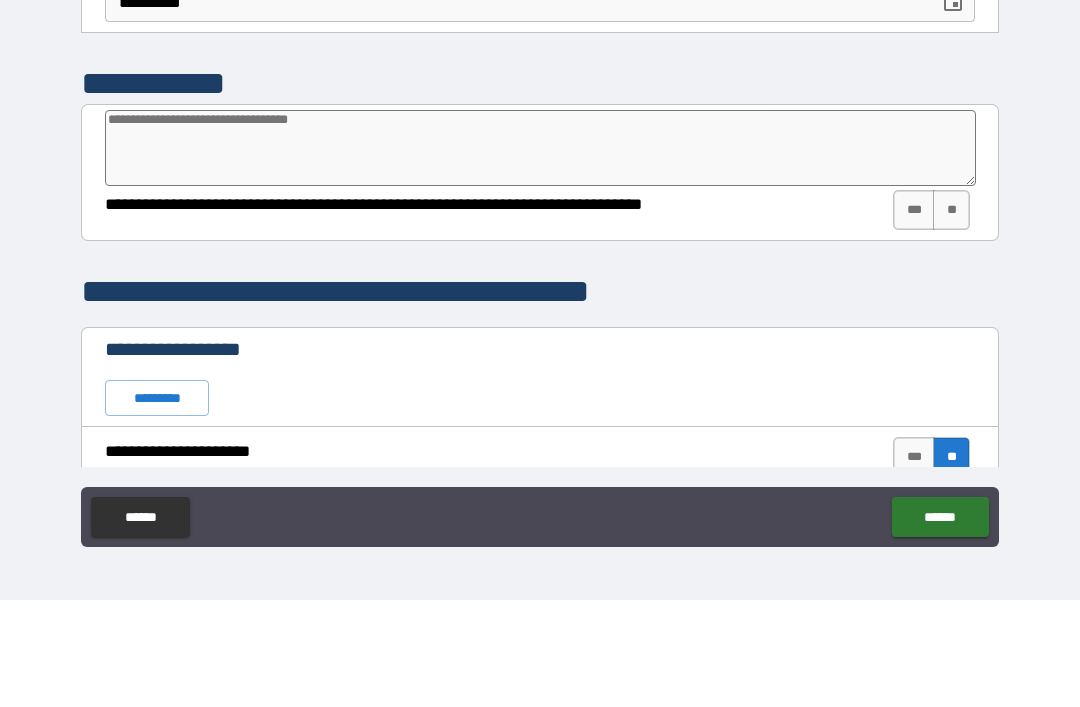 type on "*******" 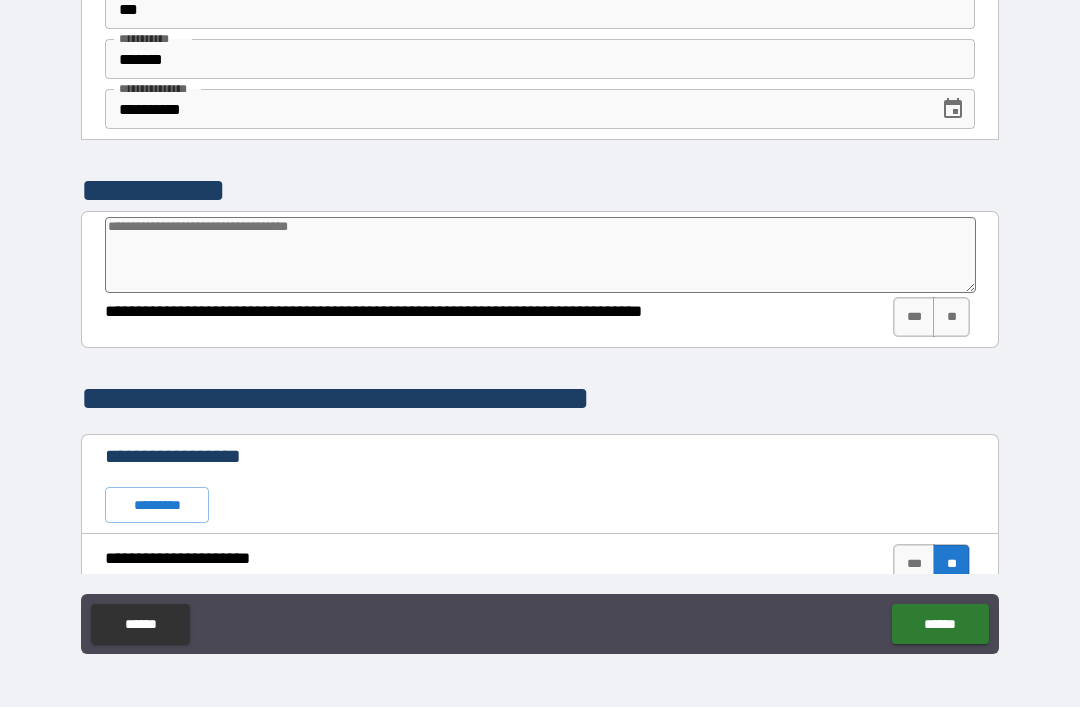 type on "*" 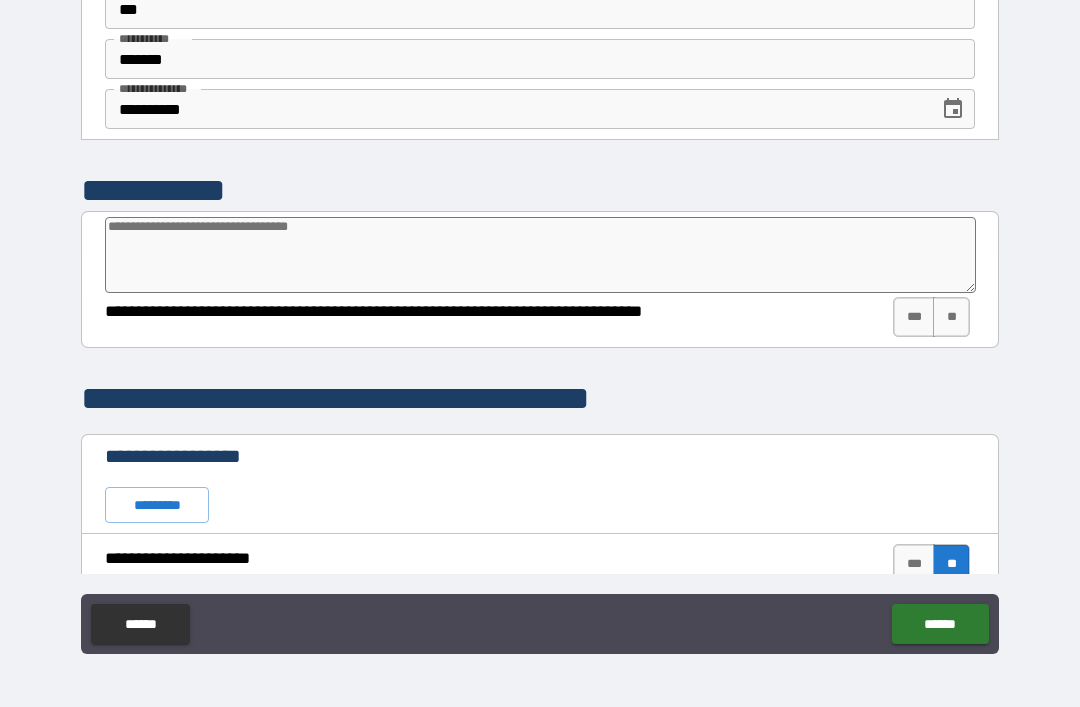 click at bounding box center (540, 255) 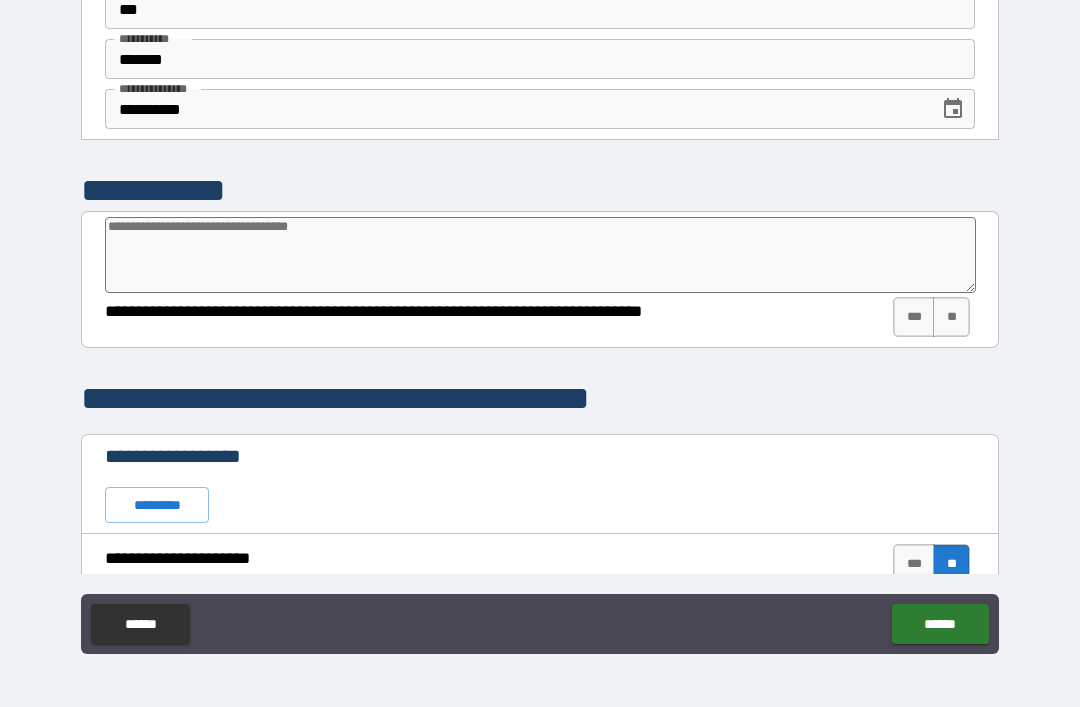type on "*" 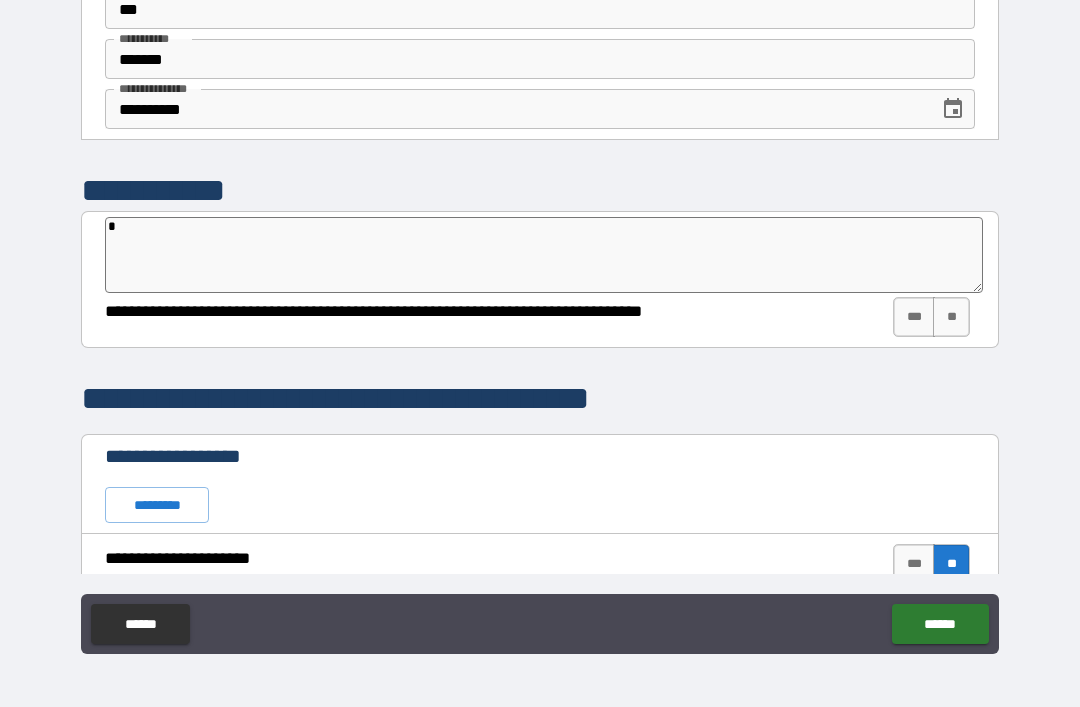type on "*" 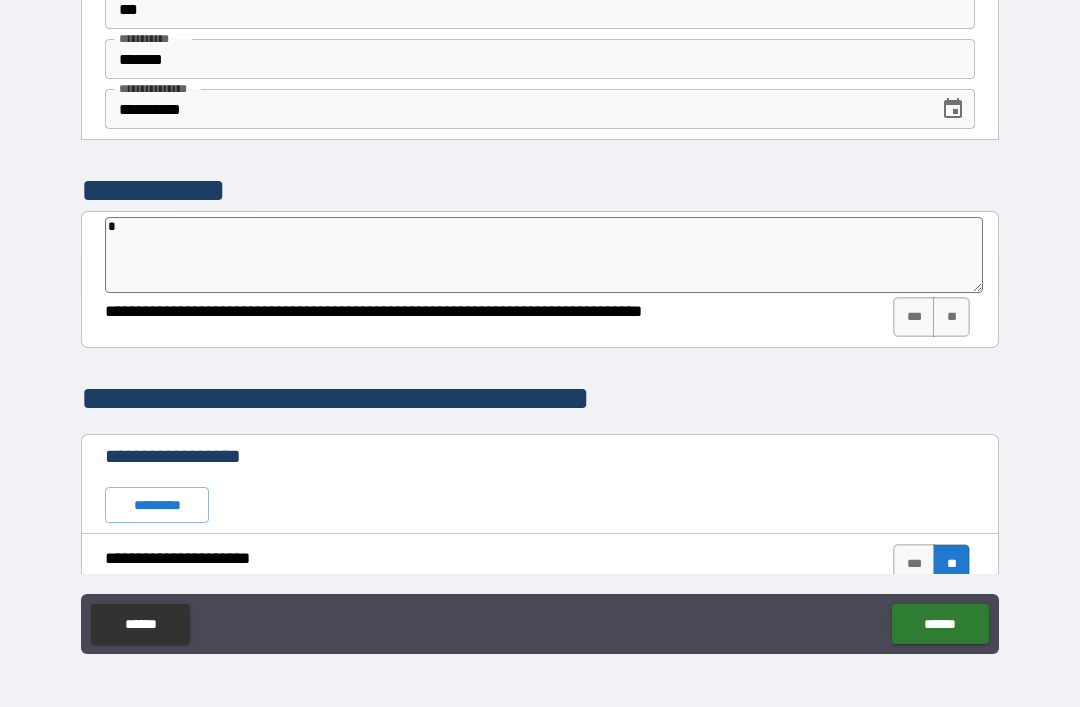 type on "**" 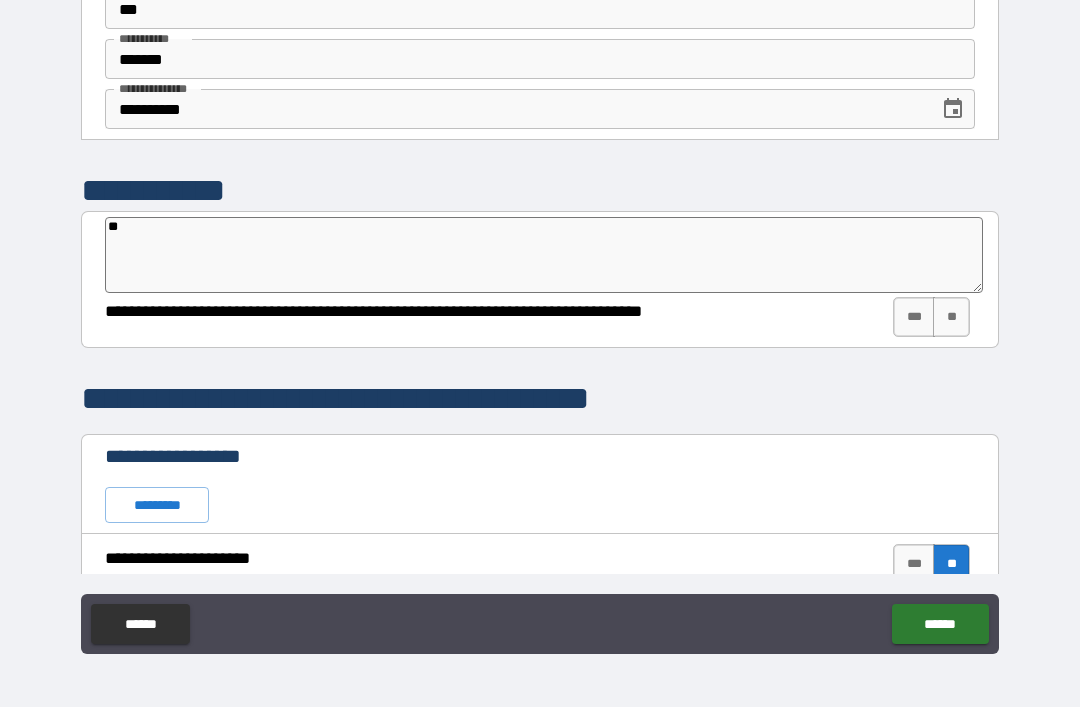 type on "*" 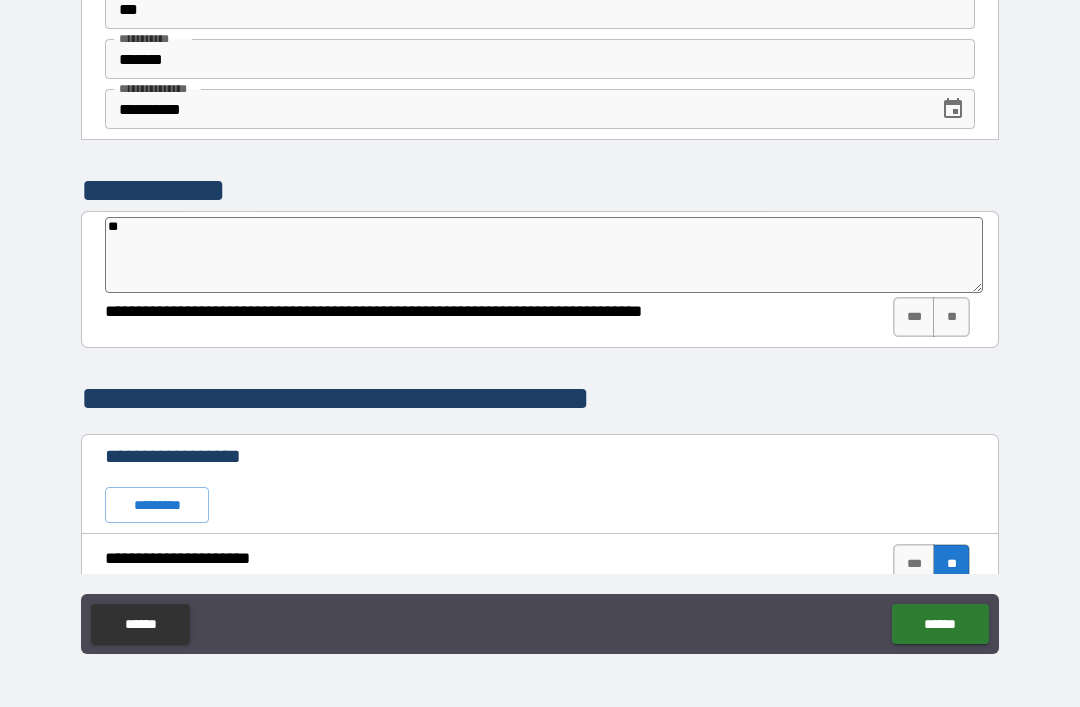 type on "***" 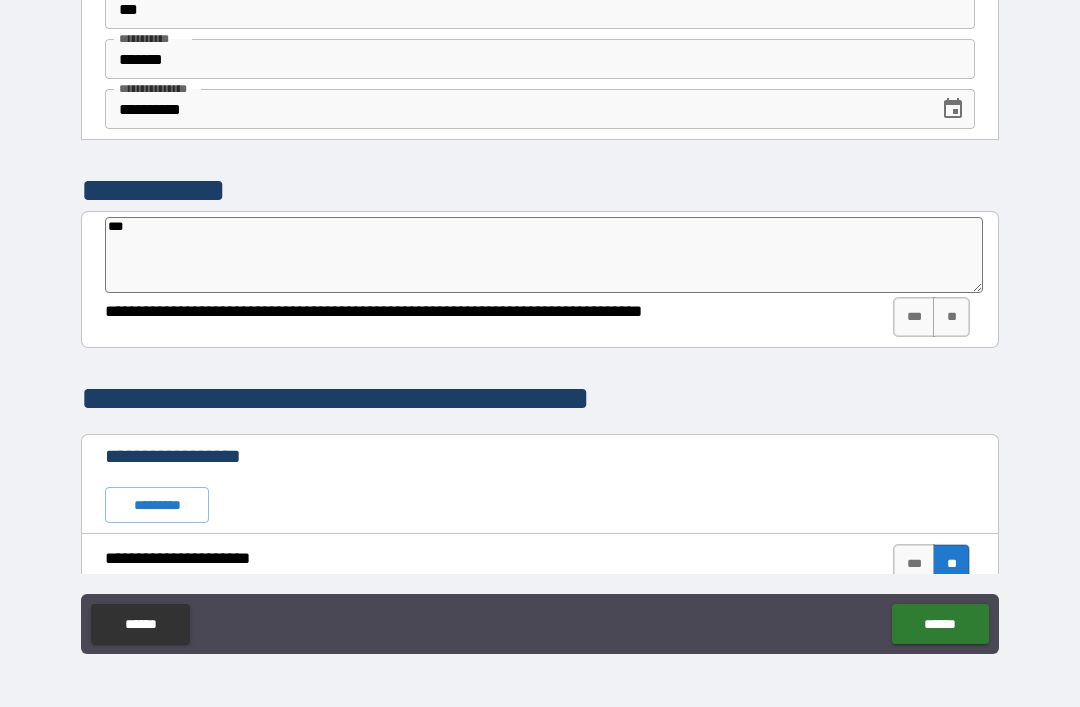 type on "*" 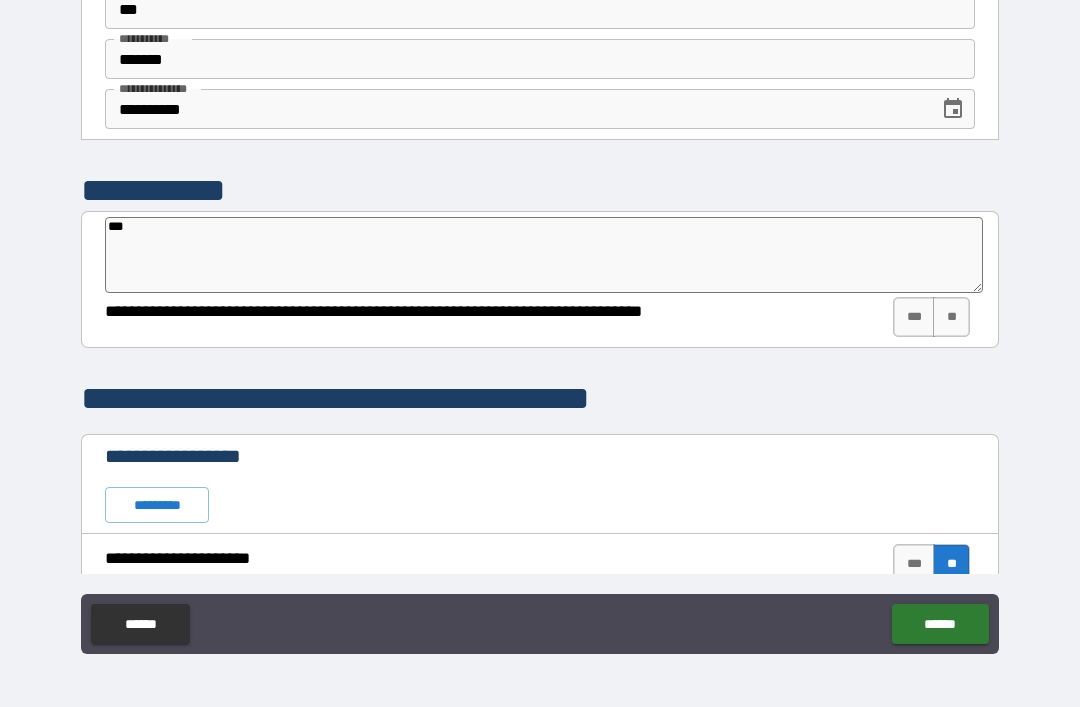 type on "****" 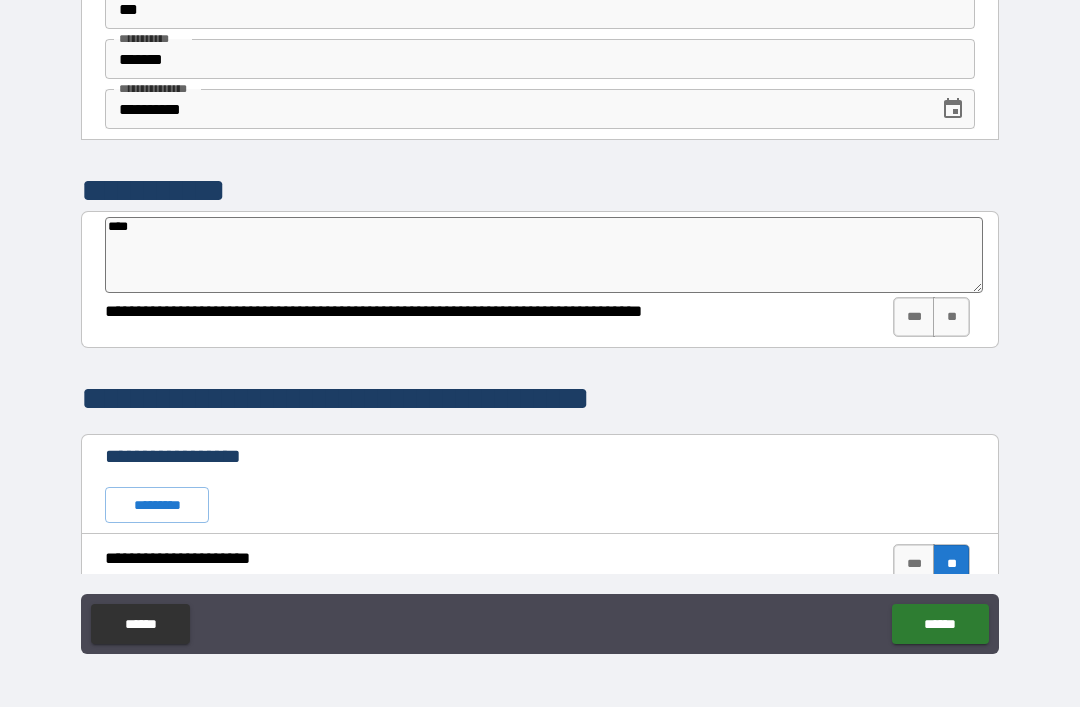type on "*" 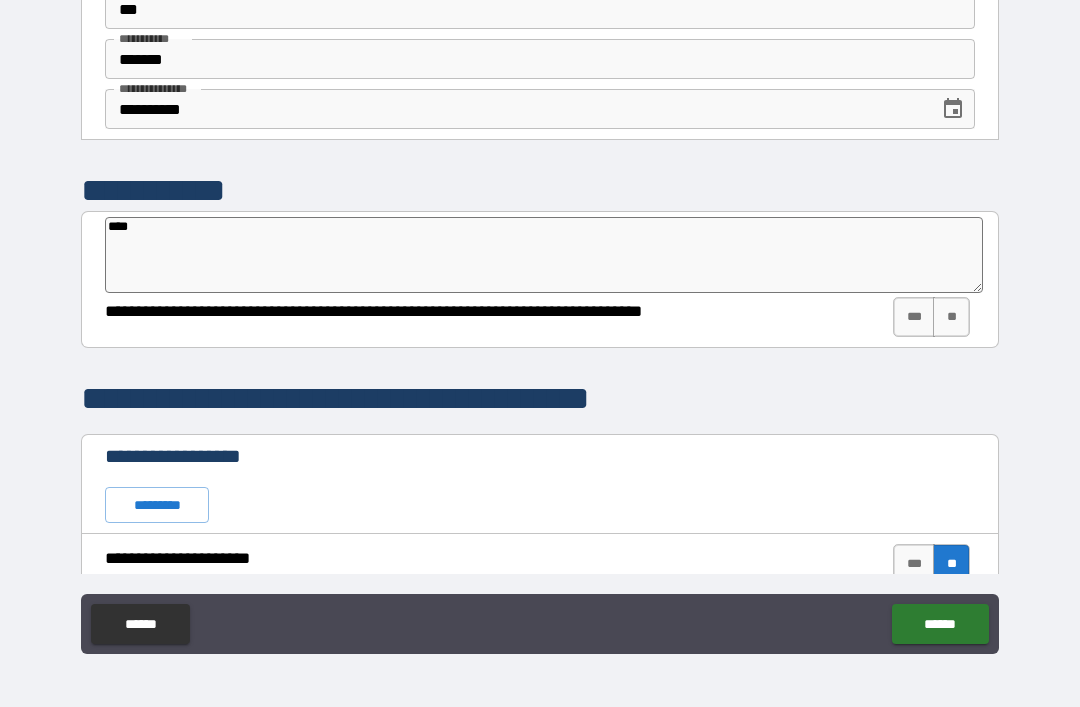 type on "*****" 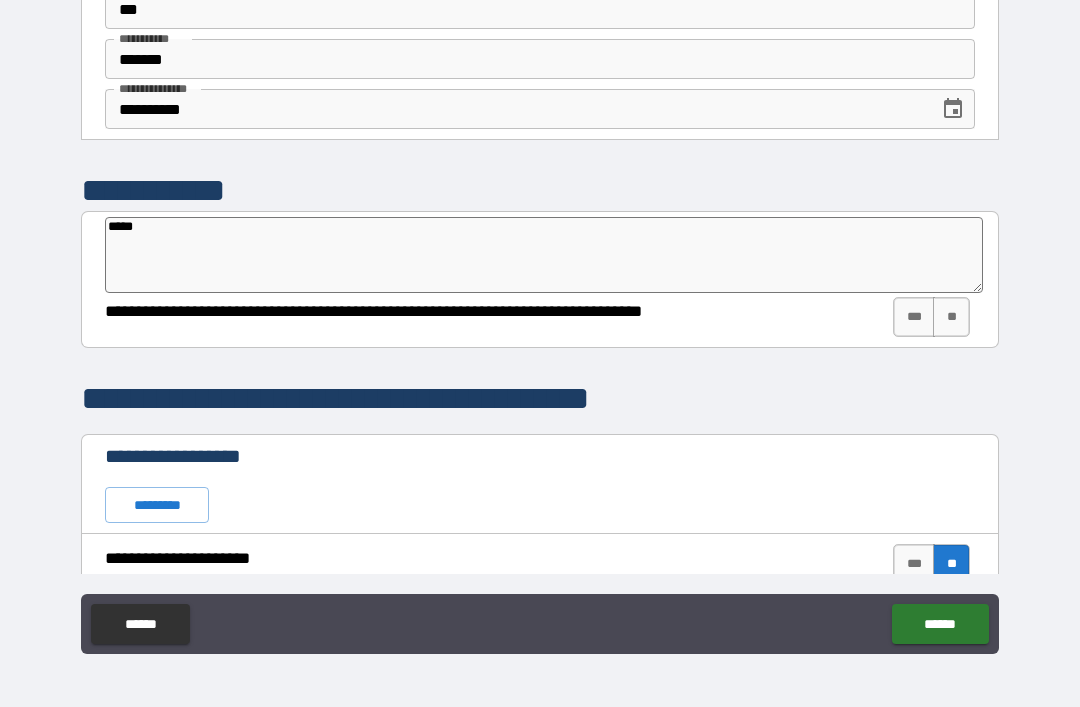 type on "******" 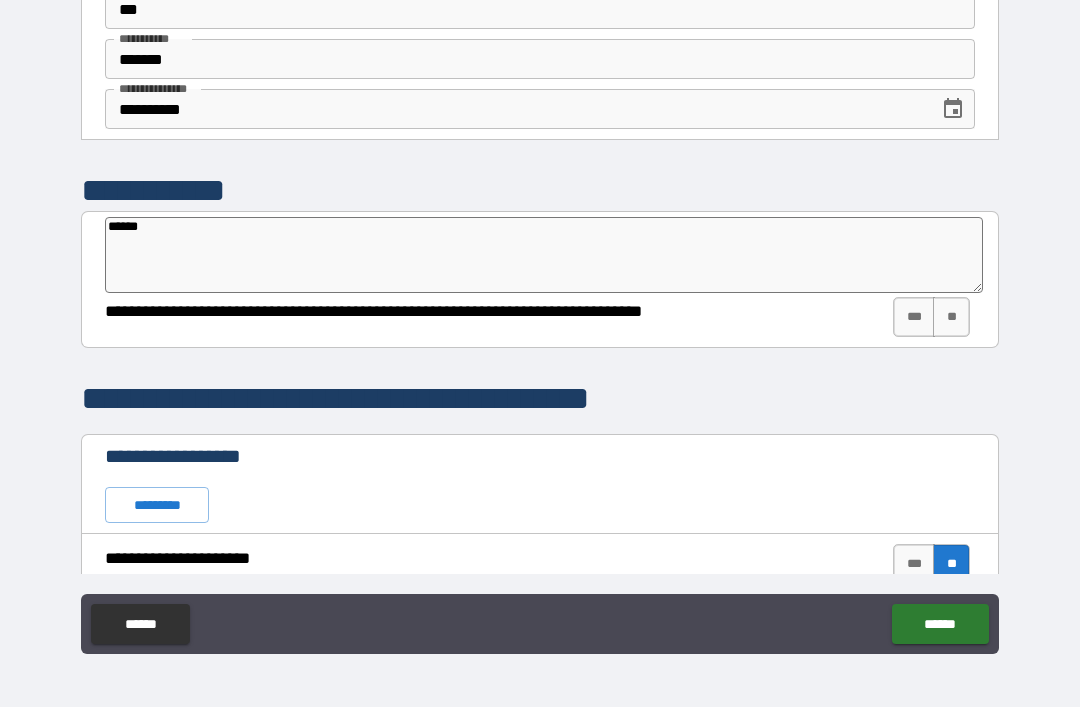 type on "*" 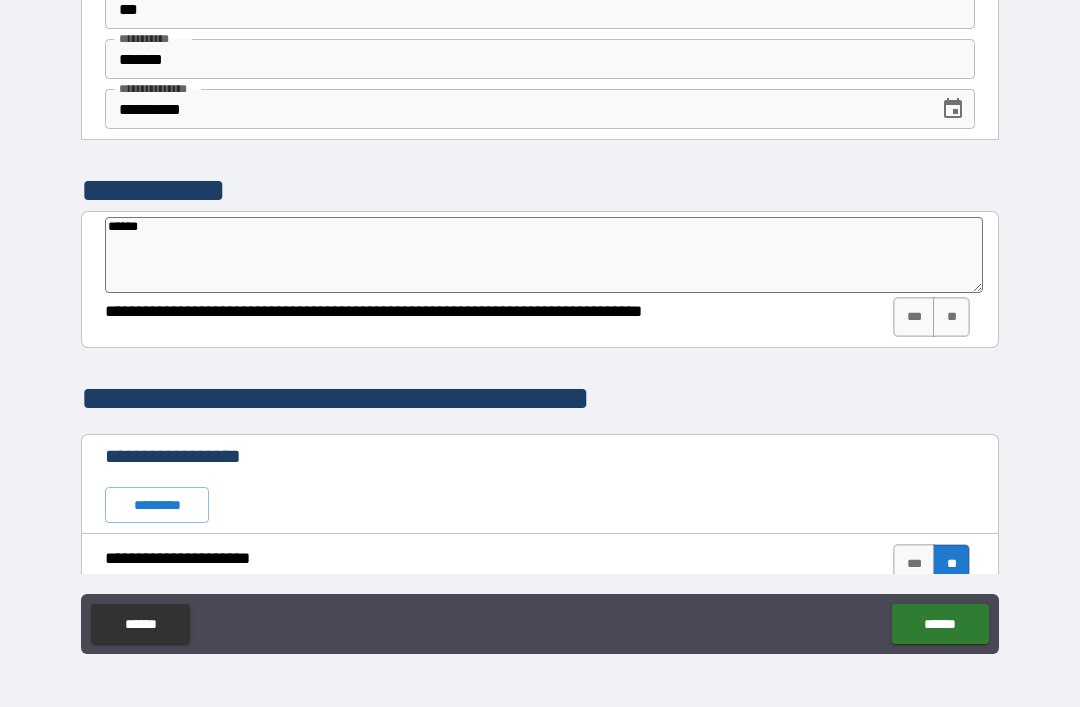 type on "*******" 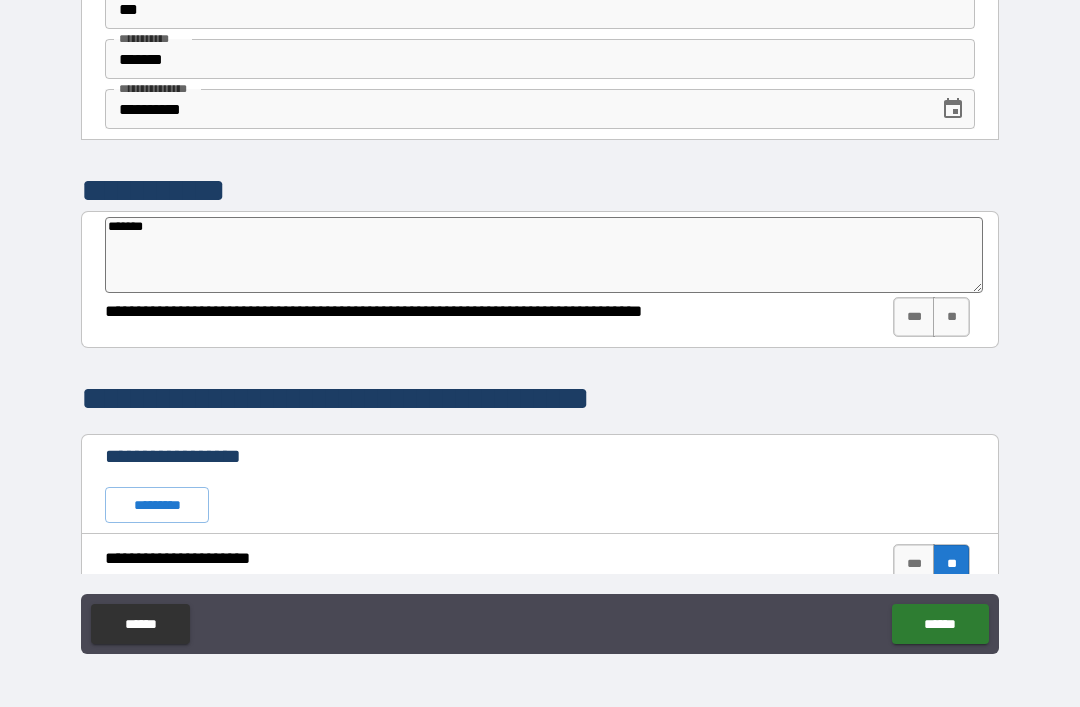 type on "*" 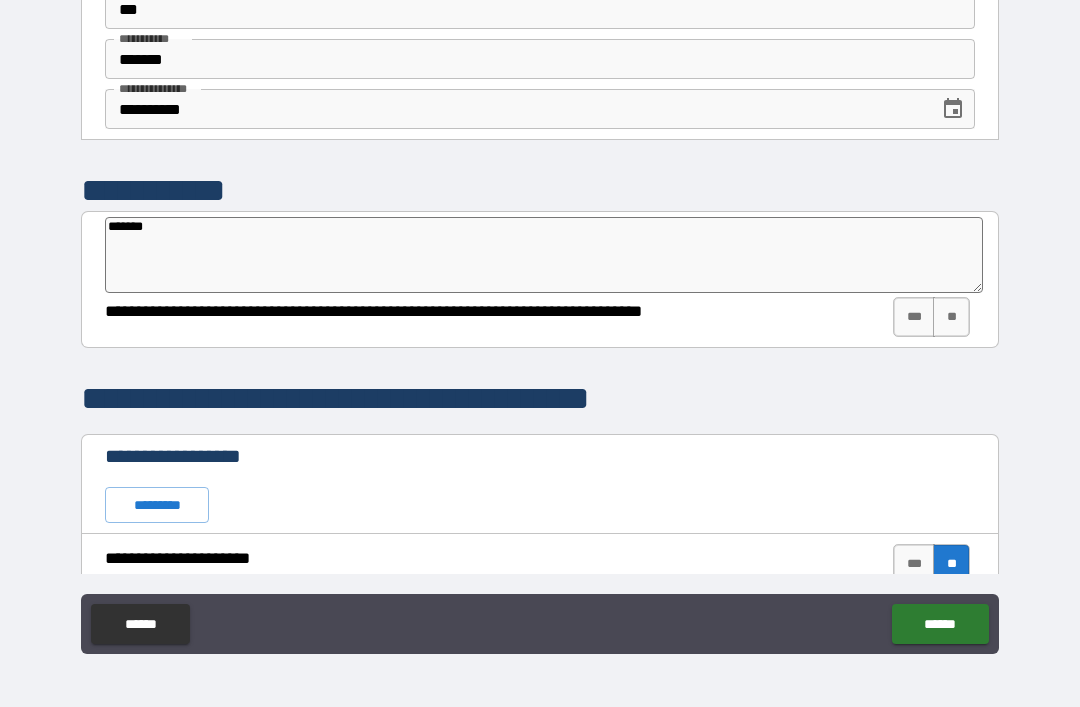 type on "********" 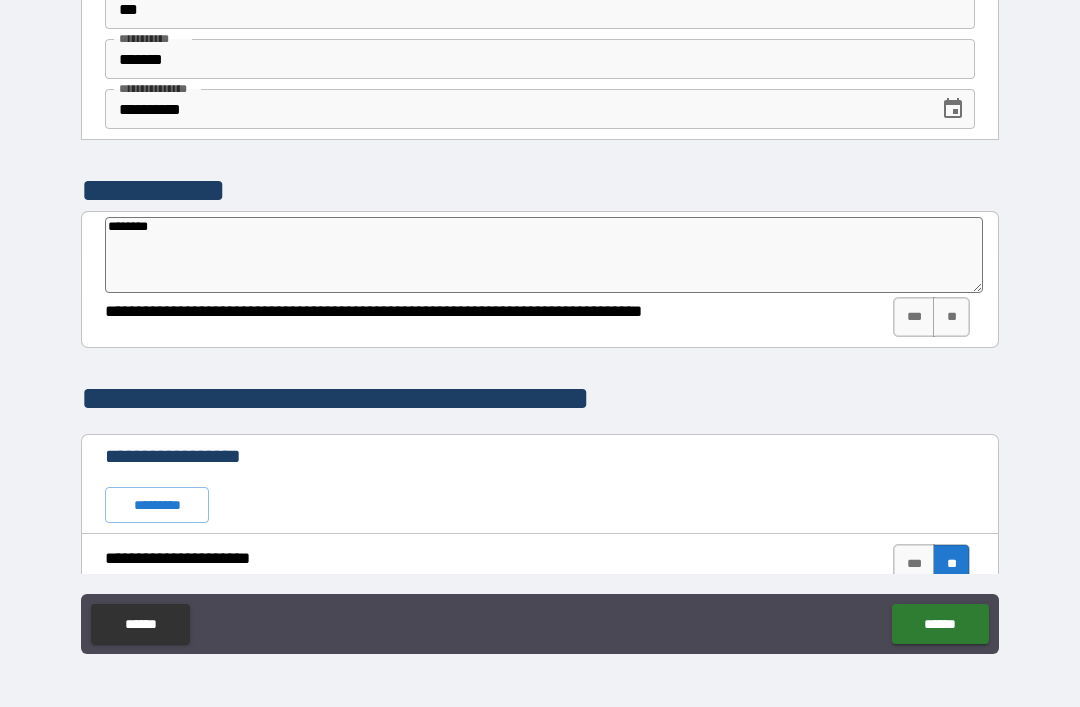 type on "*" 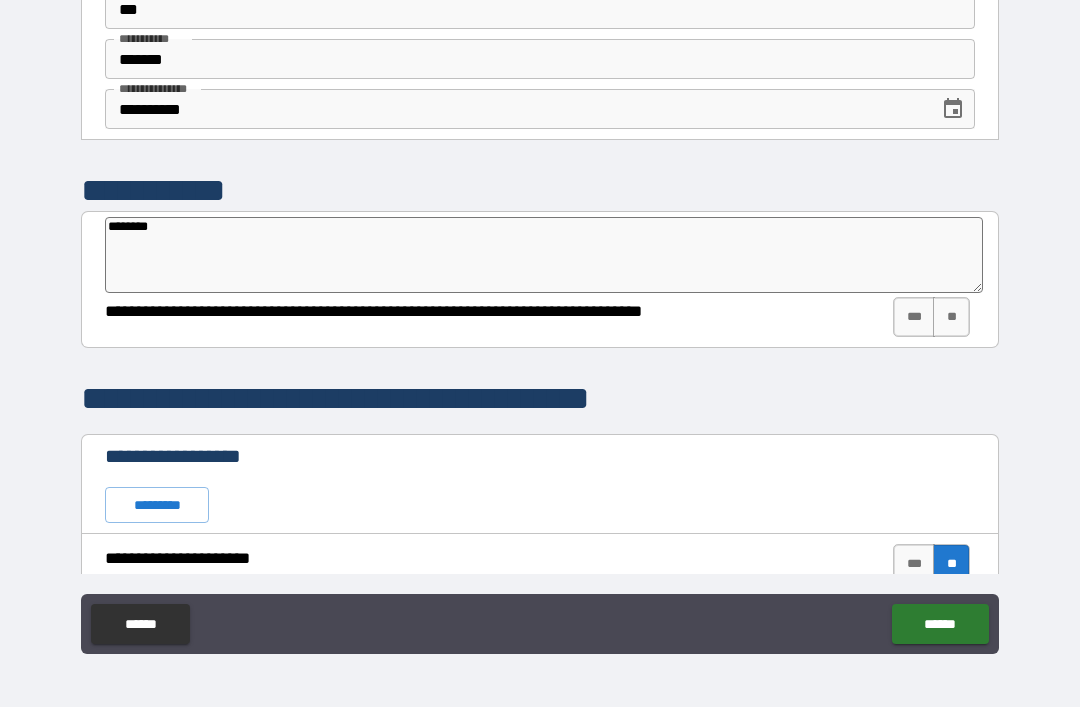 type on "*********" 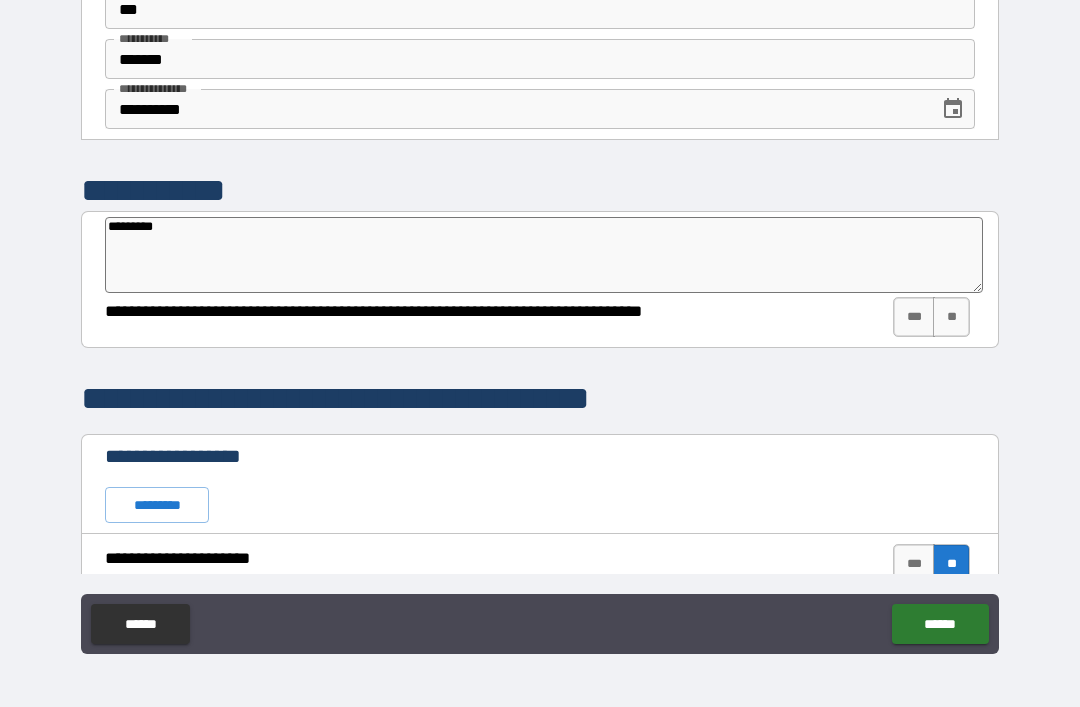 type on "*" 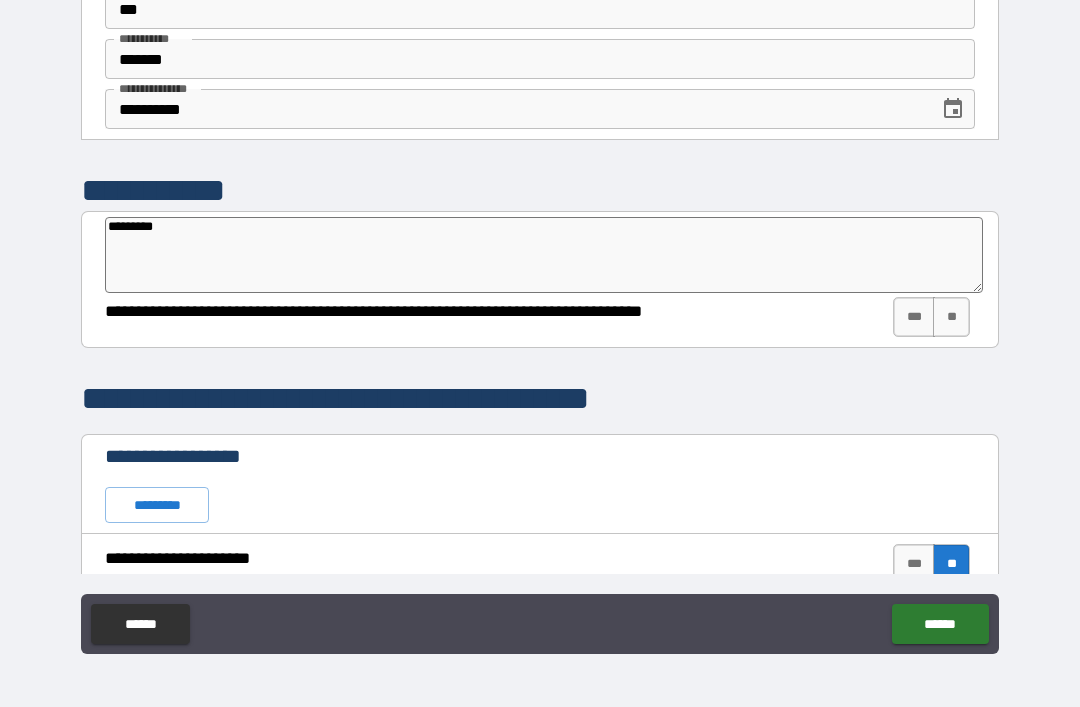type on "**********" 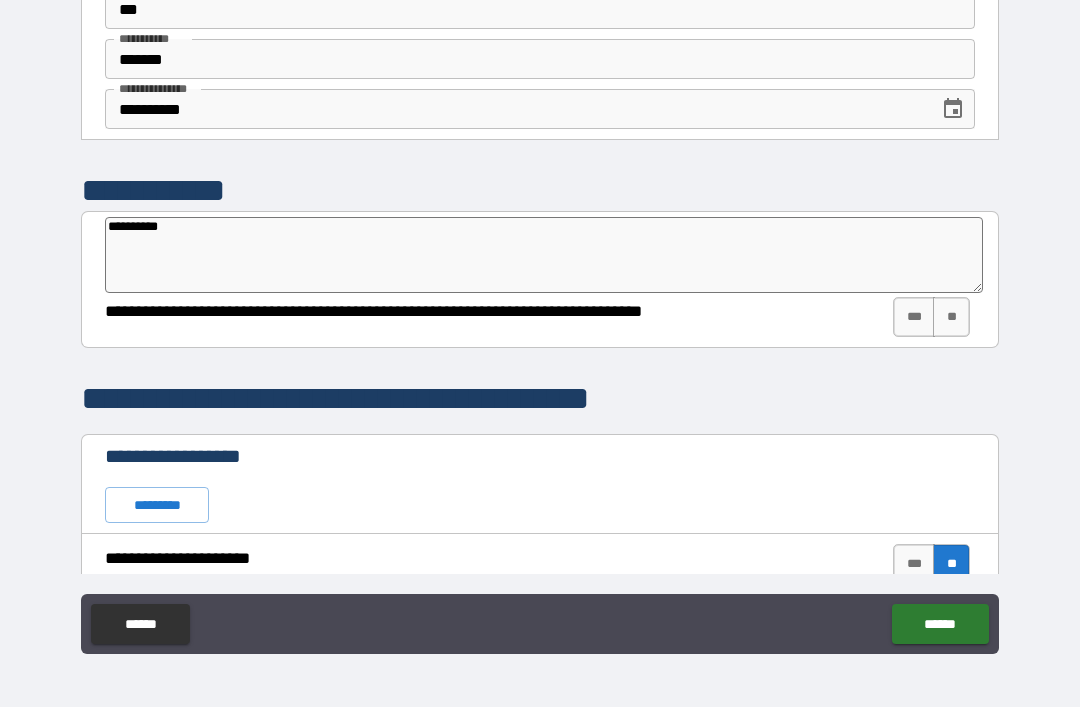 type on "*" 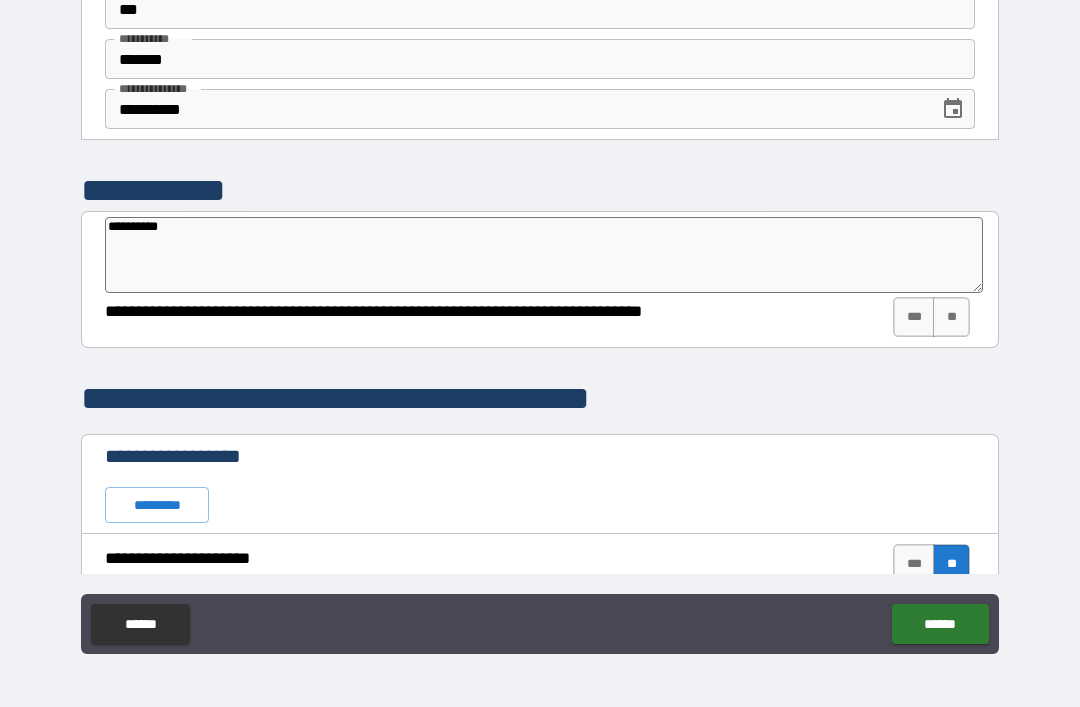 type on "**********" 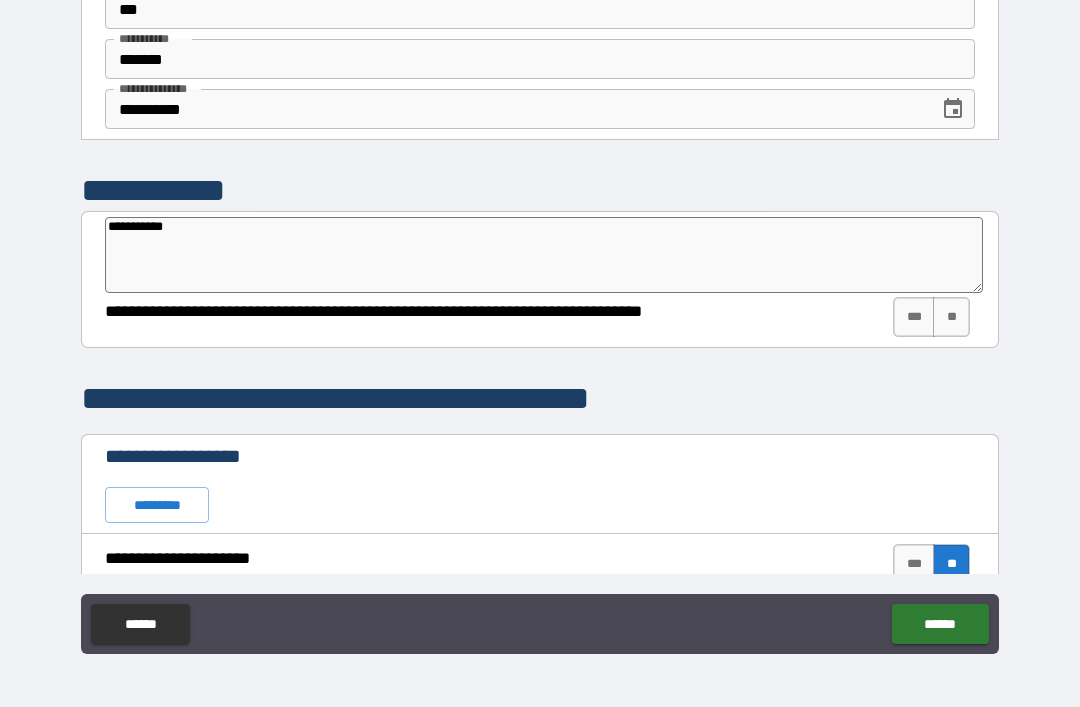type on "*" 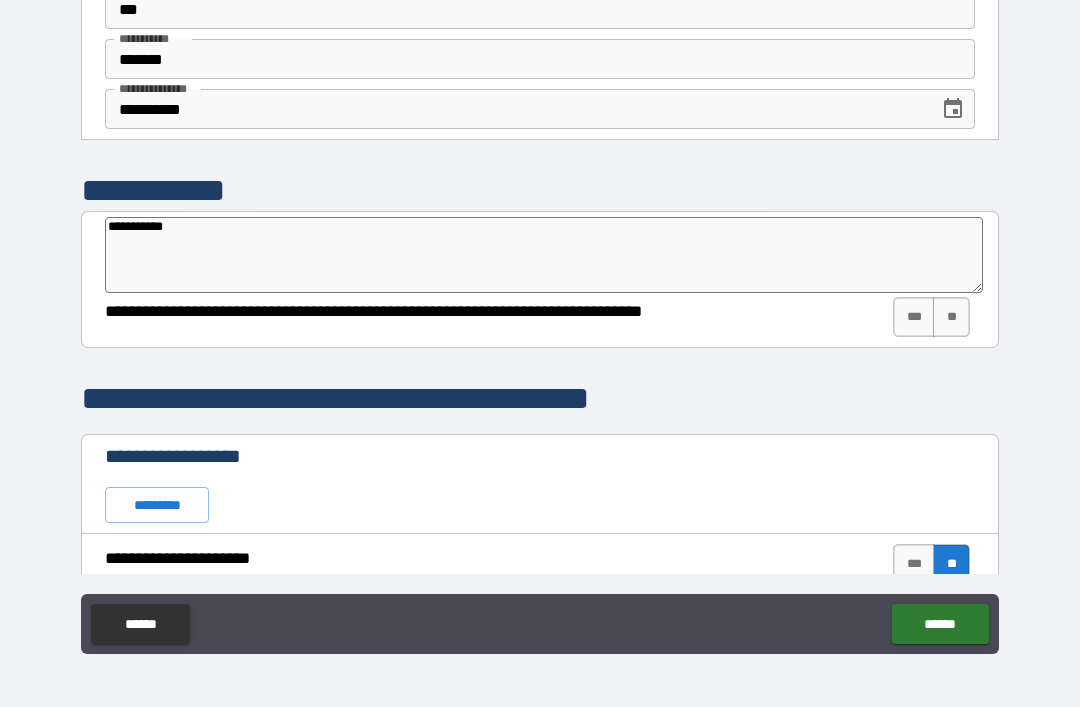 type on "**********" 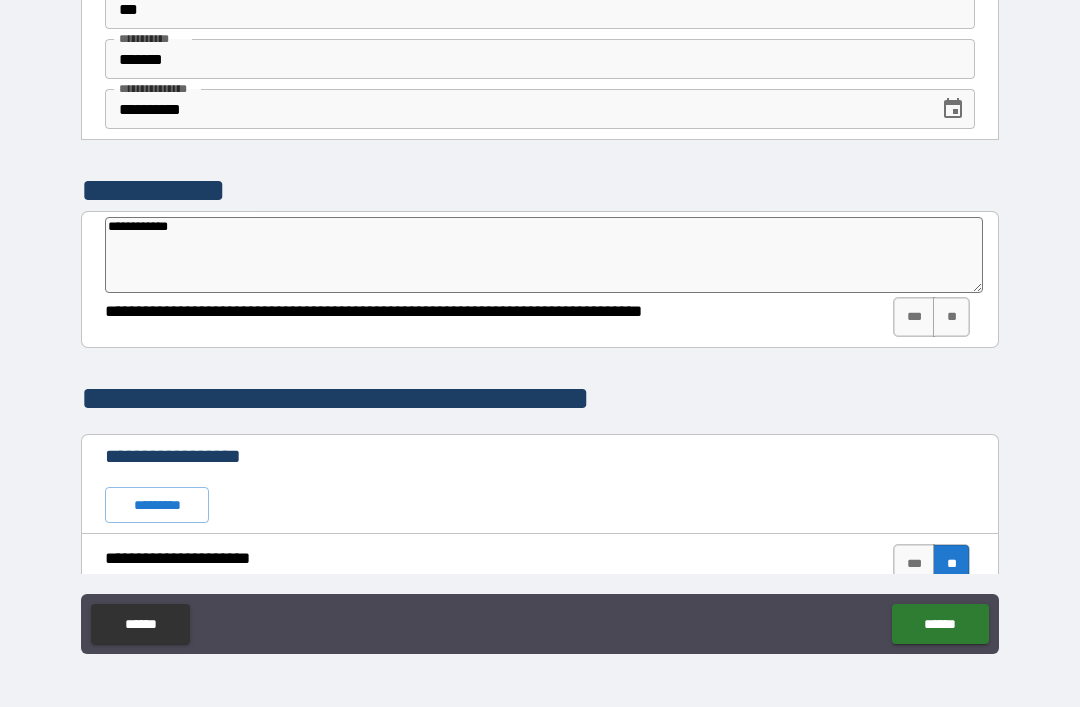 type on "*" 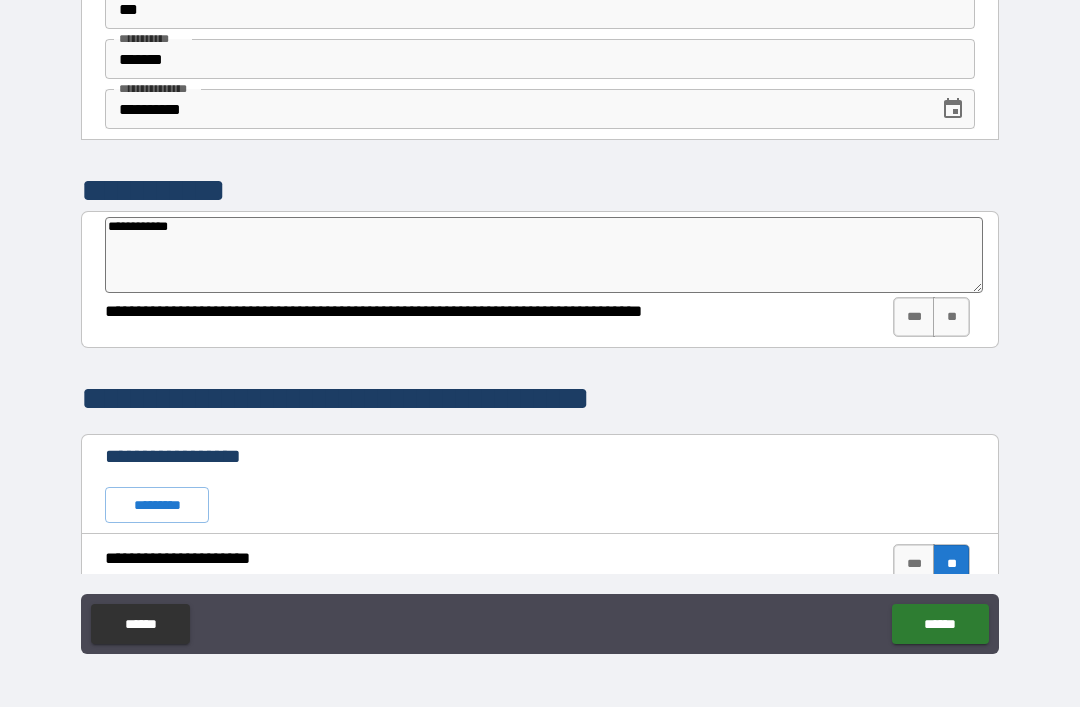 type on "**********" 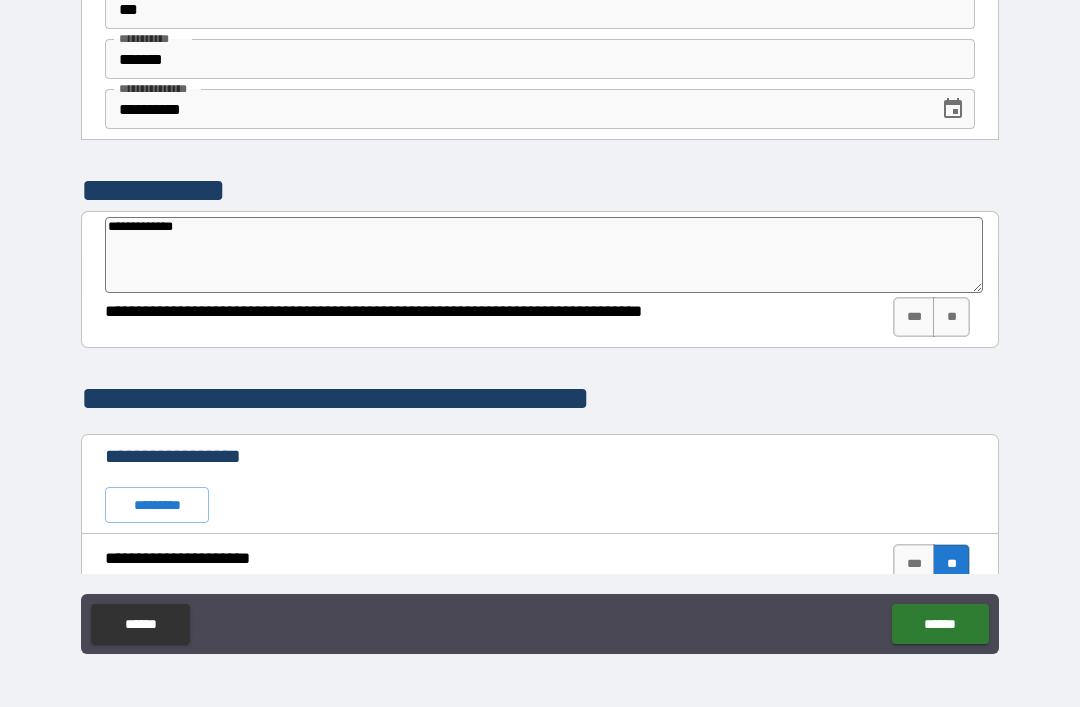 type on "*" 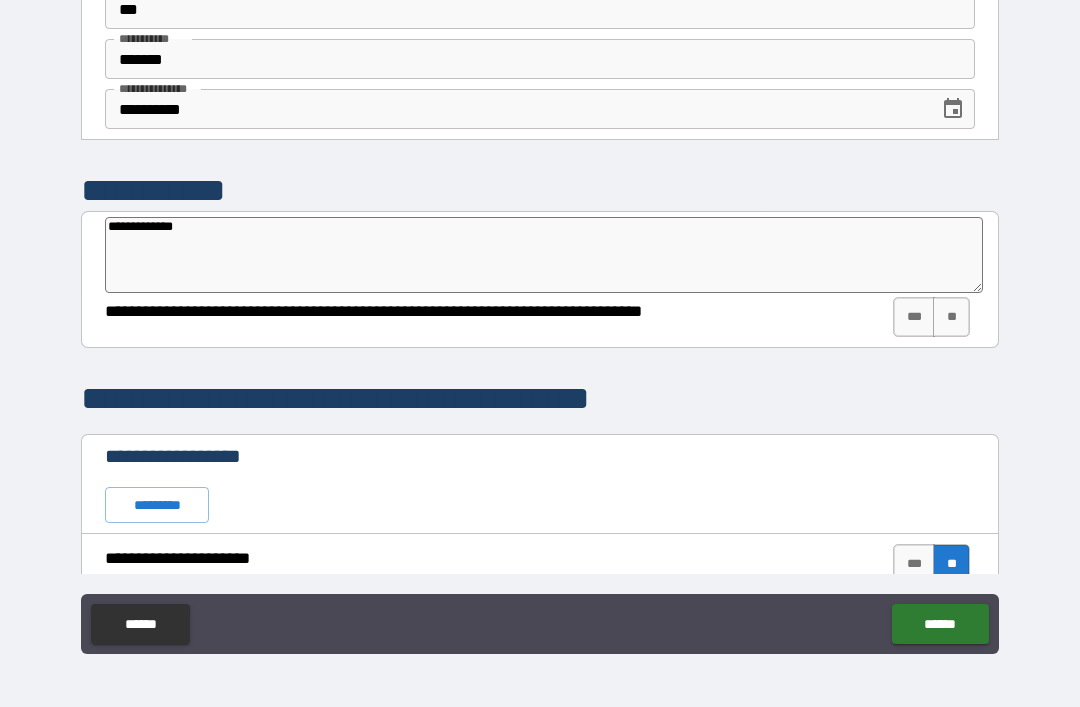 type on "*" 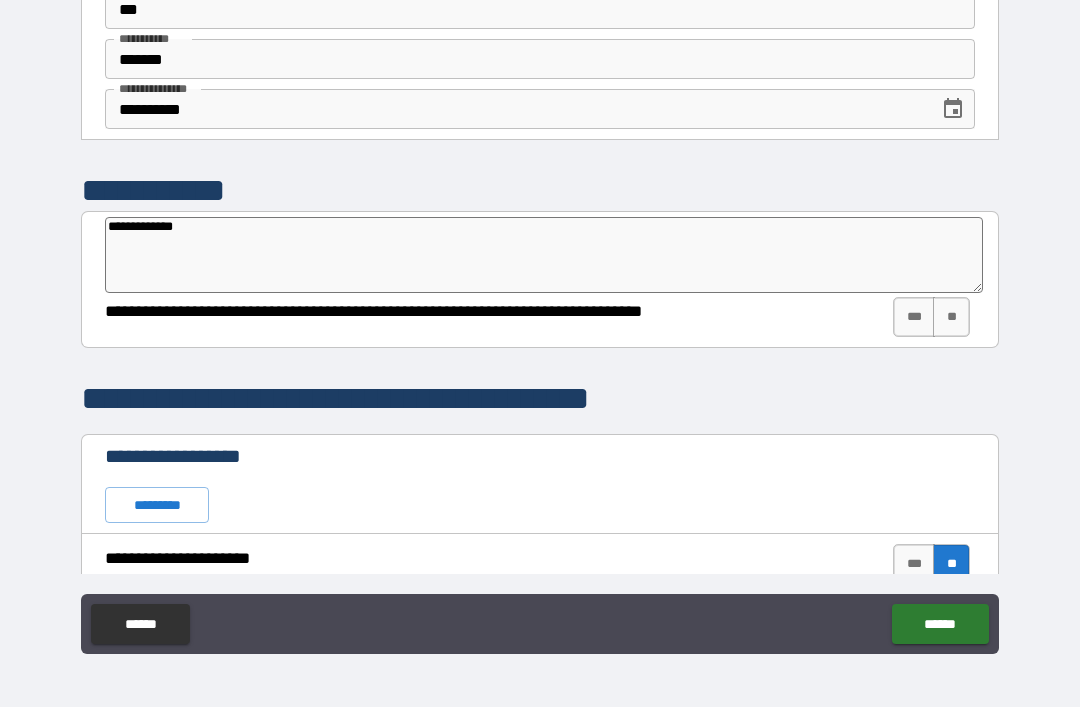 type on "**********" 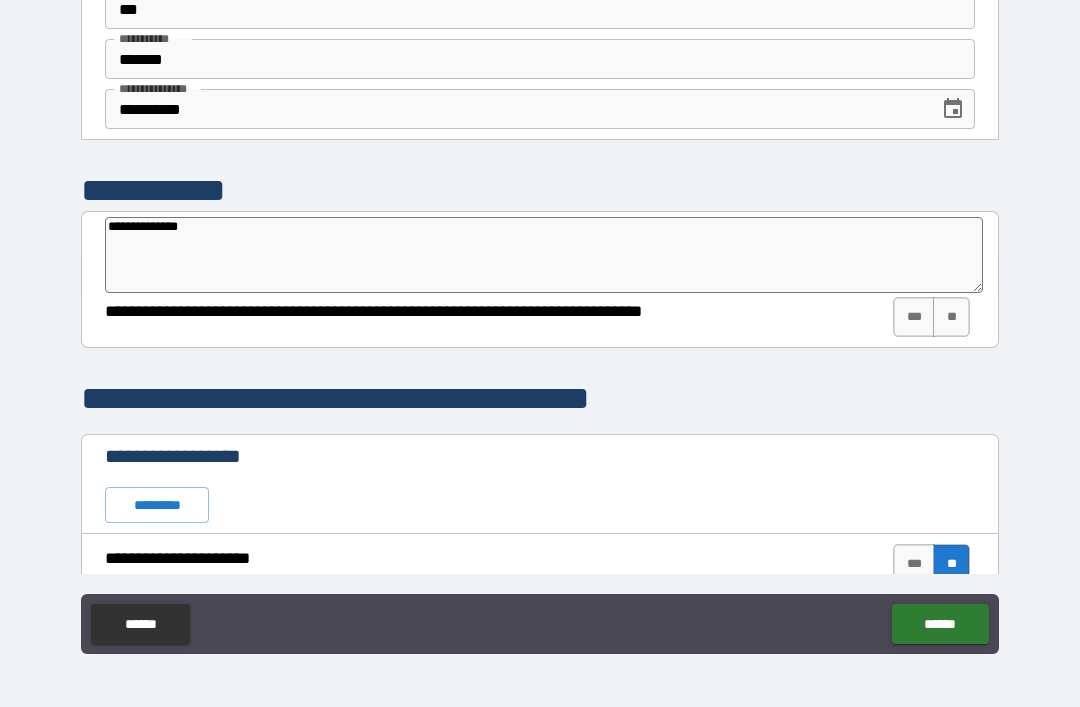 type on "*" 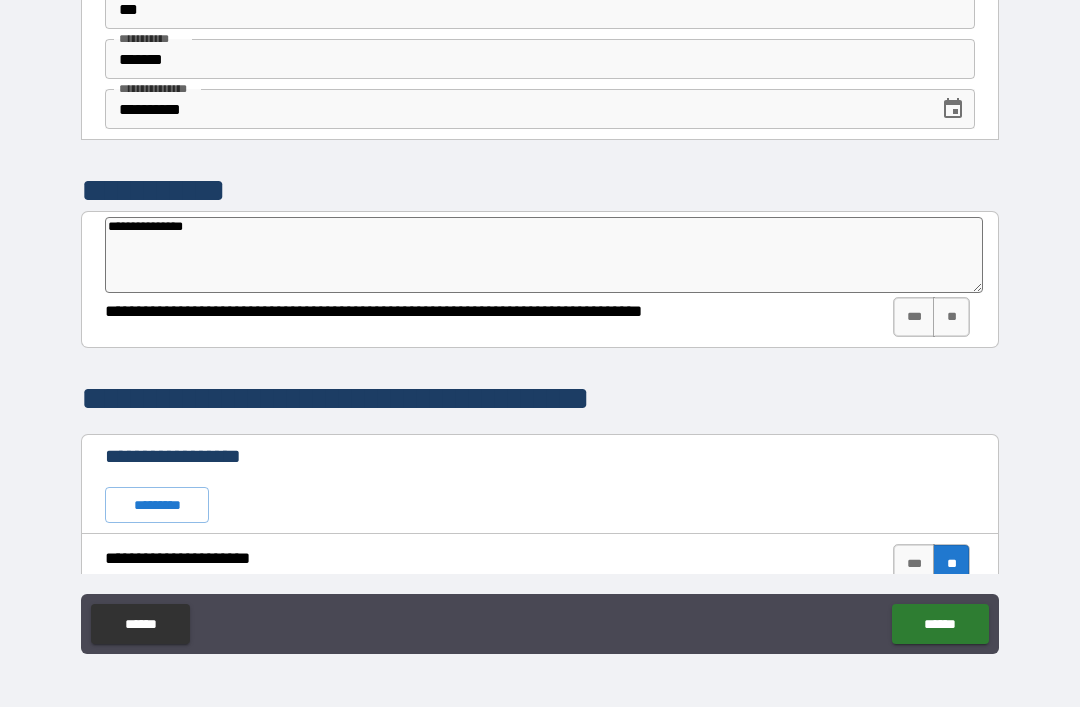 type on "*" 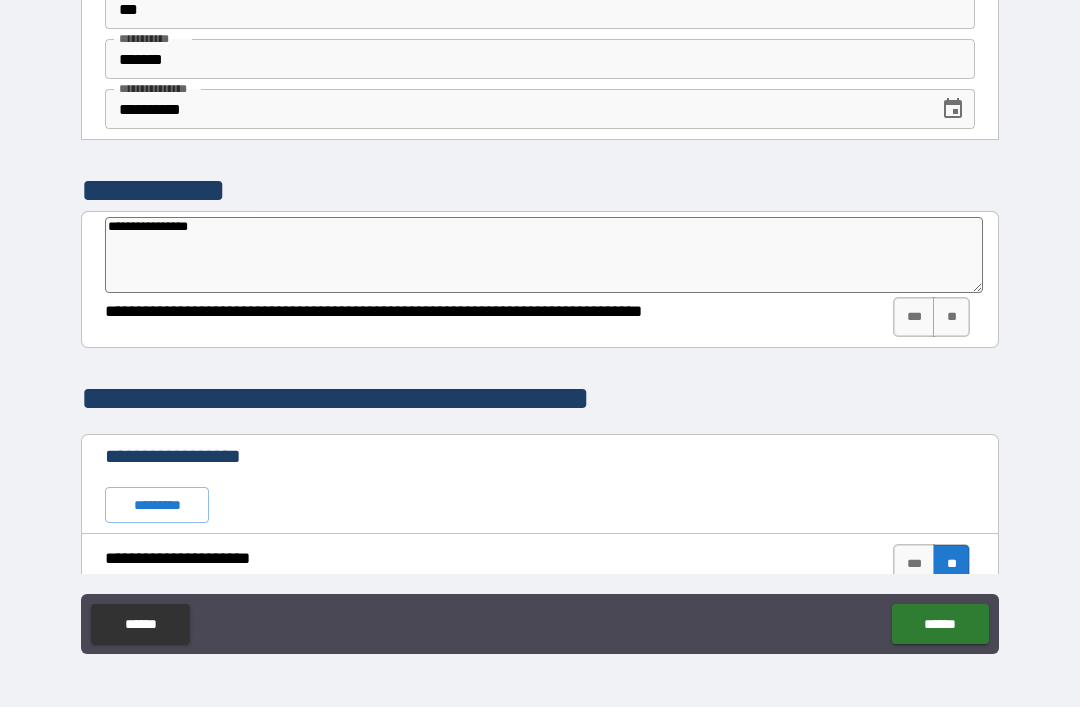 type on "*" 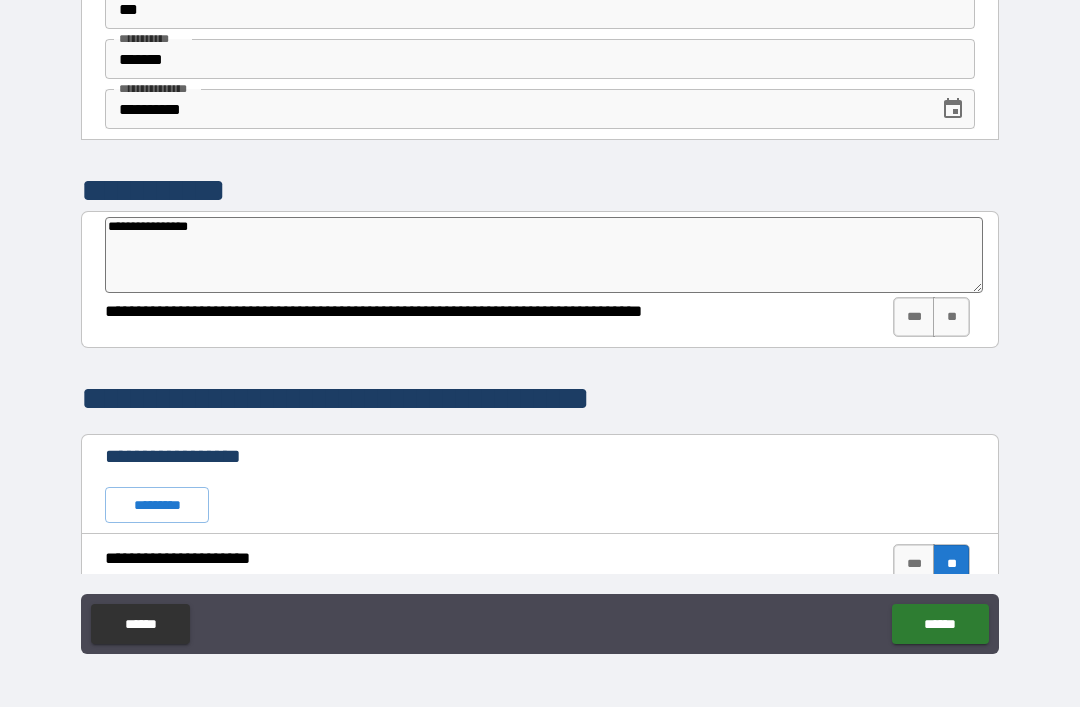 type on "**********" 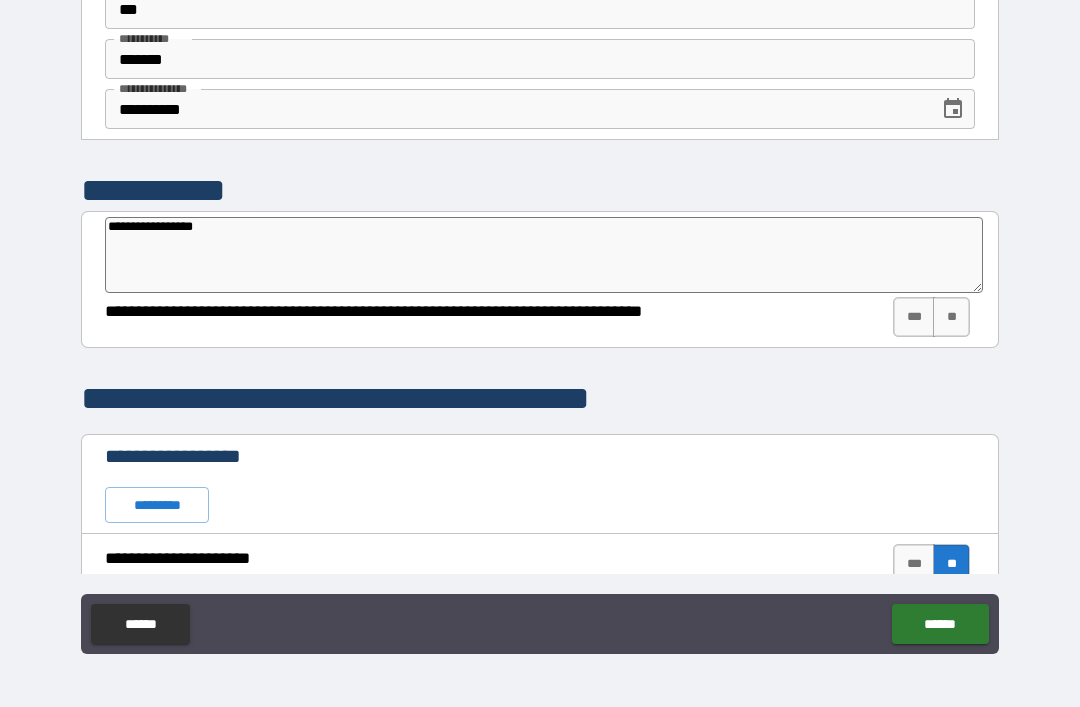 type on "*" 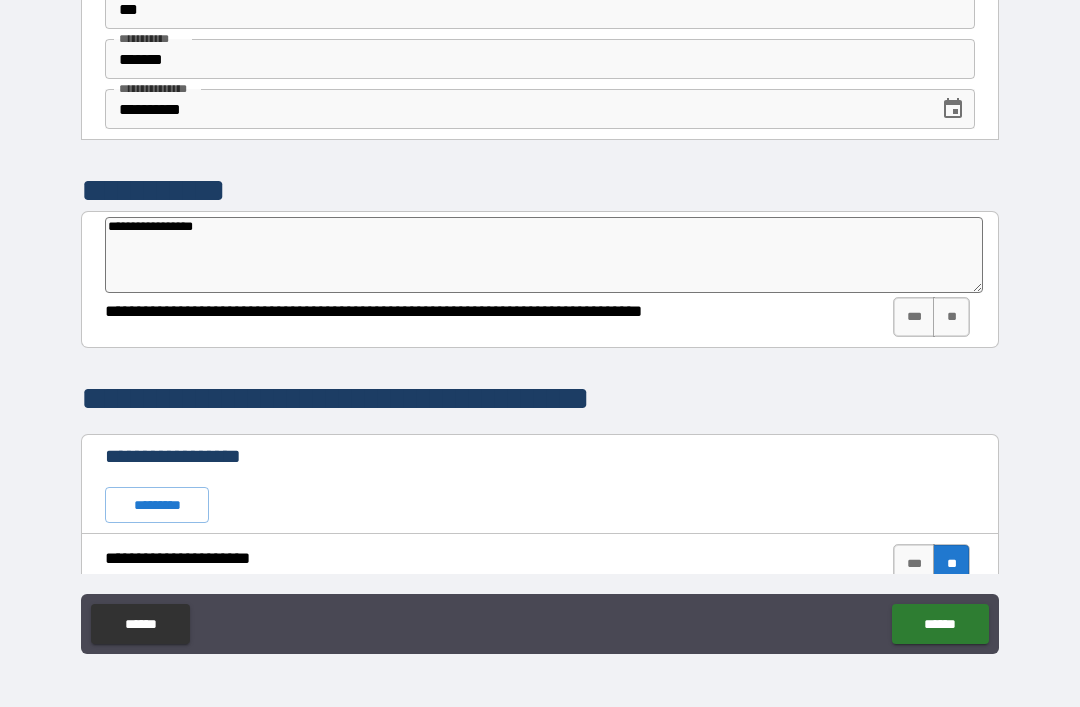 type on "**********" 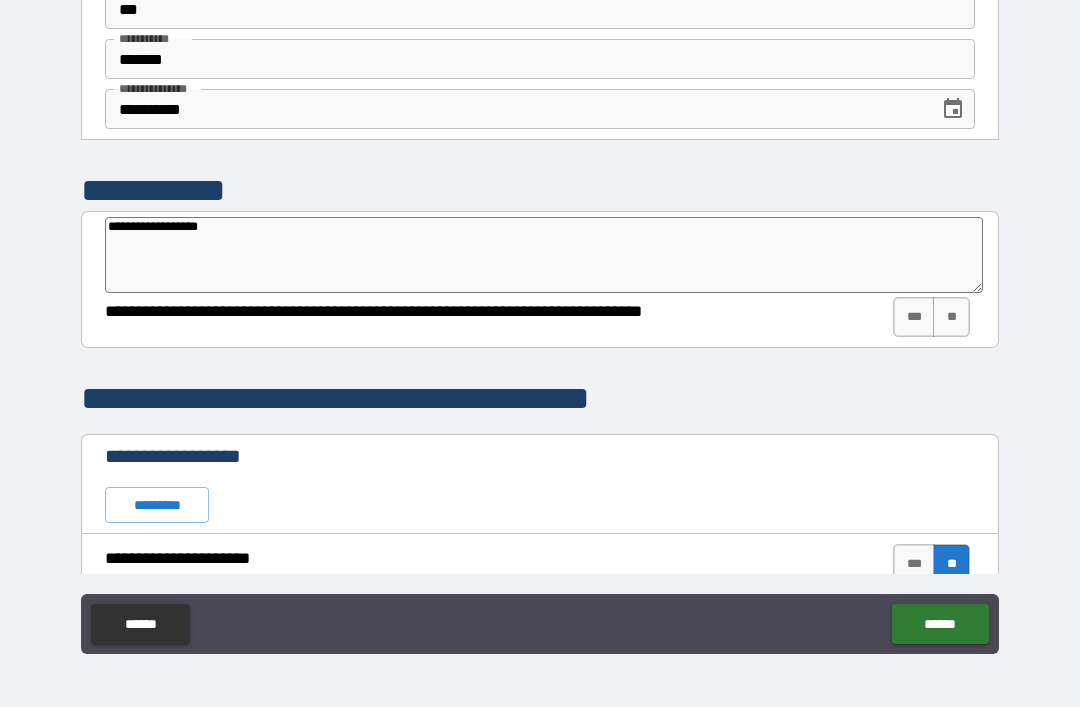 type on "*" 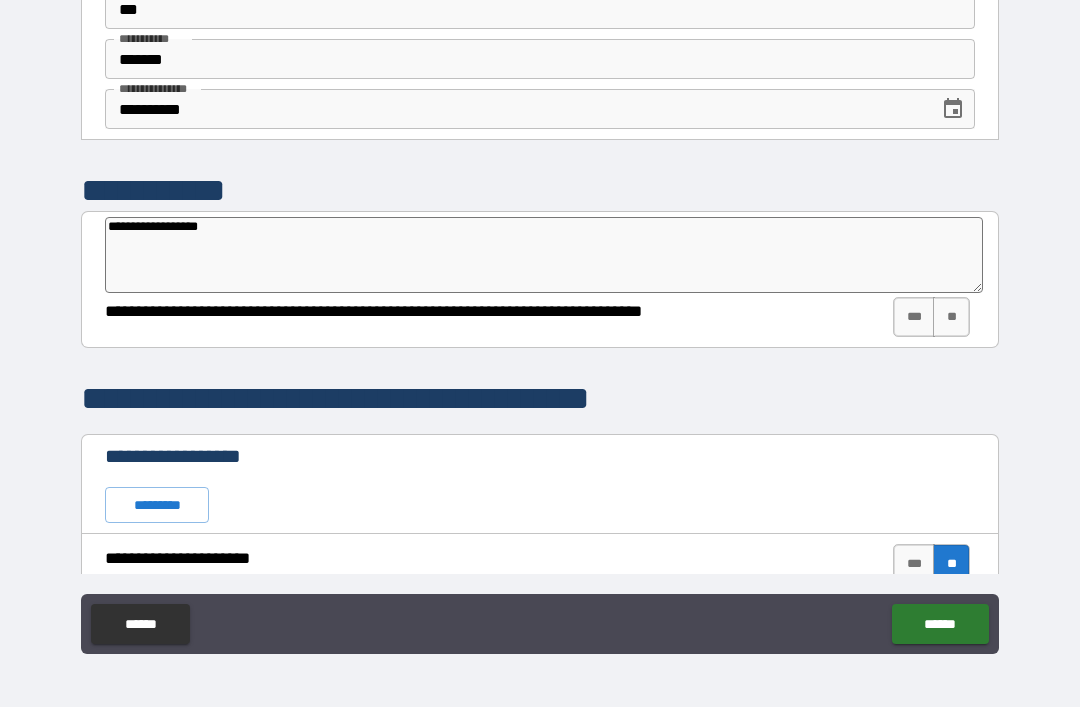 type on "**********" 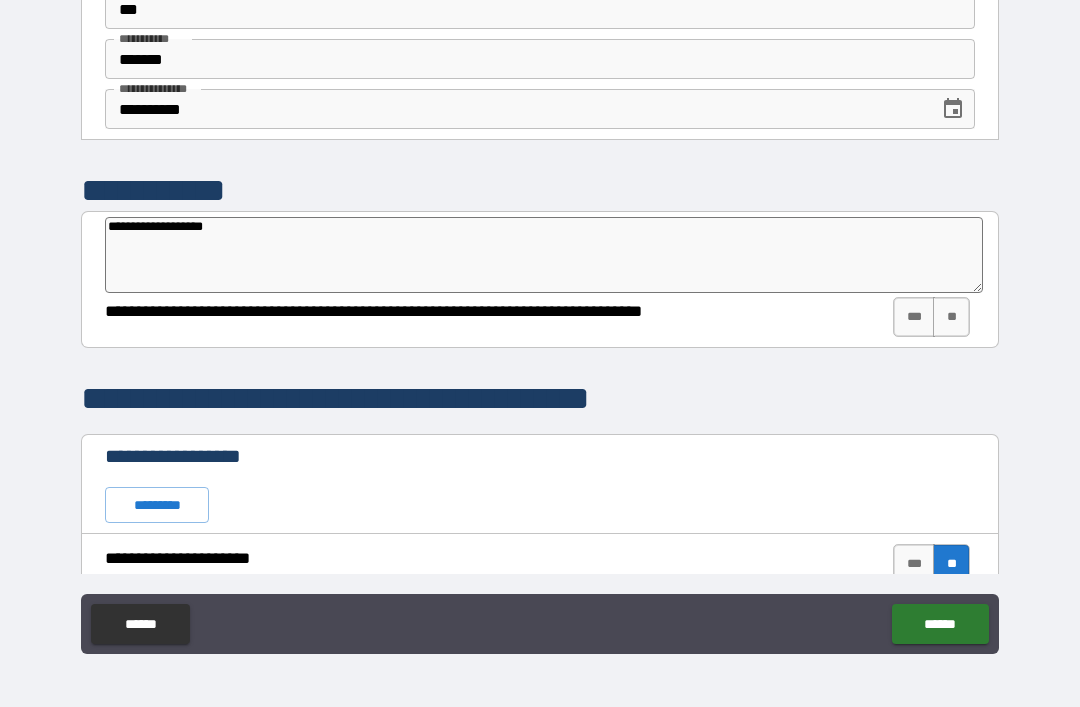 type on "*" 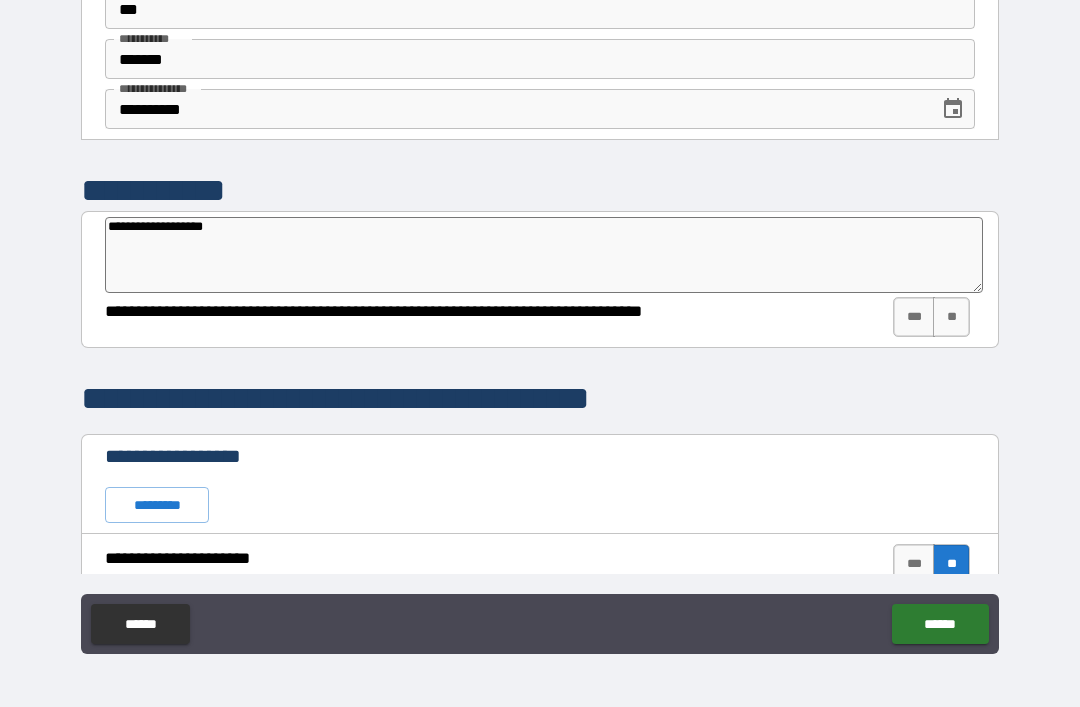 type on "**********" 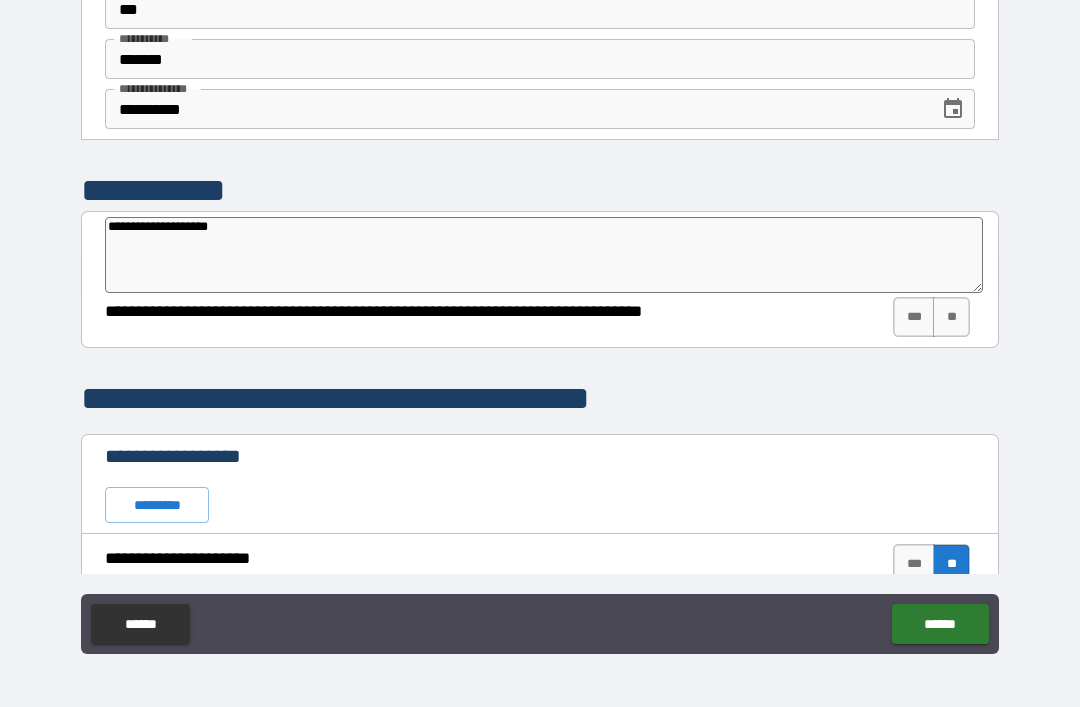 type on "*" 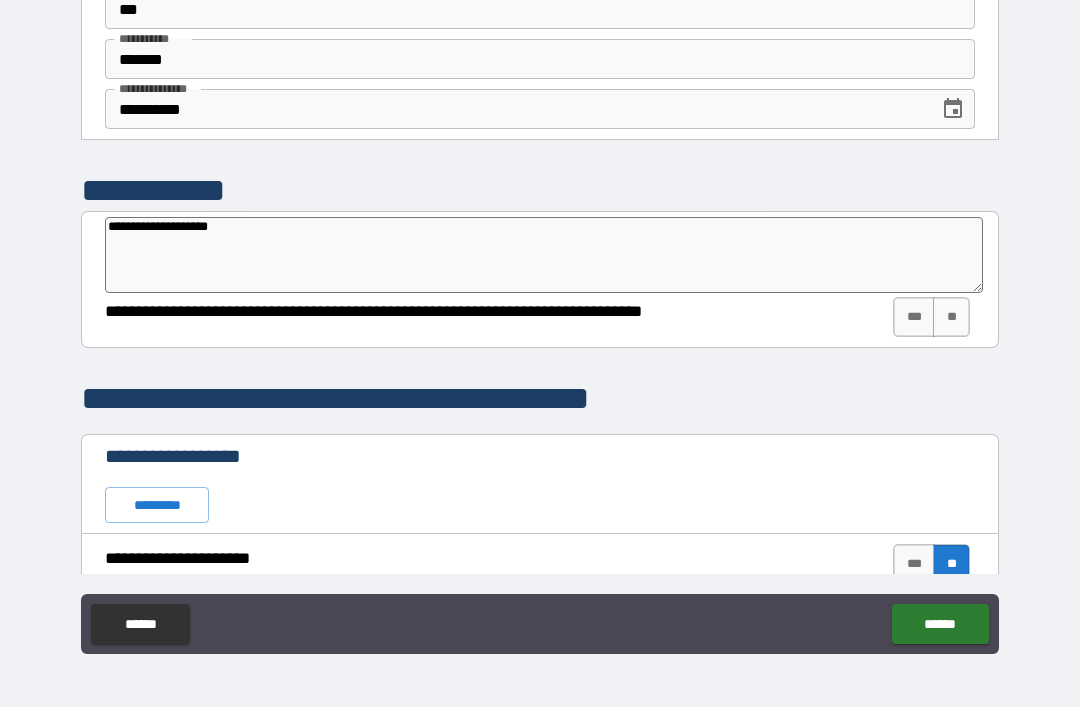 type on "*" 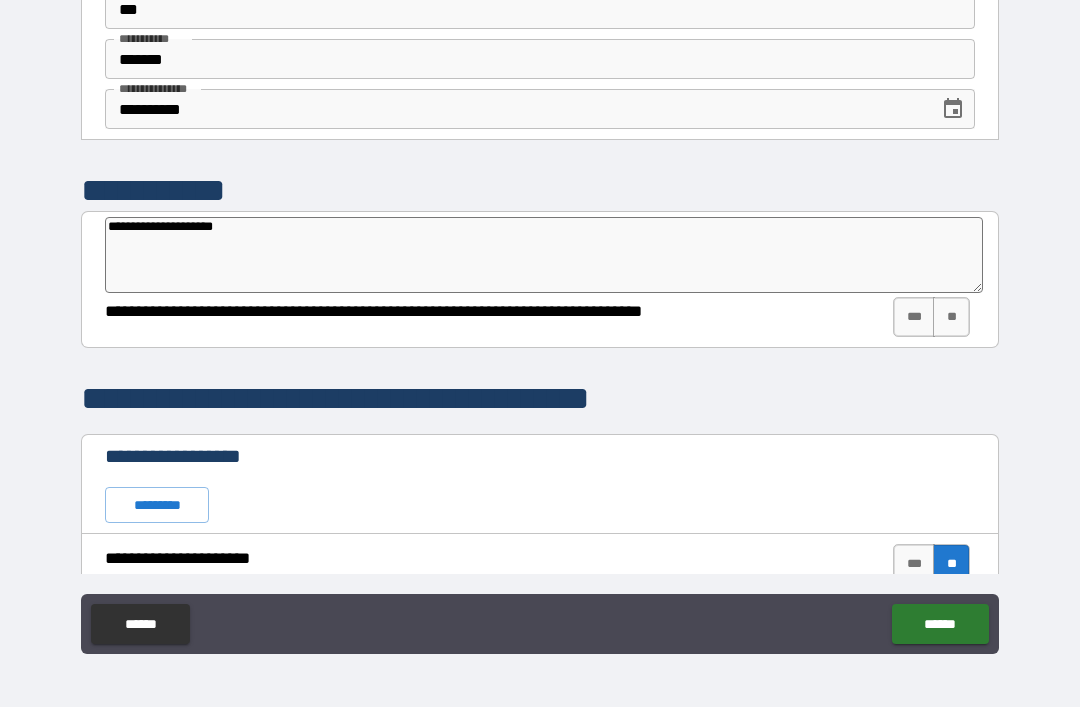 type on "**********" 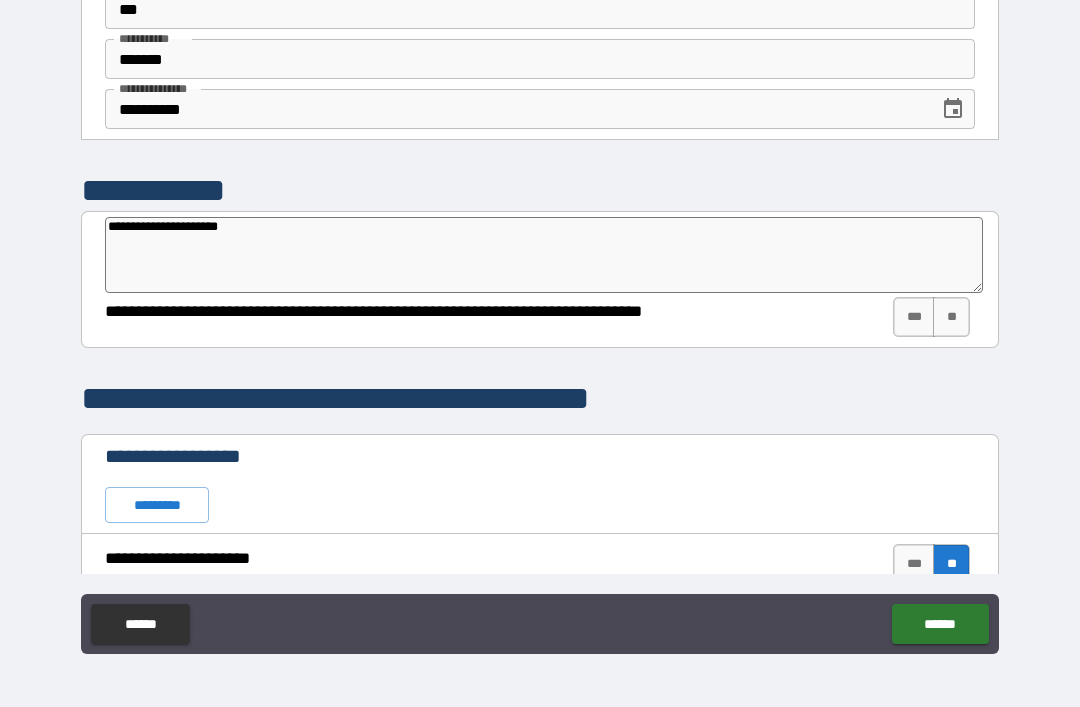 type on "*" 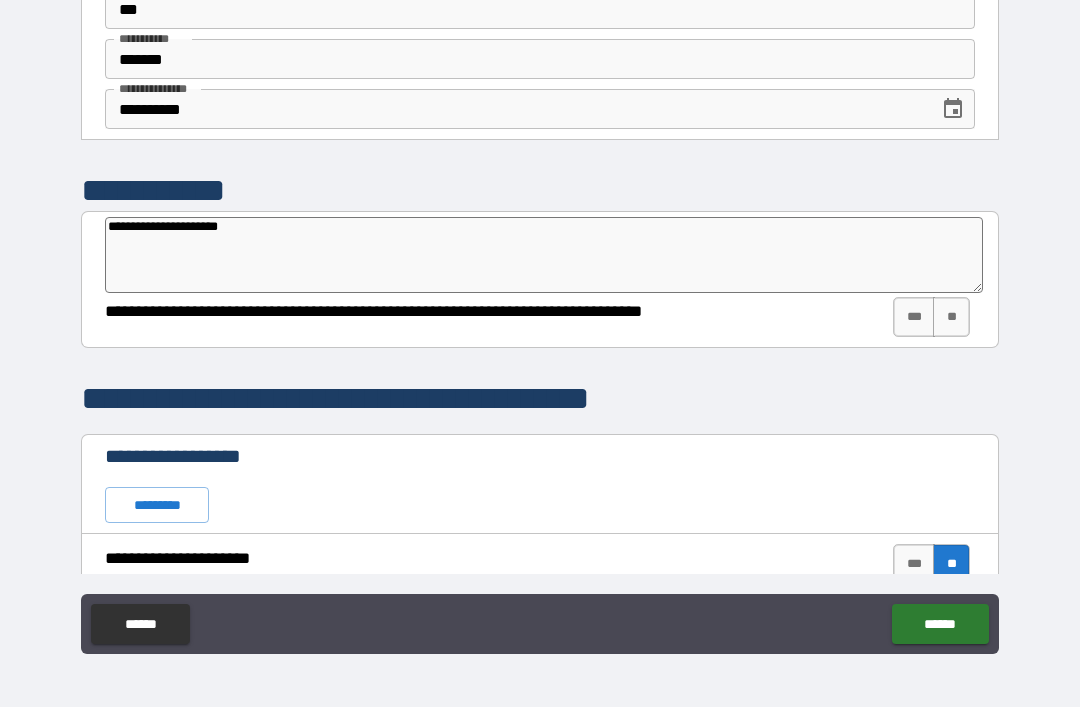 type on "**********" 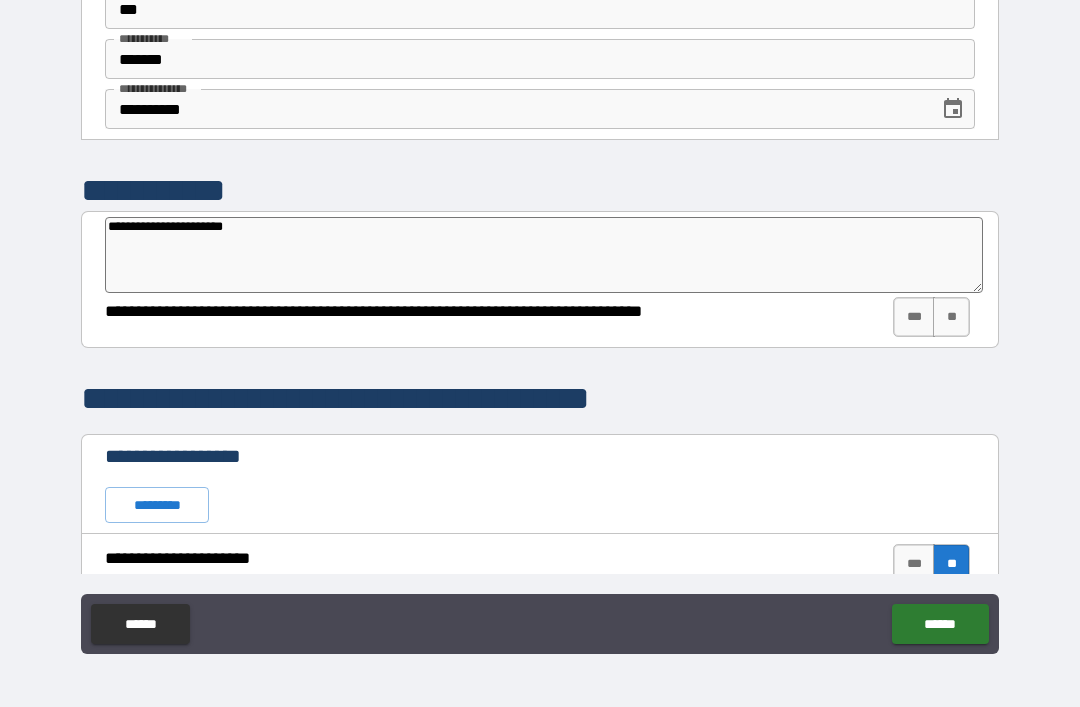 type on "*" 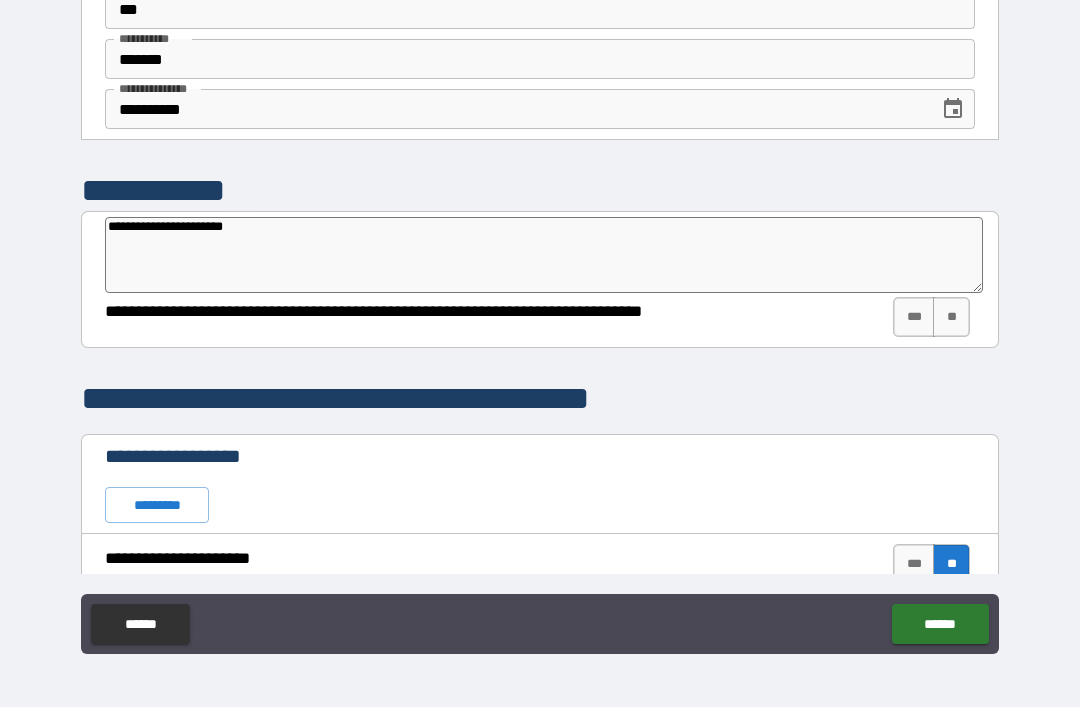 type on "**********" 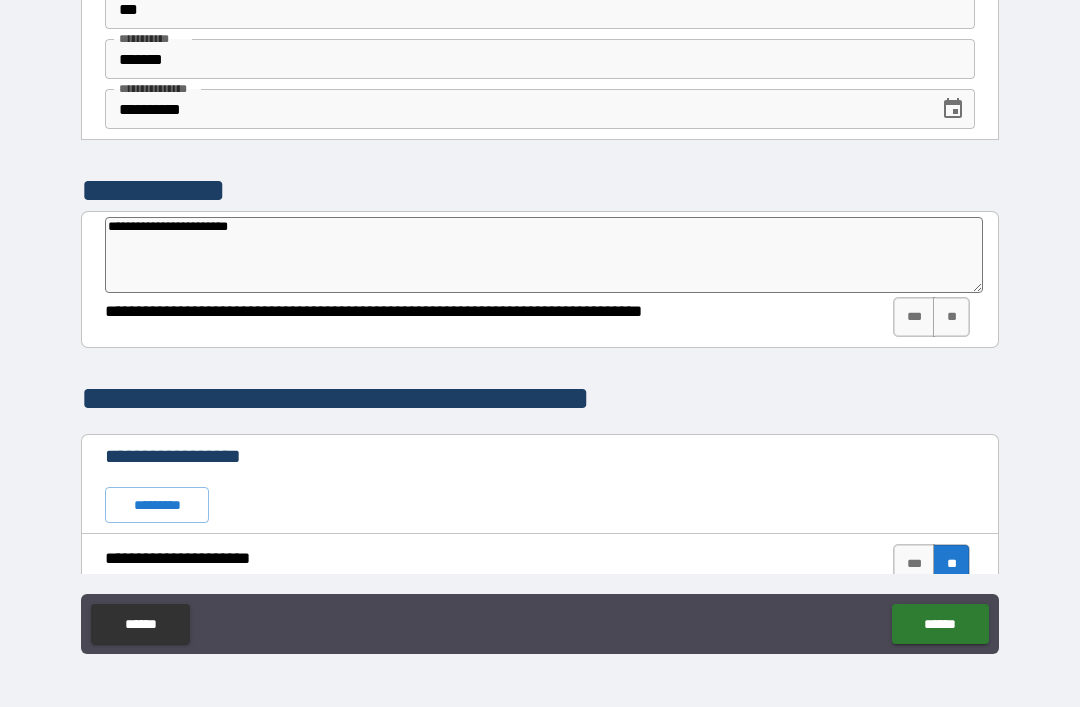 type on "*" 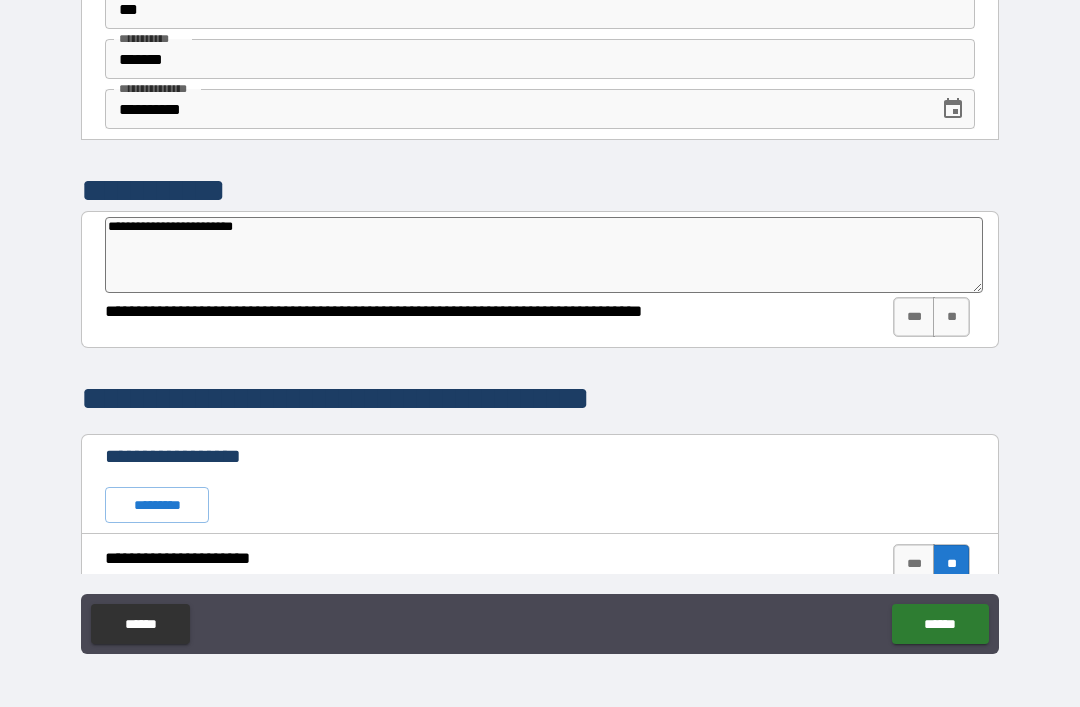 type on "*" 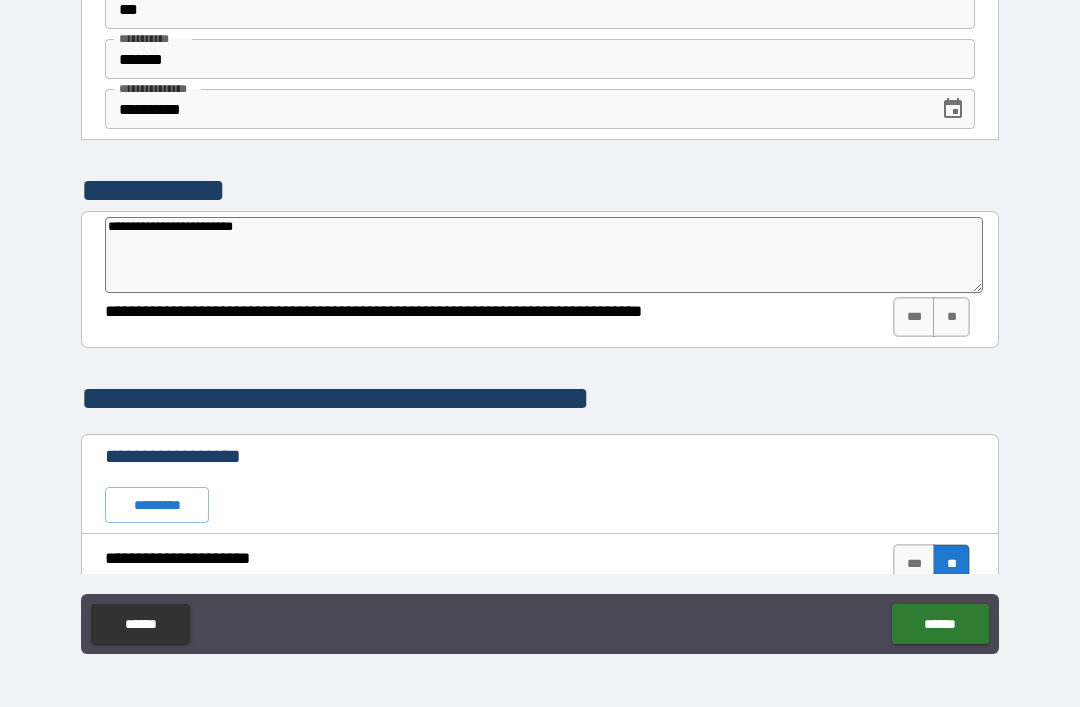 type on "**********" 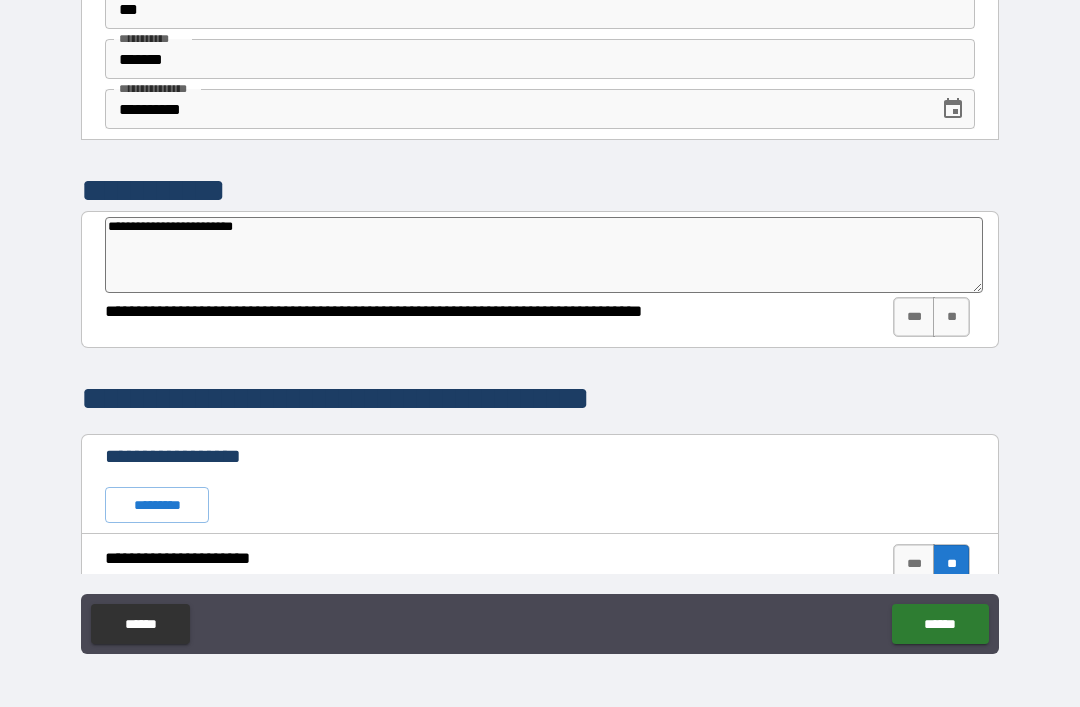 type on "*" 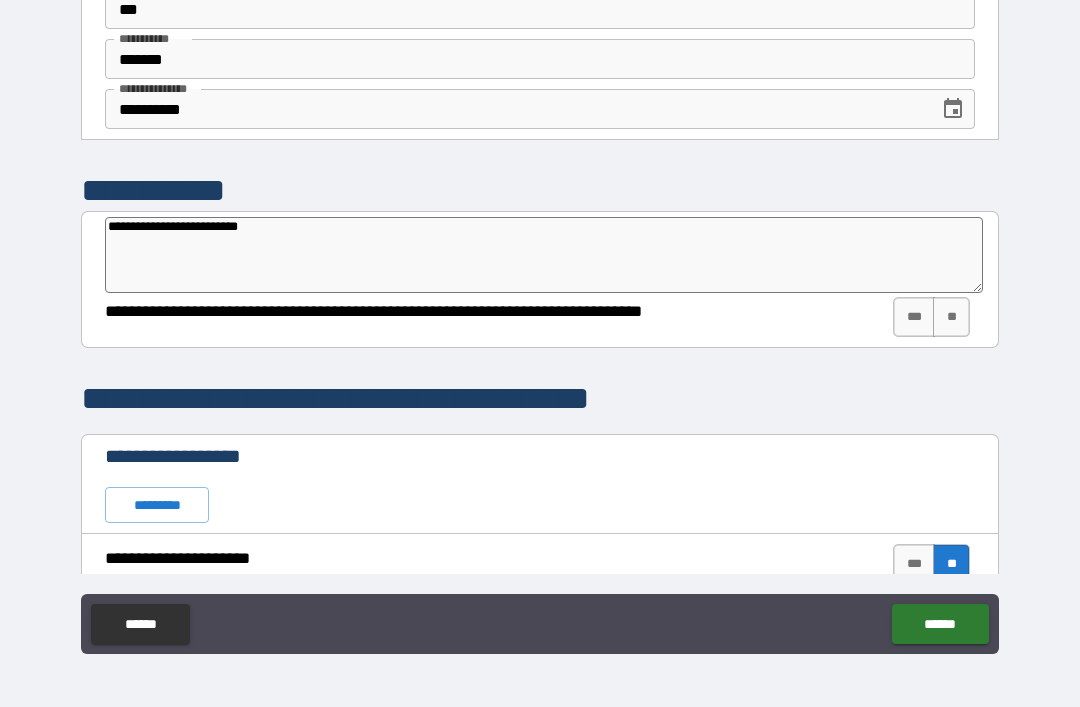 type on "**********" 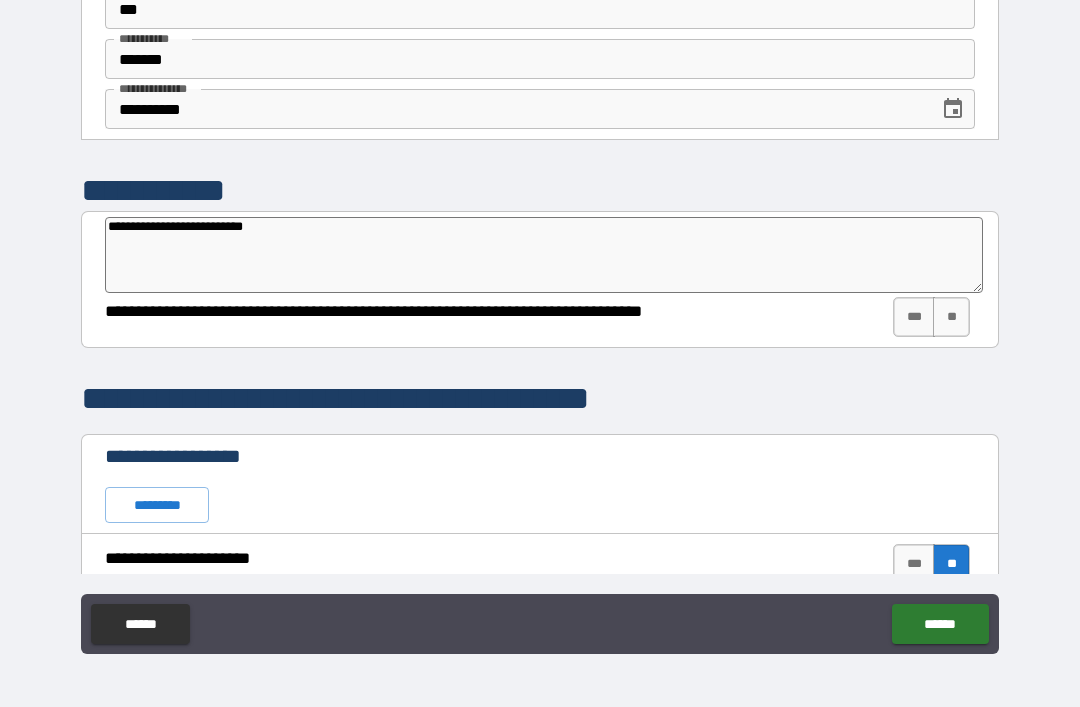 type on "*" 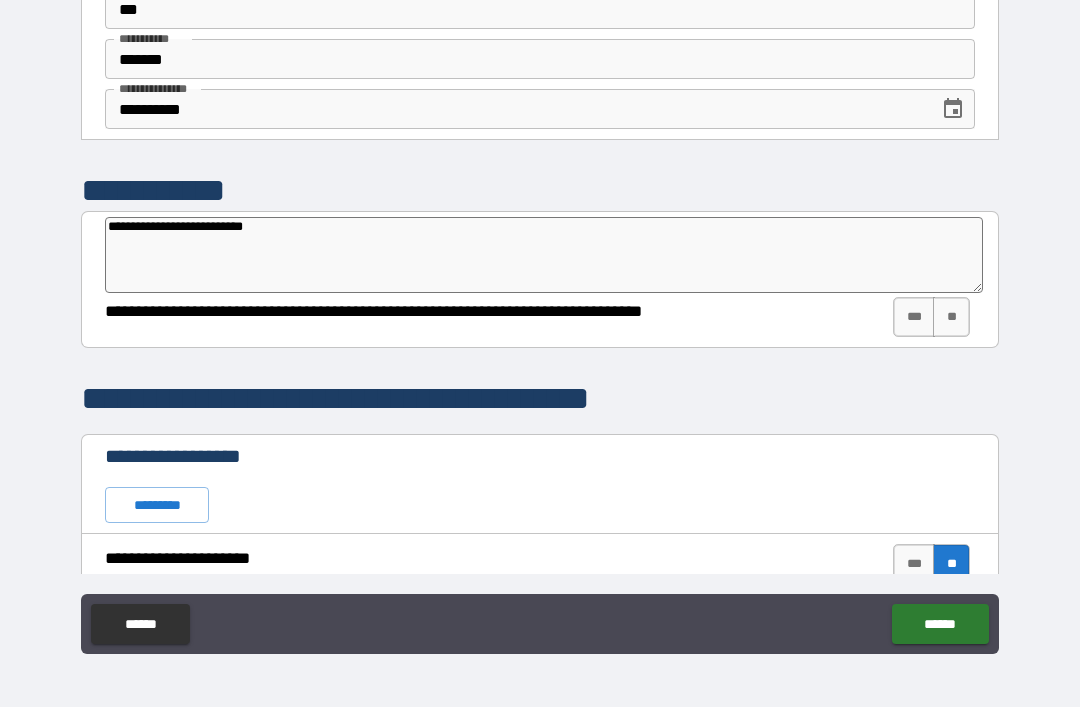 type on "**********" 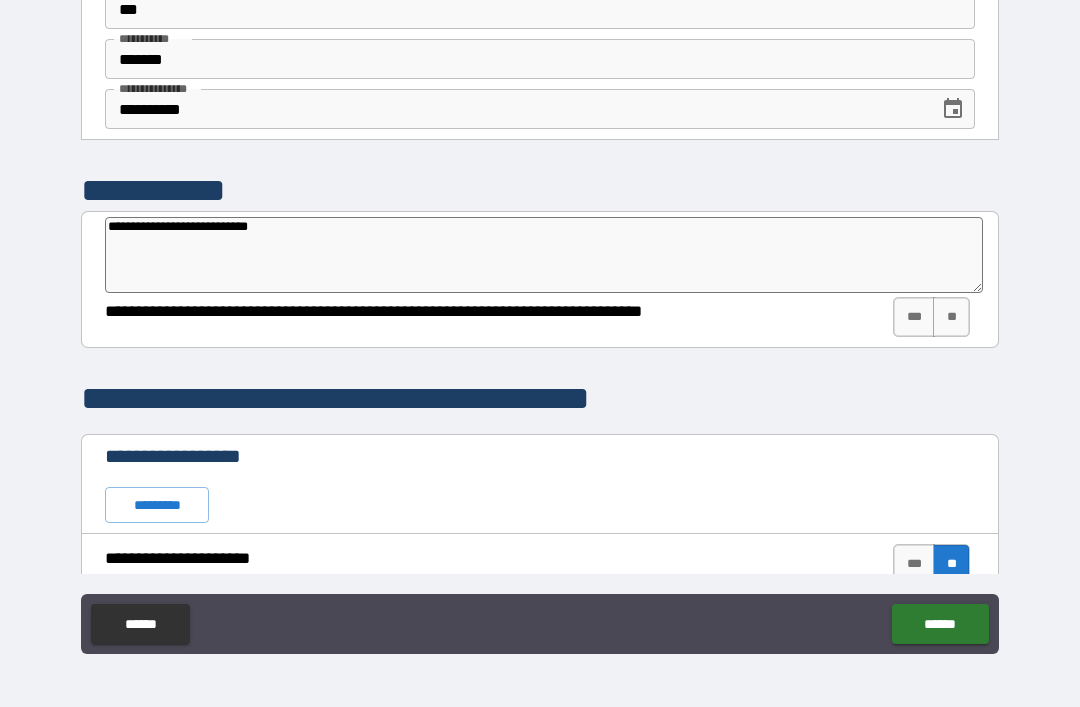 type on "*" 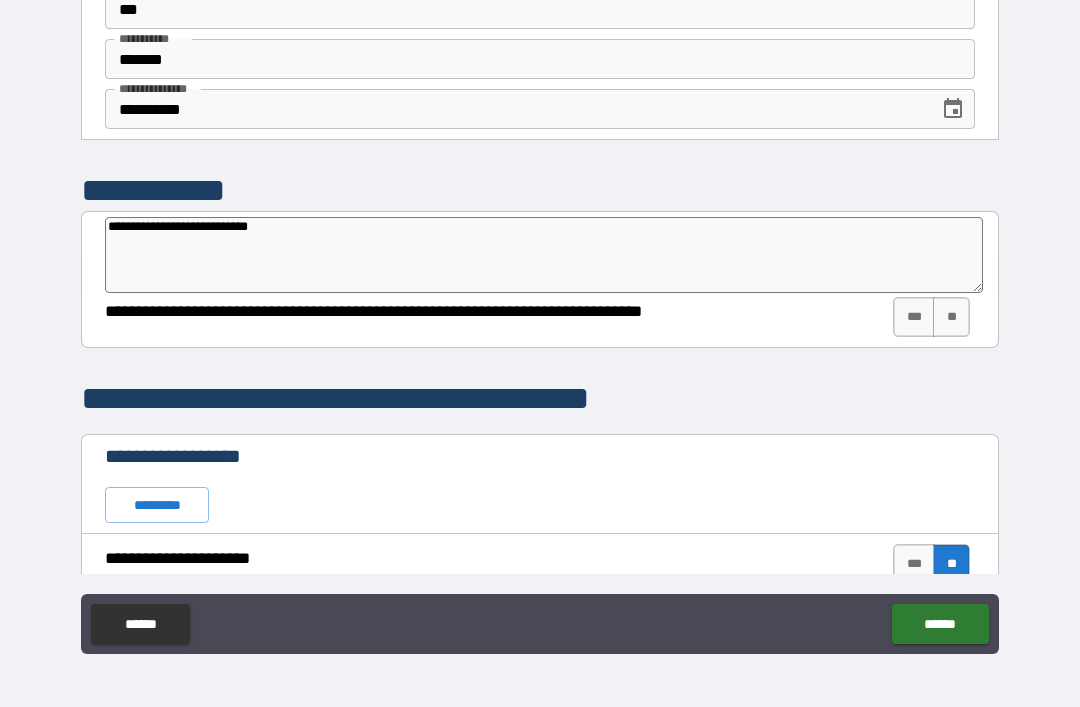 type on "**********" 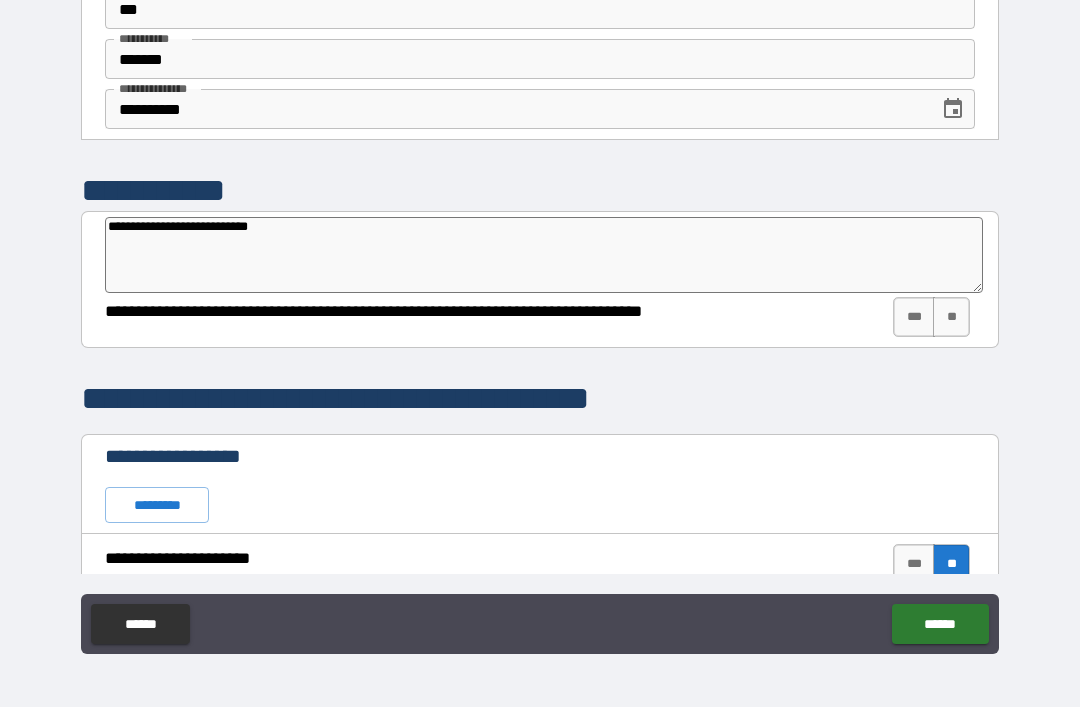type on "*" 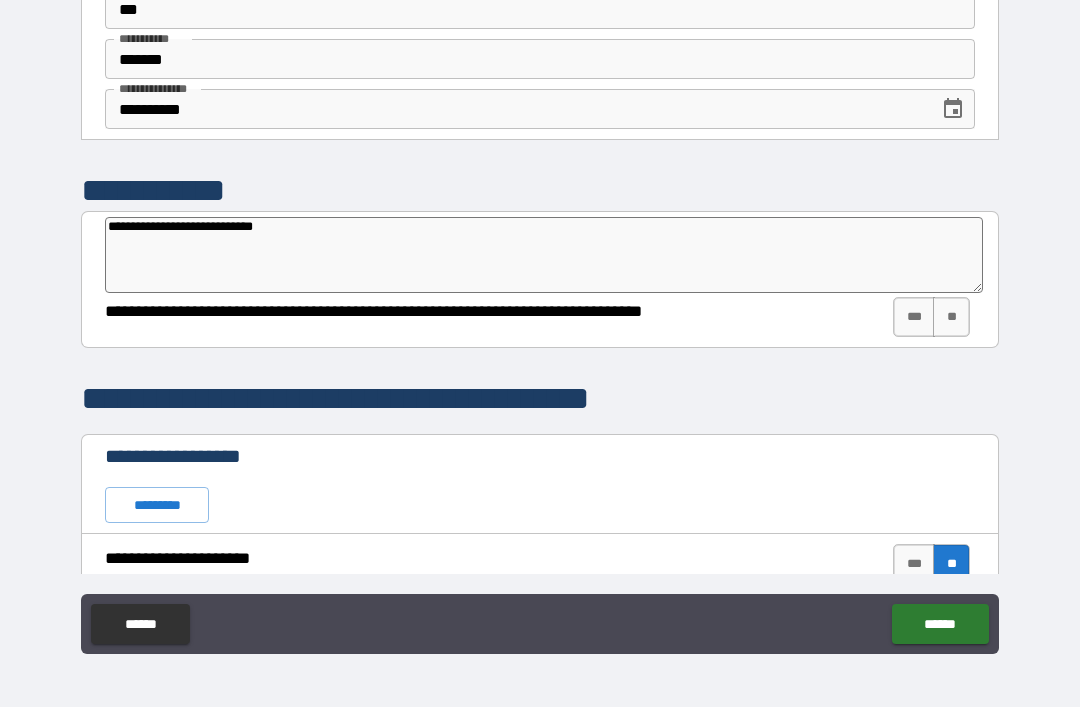 type on "**********" 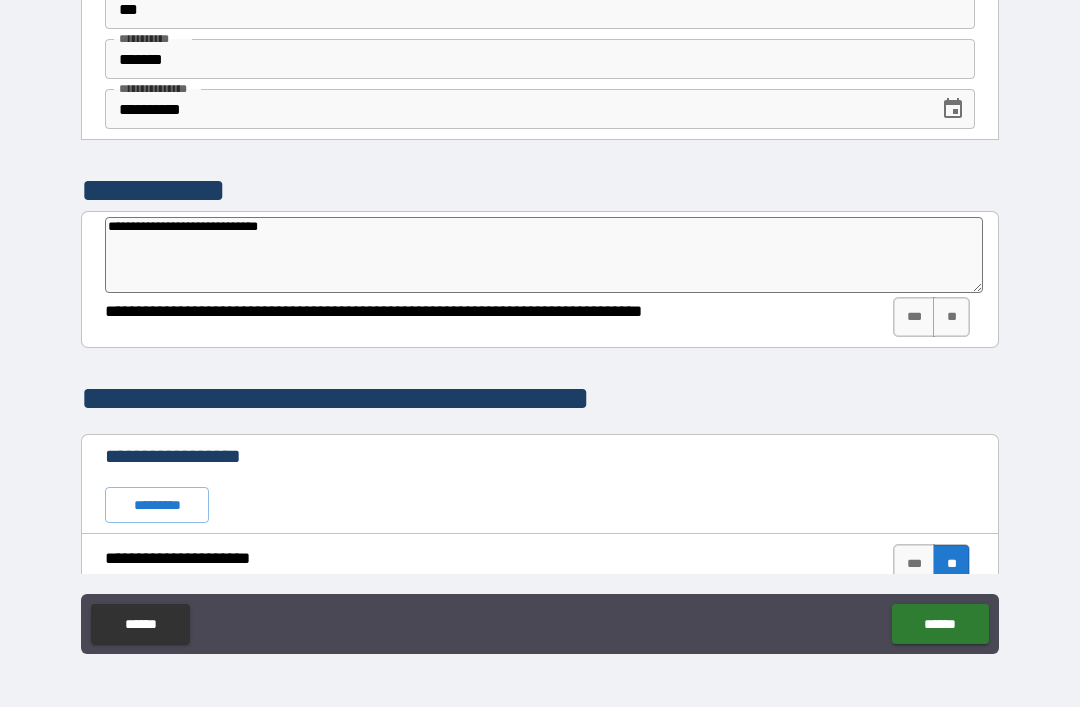 type on "*" 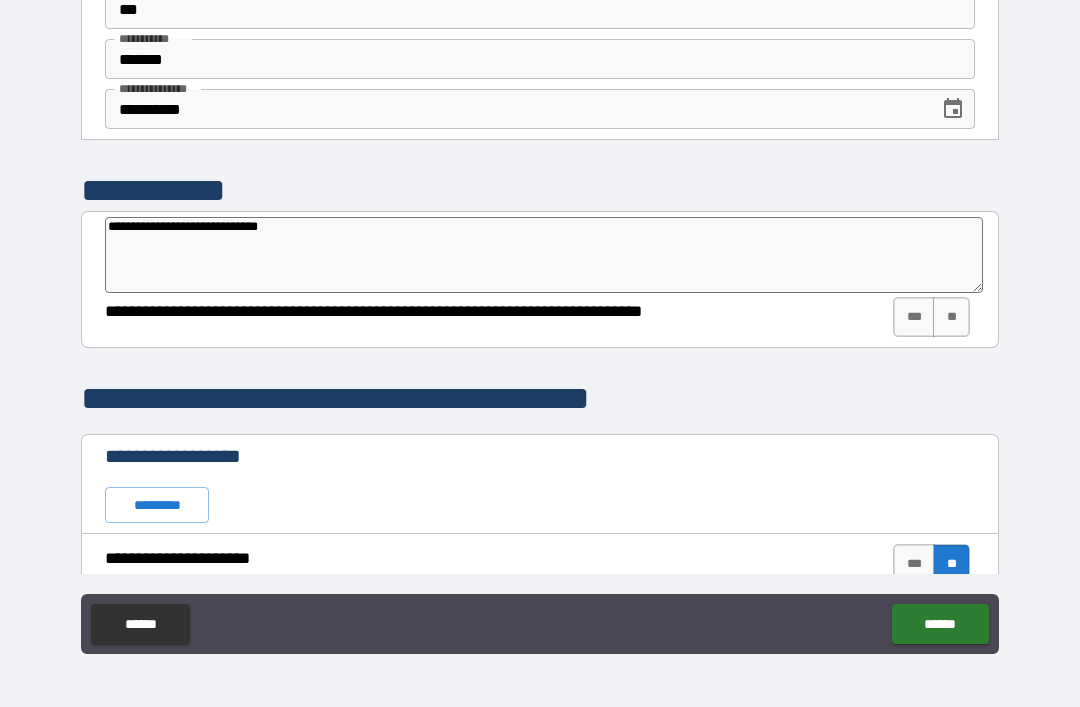 type on "**********" 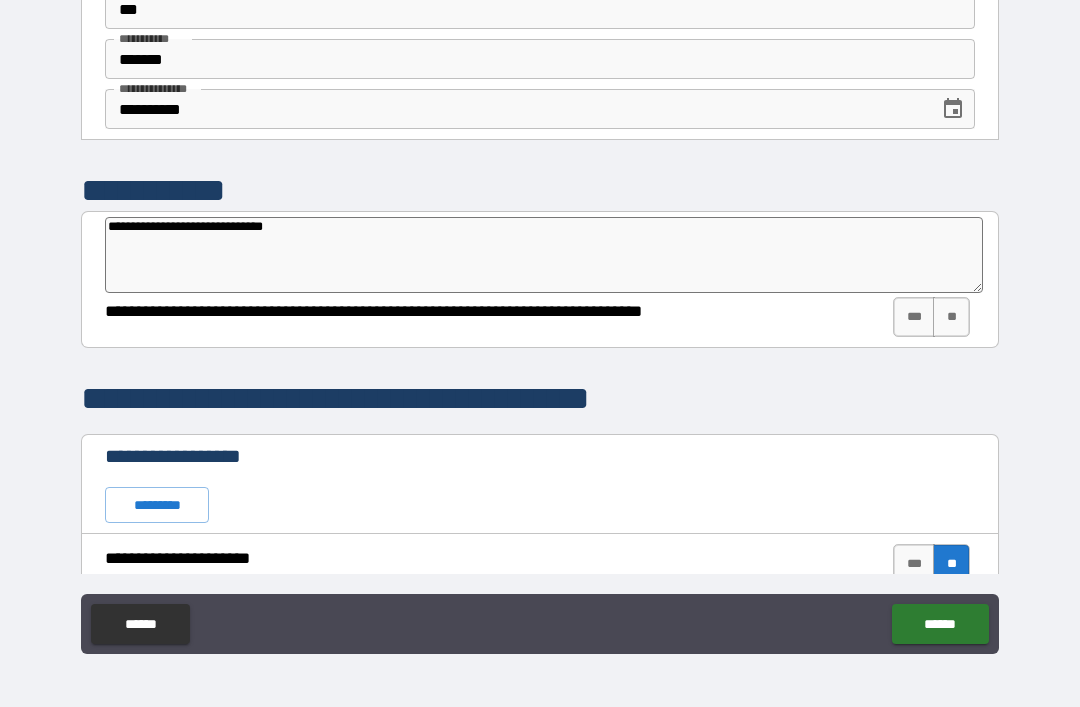 type on "**********" 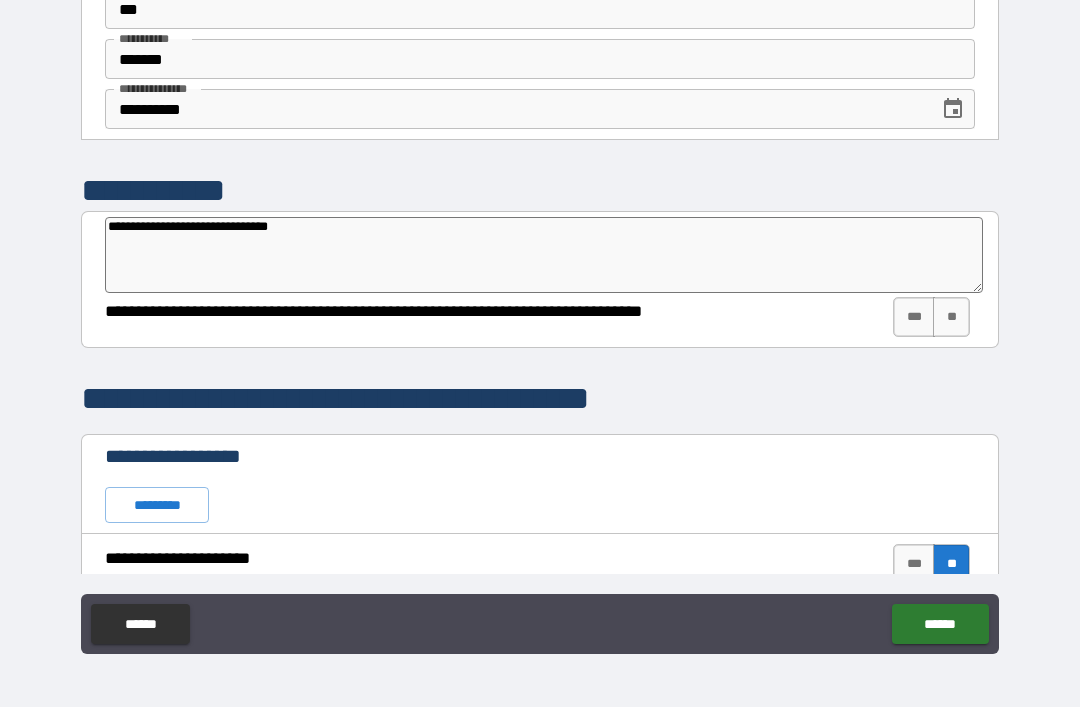 type on "*" 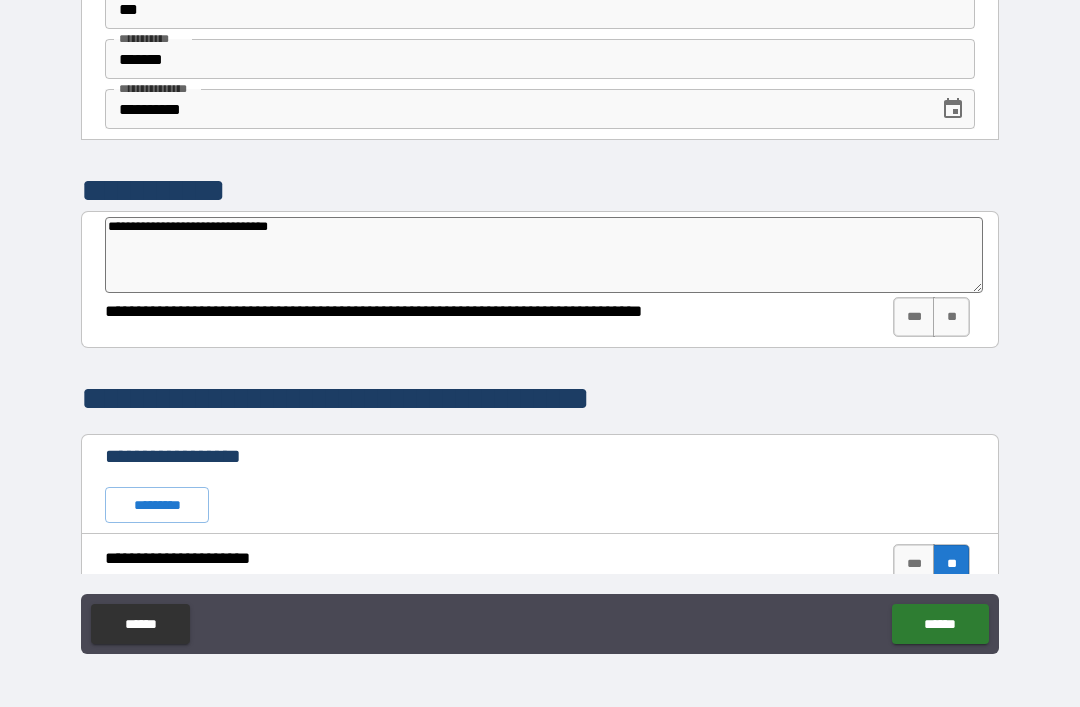 type on "**********" 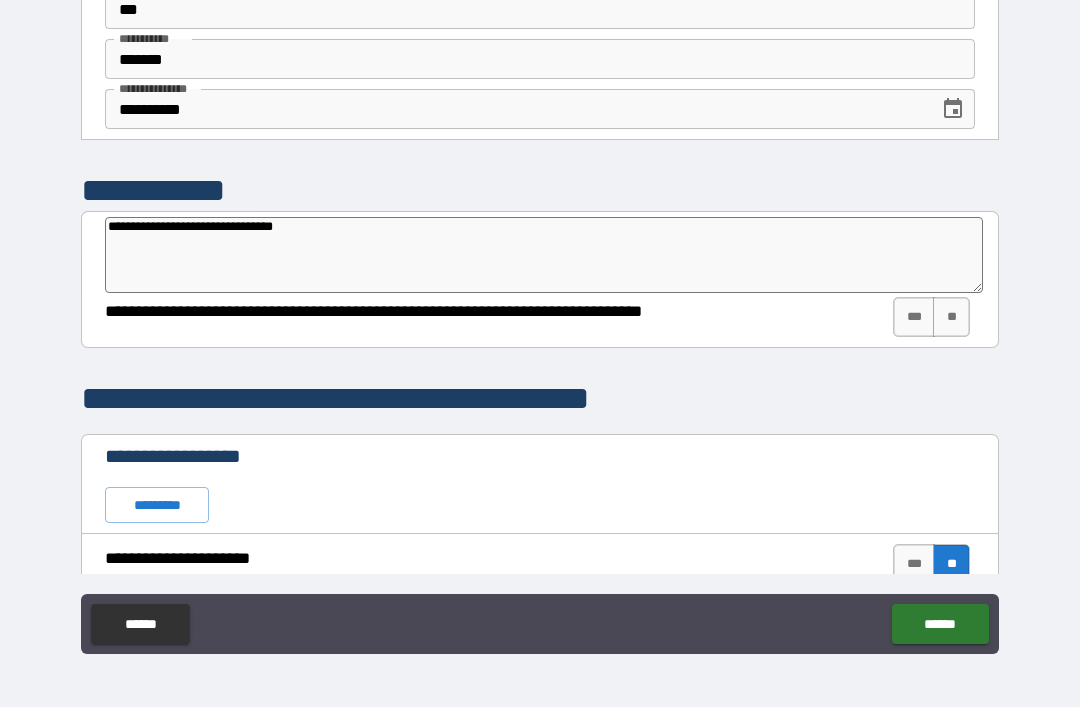 type on "*" 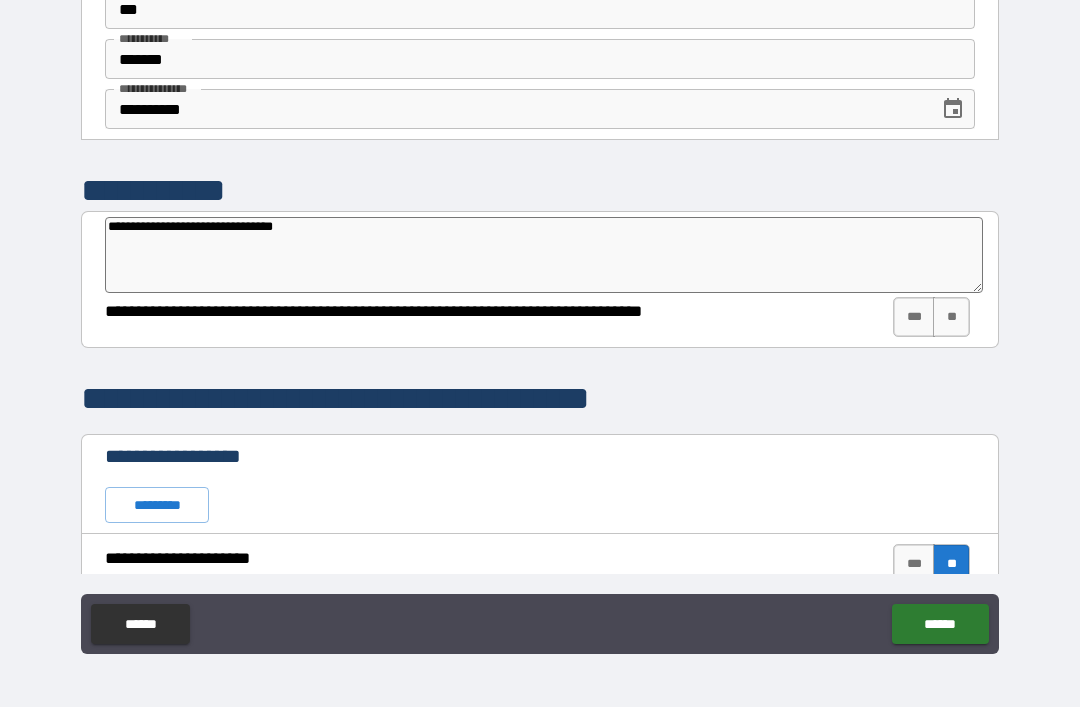 type on "**********" 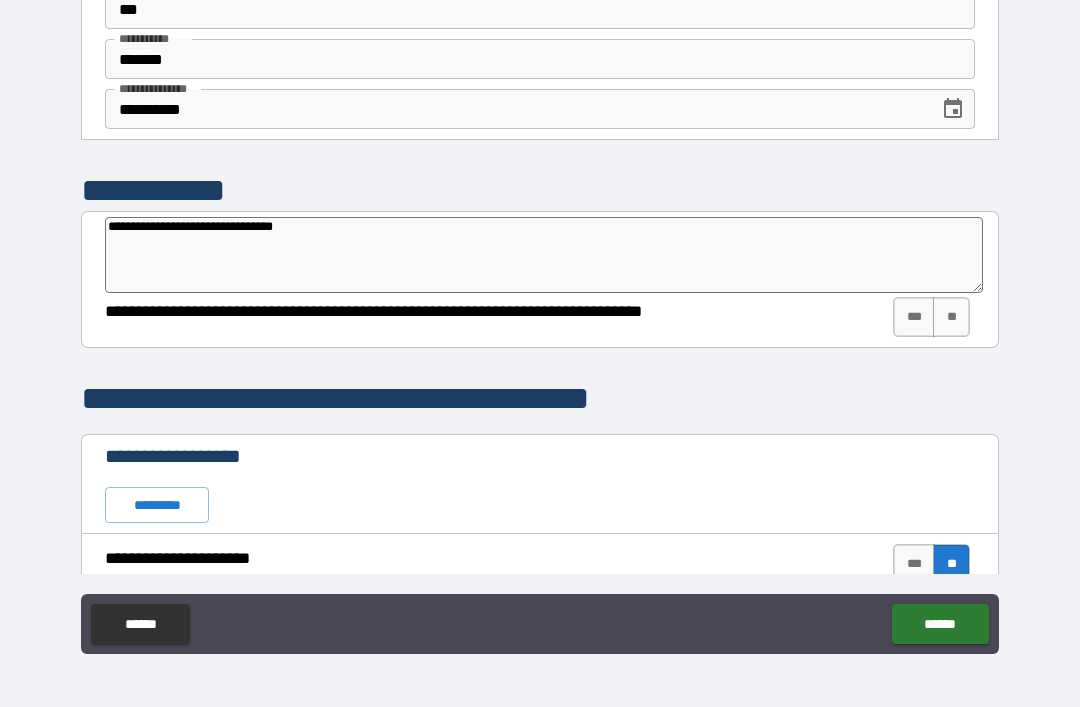 type on "**********" 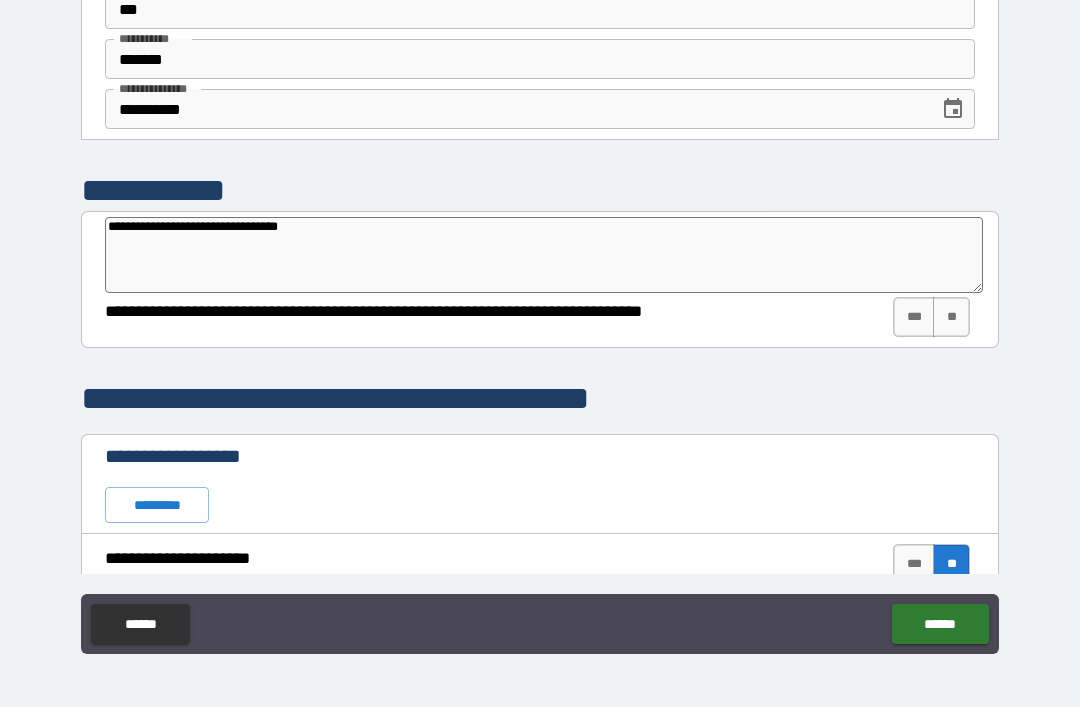 type on "*" 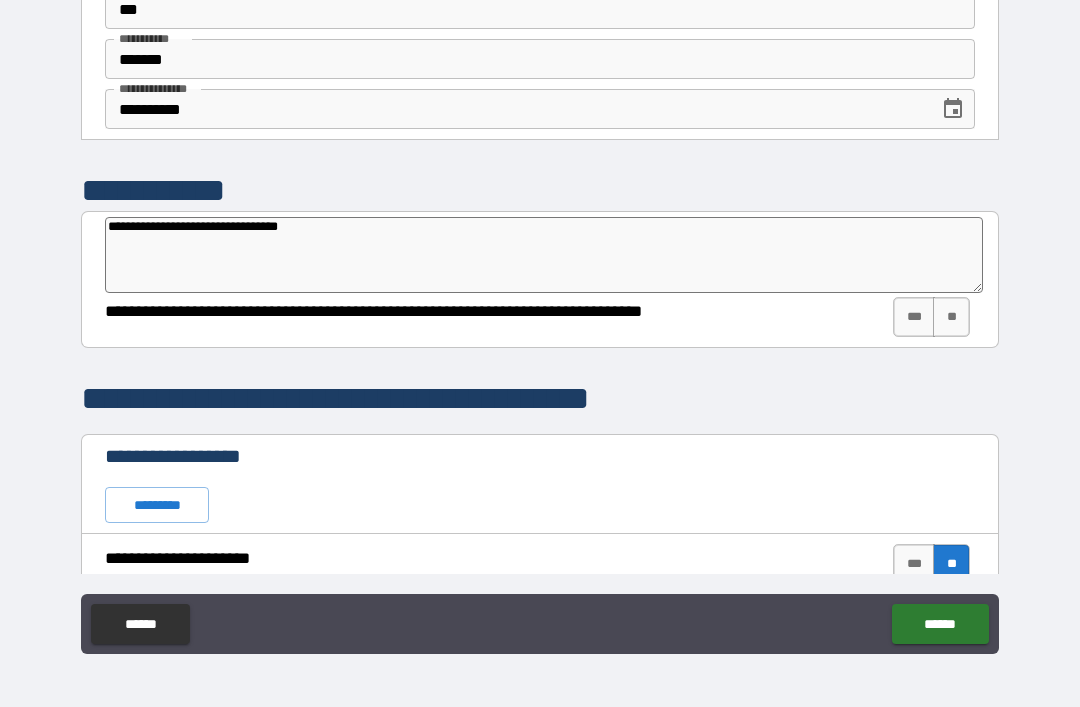 type on "**********" 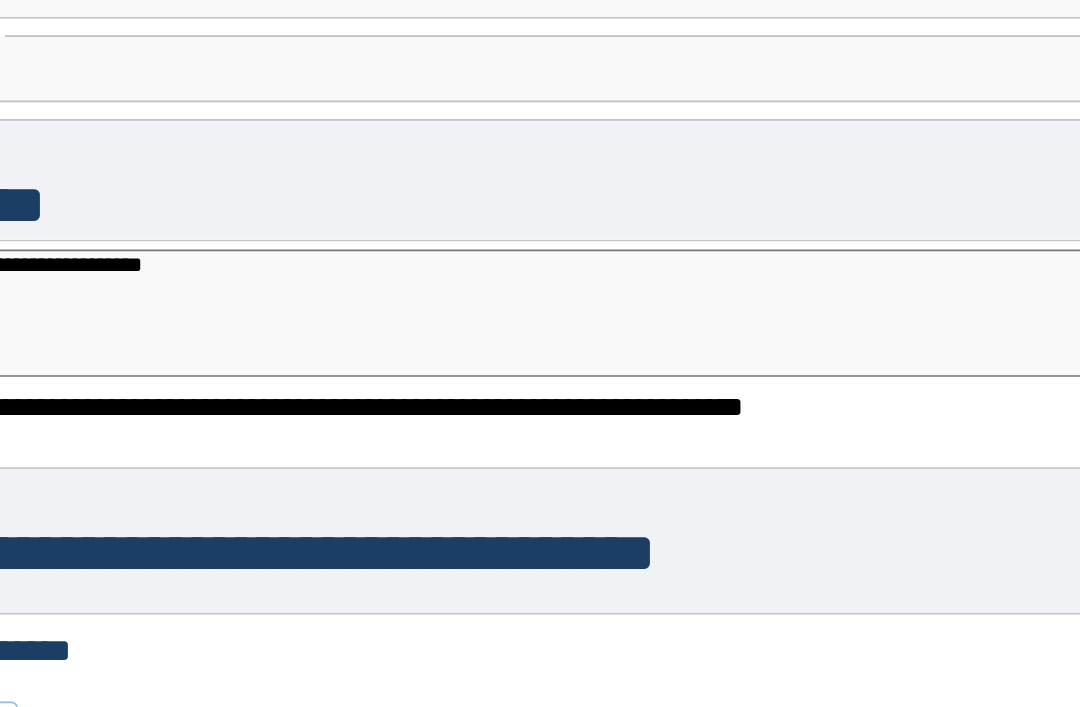type on "*" 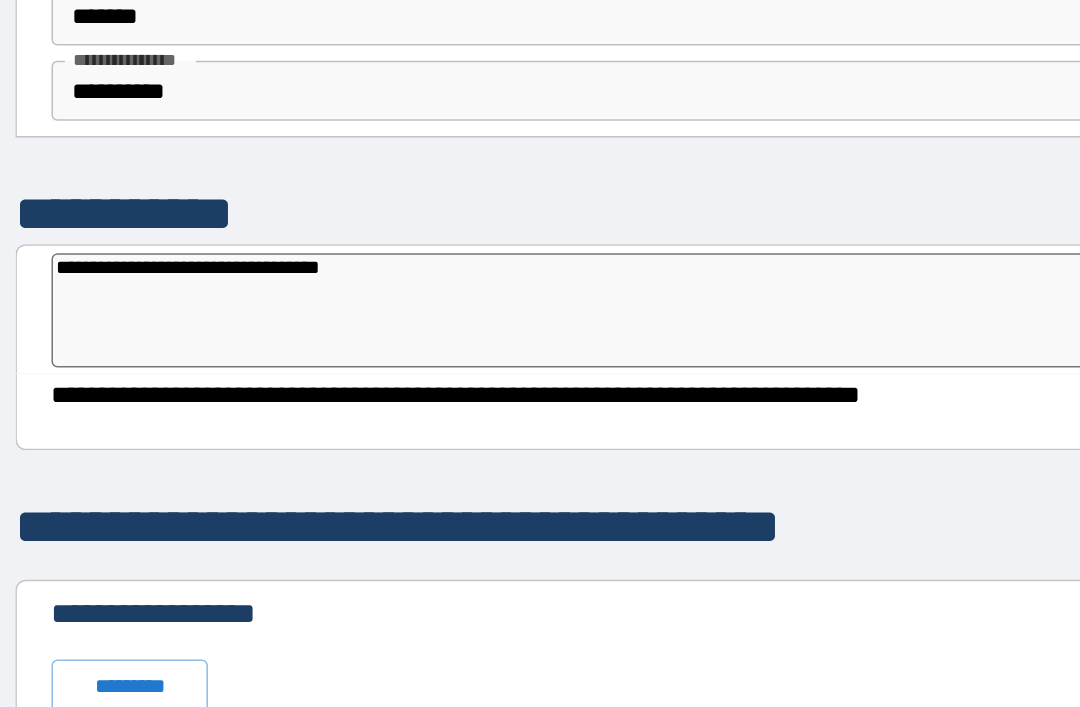 type on "**********" 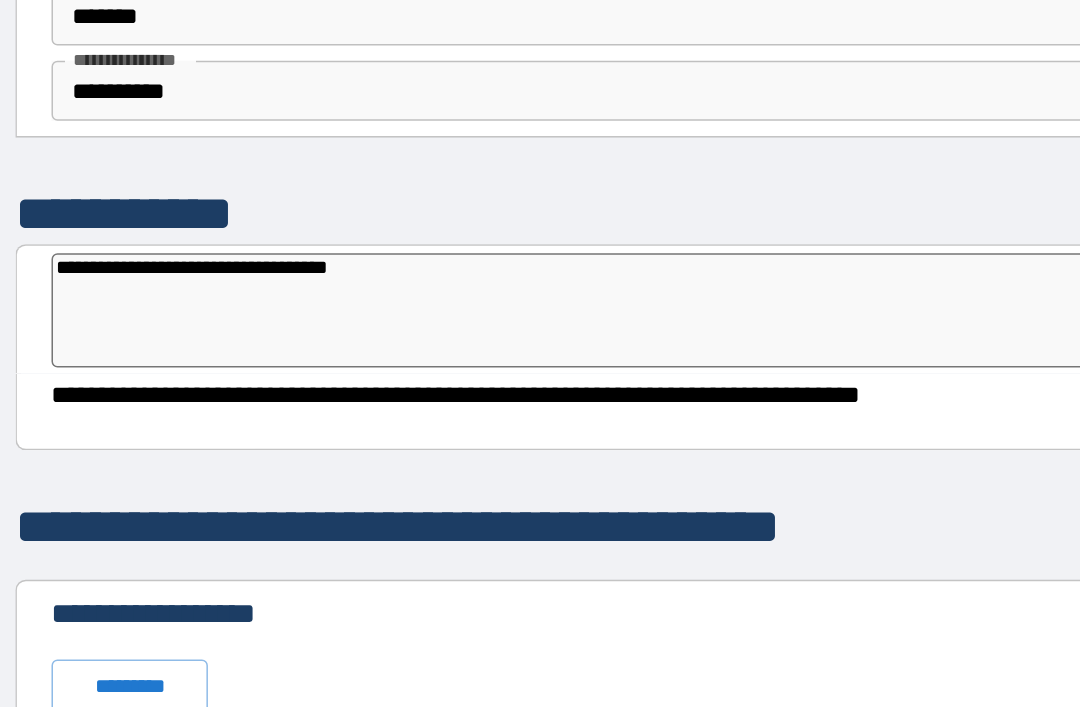 type on "*" 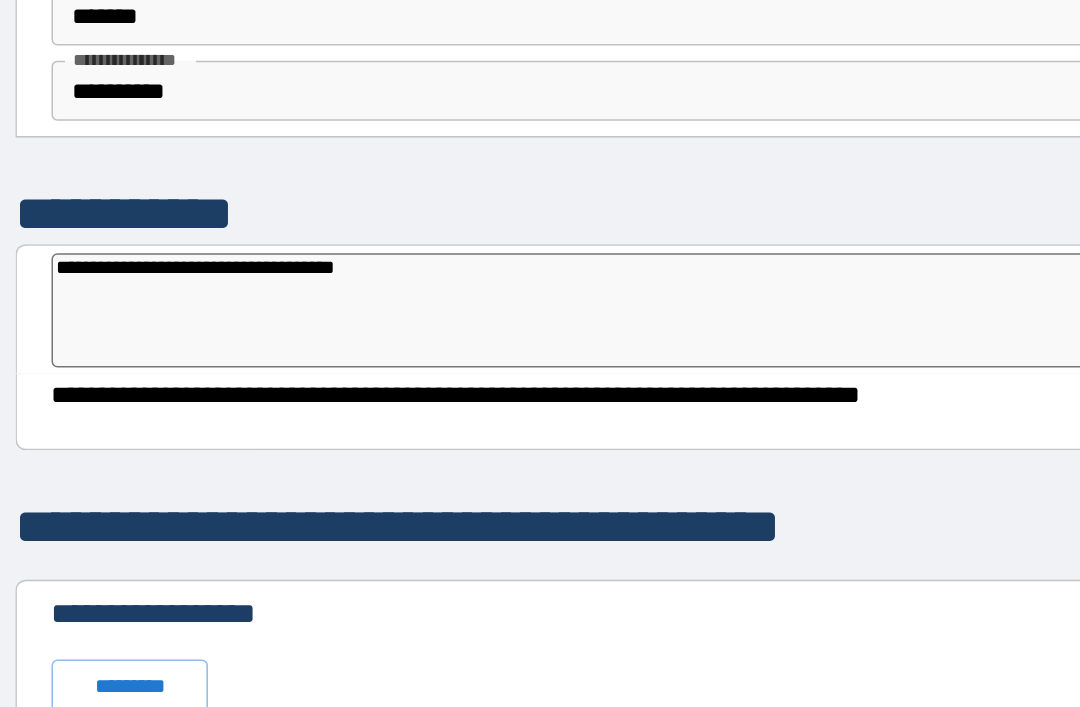 type on "*" 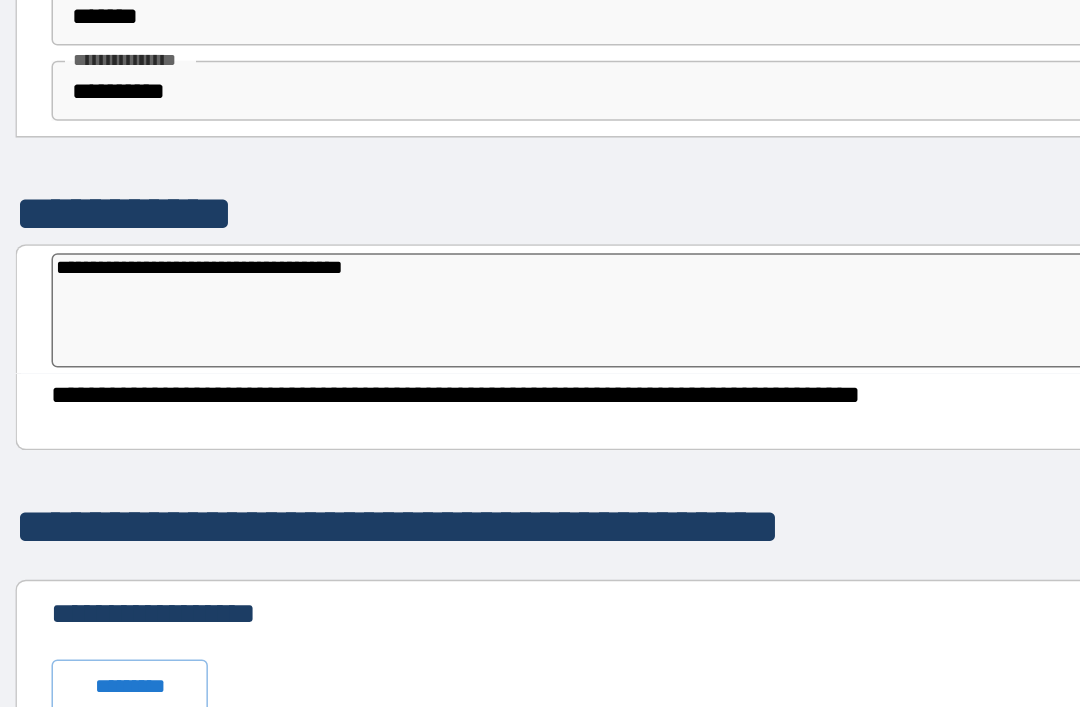 type on "*" 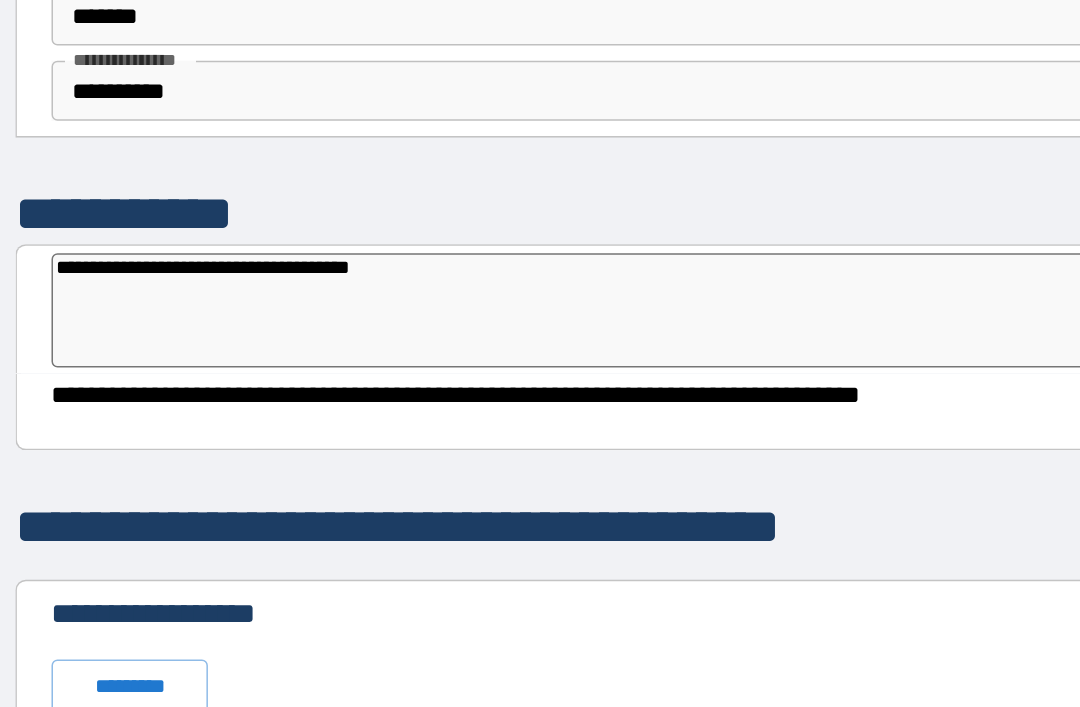 type on "*" 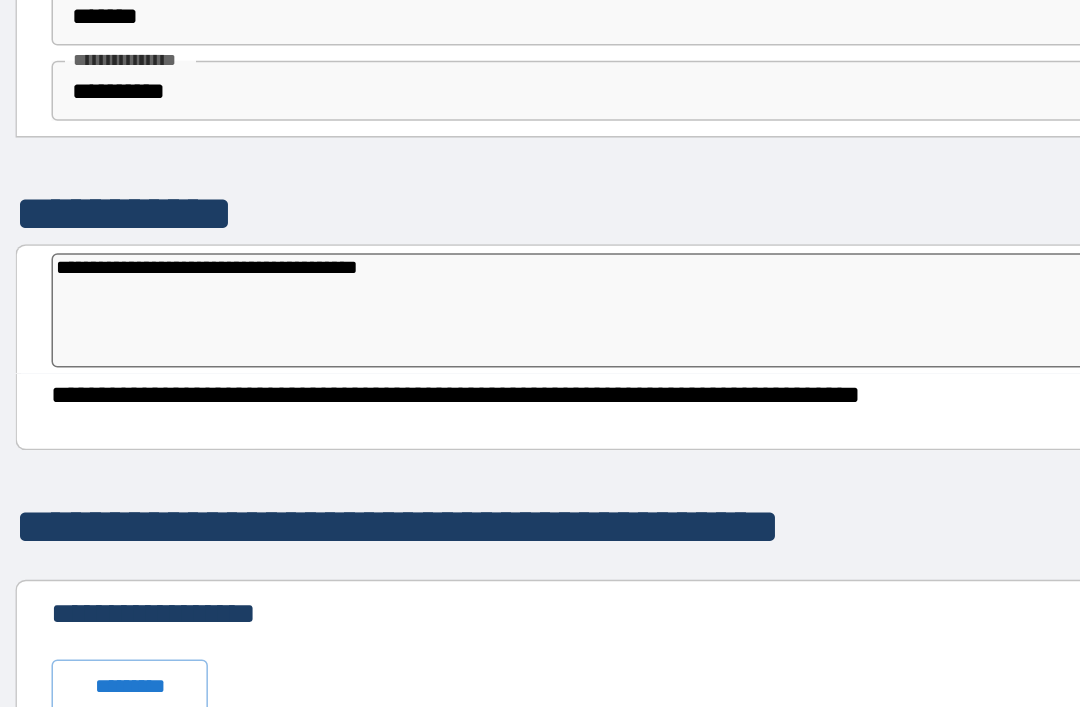type on "*" 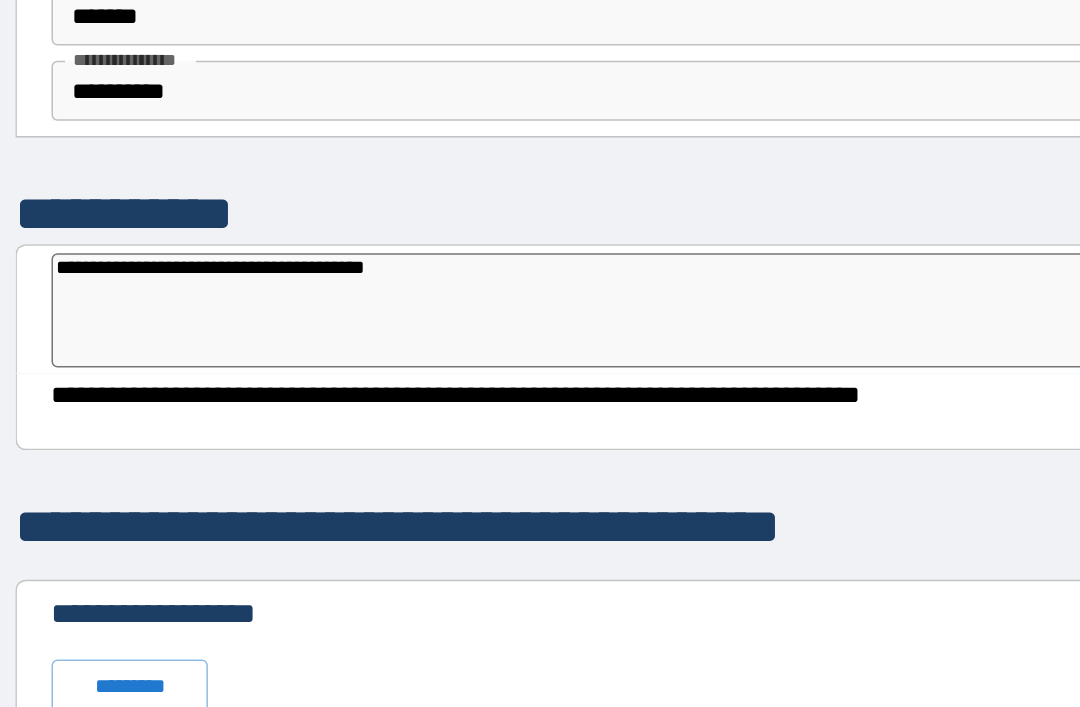 type on "*" 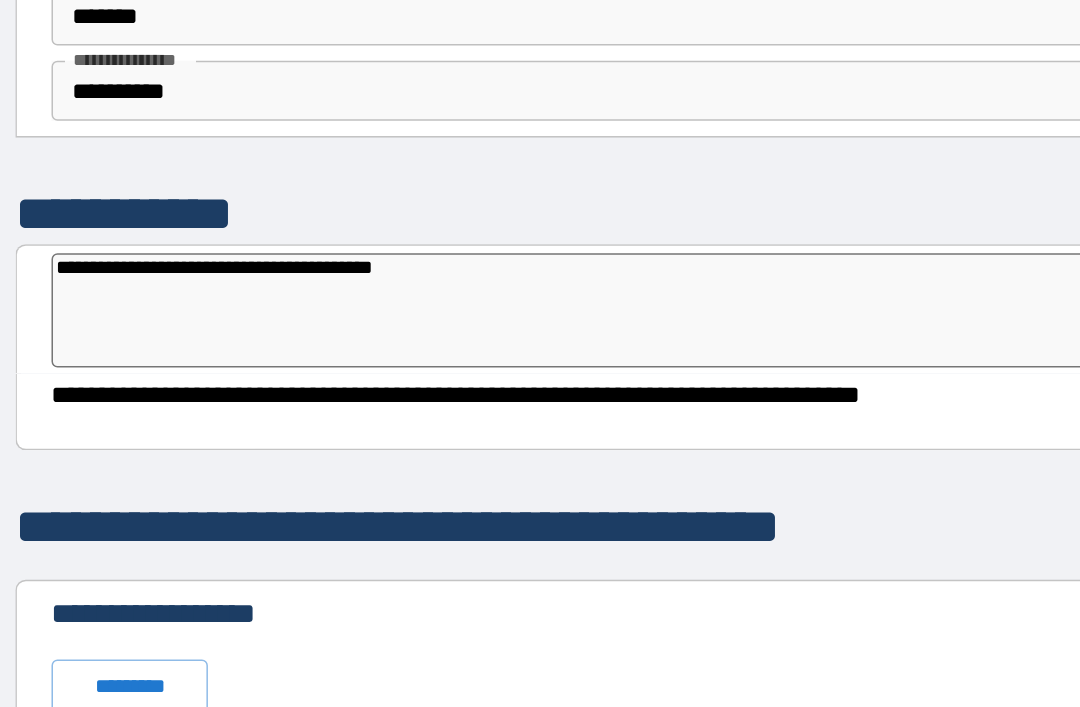 type on "**********" 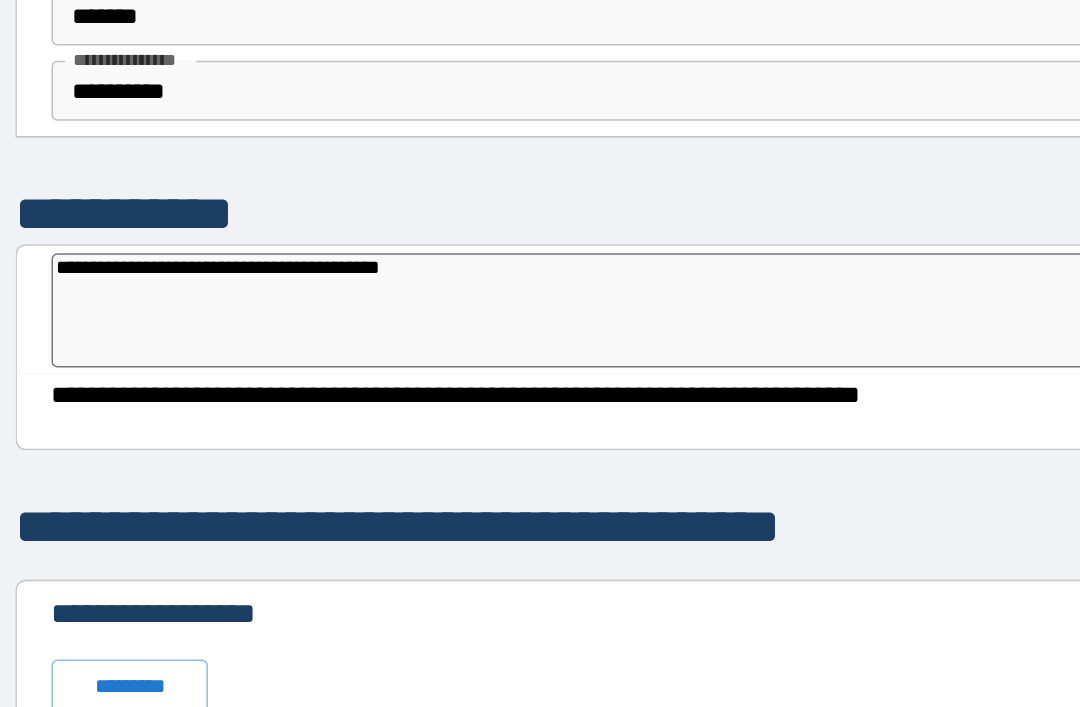 type on "**********" 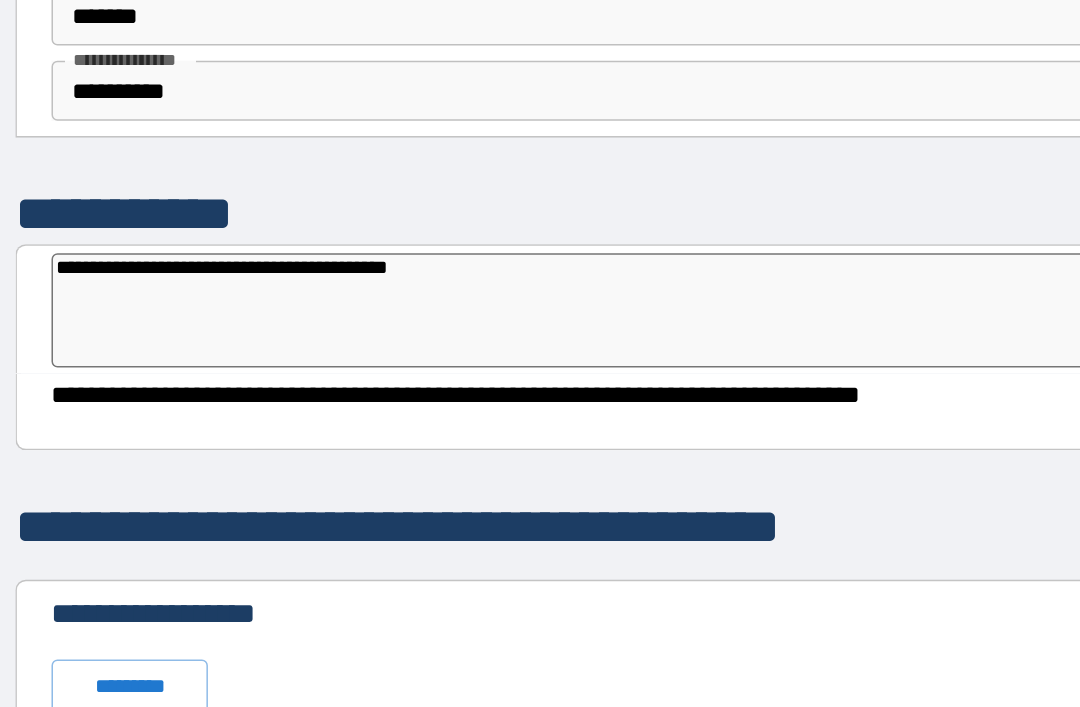 type on "*" 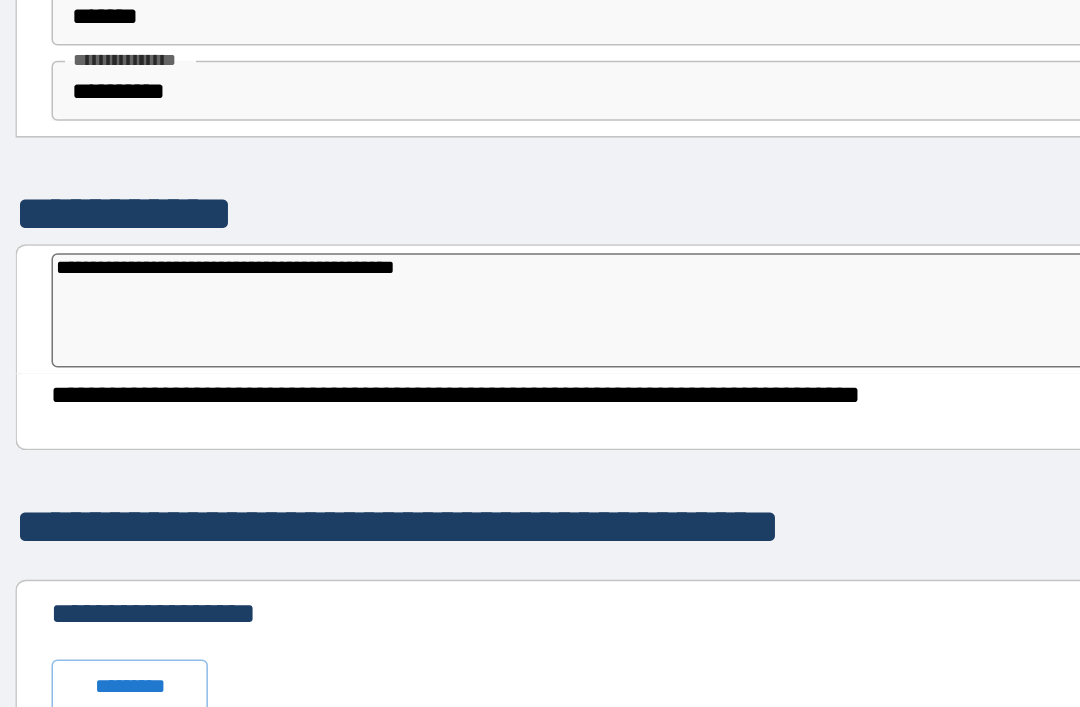 type on "*" 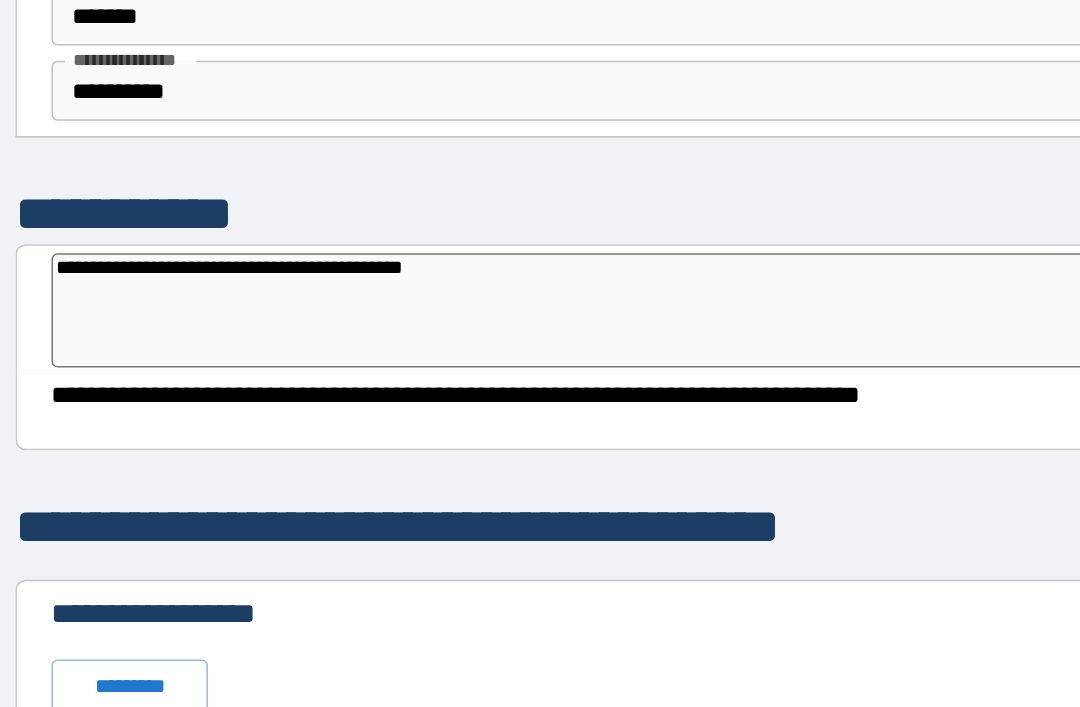 type on "*" 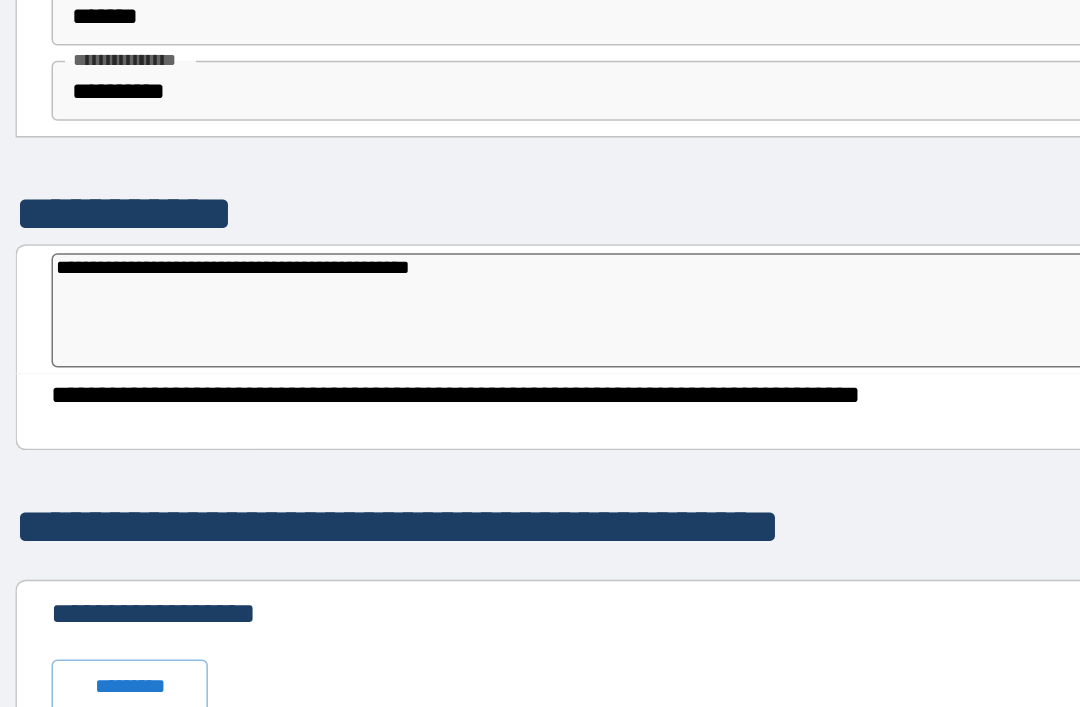 type on "*" 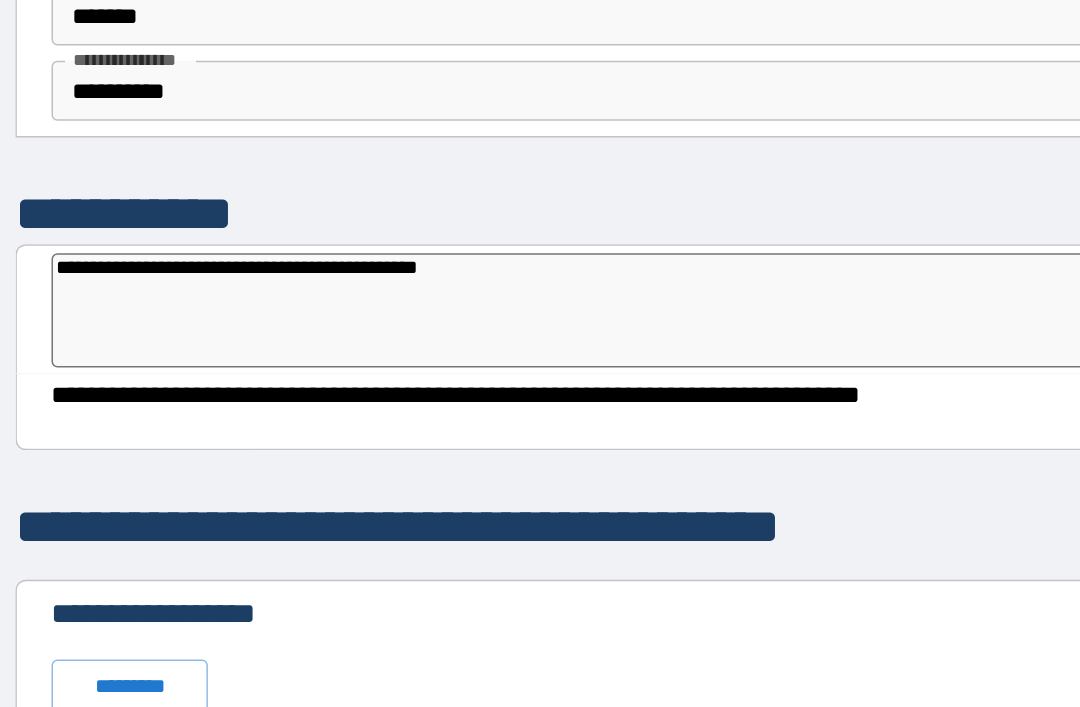 type on "*" 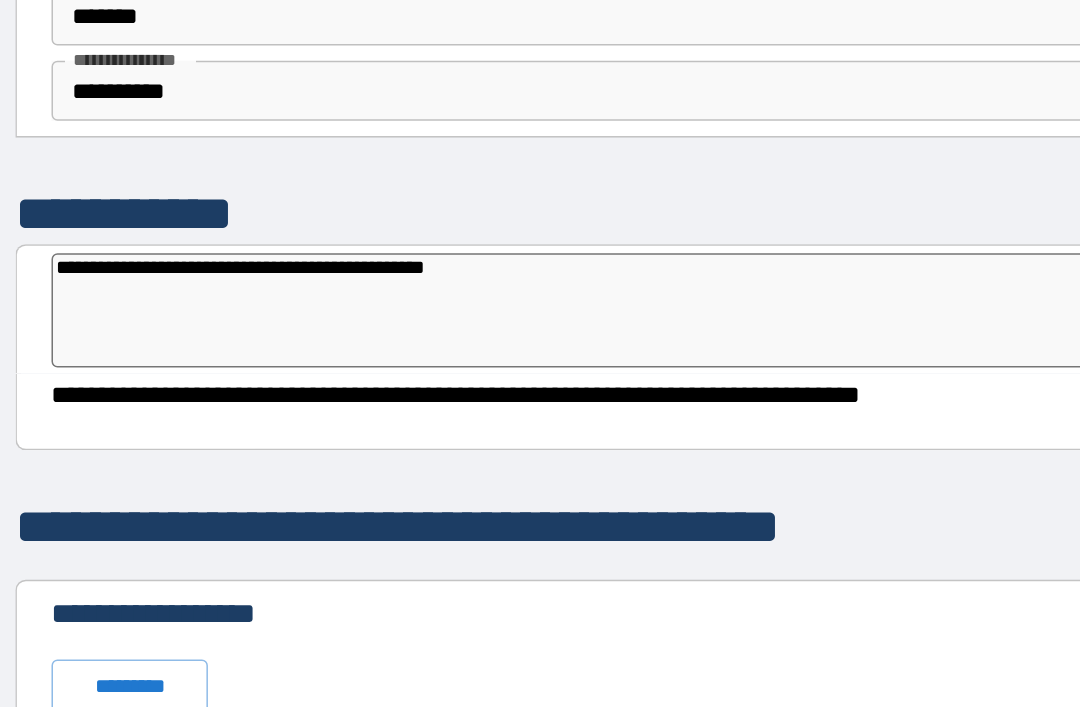 type on "*" 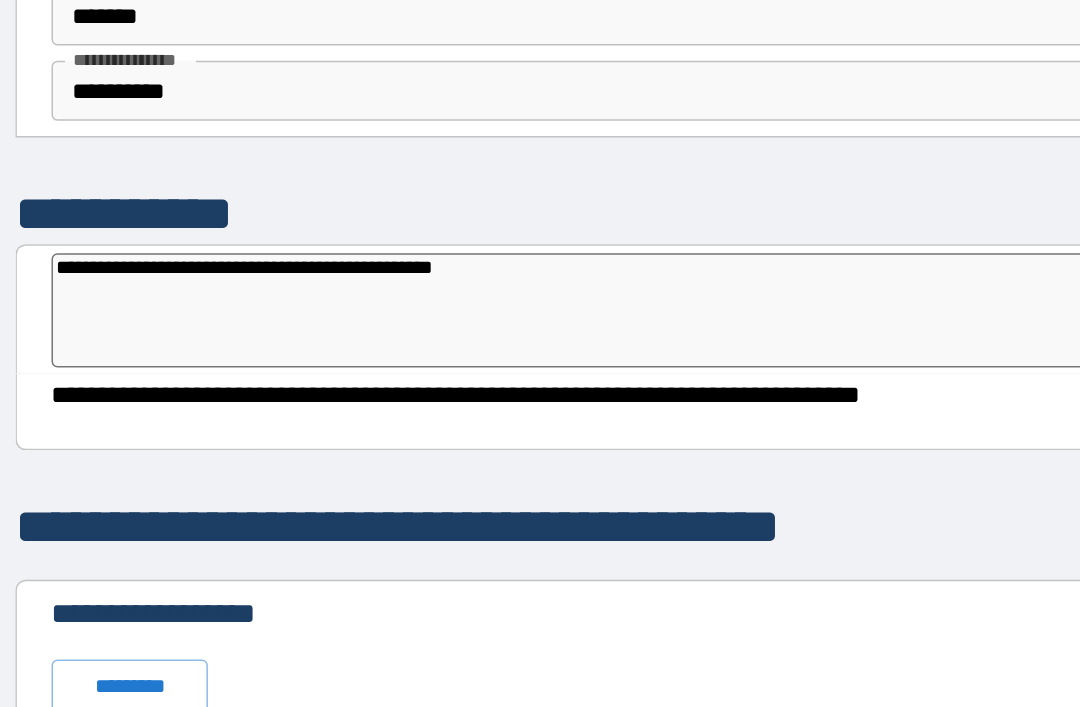 type on "*" 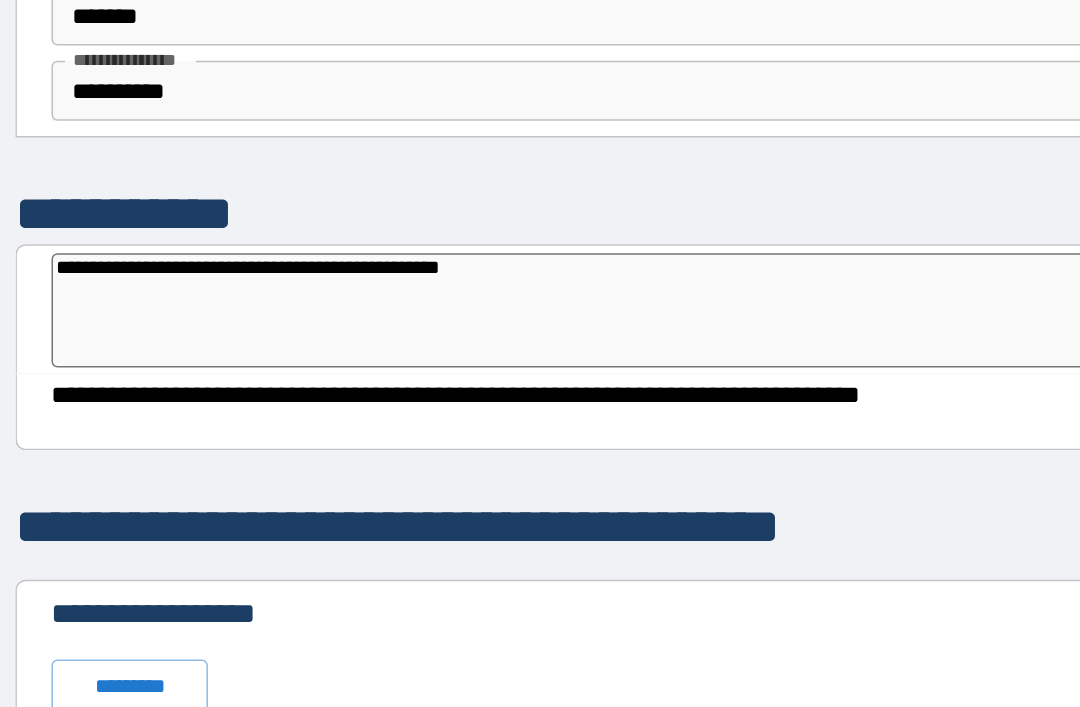 type on "*" 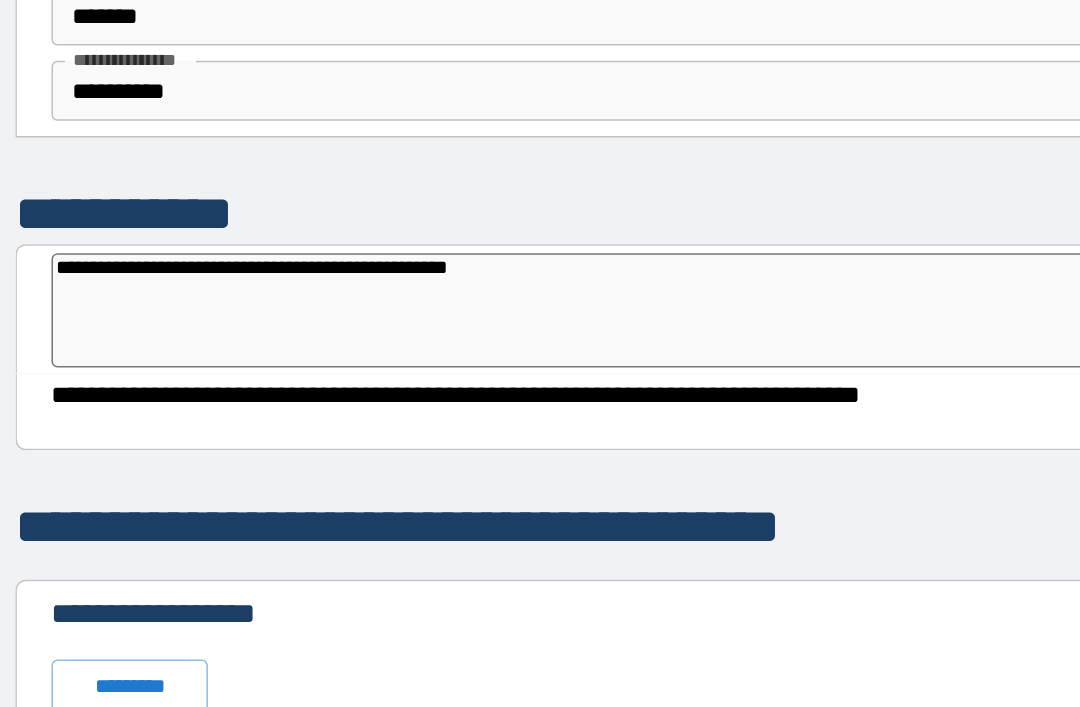 type on "**********" 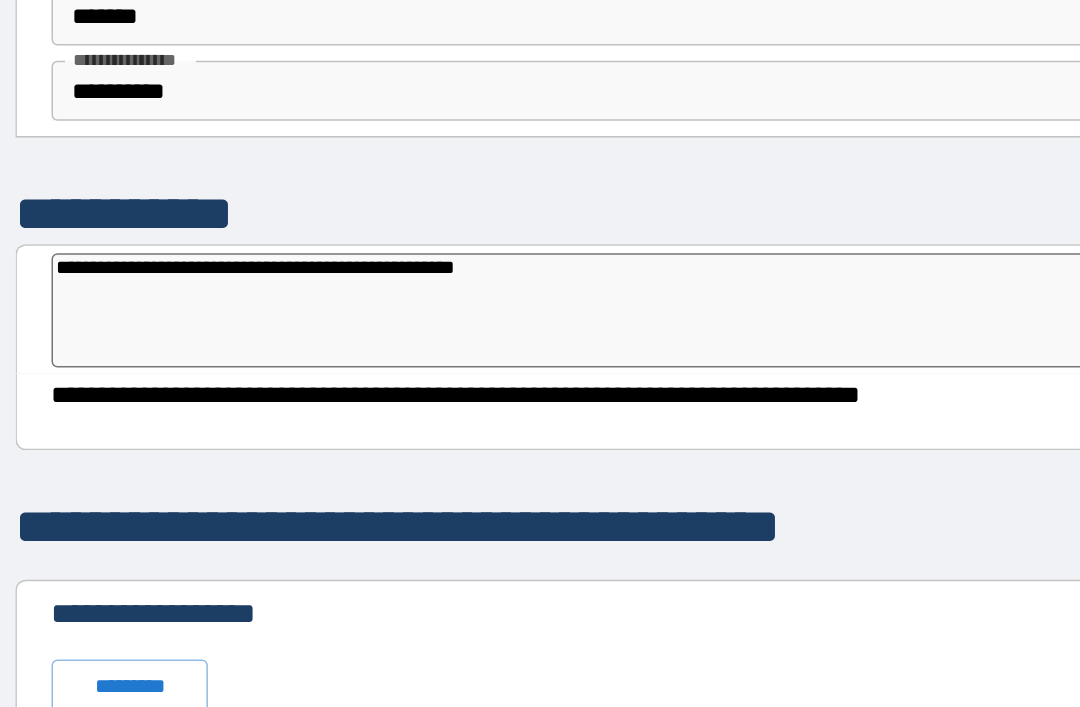 type on "*" 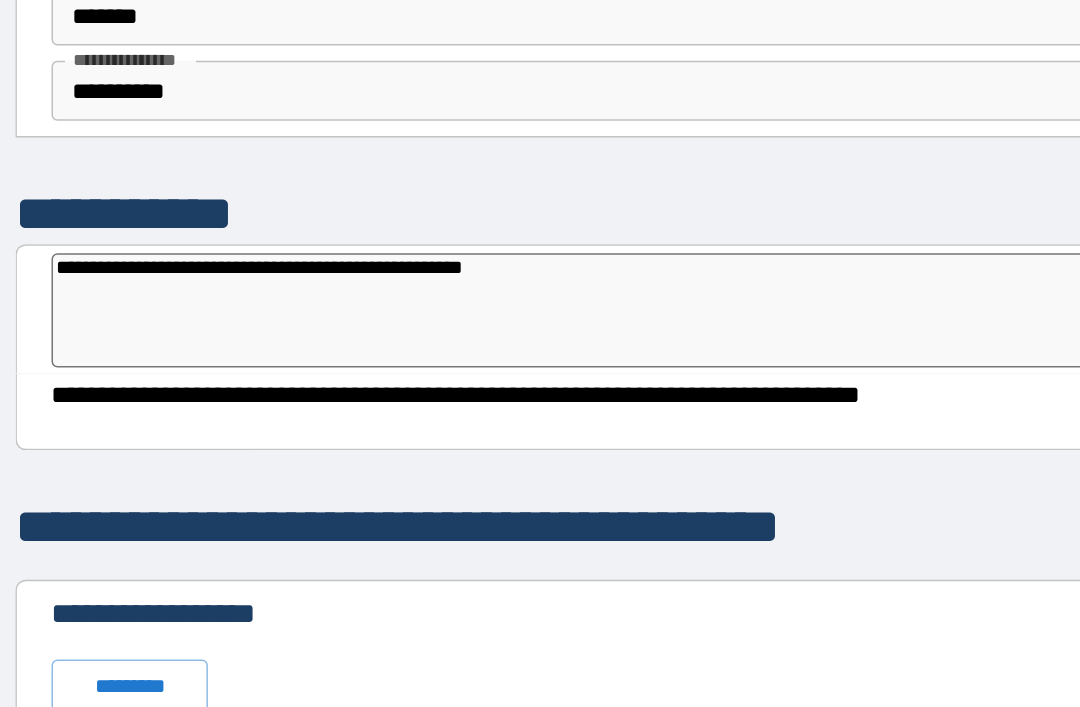 type on "*" 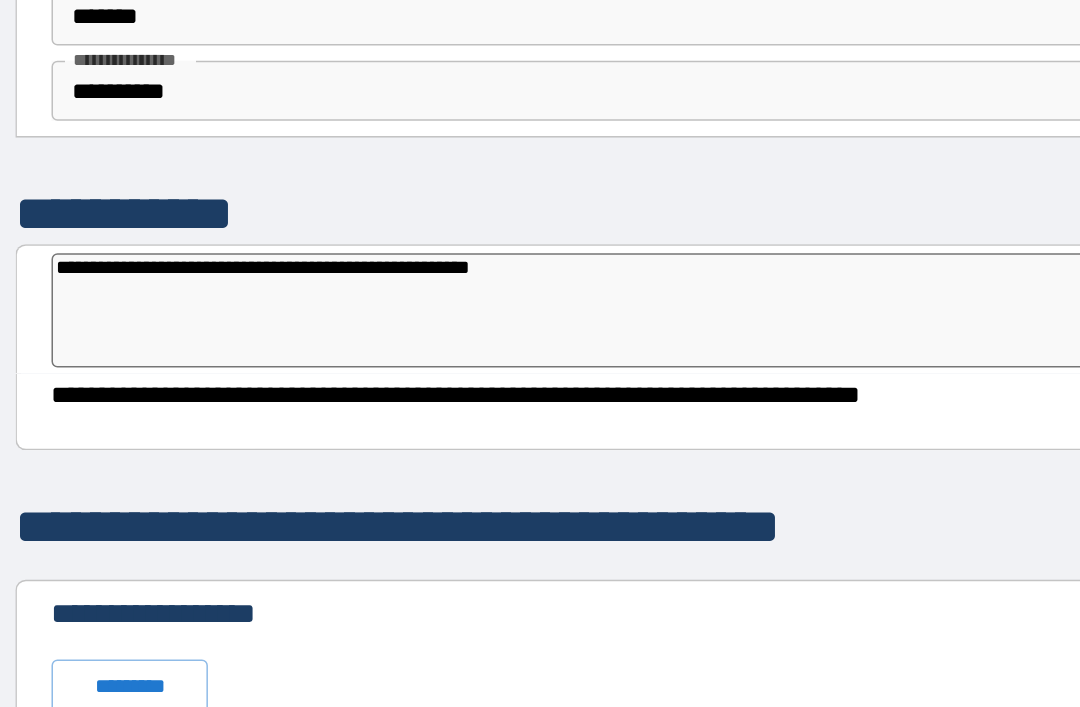 type on "*" 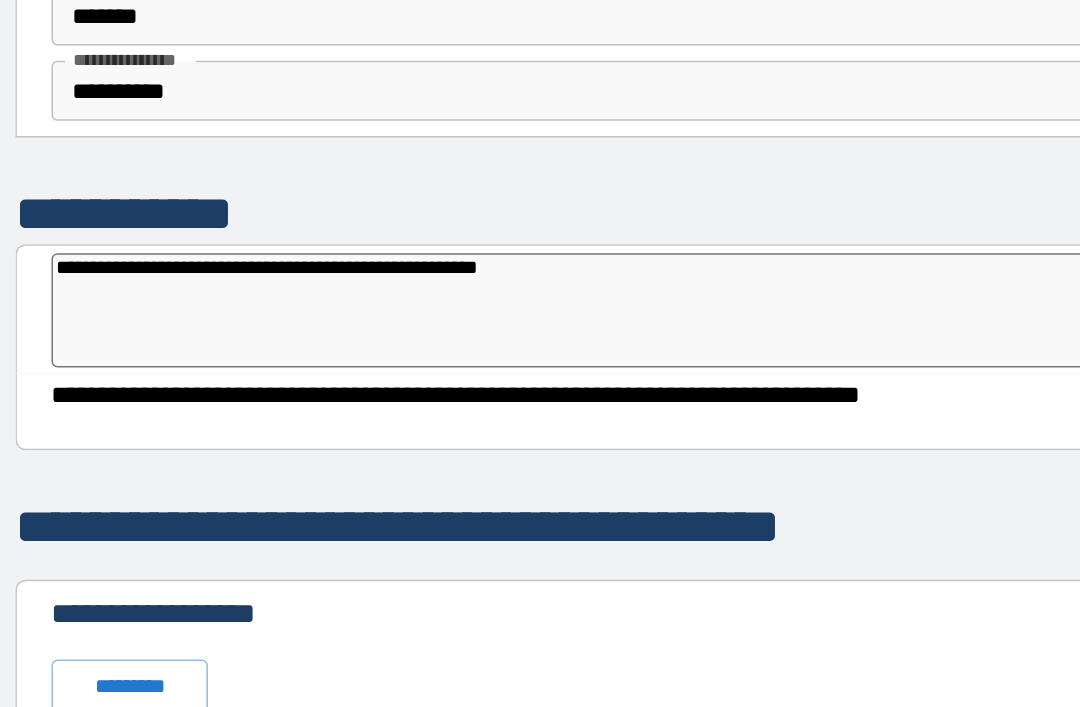 type on "**********" 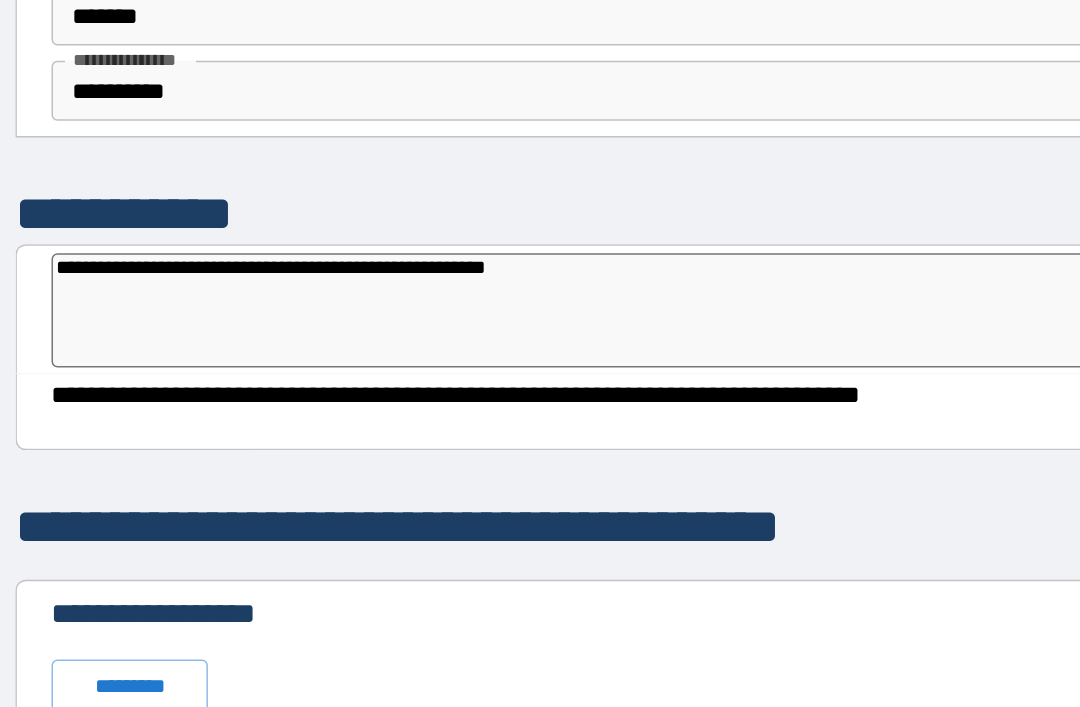 type on "*" 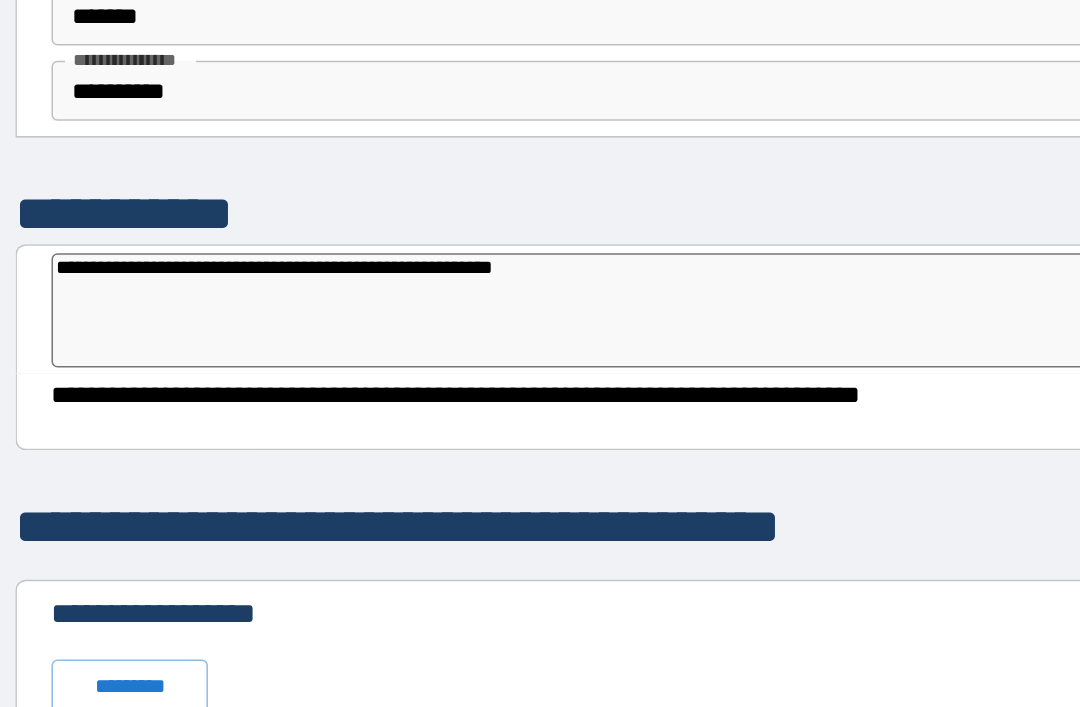 type on "*" 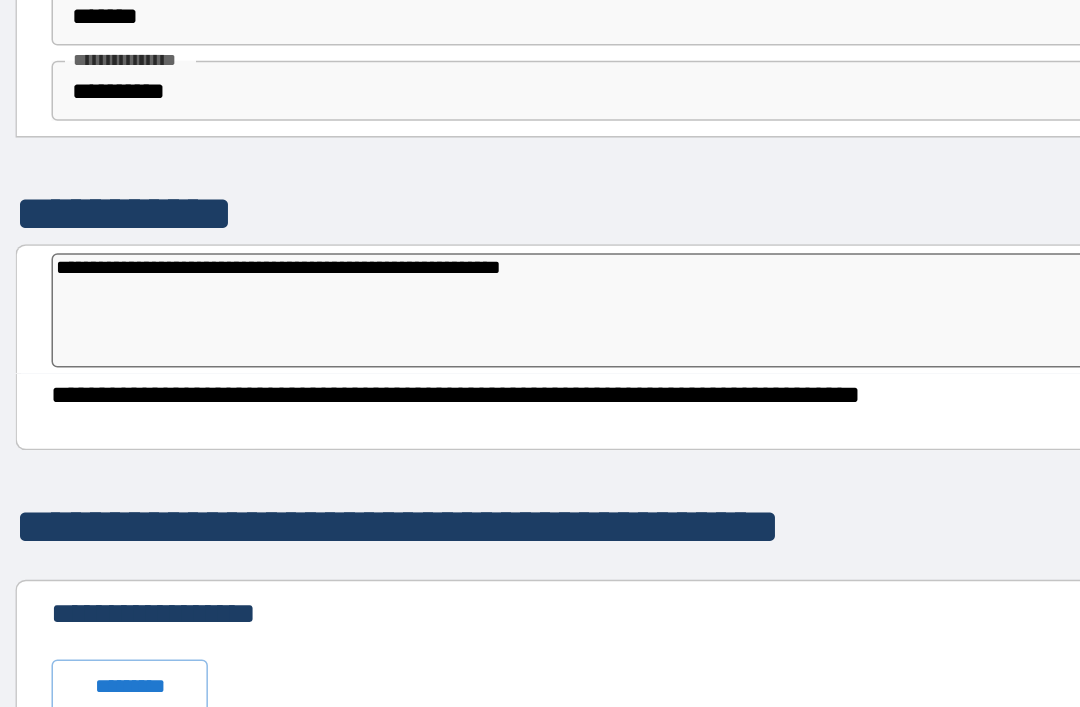 type on "*" 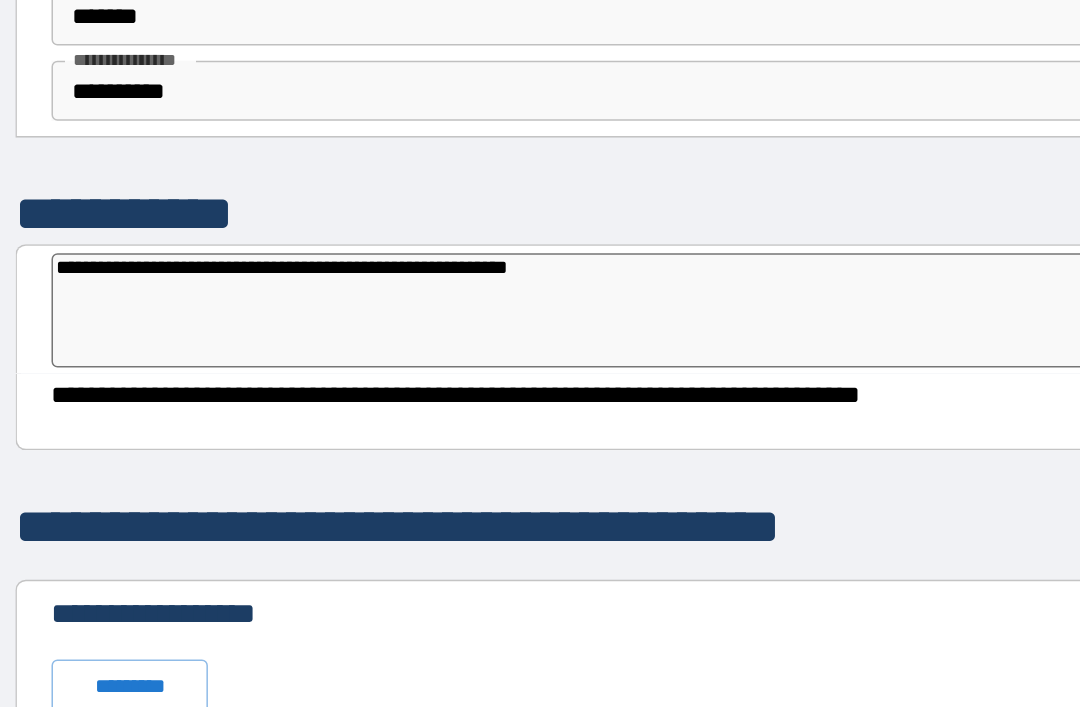 type on "*" 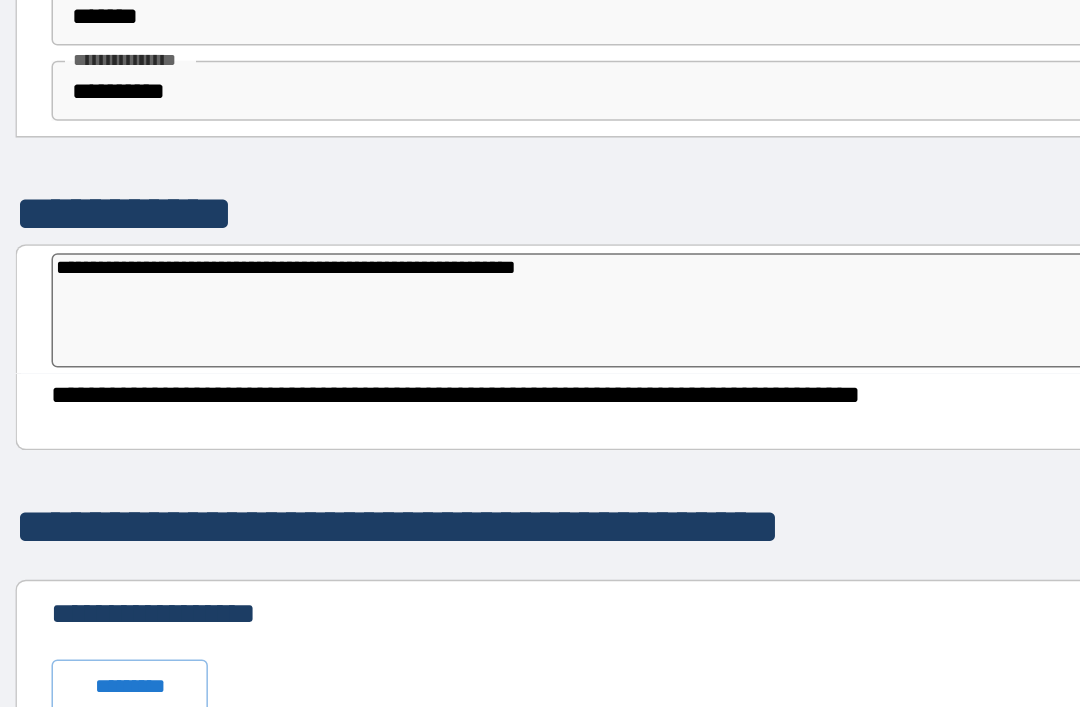 type on "*" 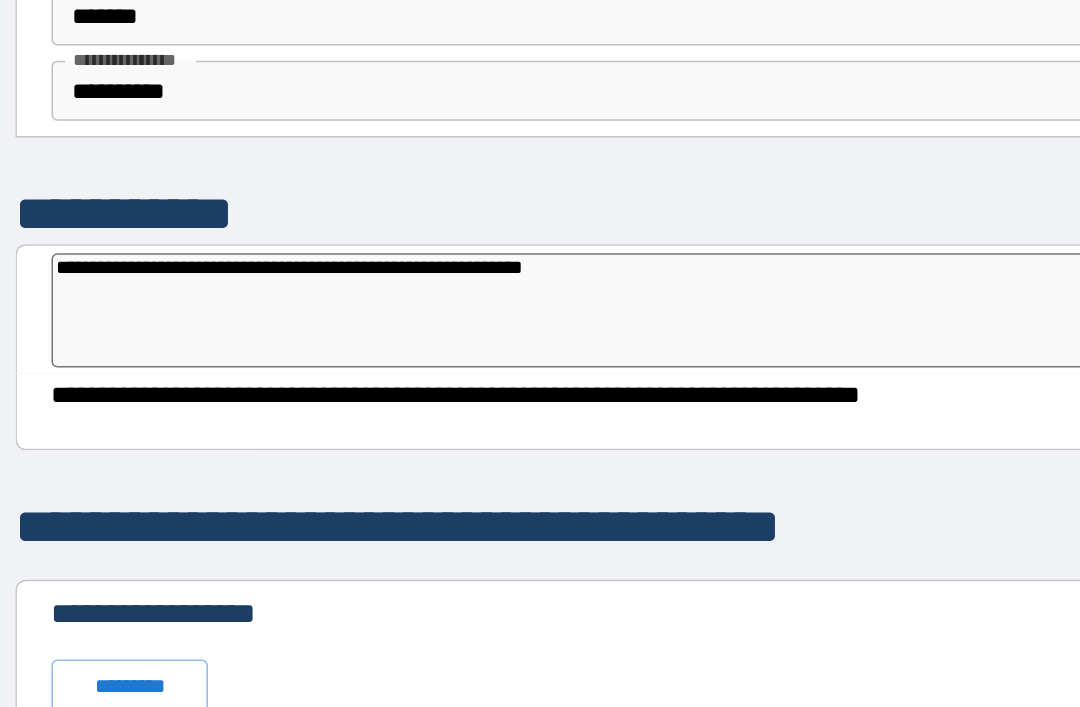 type on "*" 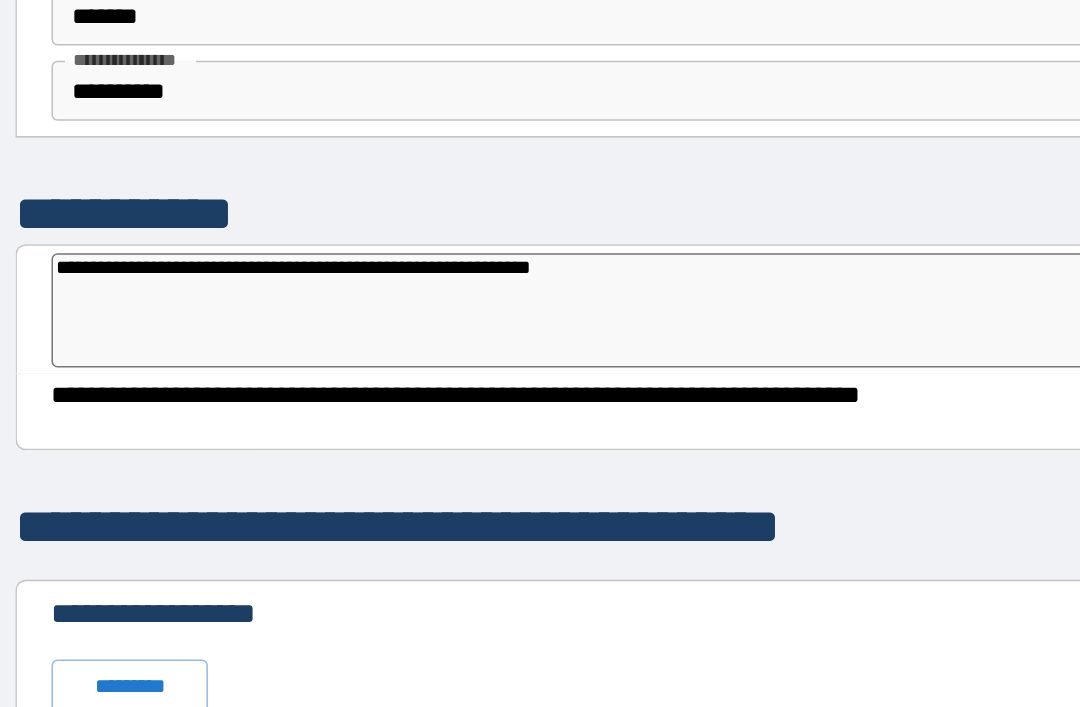 type on "*" 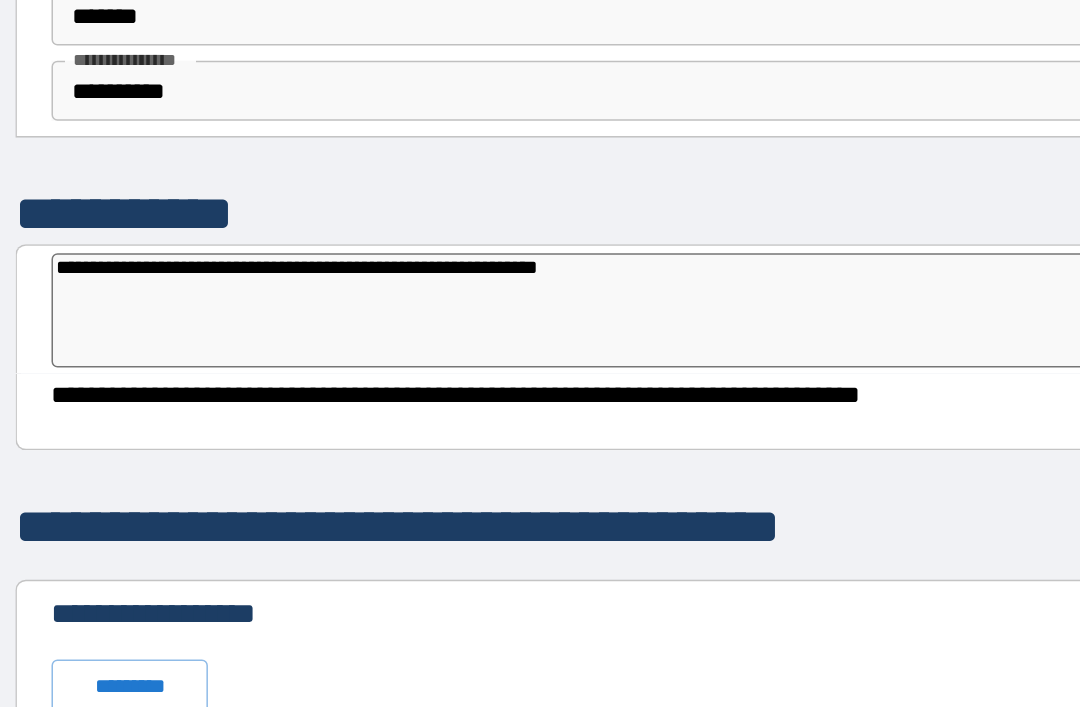 type on "*" 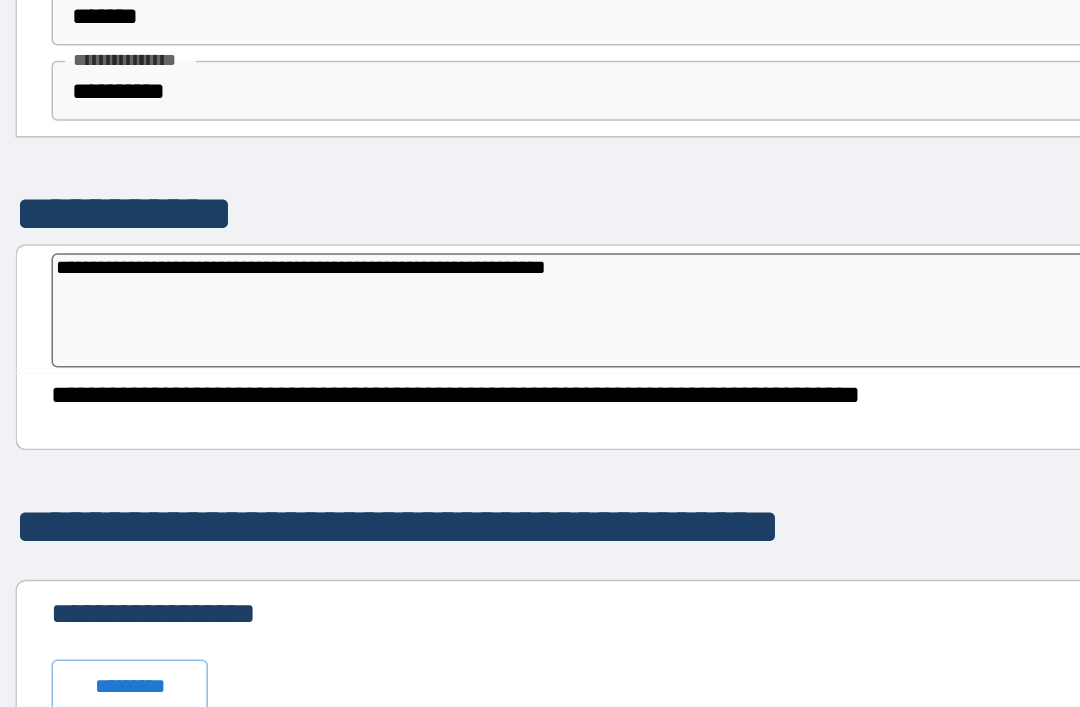 type on "*" 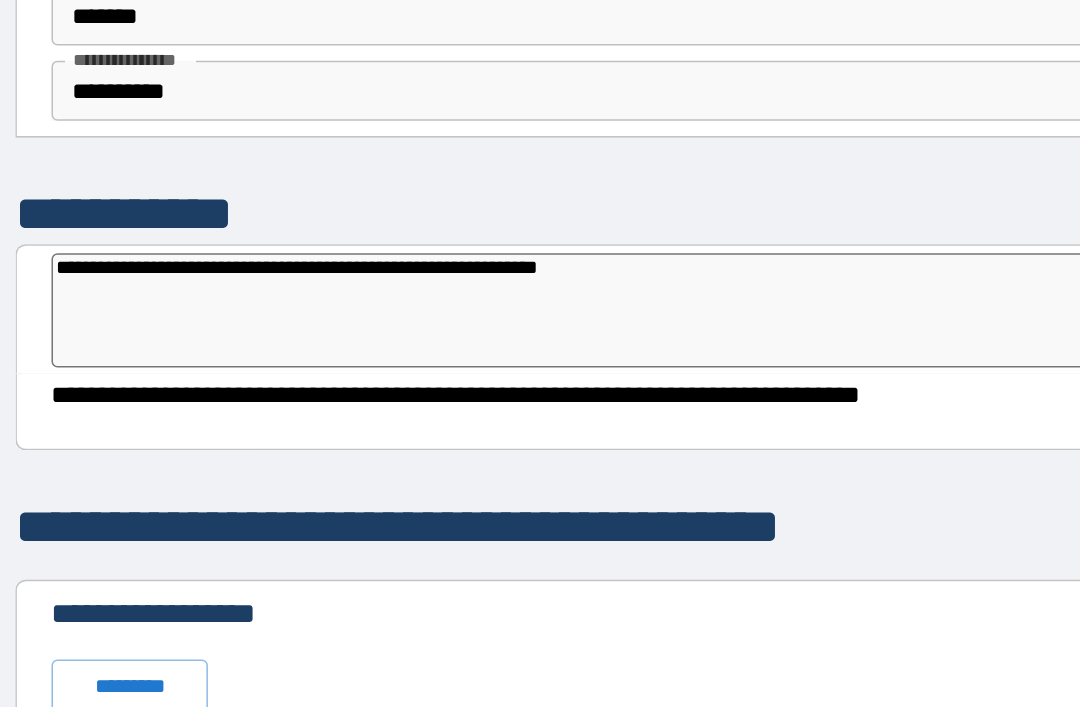type on "*" 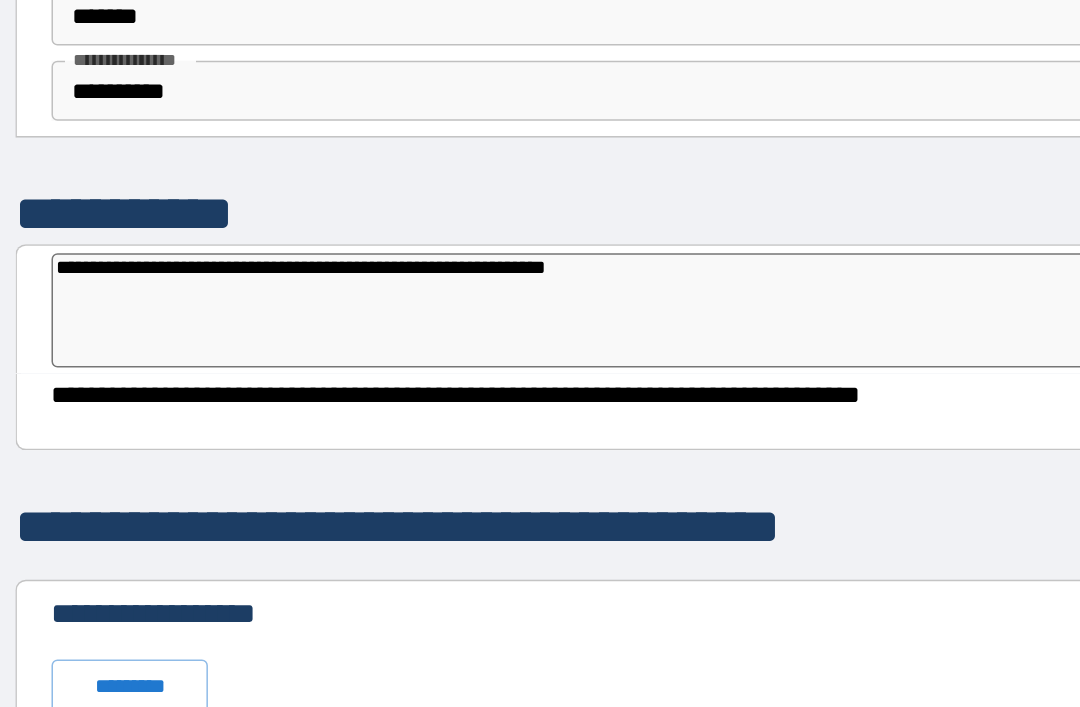 type on "*" 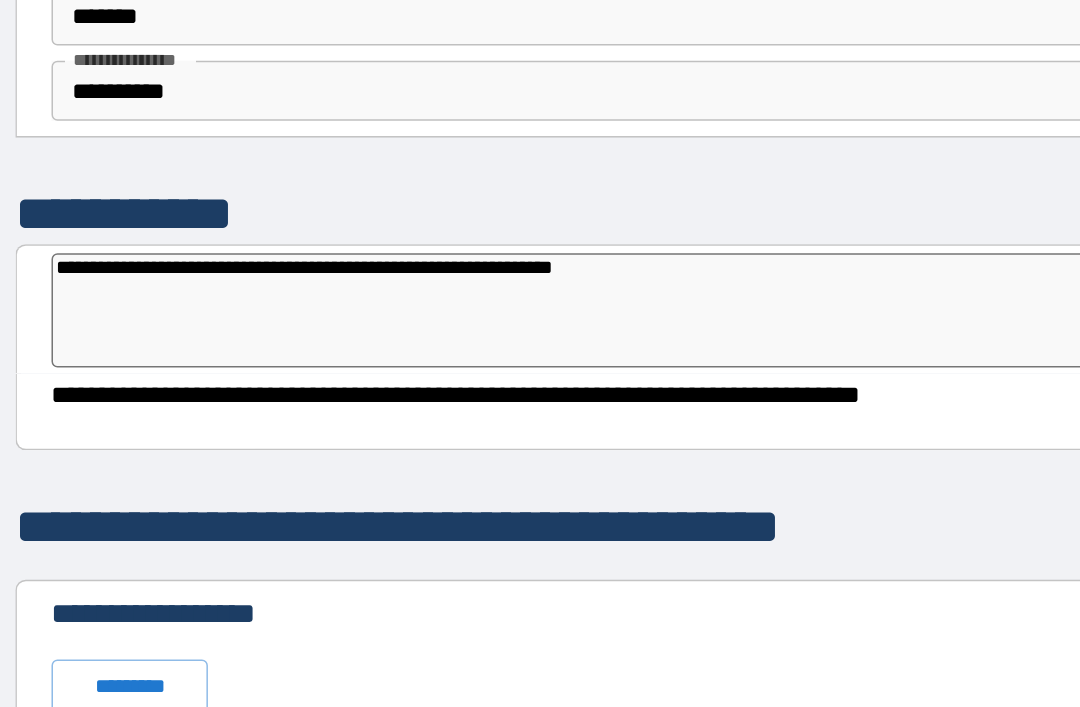 type on "*" 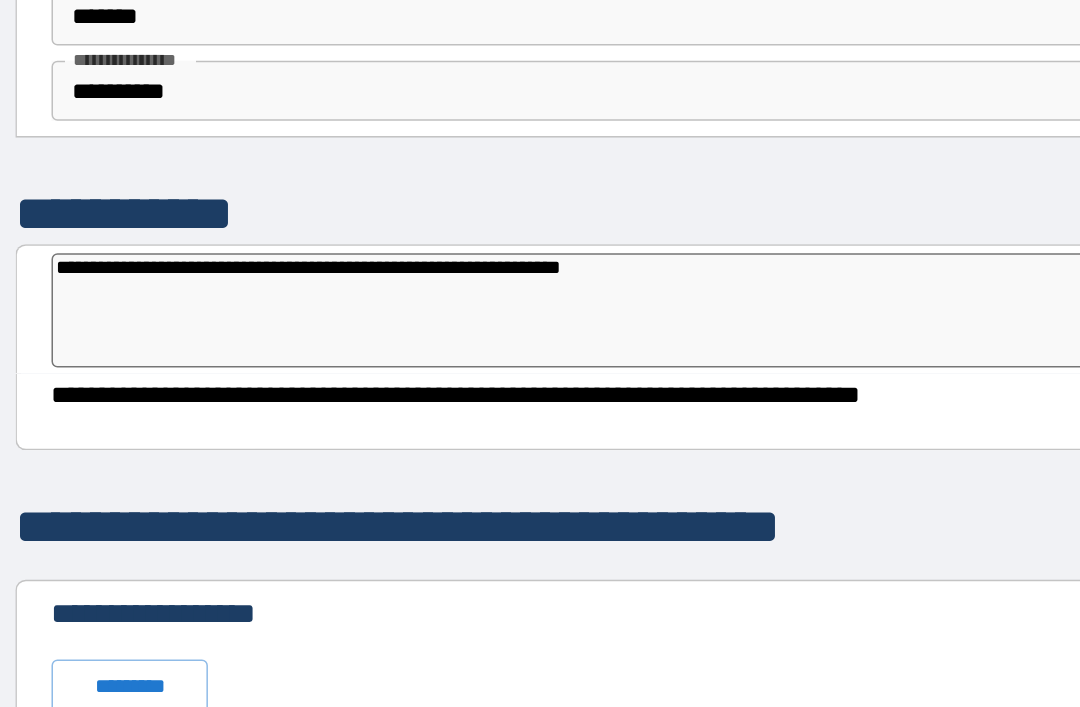 type on "*" 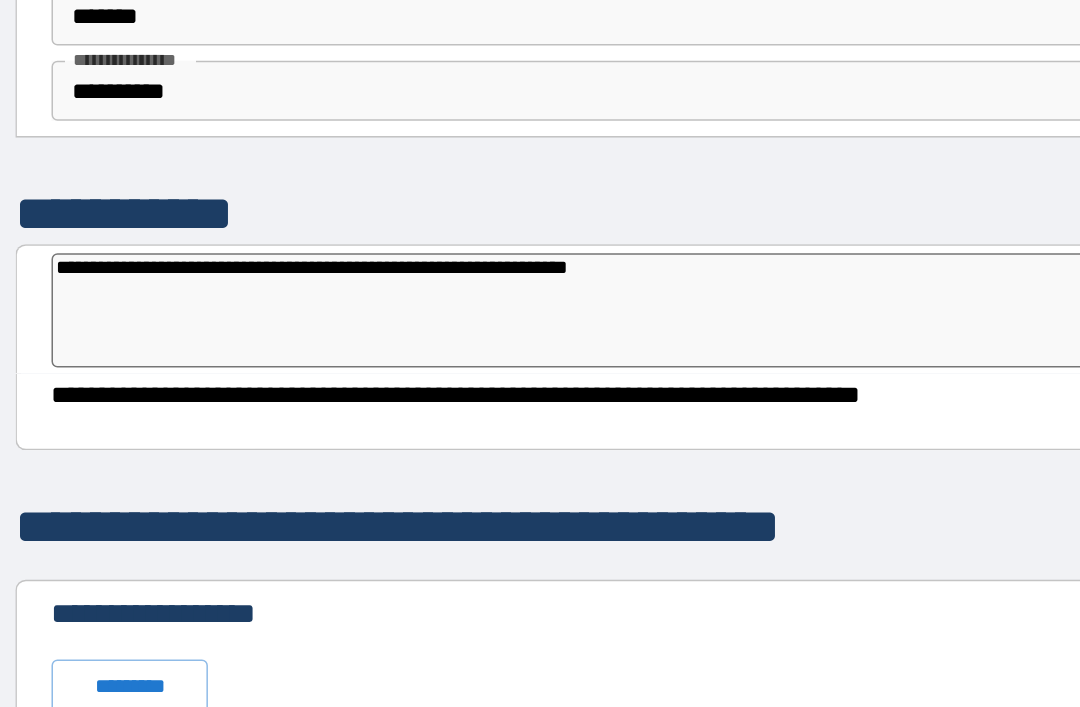 type on "*" 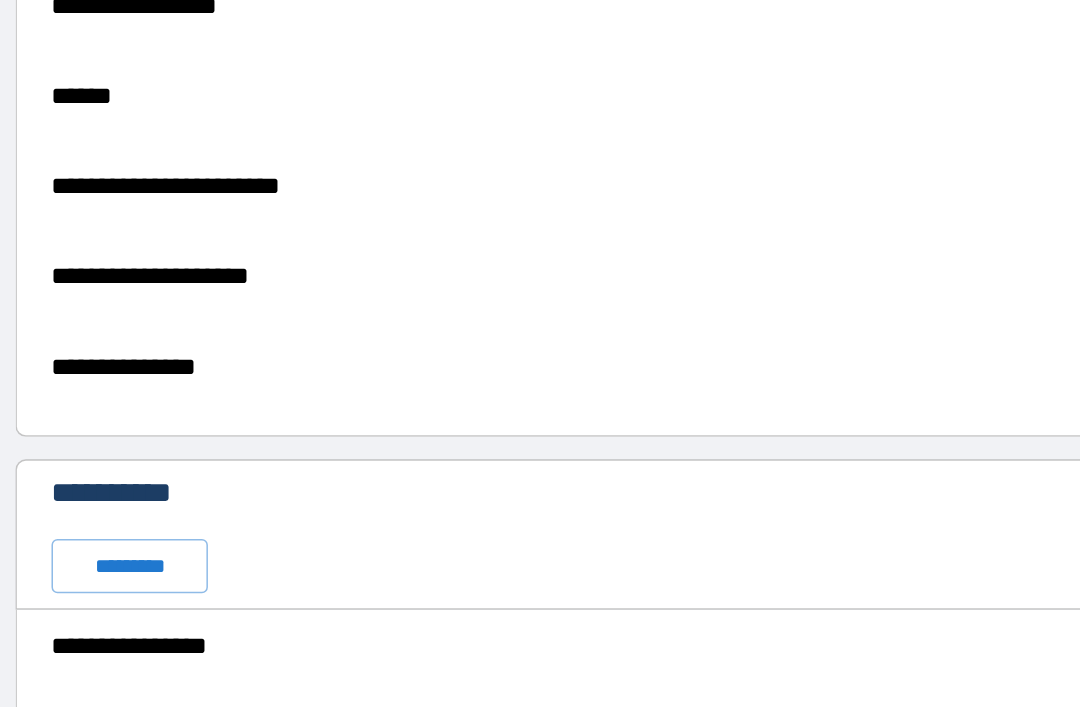 scroll, scrollTop: 1290, scrollLeft: 0, axis: vertical 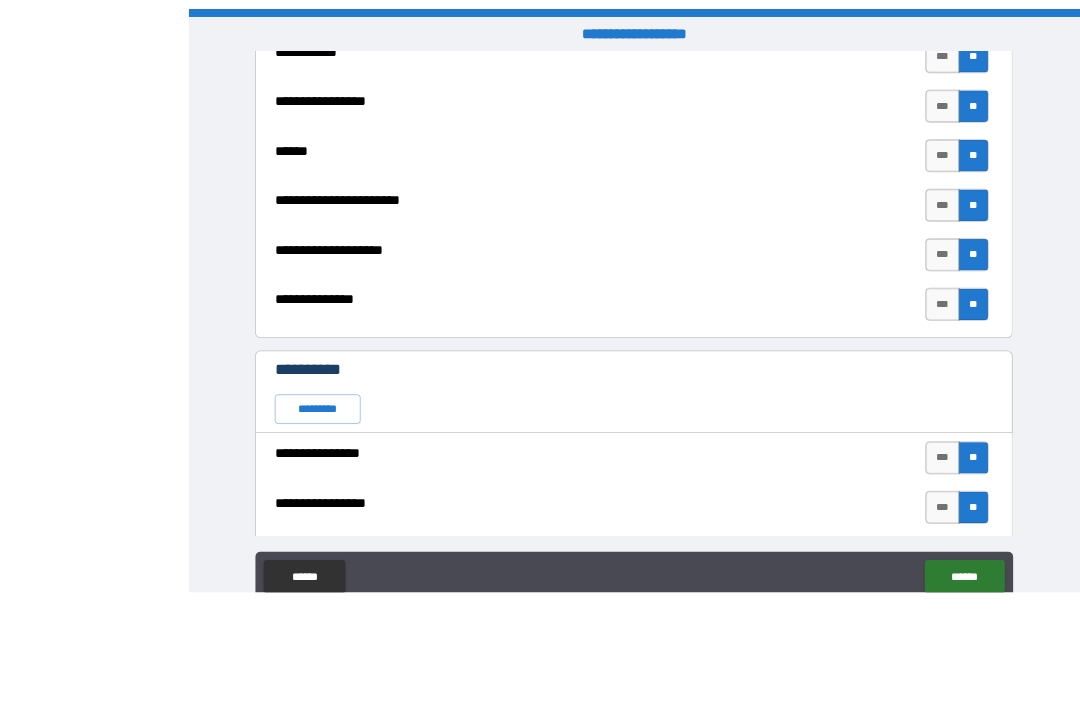 type on "*" 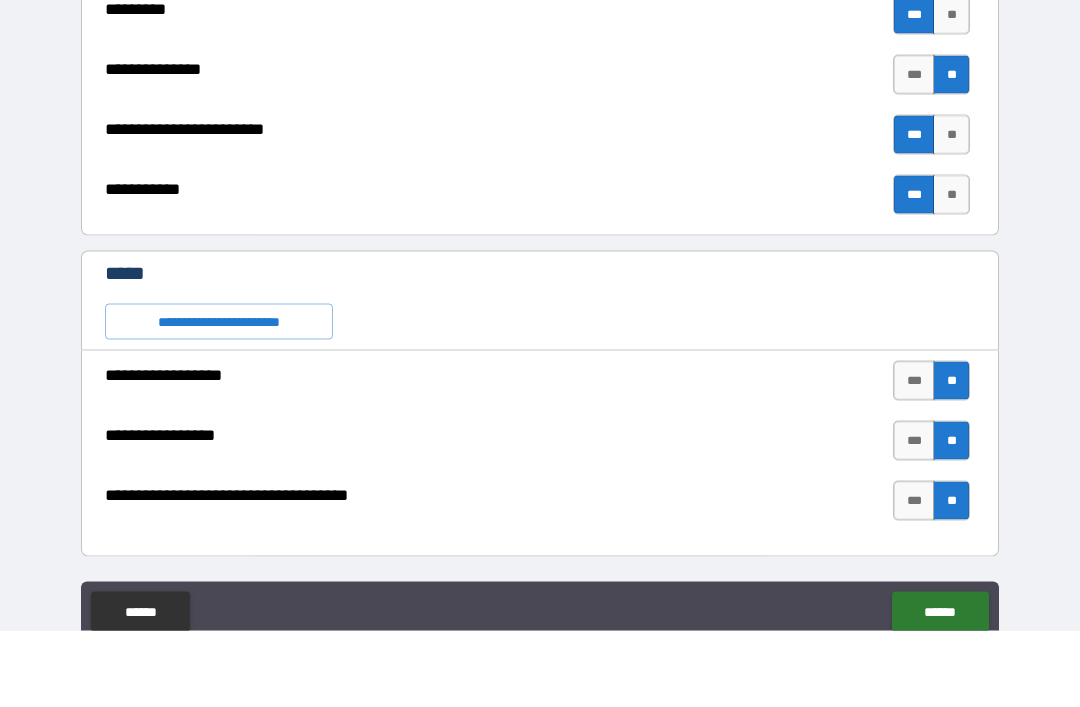 scroll, scrollTop: 6994, scrollLeft: 0, axis: vertical 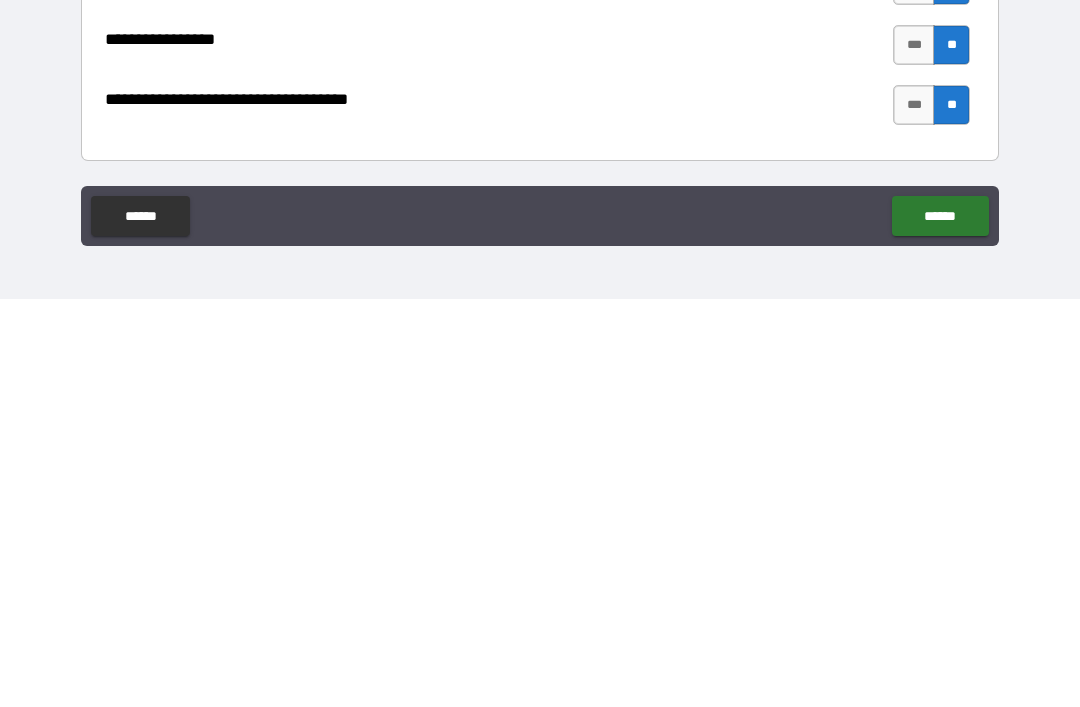 type on "**********" 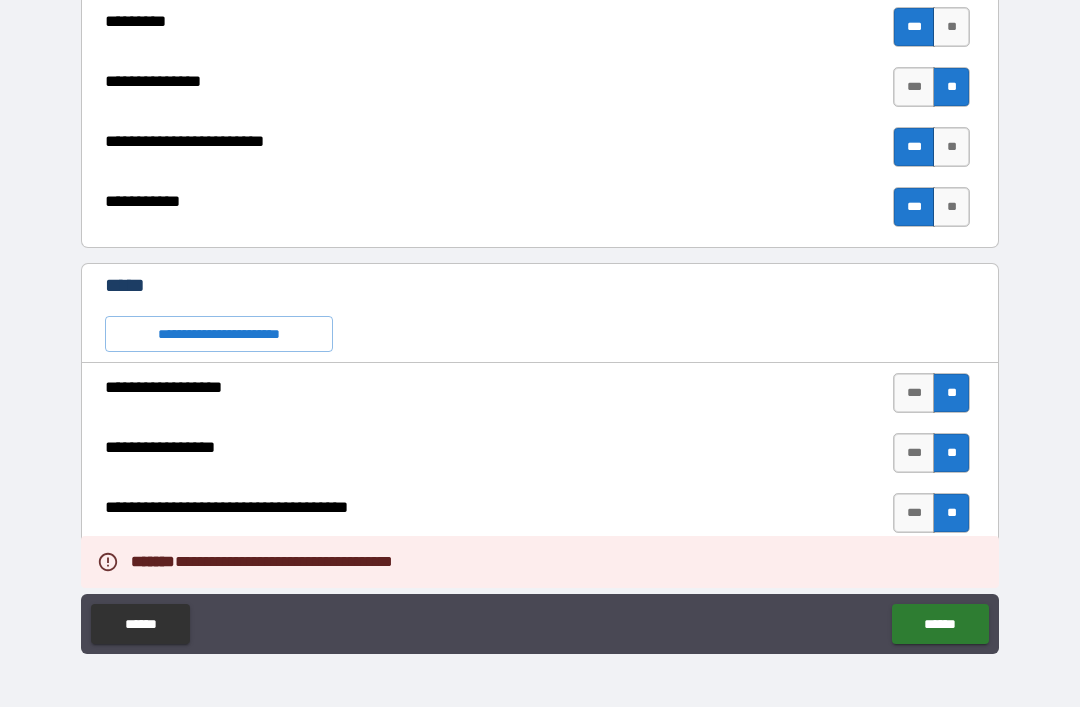click on "**********" at bounding box center (540, 626) 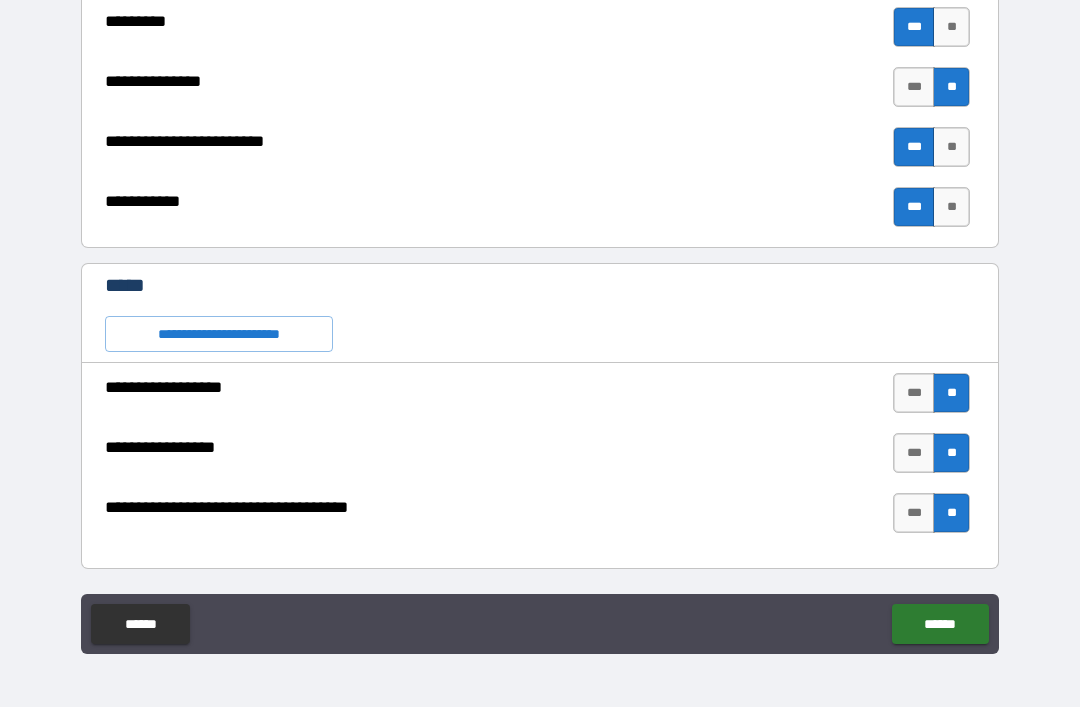 click on "**********" at bounding box center (219, 334) 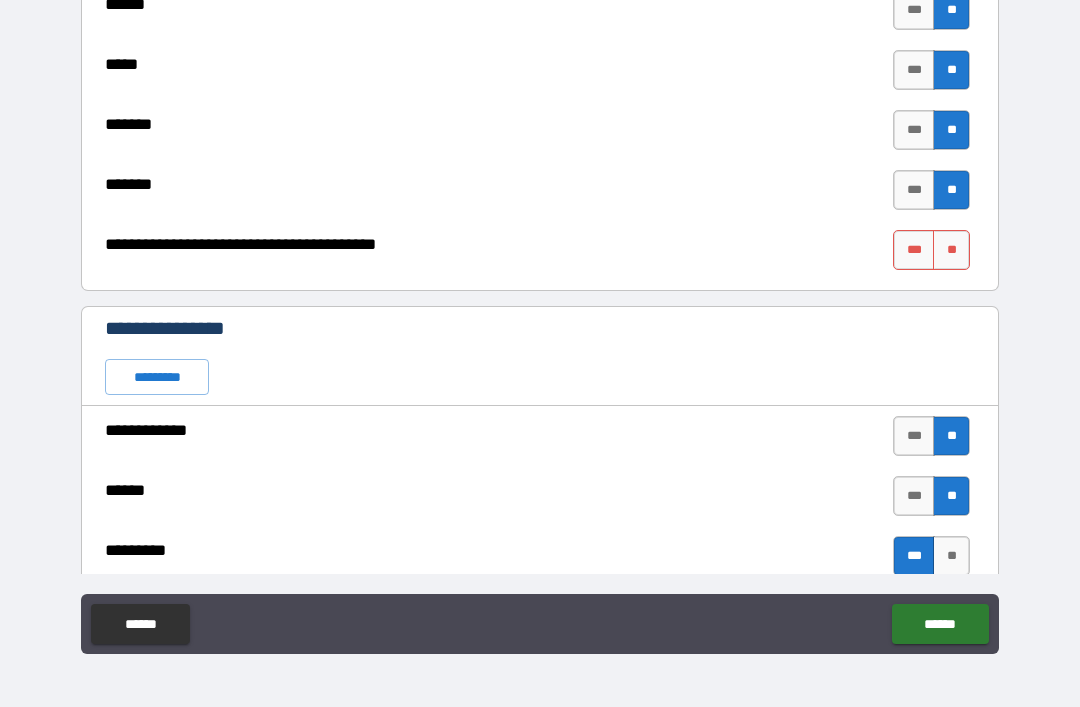 scroll, scrollTop: 6464, scrollLeft: 0, axis: vertical 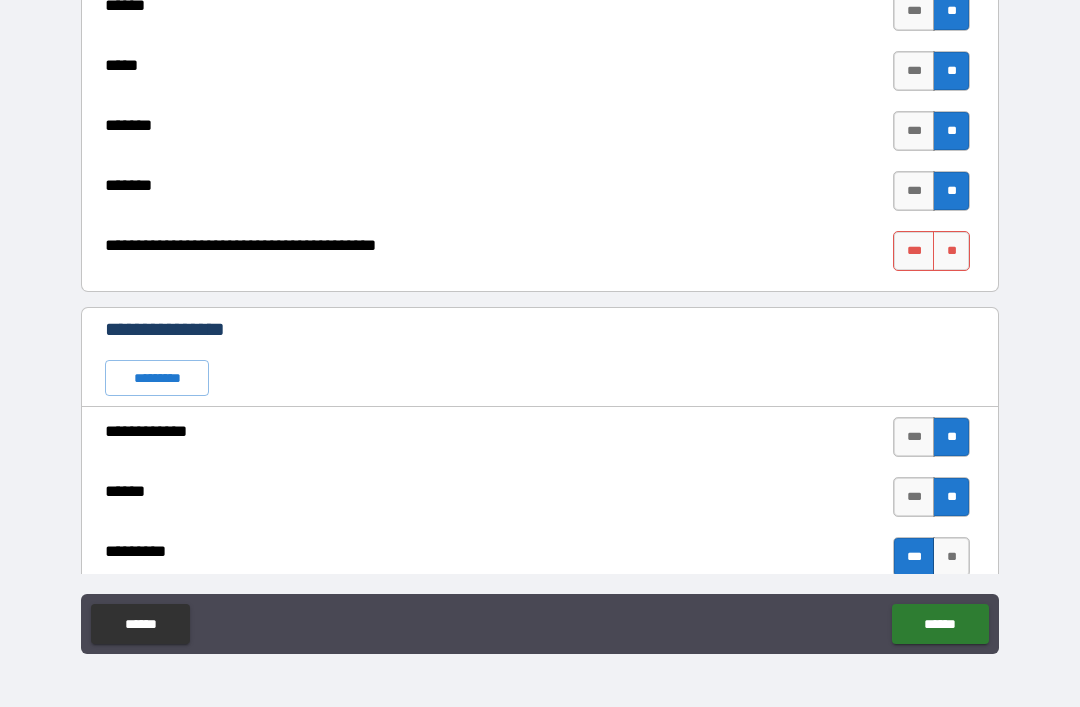 click on "**" at bounding box center (951, 251) 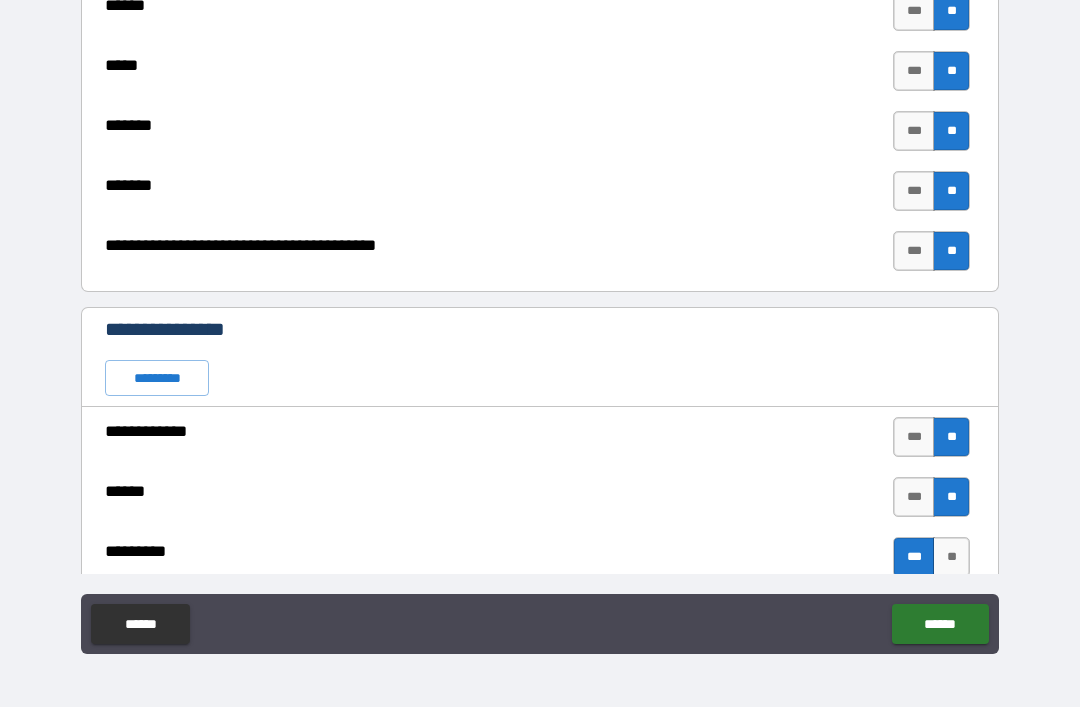 click on "******" at bounding box center (940, 624) 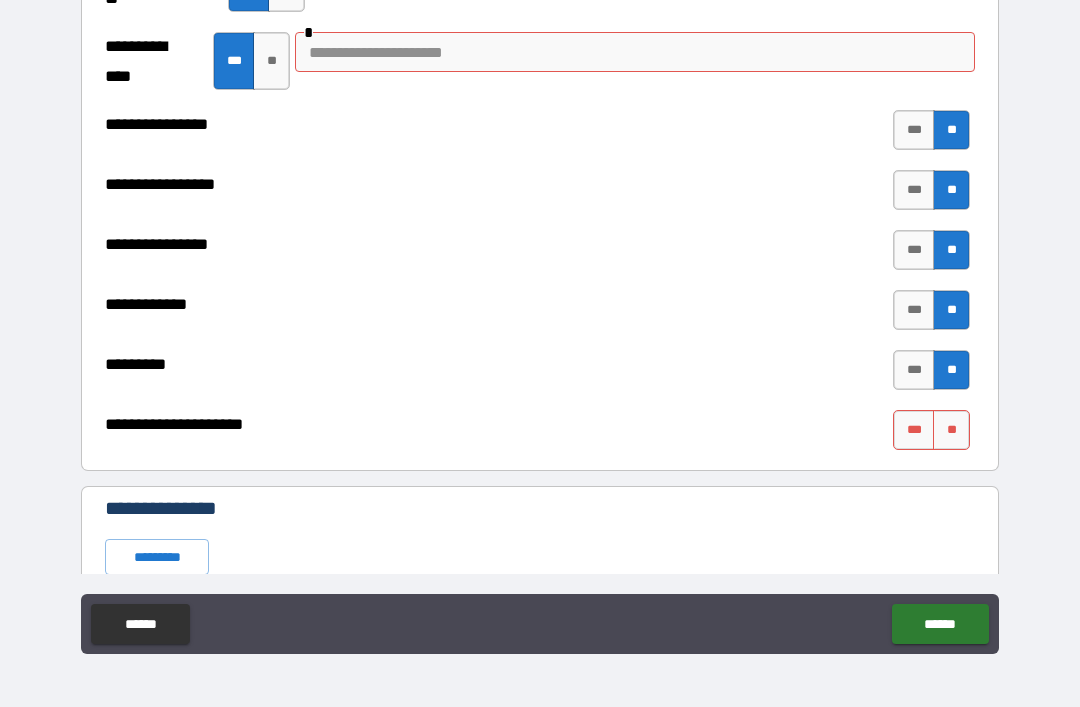 scroll, scrollTop: 3573, scrollLeft: 0, axis: vertical 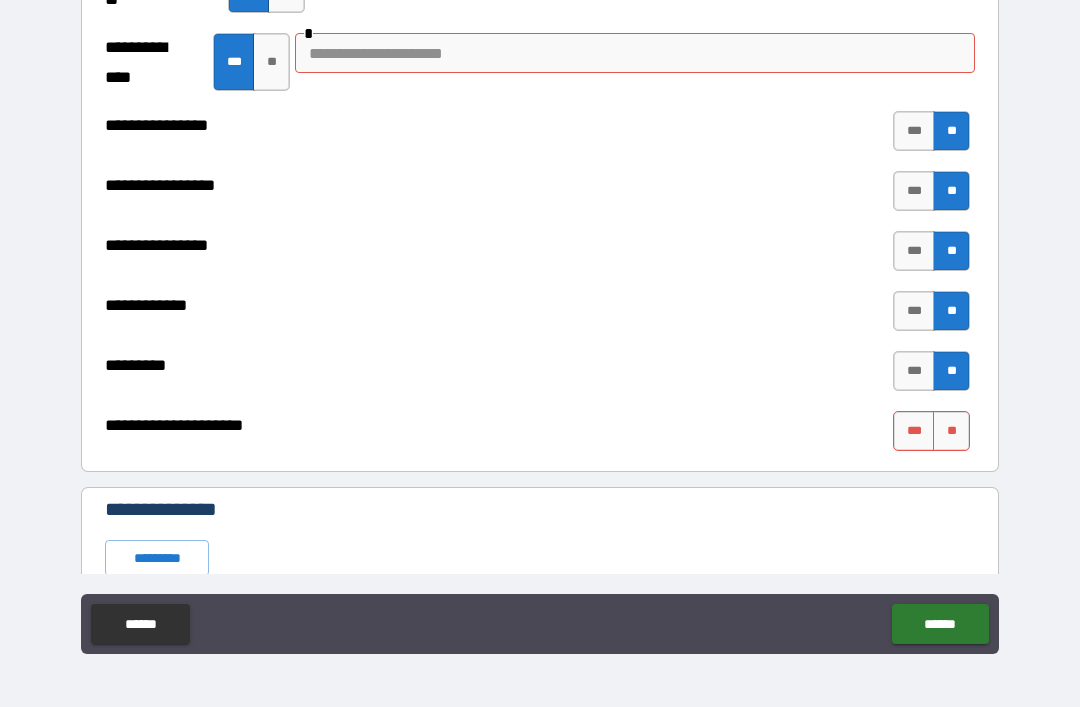 click on "**" at bounding box center (951, 431) 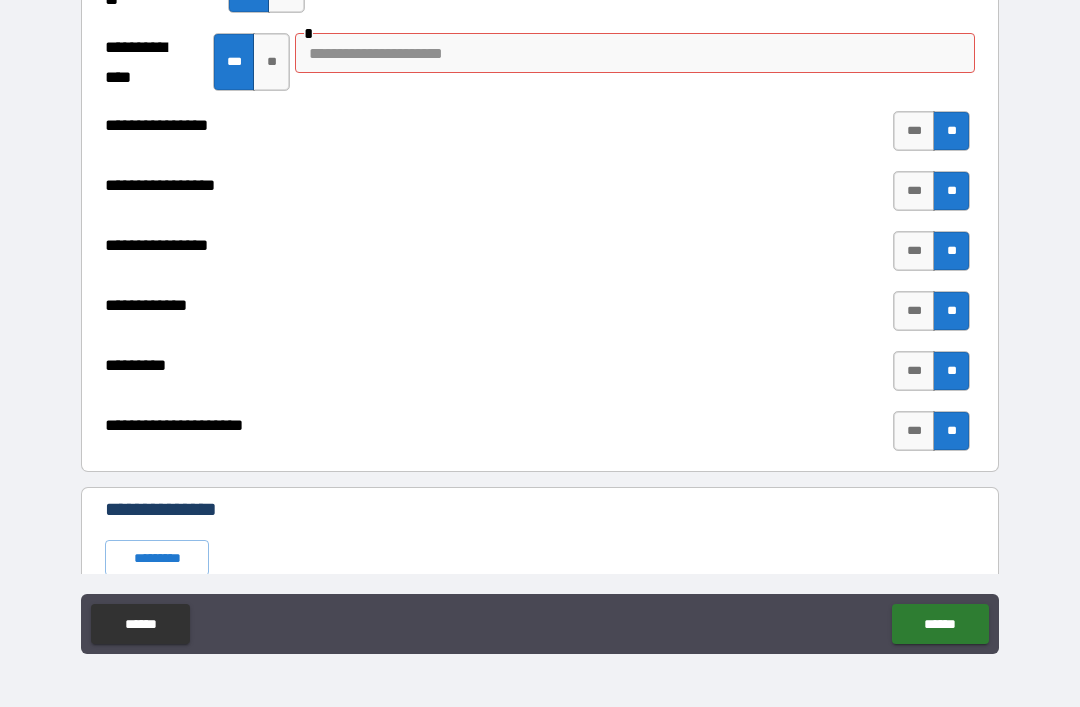 click on "******" at bounding box center [940, 624] 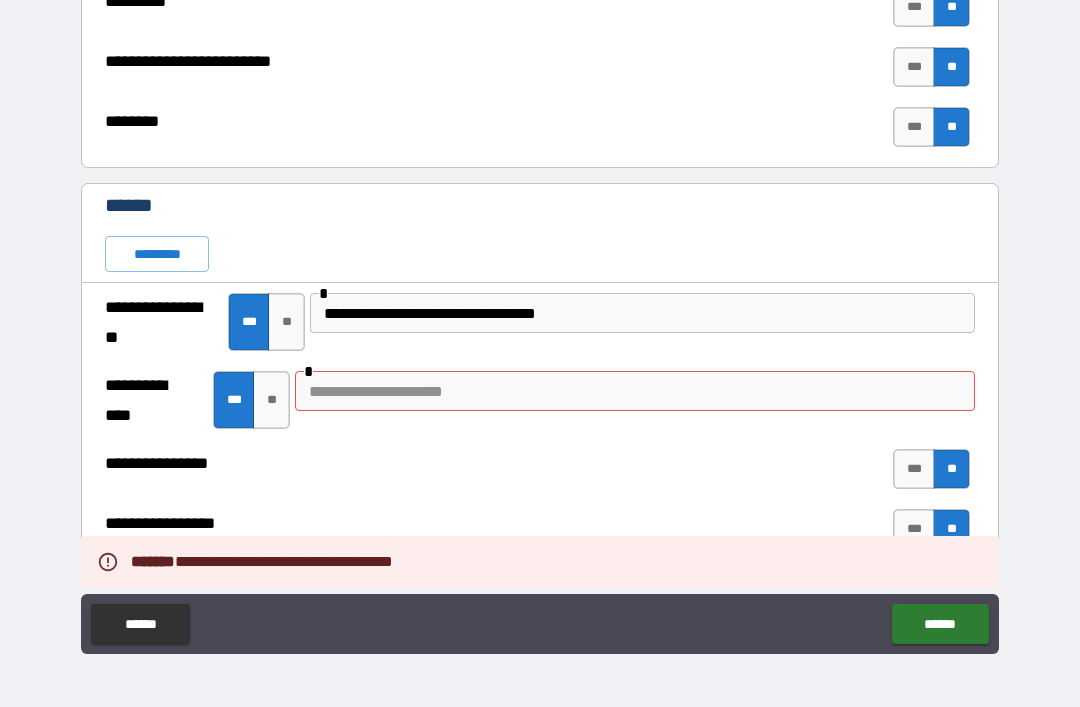 scroll, scrollTop: 3228, scrollLeft: 0, axis: vertical 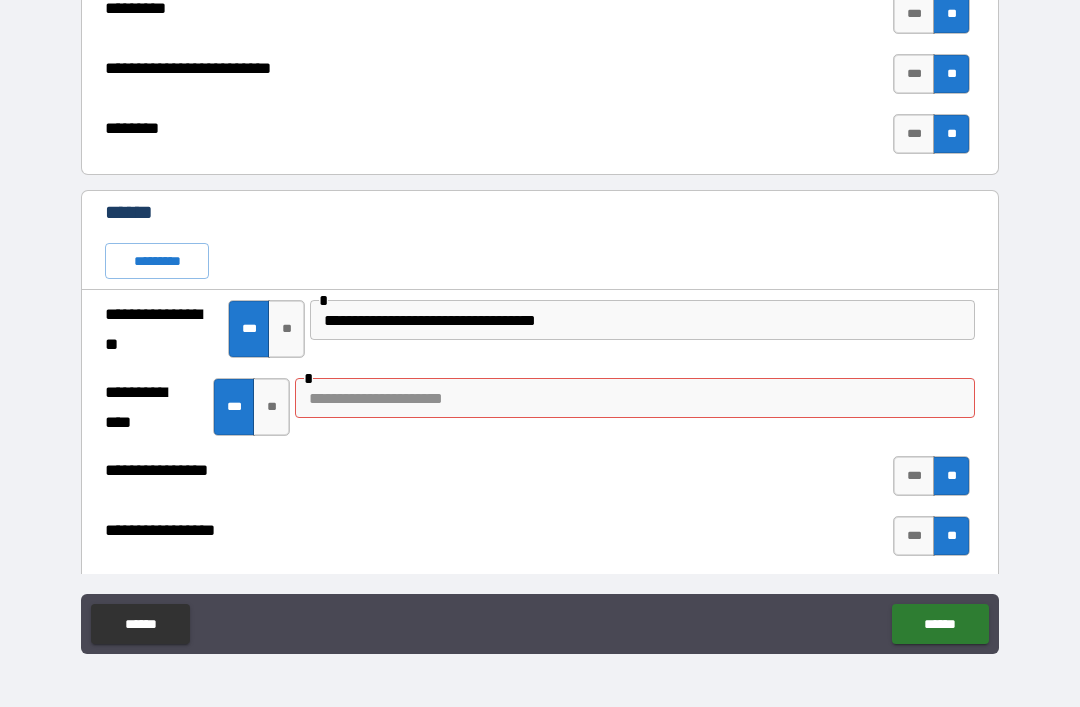 click on "**" at bounding box center (271, 407) 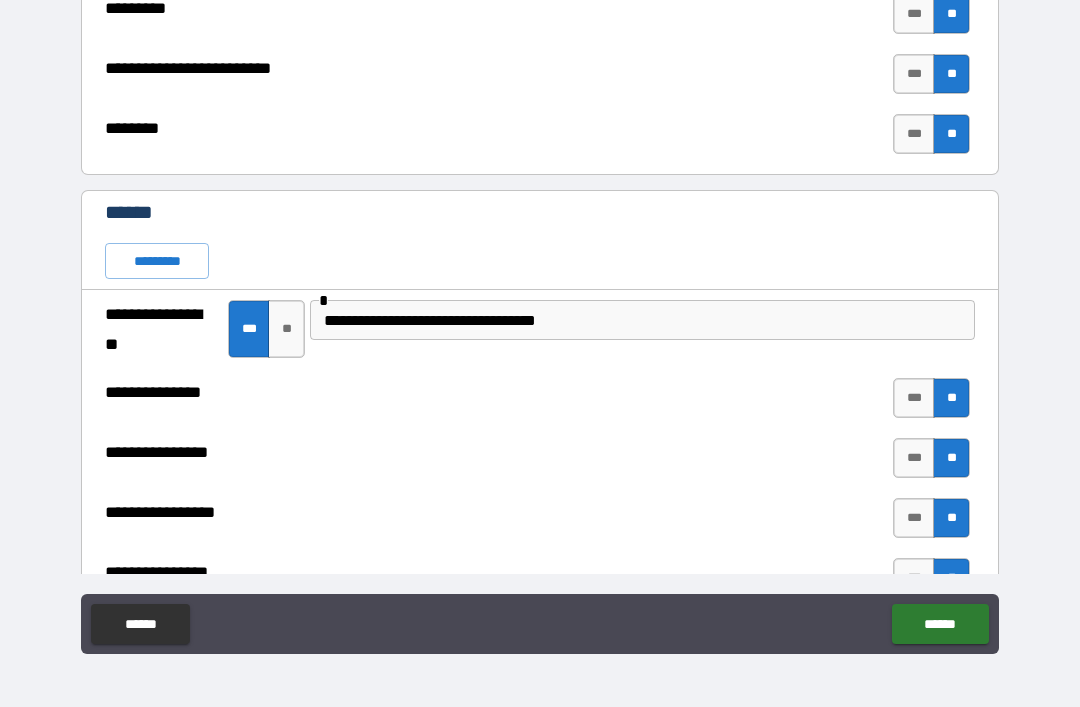 click on "******" at bounding box center [940, 624] 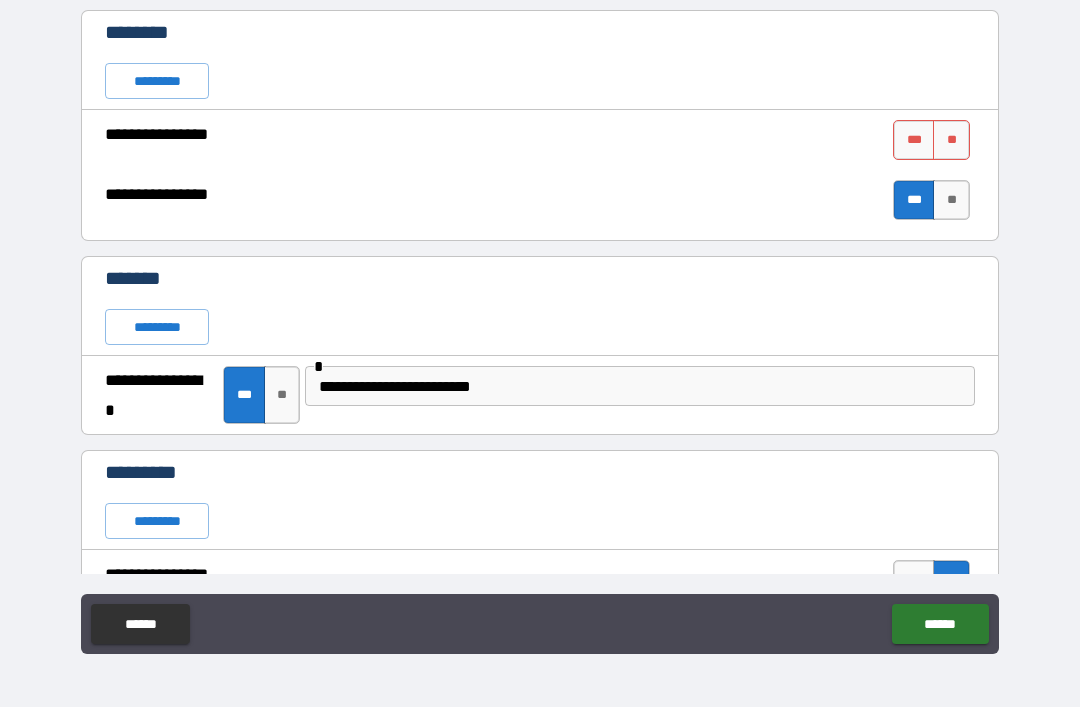 scroll, scrollTop: 1983, scrollLeft: 0, axis: vertical 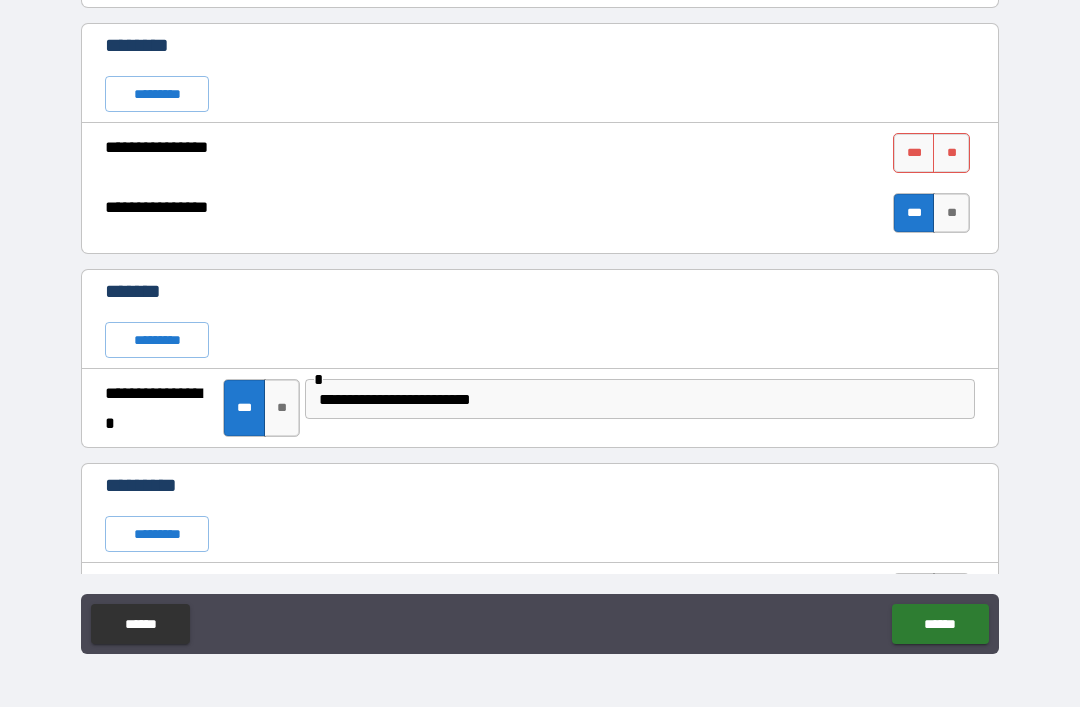 click on "**" at bounding box center (951, 153) 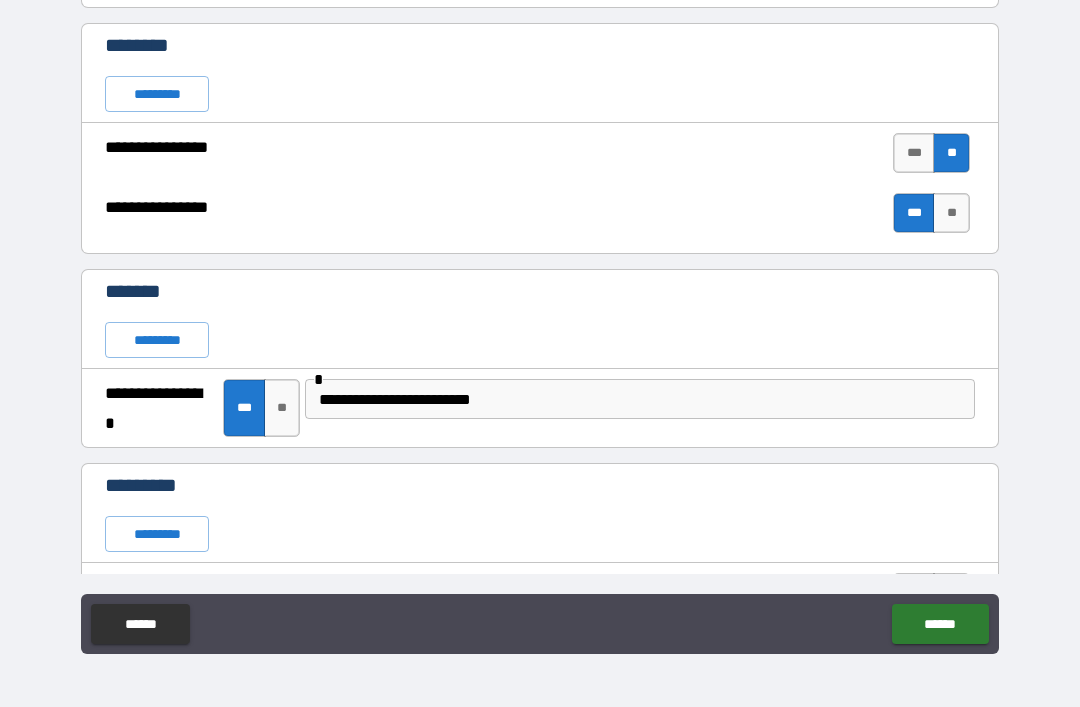 click on "******" at bounding box center (940, 624) 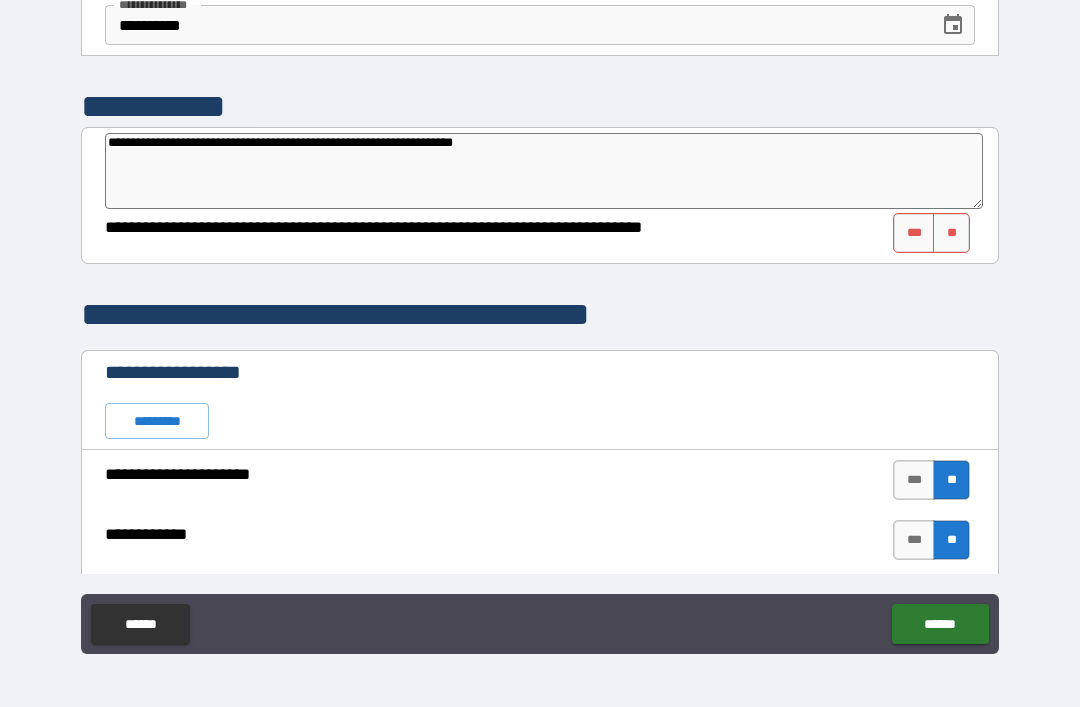 scroll, scrollTop: 80, scrollLeft: 0, axis: vertical 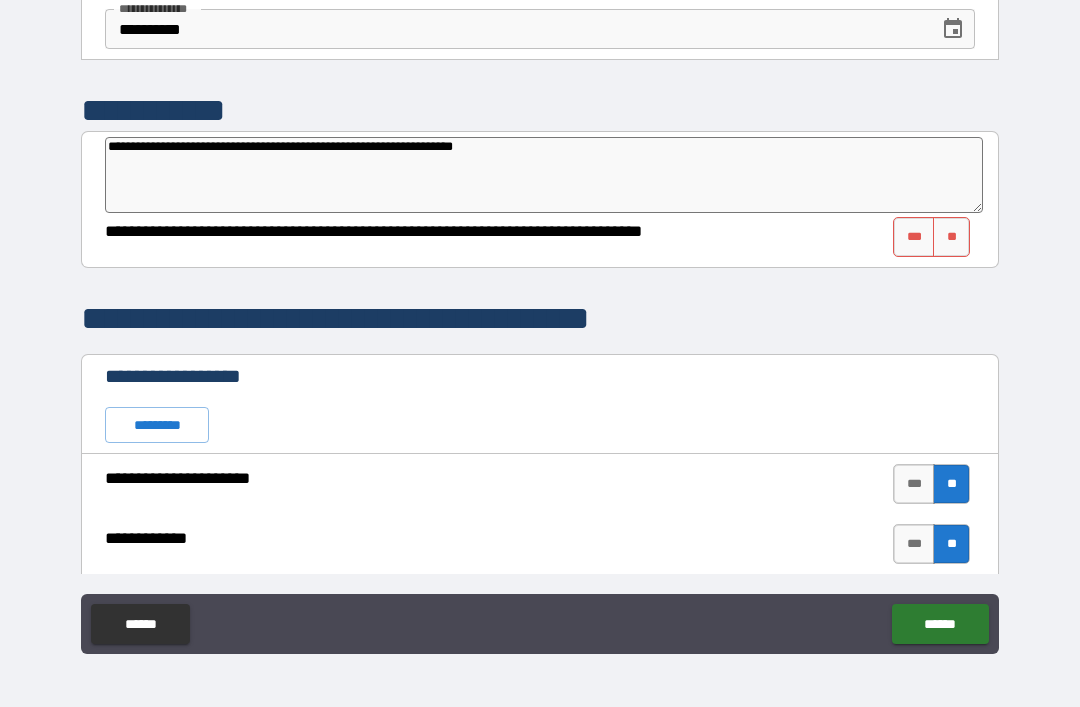 click on "***" at bounding box center [914, 237] 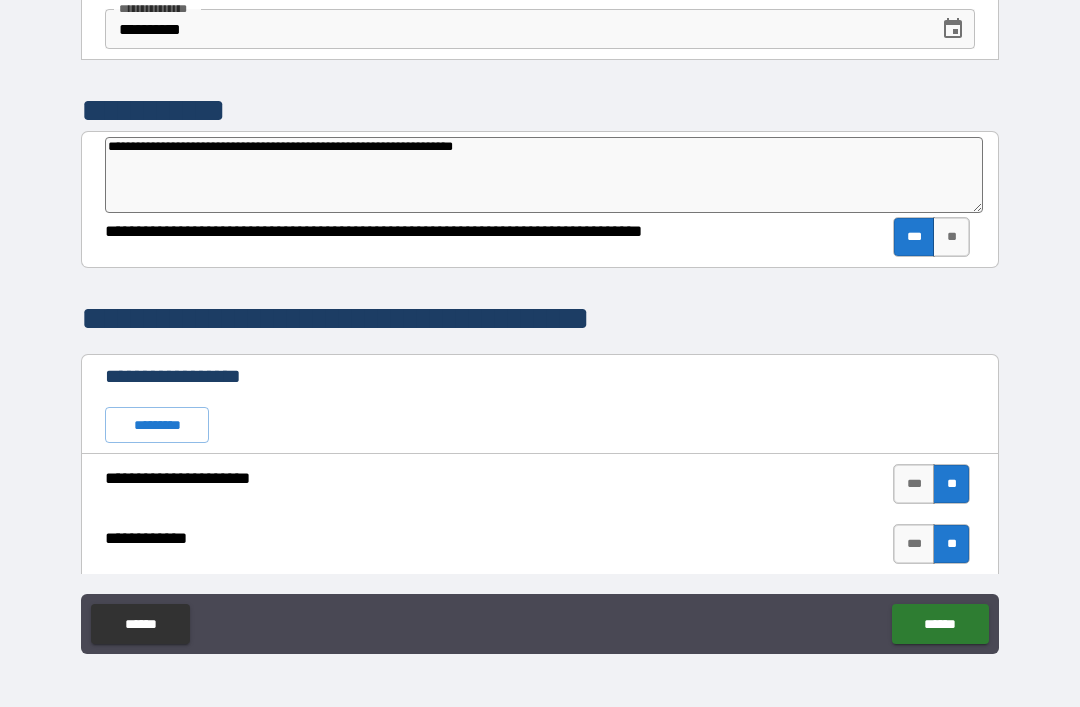 type on "*" 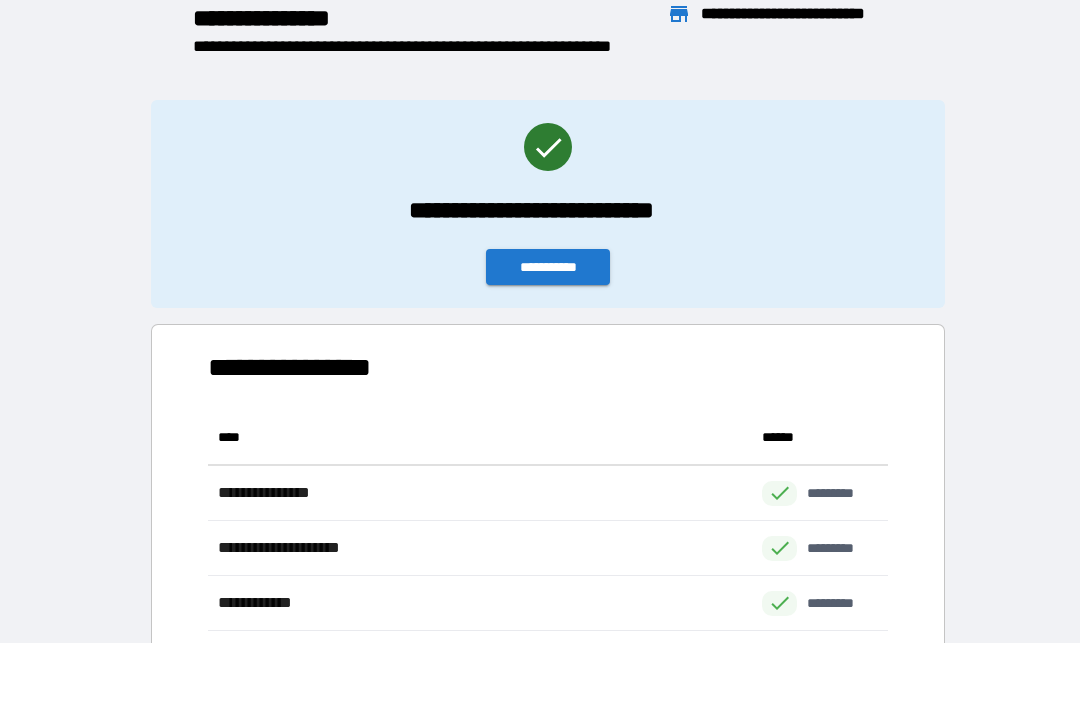 scroll, scrollTop: 276, scrollLeft: 680, axis: both 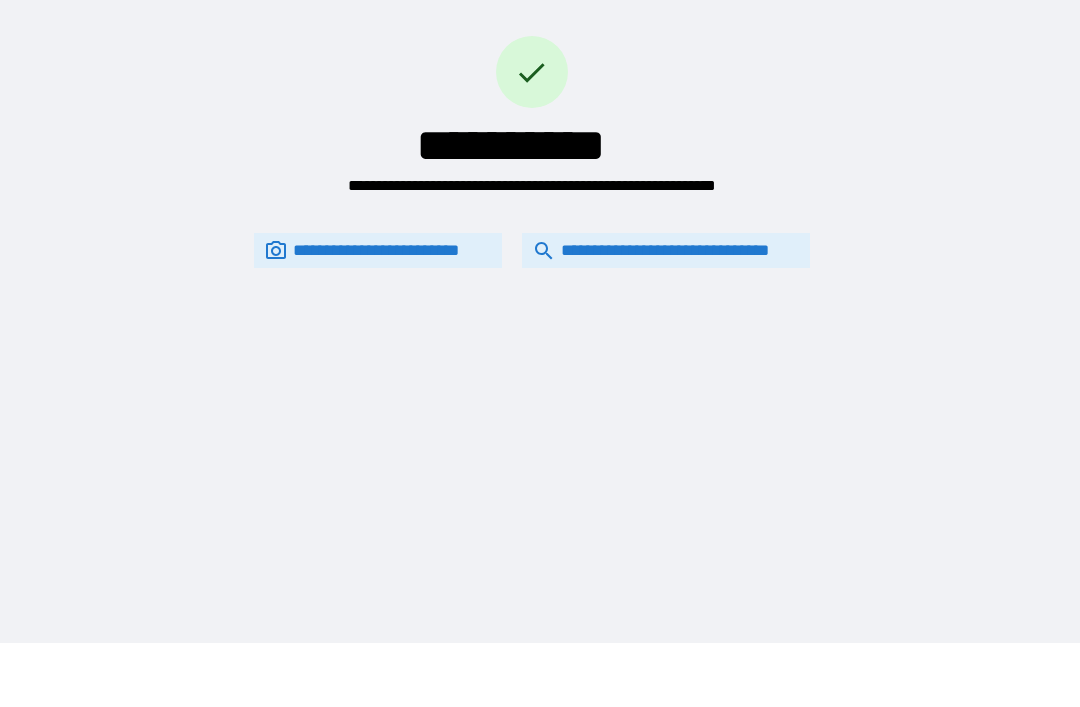 click on "**********" at bounding box center [666, 250] 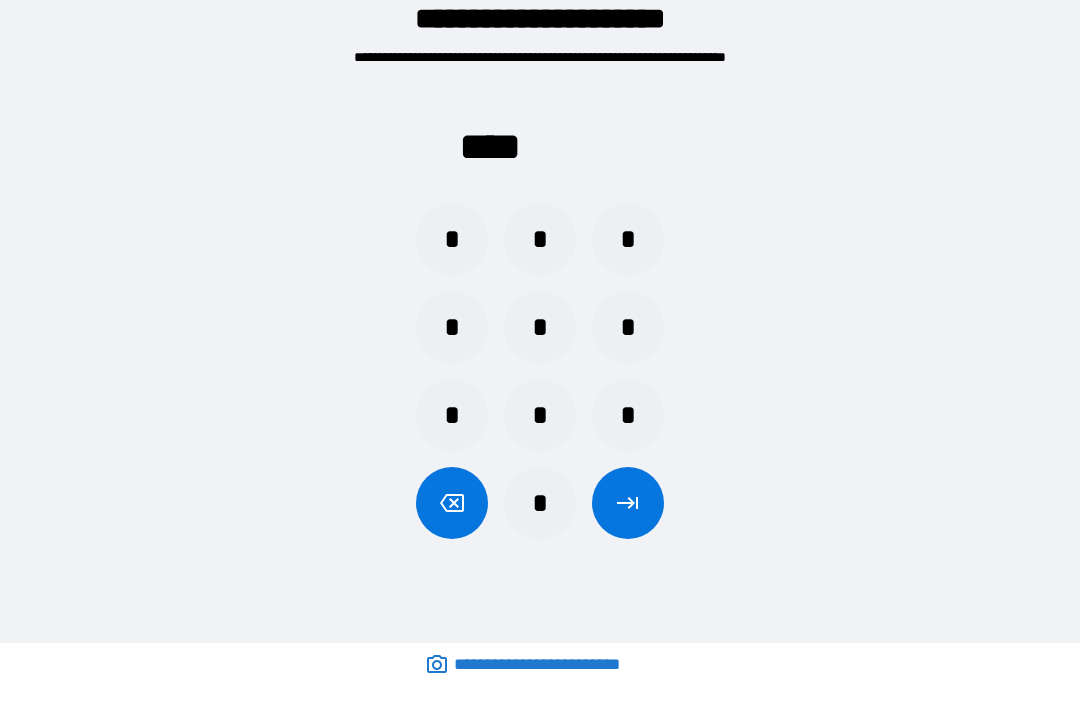 click on "*" at bounding box center (628, 239) 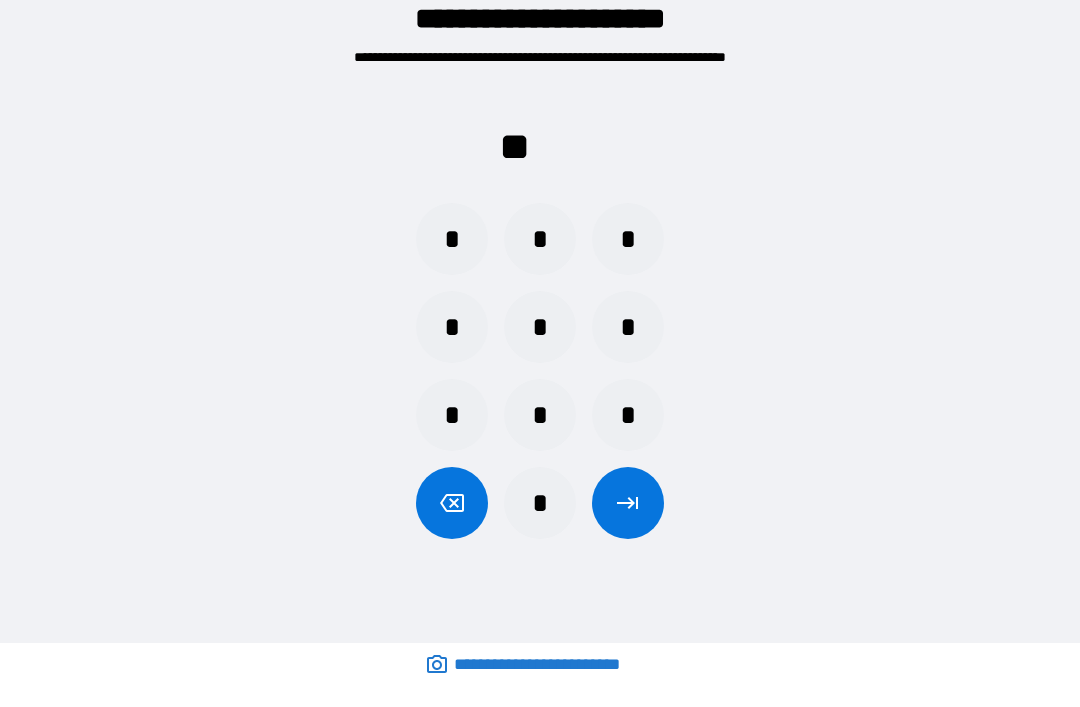 click on "*" at bounding box center (628, 239) 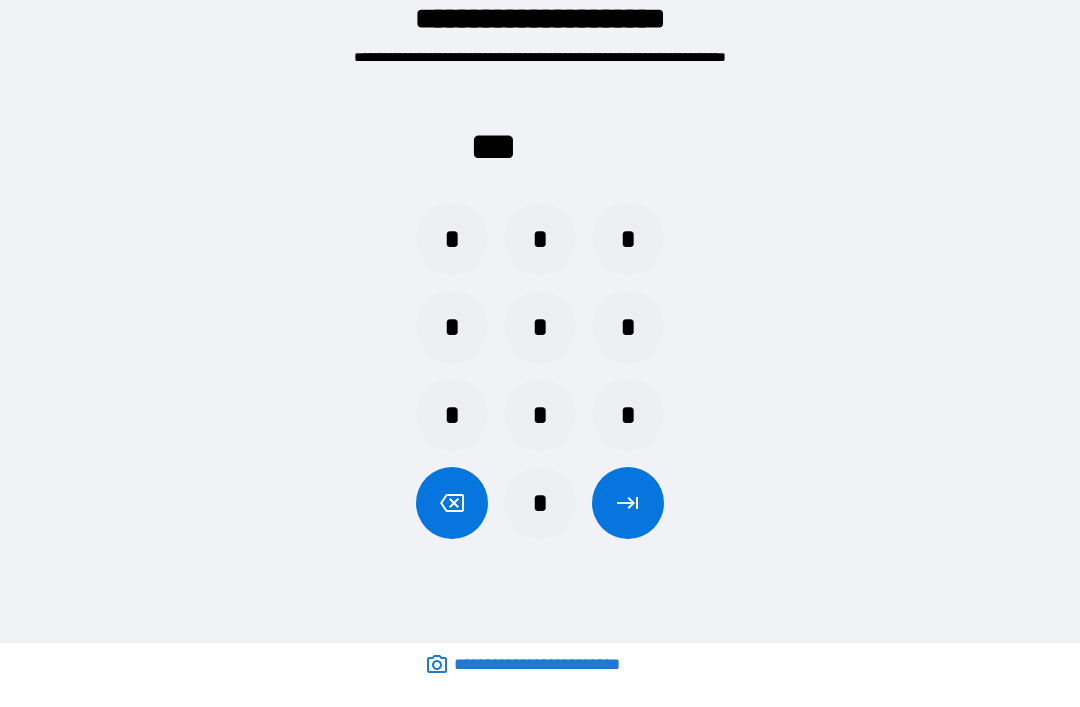 click on "*" at bounding box center [452, 415] 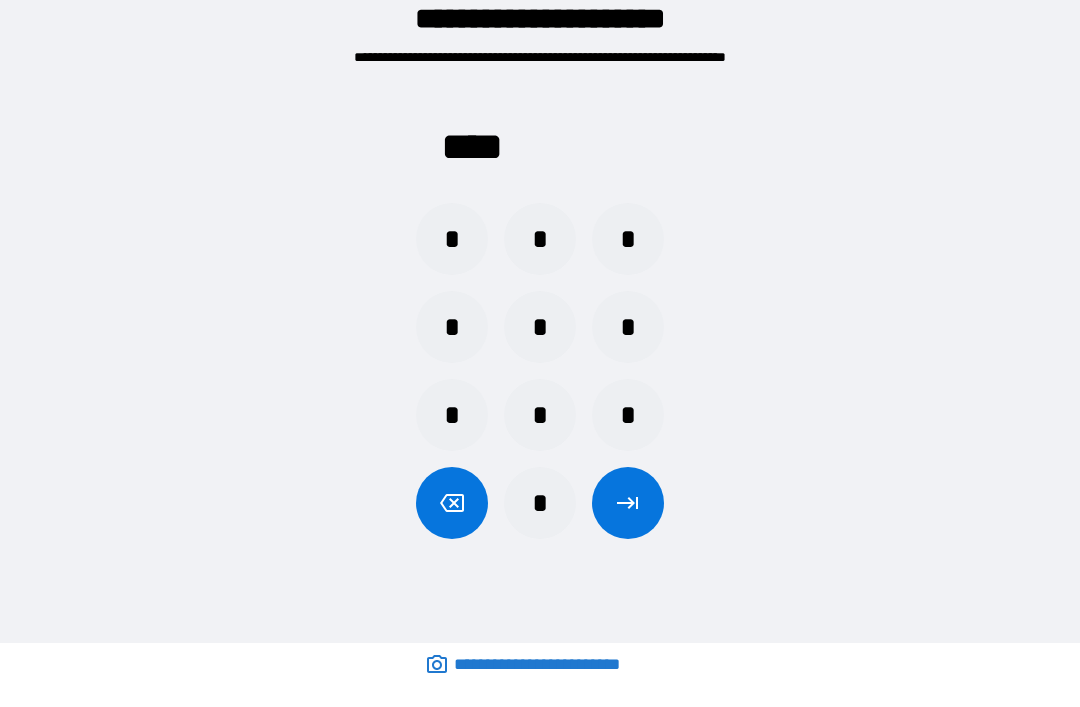 click 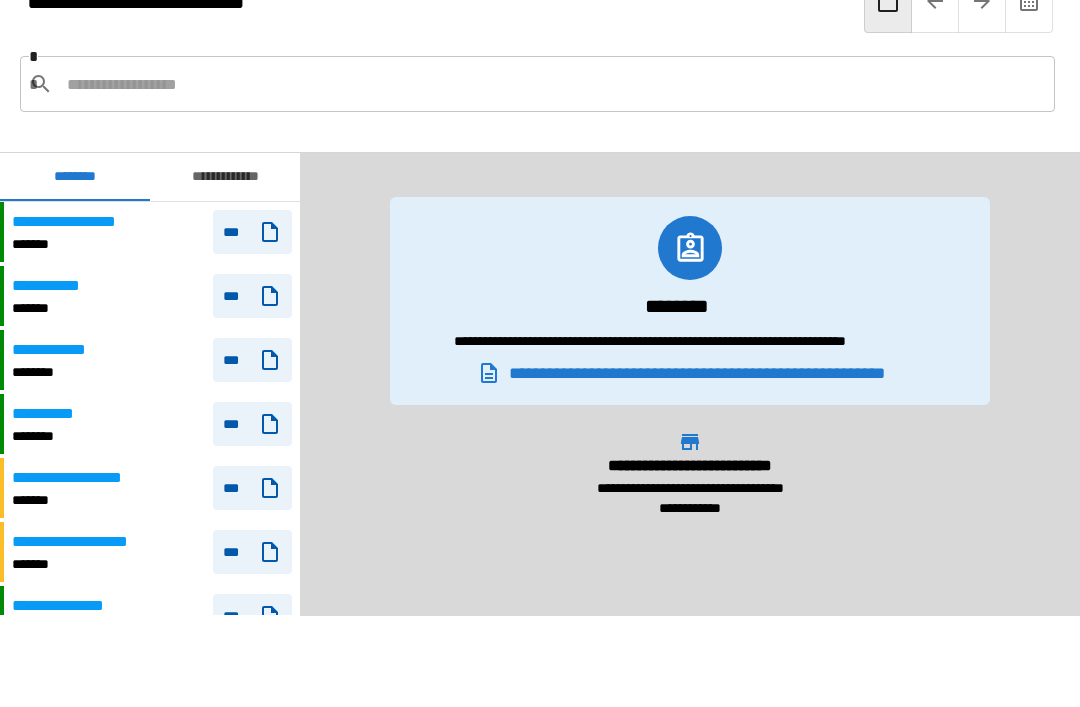 scroll, scrollTop: 300, scrollLeft: 0, axis: vertical 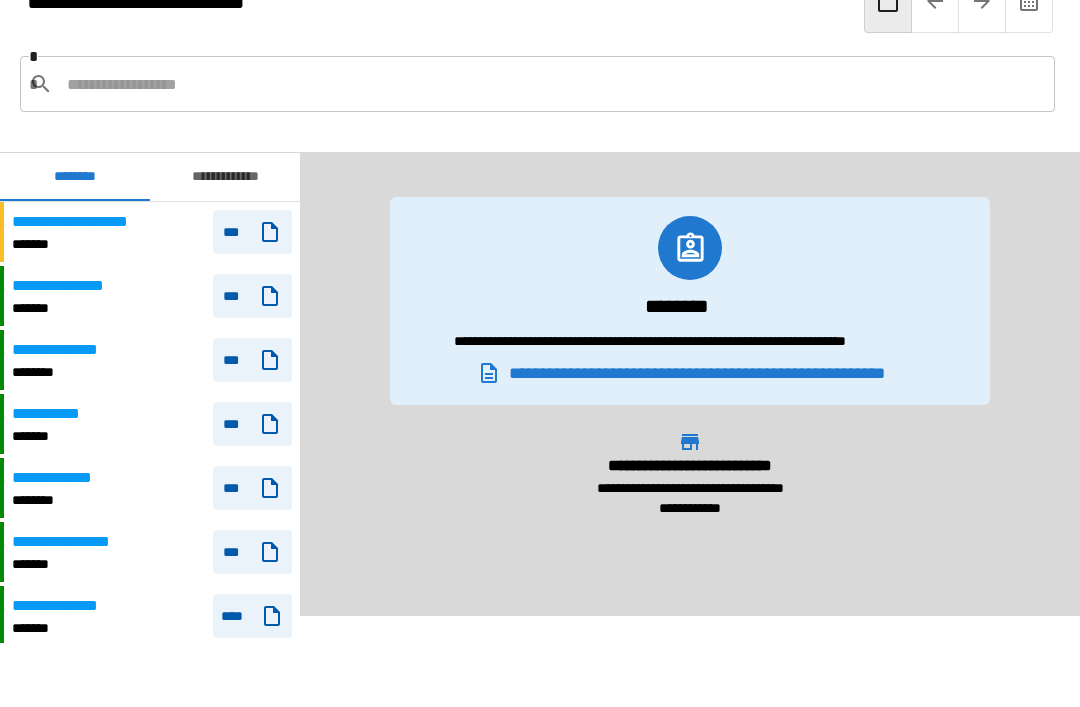 click at bounding box center [553, 84] 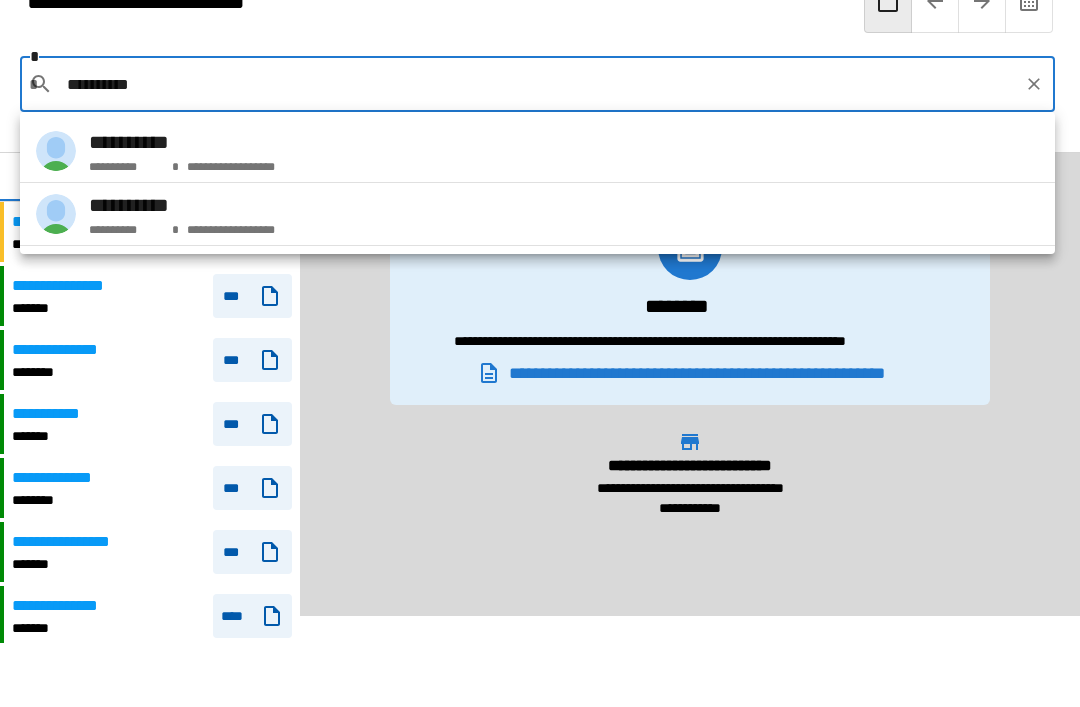click on "**********" at bounding box center [537, 214] 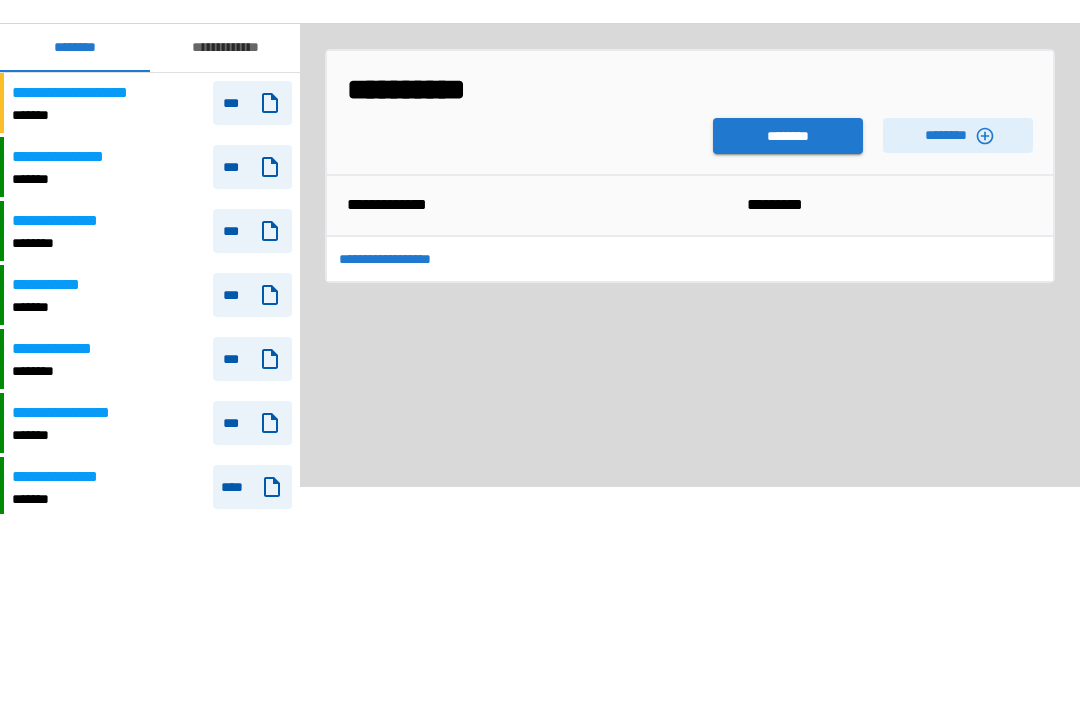click on "********" at bounding box center [788, 265] 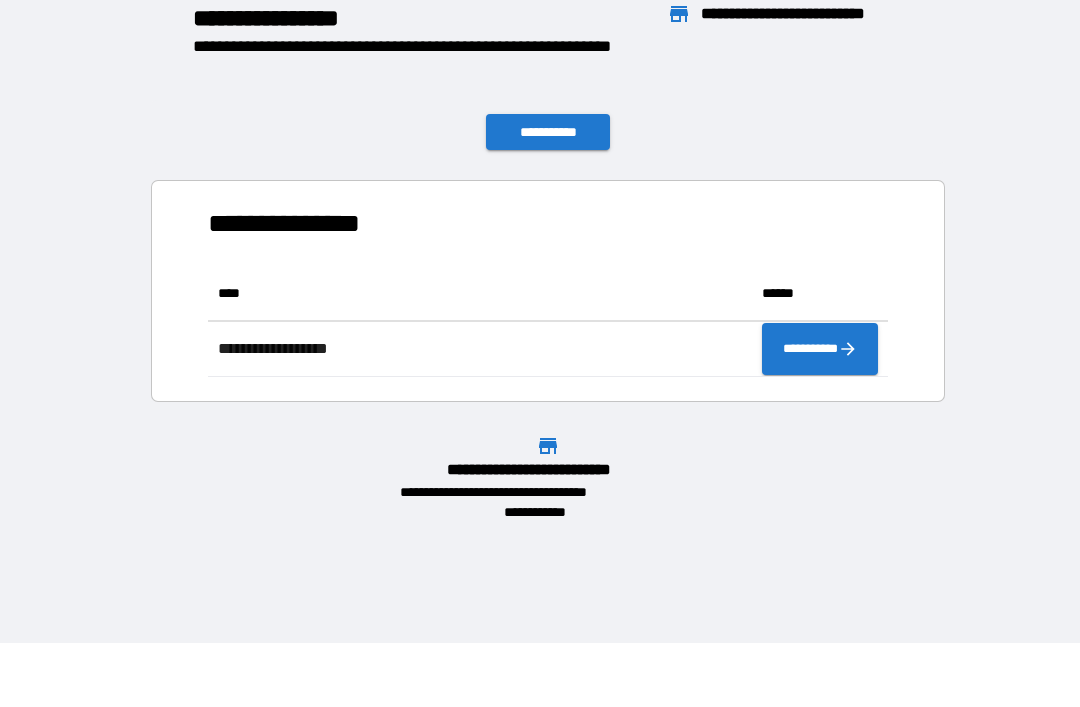 scroll, scrollTop: 111, scrollLeft: 680, axis: both 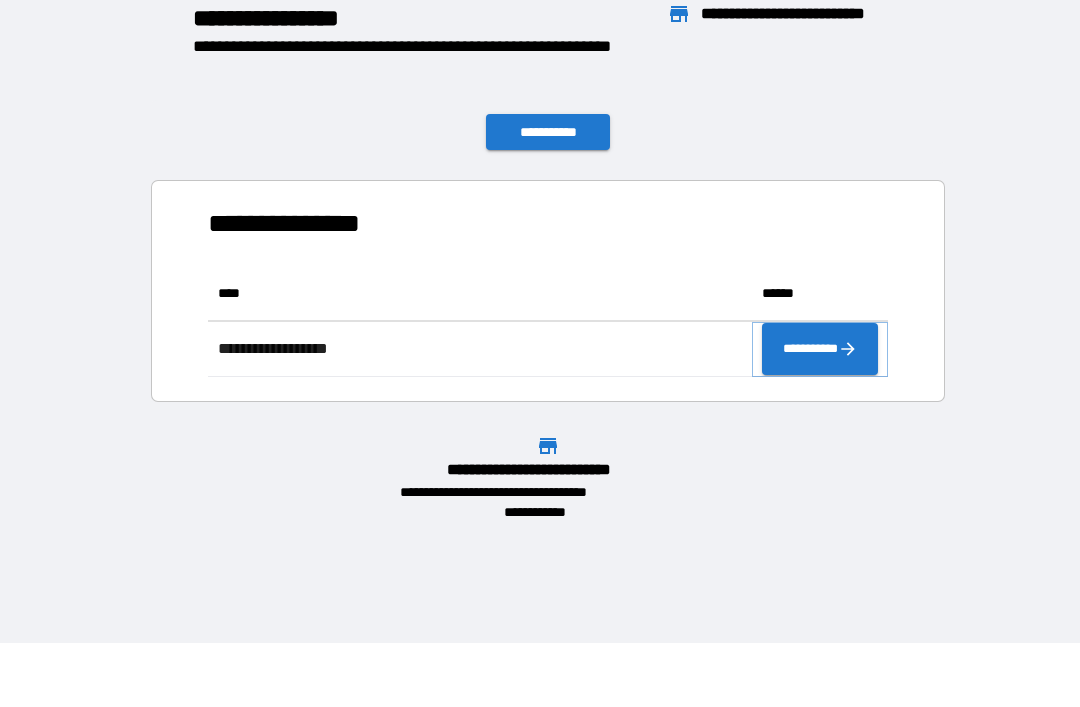 click on "**********" at bounding box center (820, 349) 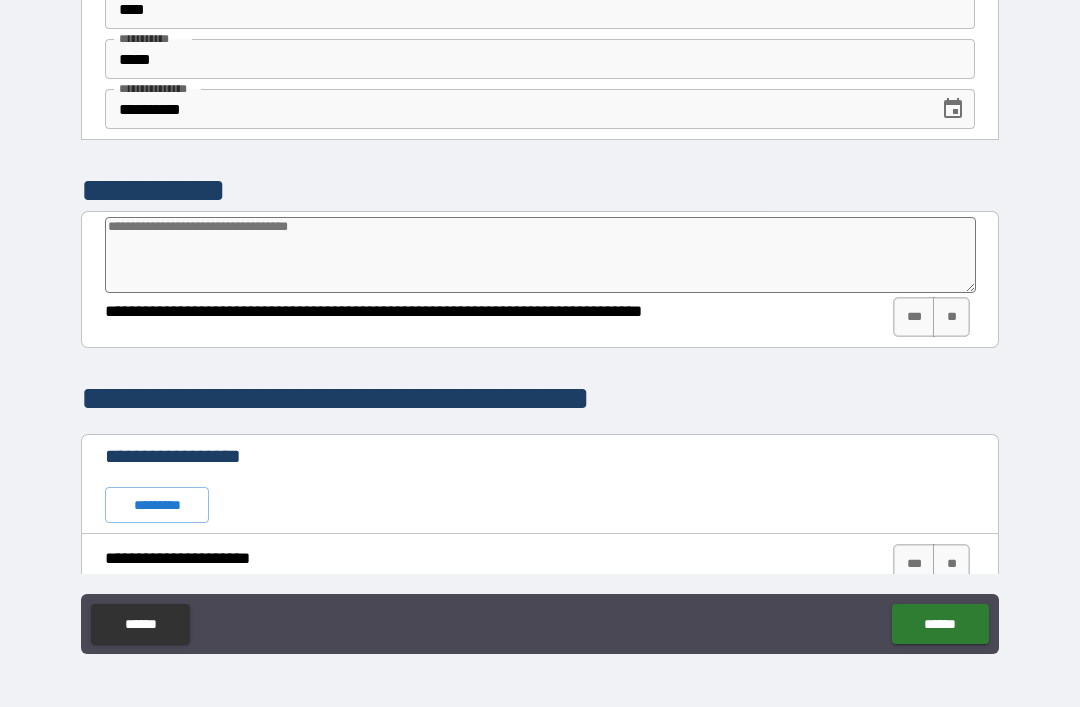 click on "**" at bounding box center [951, 317] 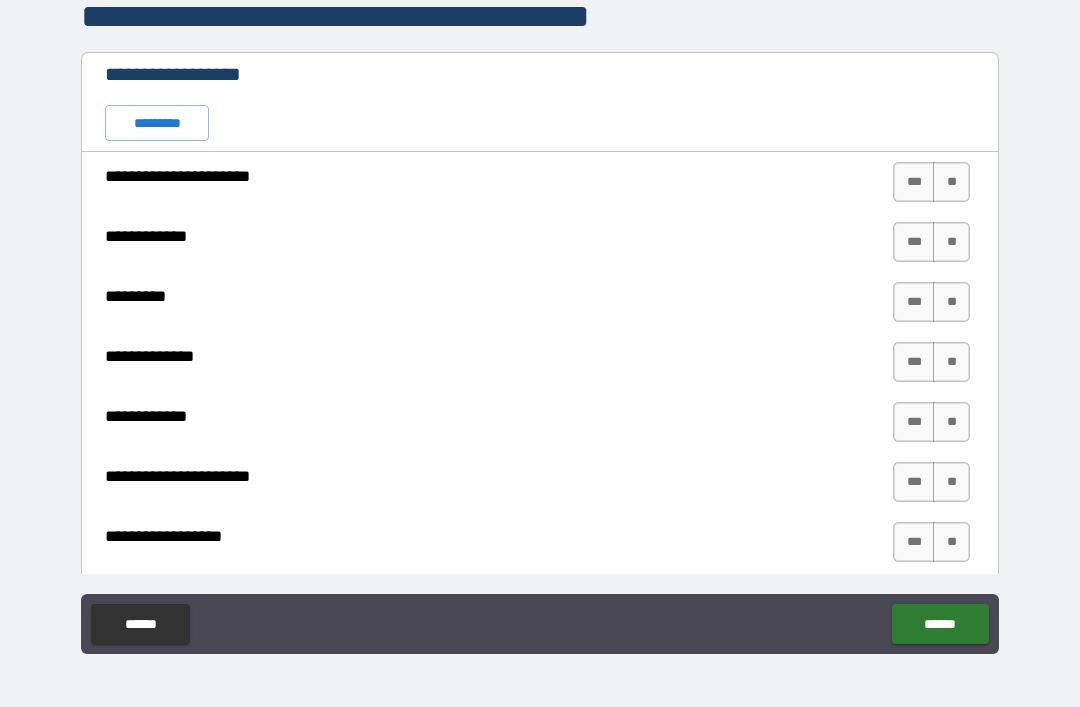 scroll, scrollTop: 383, scrollLeft: 0, axis: vertical 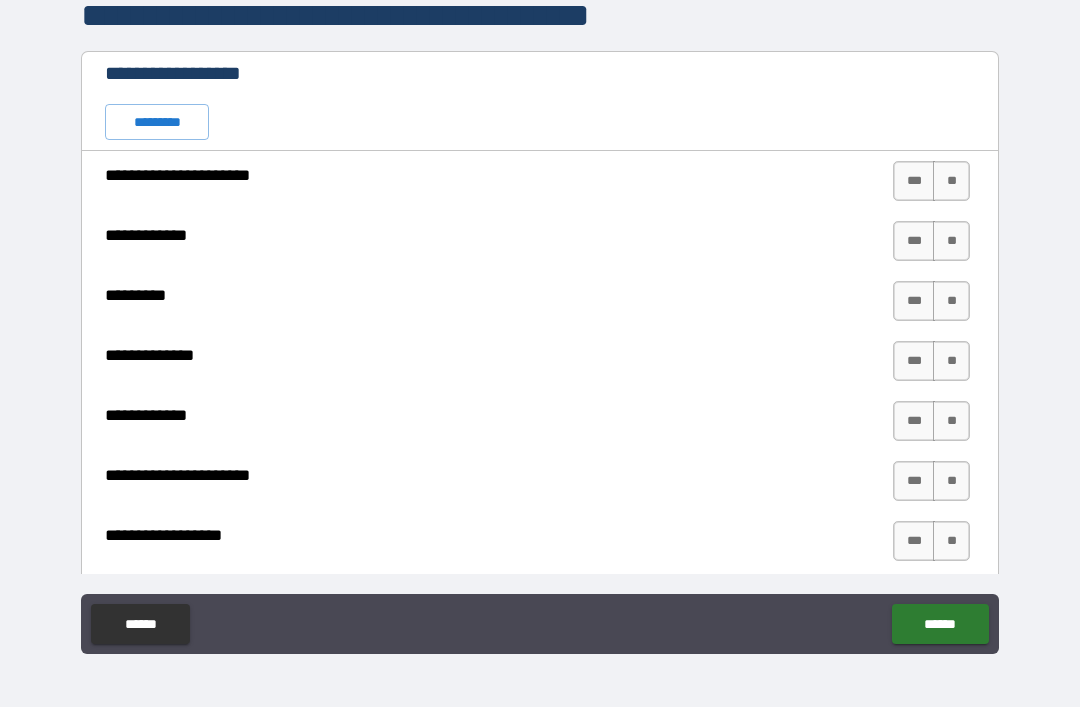 click on "**" at bounding box center [951, 181] 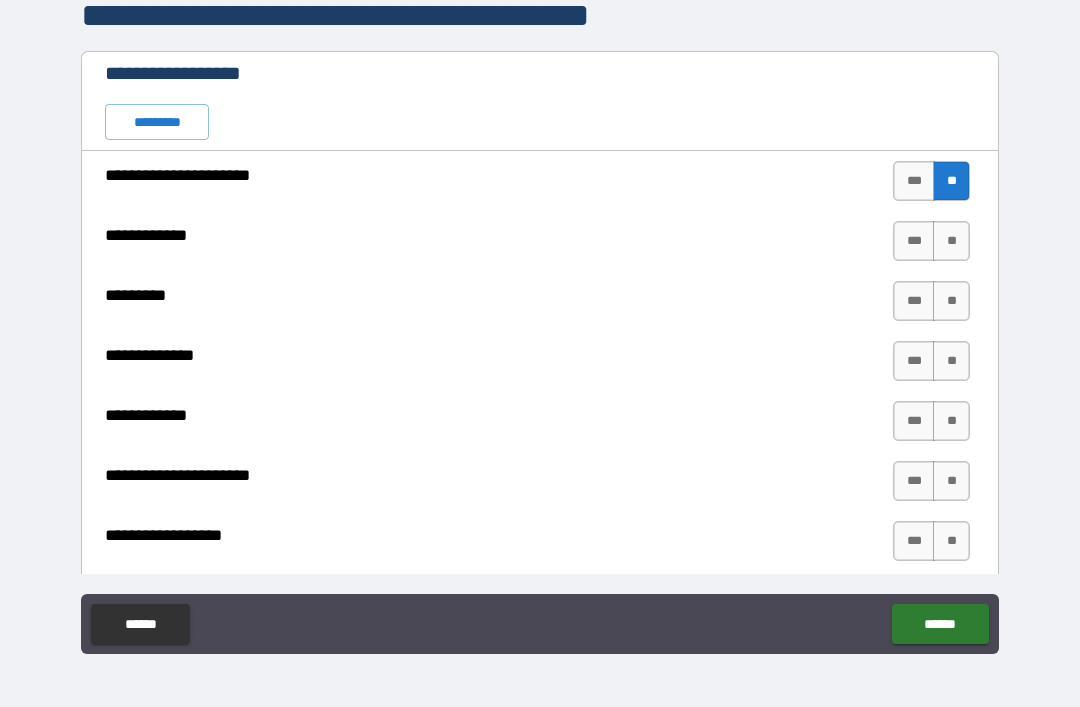 click on "**" at bounding box center [951, 241] 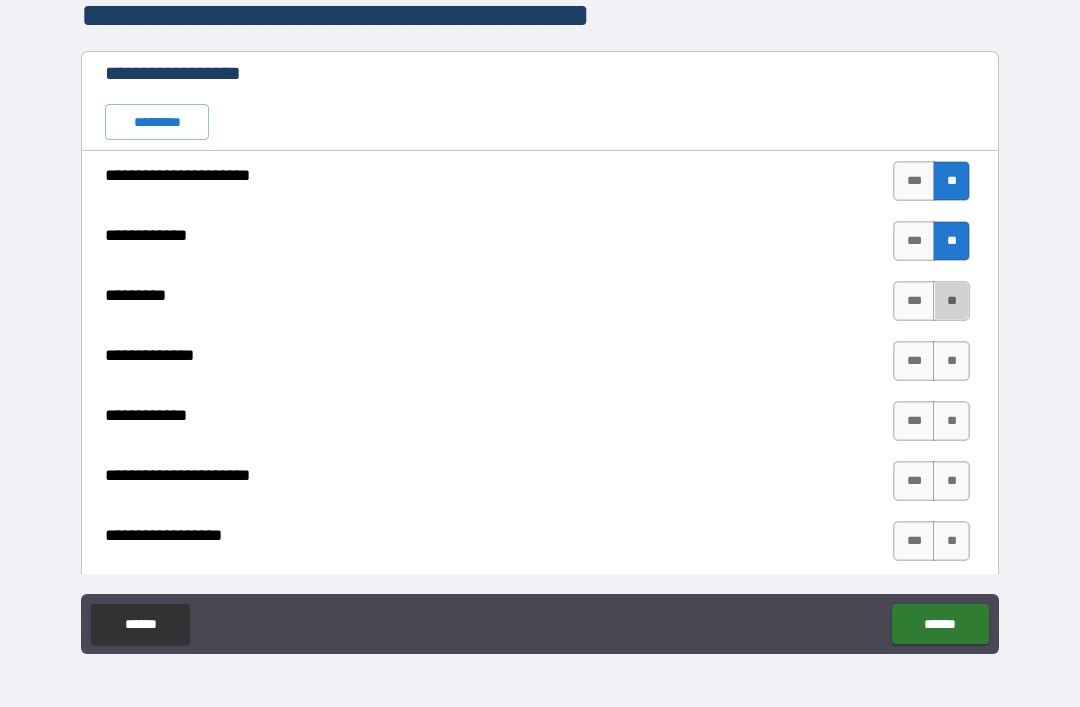 click on "**" at bounding box center (951, 301) 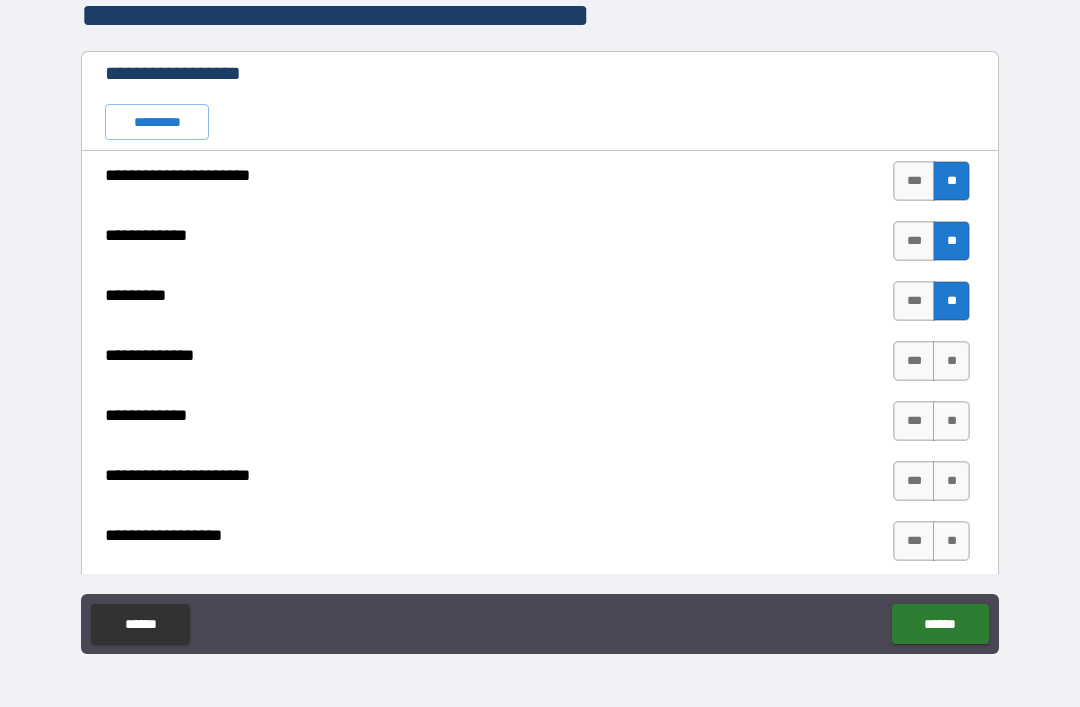 click on "**" at bounding box center [951, 361] 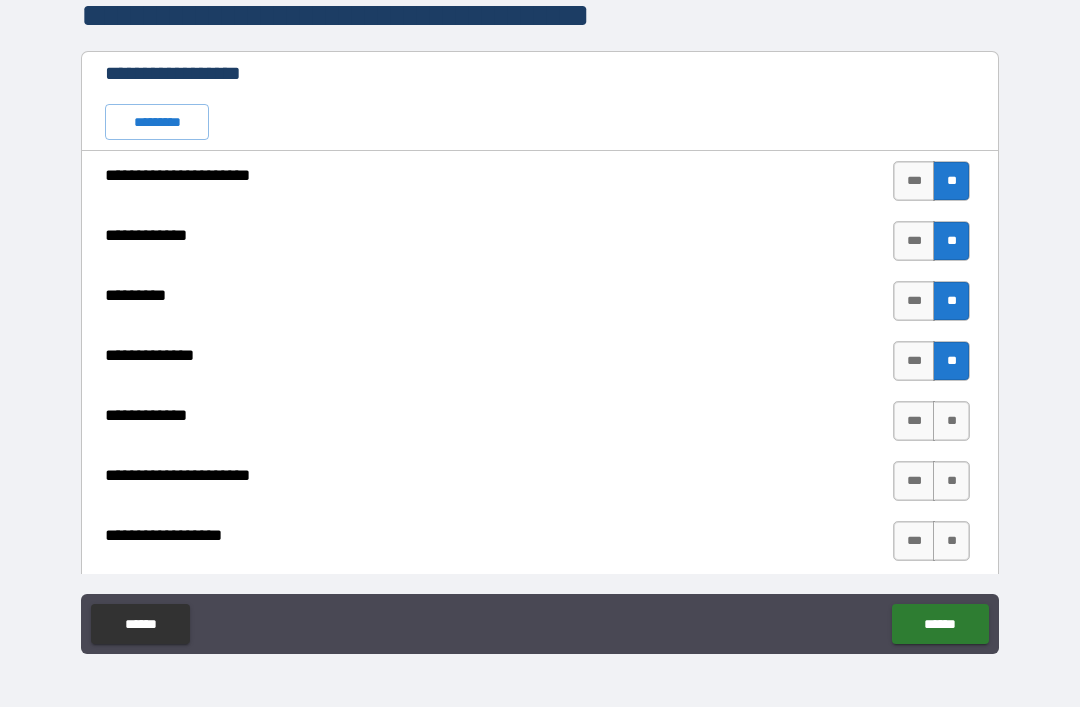 click on "**" at bounding box center [951, 421] 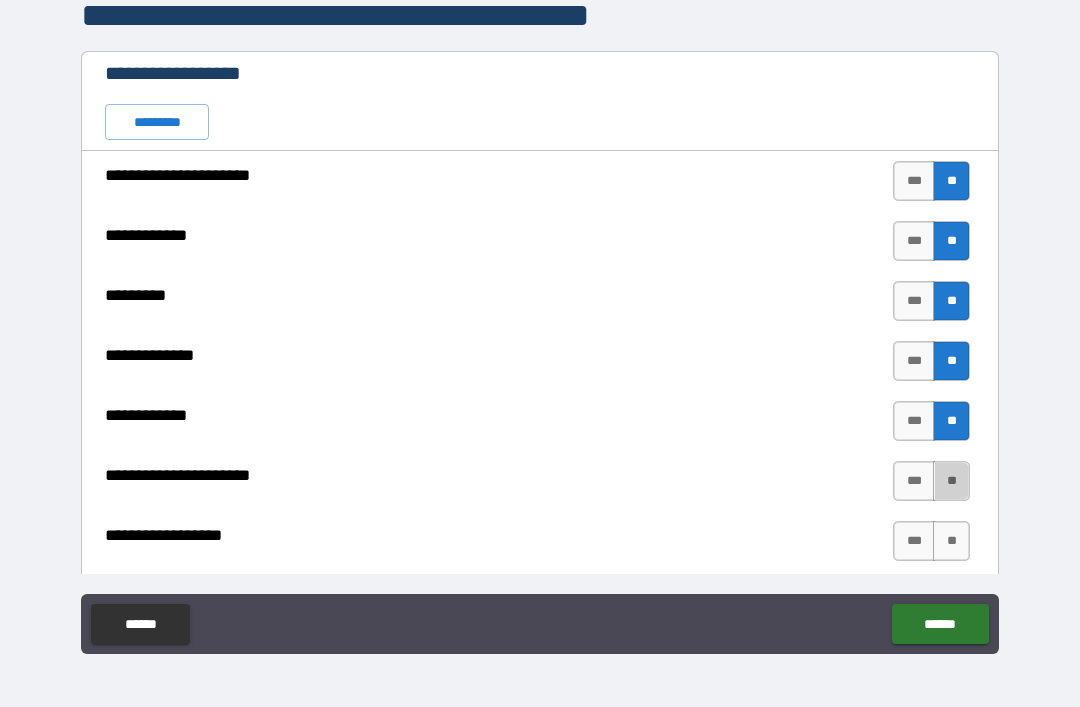 click on "**" at bounding box center [951, 481] 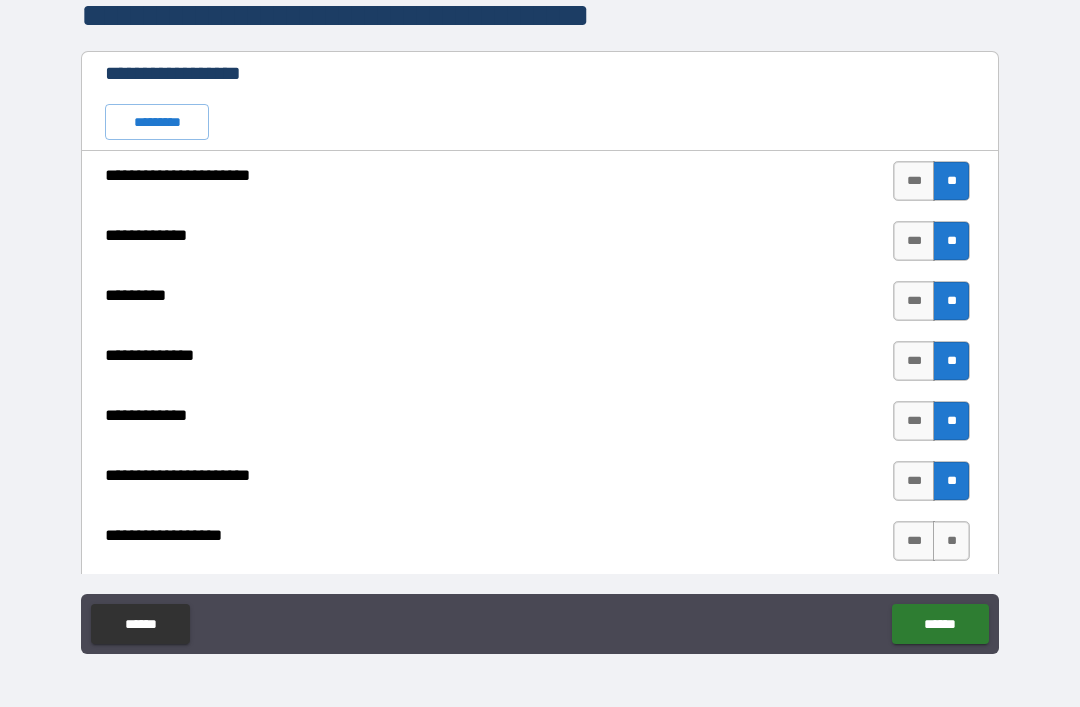 click on "**" at bounding box center (951, 541) 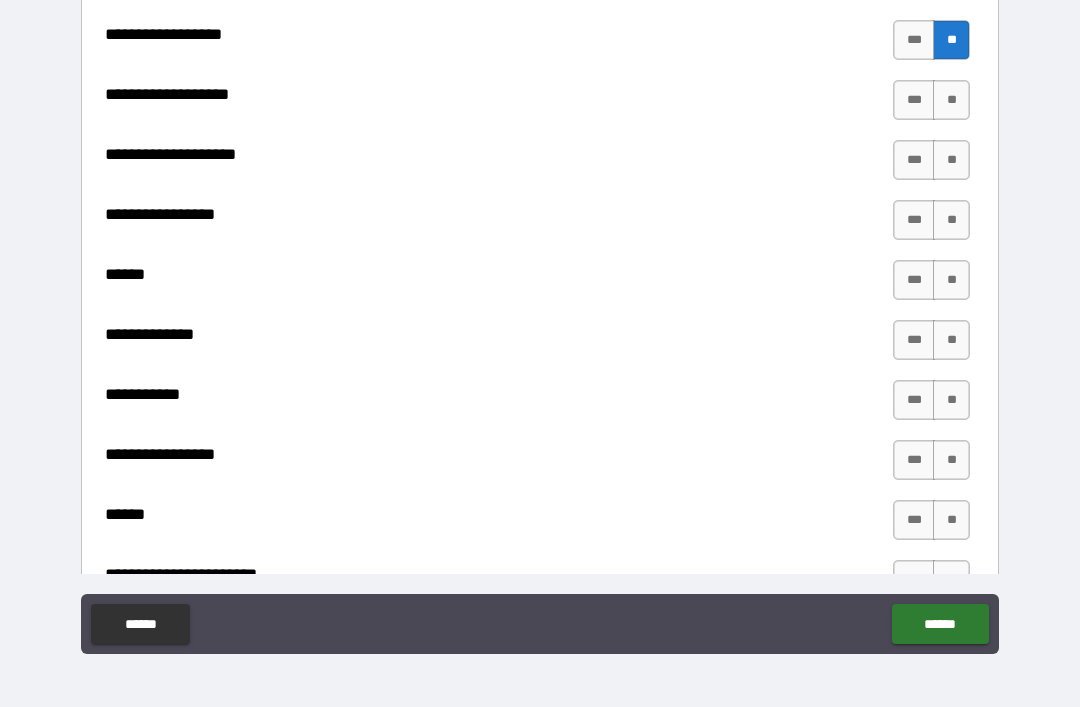 scroll, scrollTop: 886, scrollLeft: 0, axis: vertical 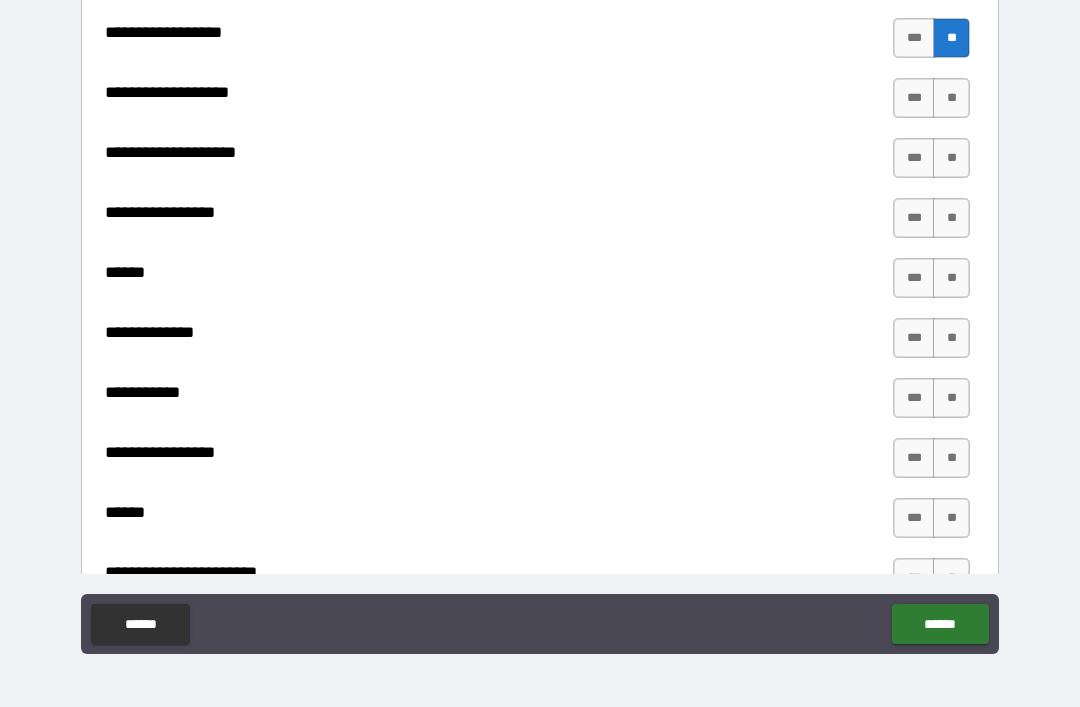click on "**" at bounding box center [951, 98] 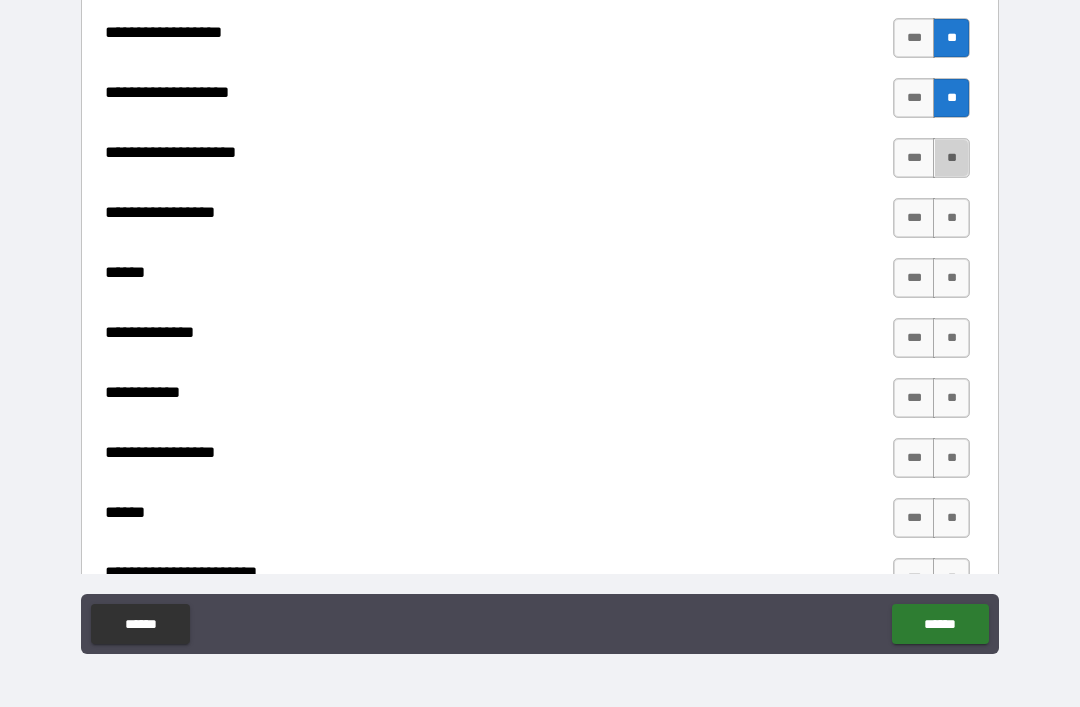 click on "**" at bounding box center [951, 158] 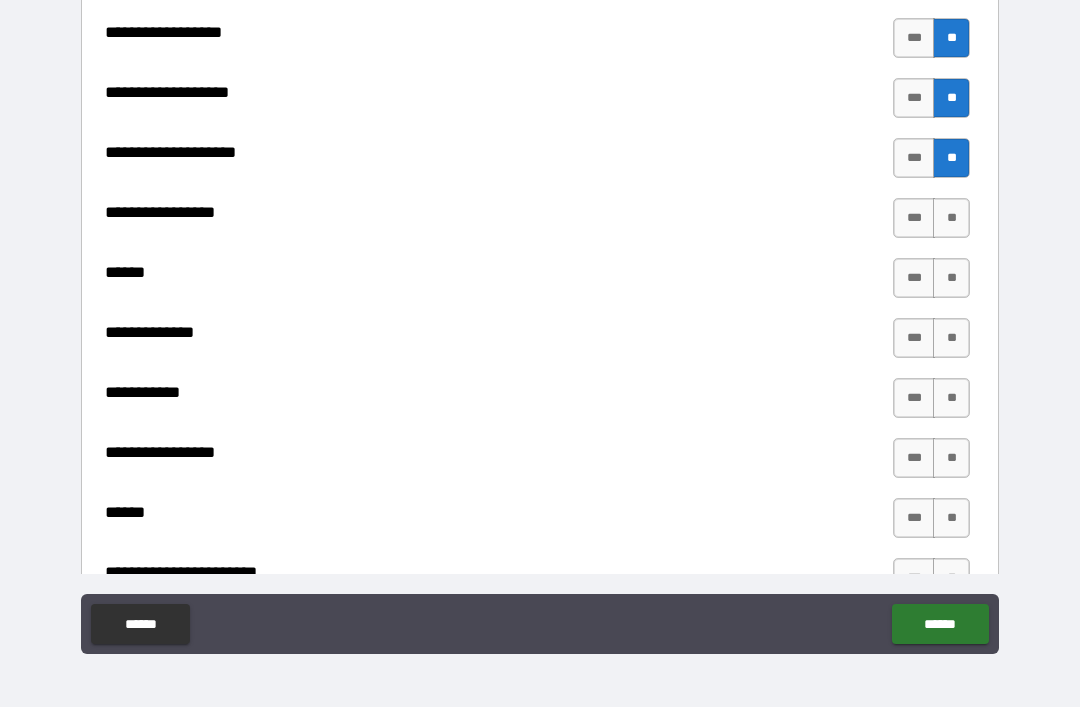 click on "**" at bounding box center [951, 218] 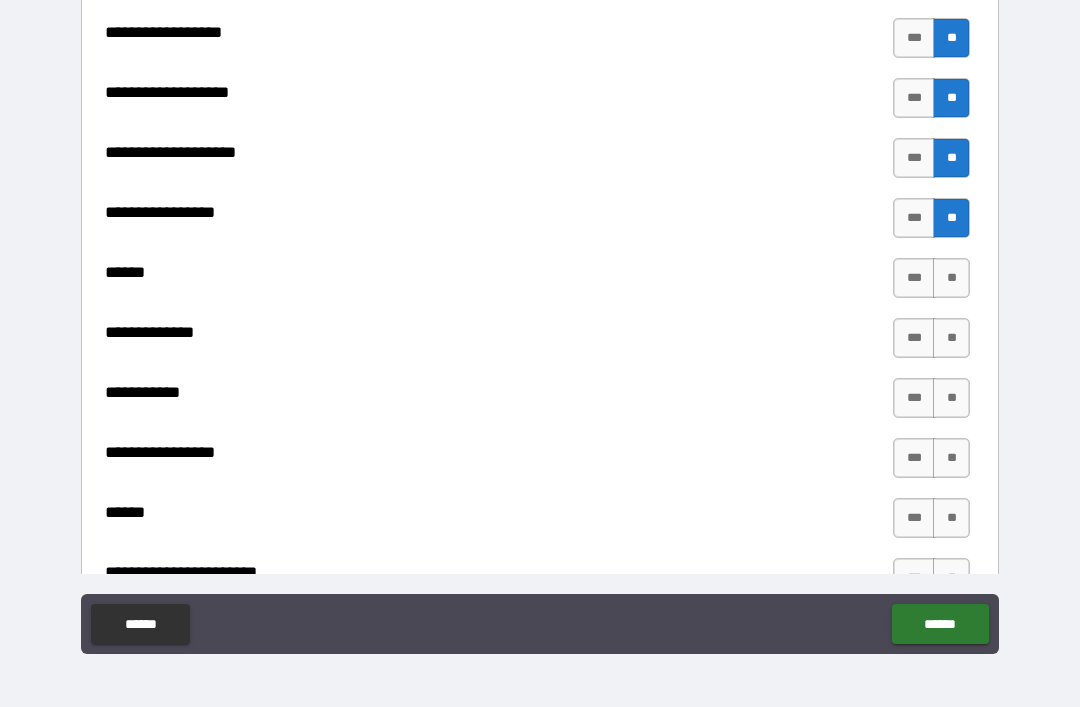 click on "***" at bounding box center [914, 278] 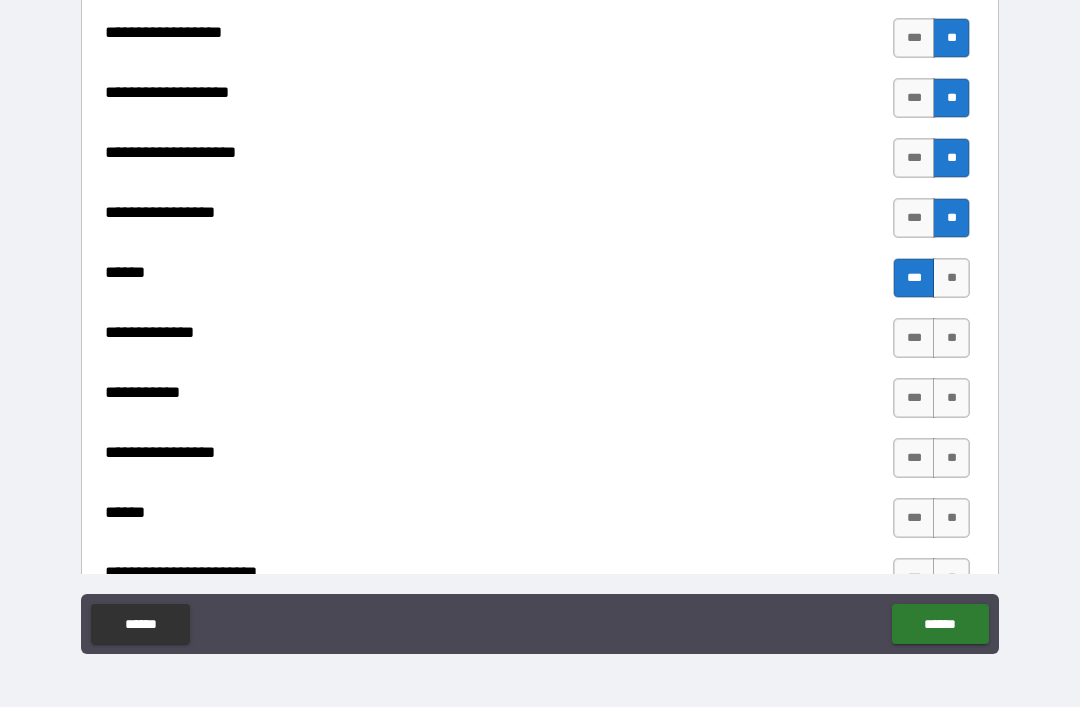 click on "**" at bounding box center [951, 338] 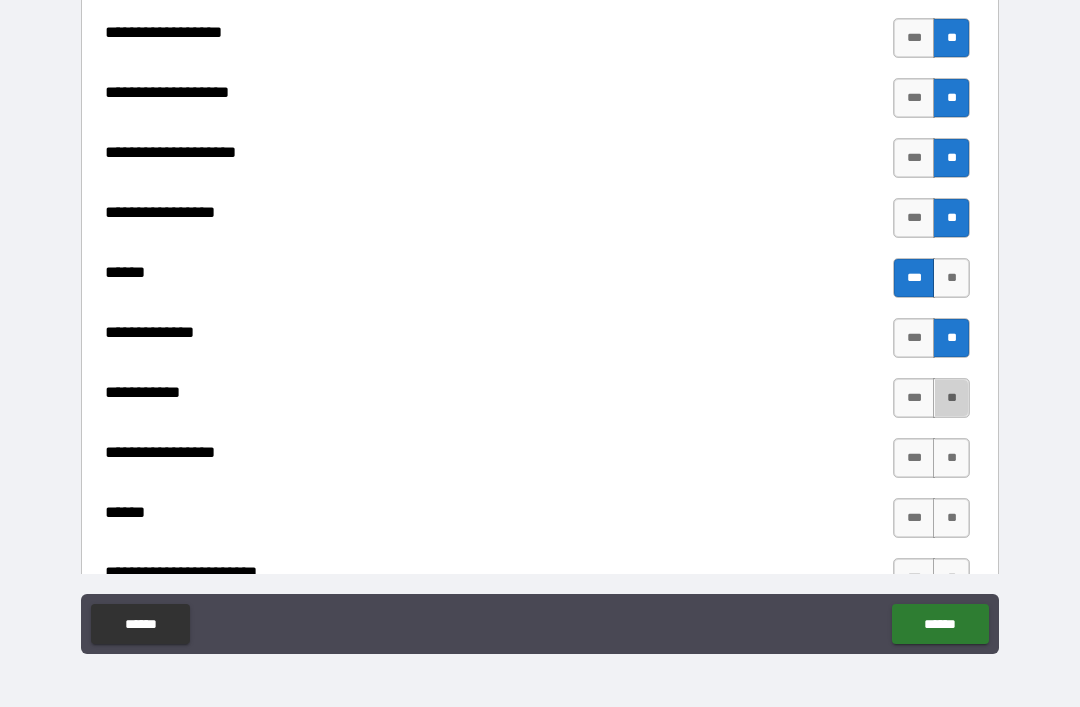 click on "**" at bounding box center (951, 398) 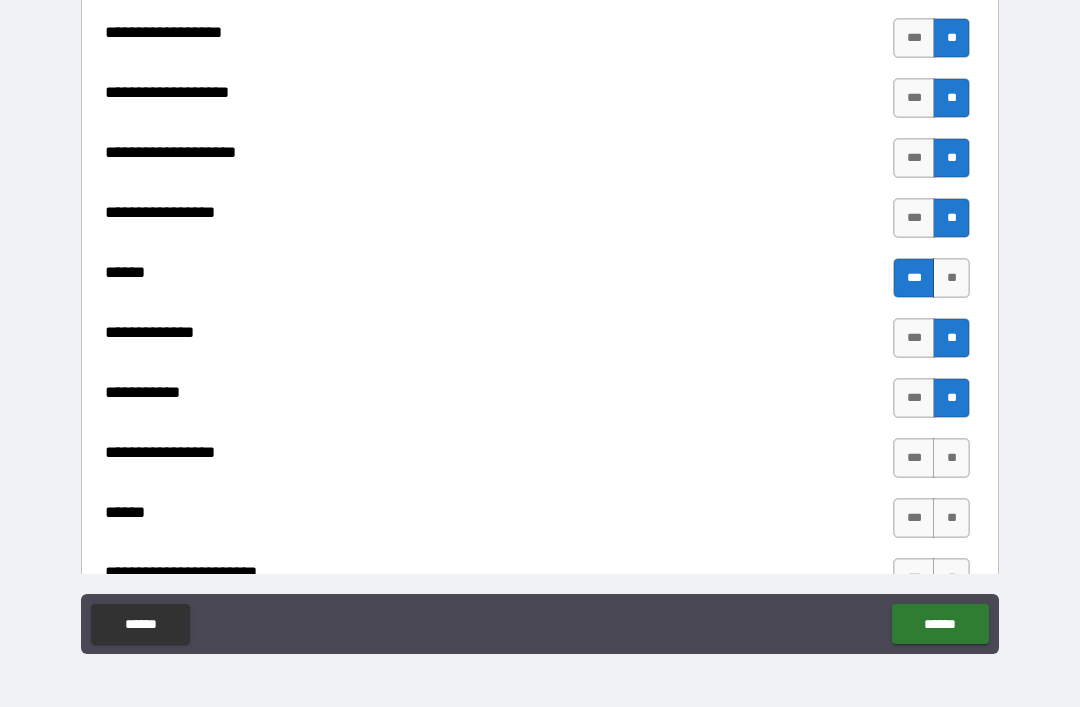 click on "**" at bounding box center (951, 458) 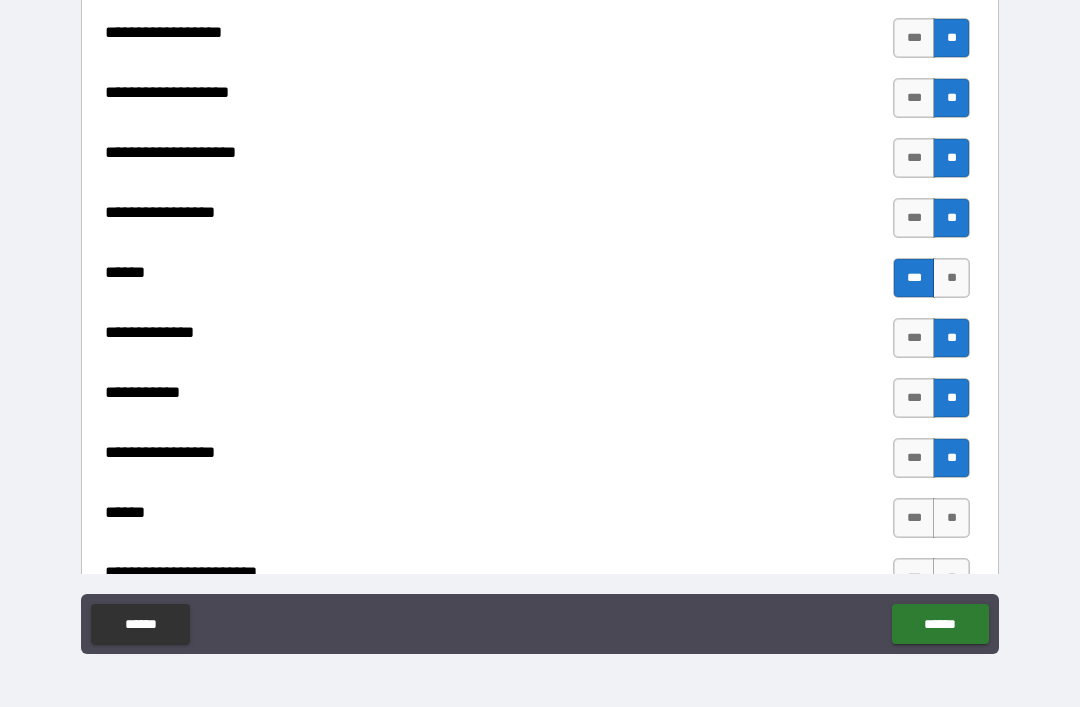 click on "**" at bounding box center (951, 518) 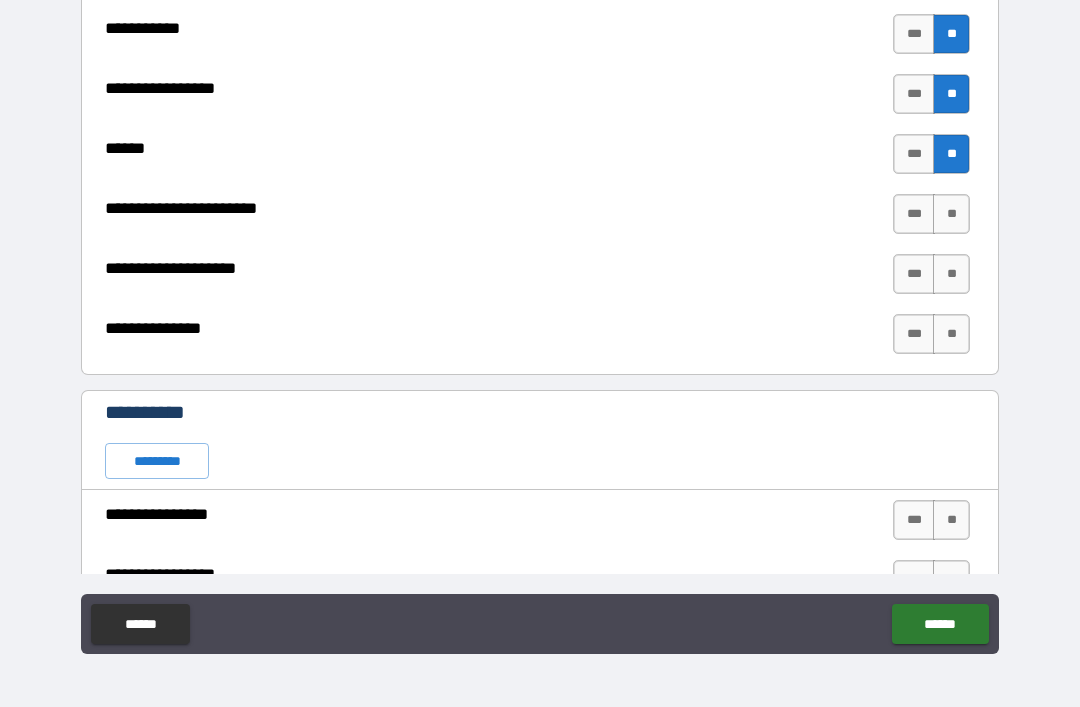 scroll, scrollTop: 1259, scrollLeft: 0, axis: vertical 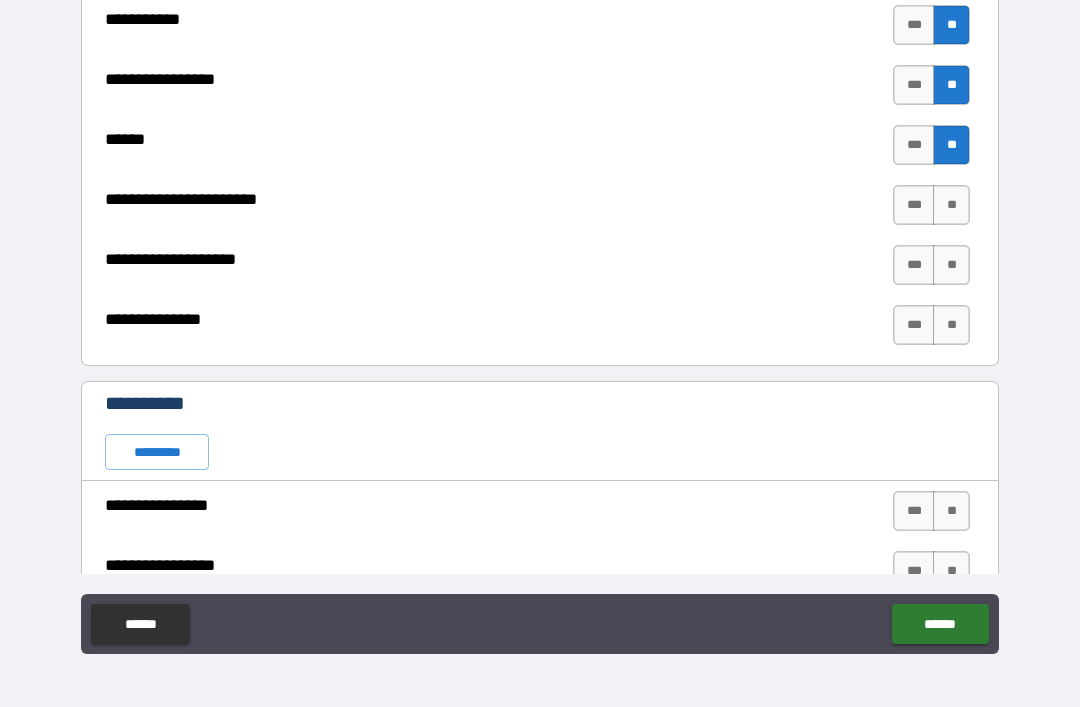 click on "**" at bounding box center [951, 205] 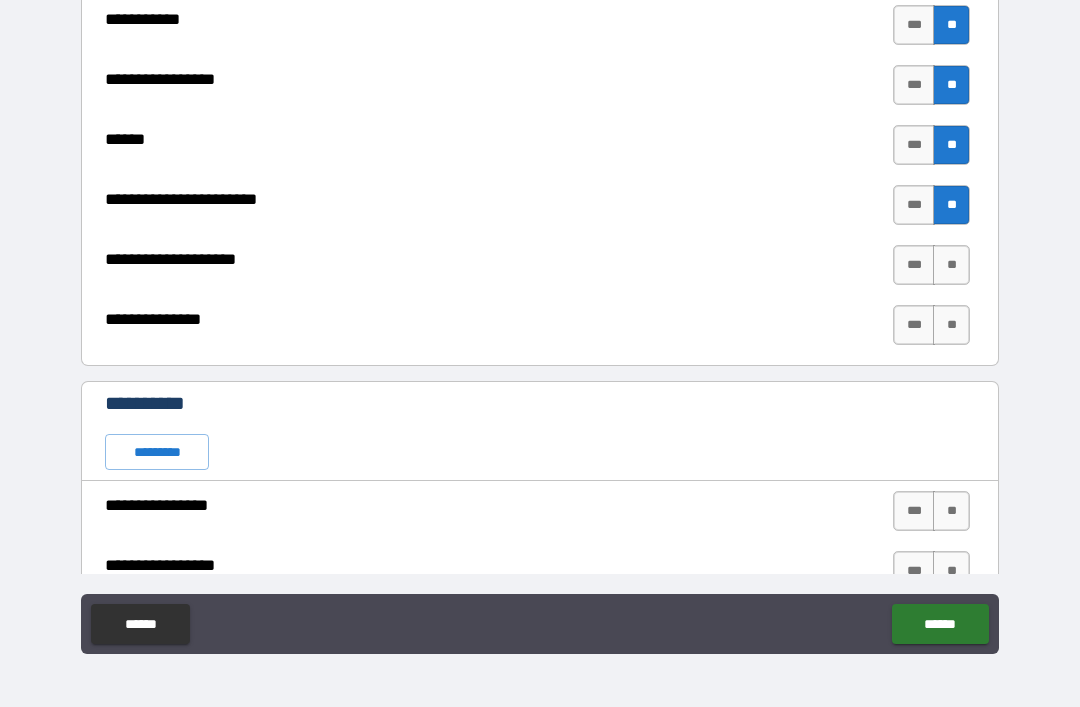 click on "**" at bounding box center (951, 265) 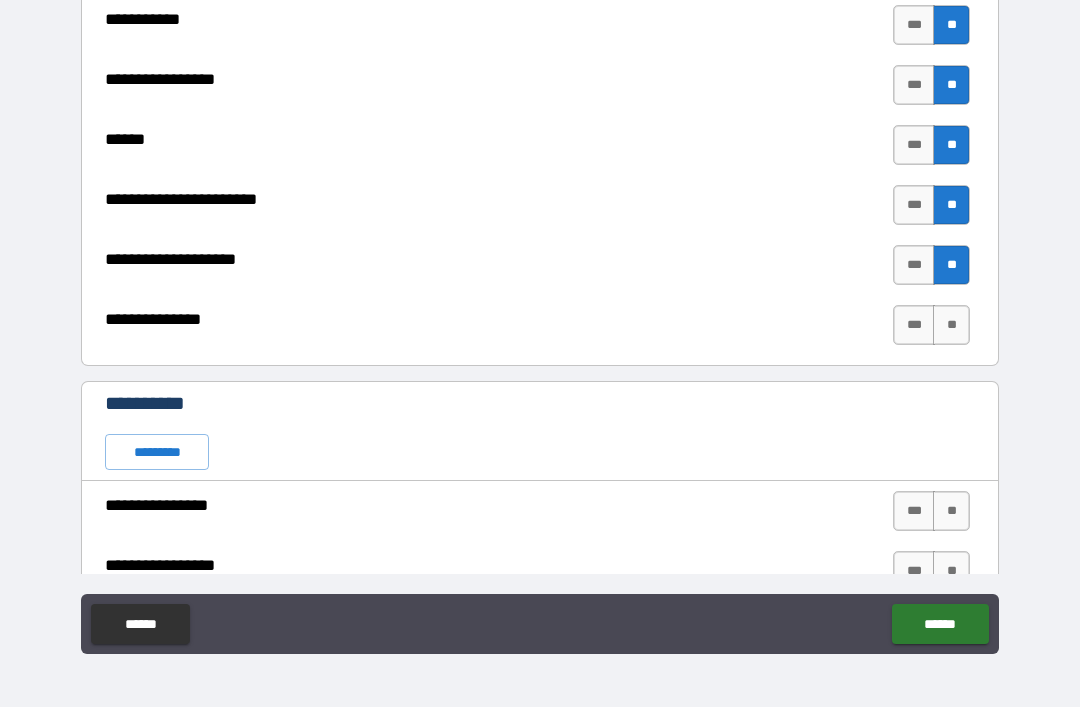 click on "**" at bounding box center (951, 325) 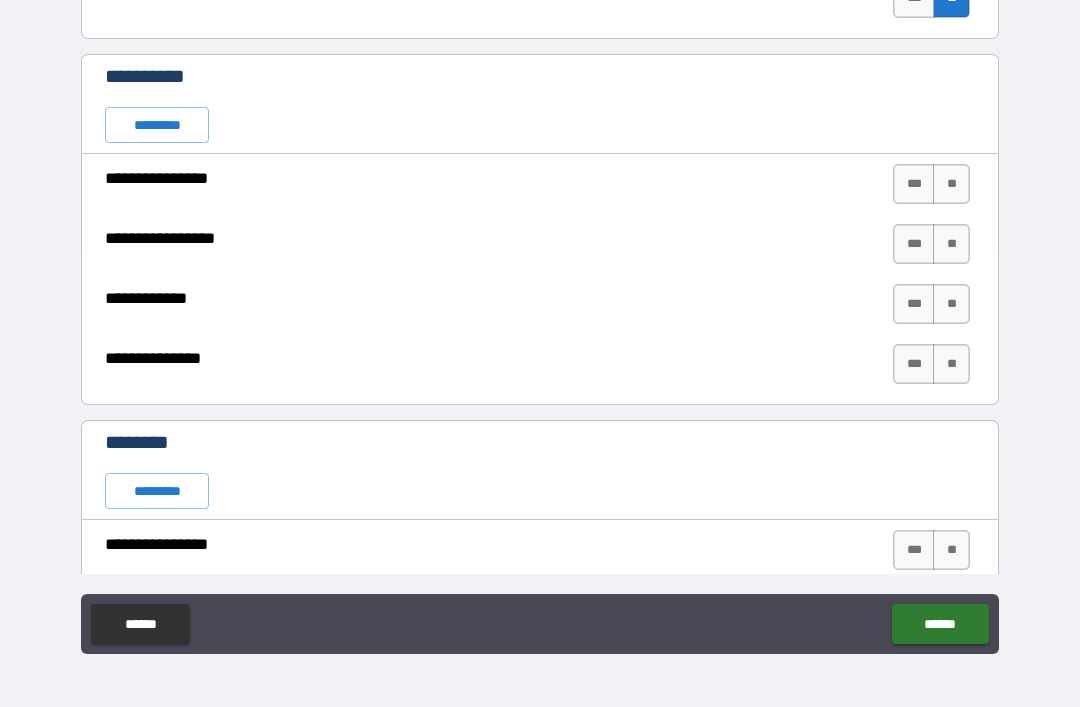 scroll, scrollTop: 1587, scrollLeft: 0, axis: vertical 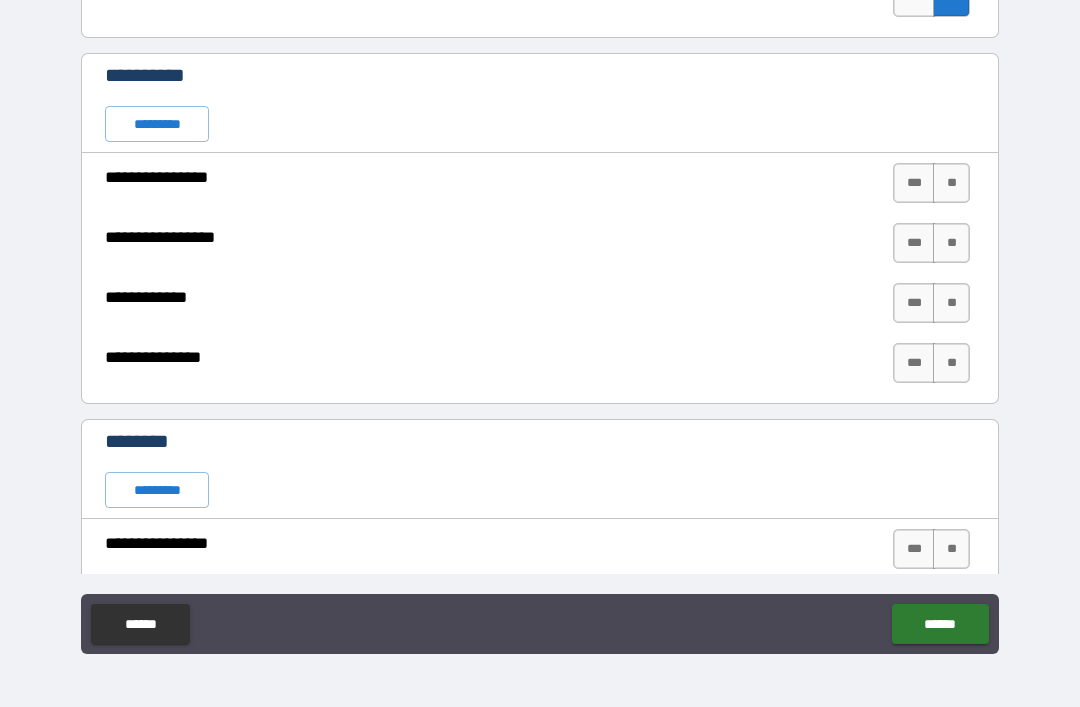 click on "*********" at bounding box center (157, 124) 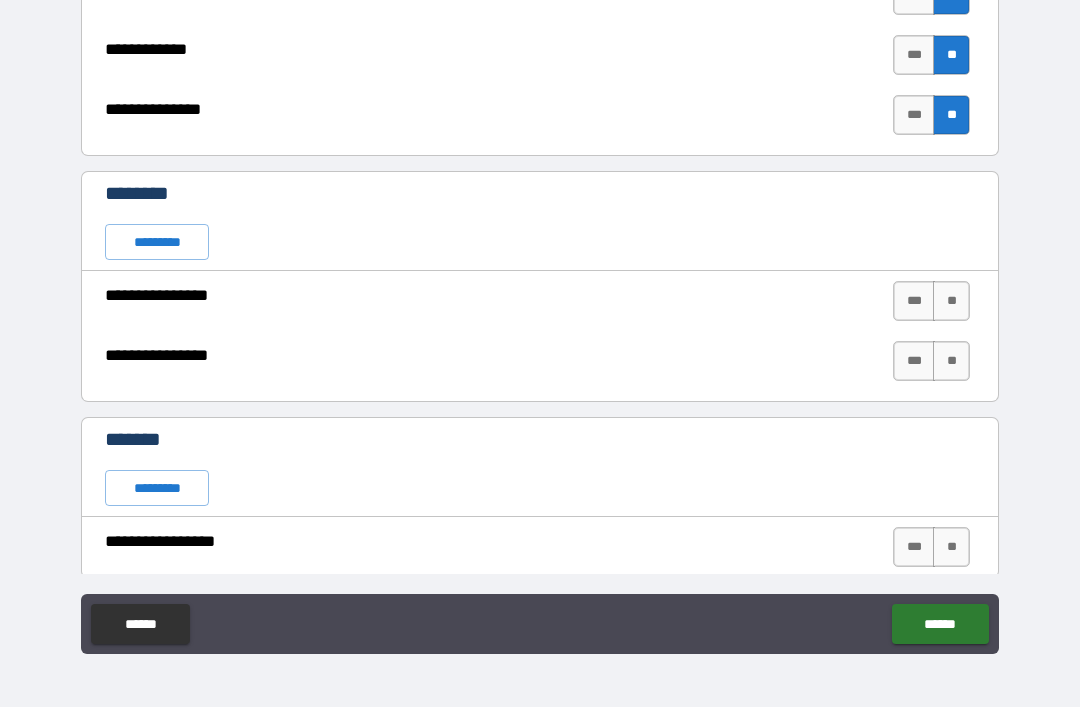scroll, scrollTop: 1836, scrollLeft: 0, axis: vertical 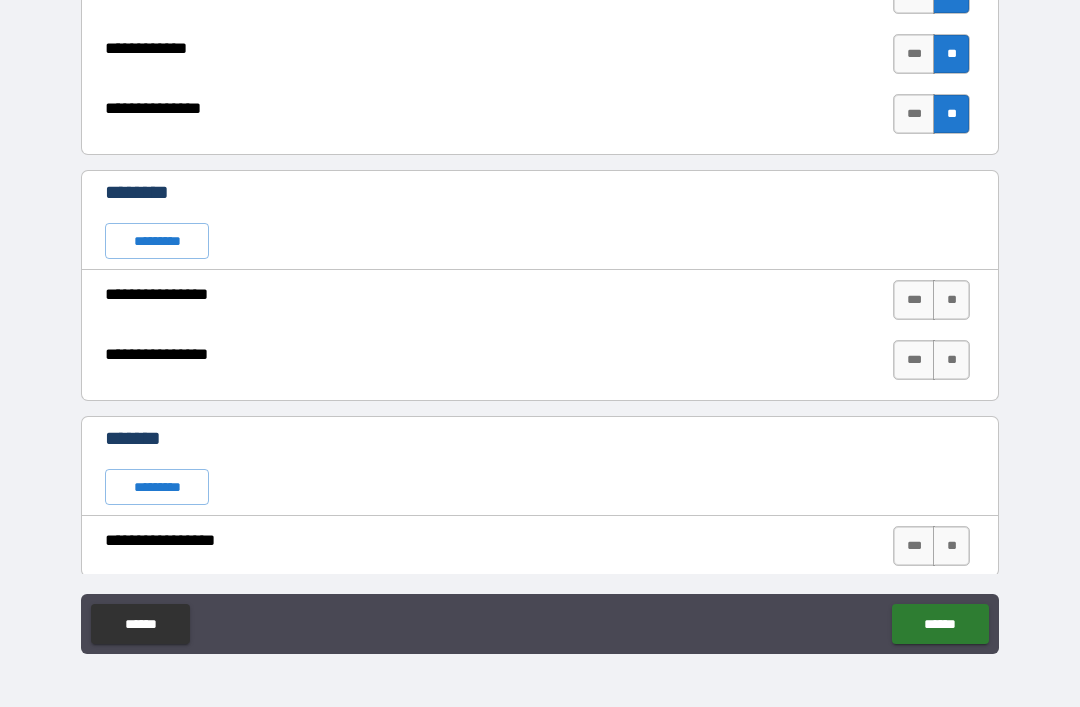 click on "*********" at bounding box center (157, 241) 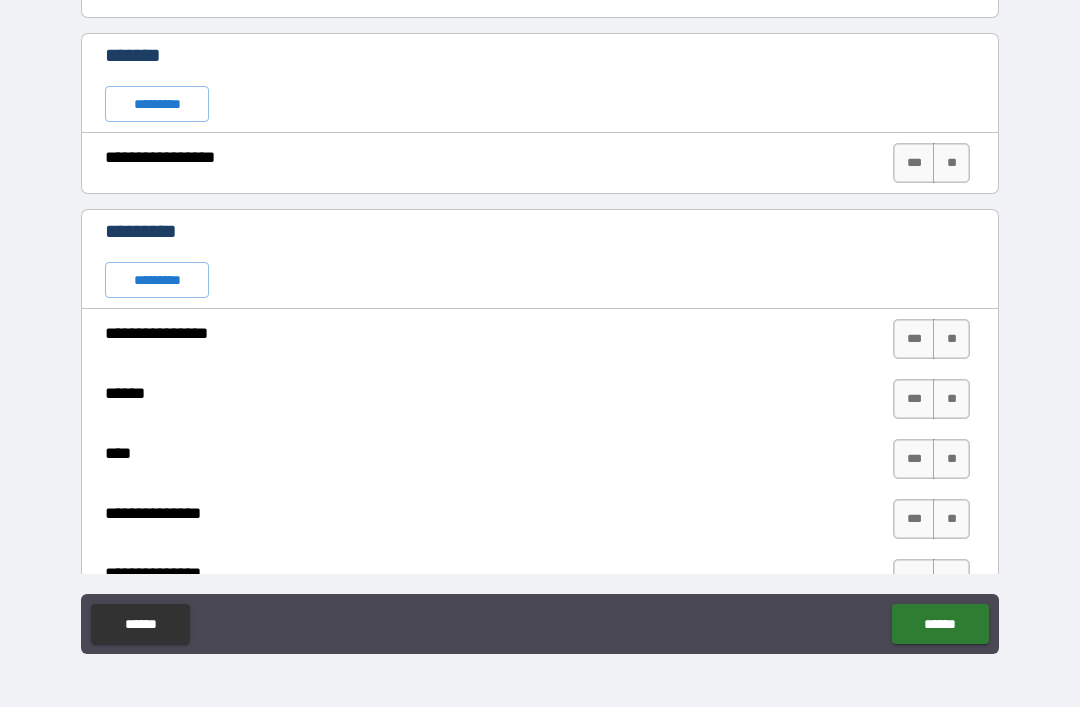 scroll, scrollTop: 2219, scrollLeft: 0, axis: vertical 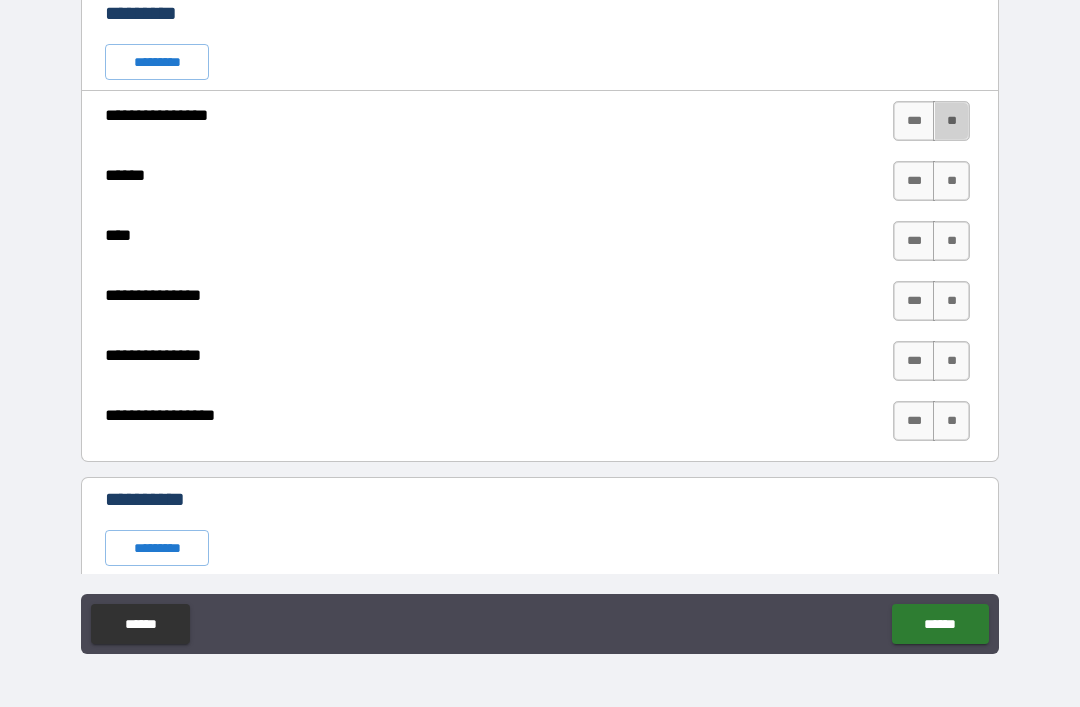 click on "**" at bounding box center (951, 121) 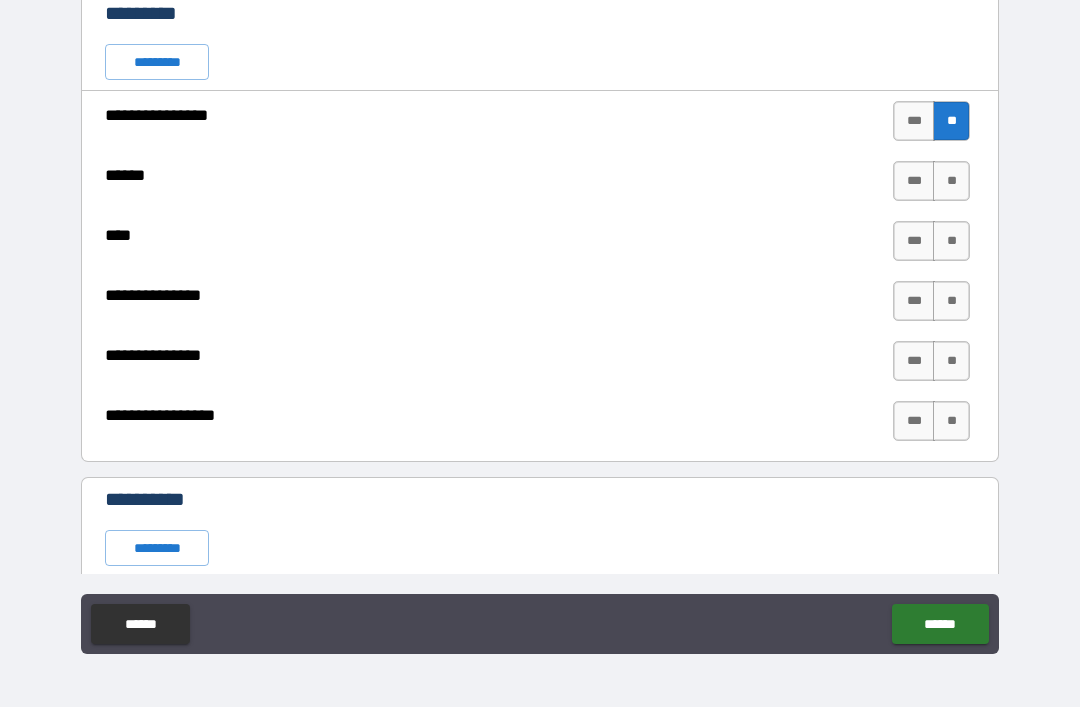 click on "**" at bounding box center (951, 181) 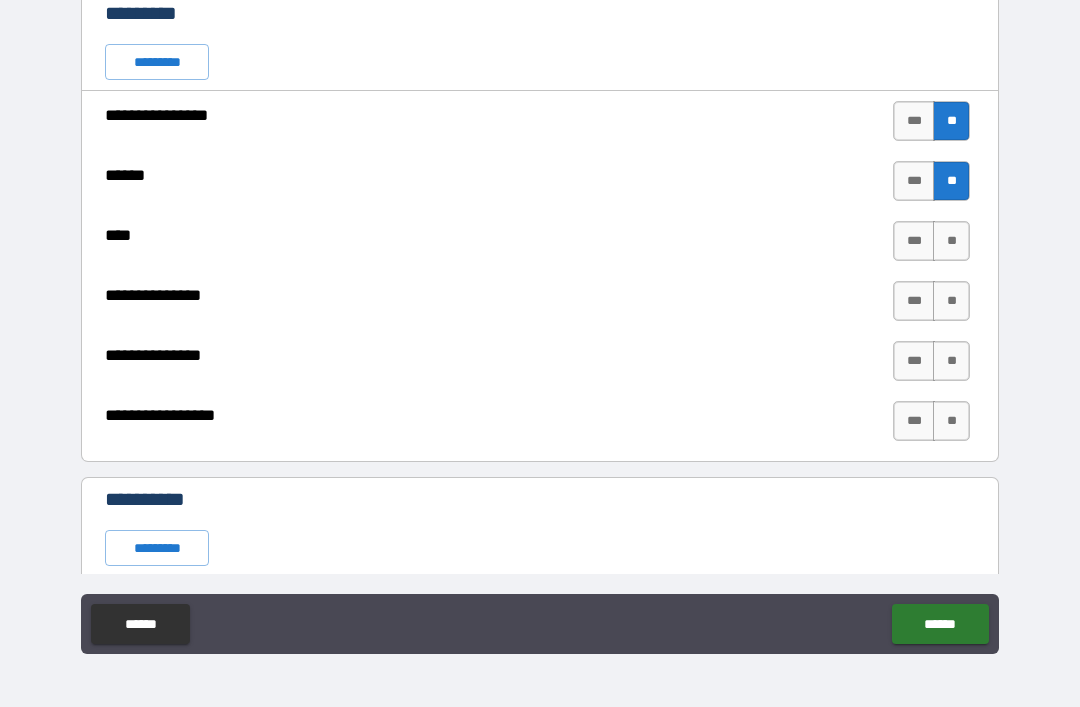 click on "***" at bounding box center (914, 241) 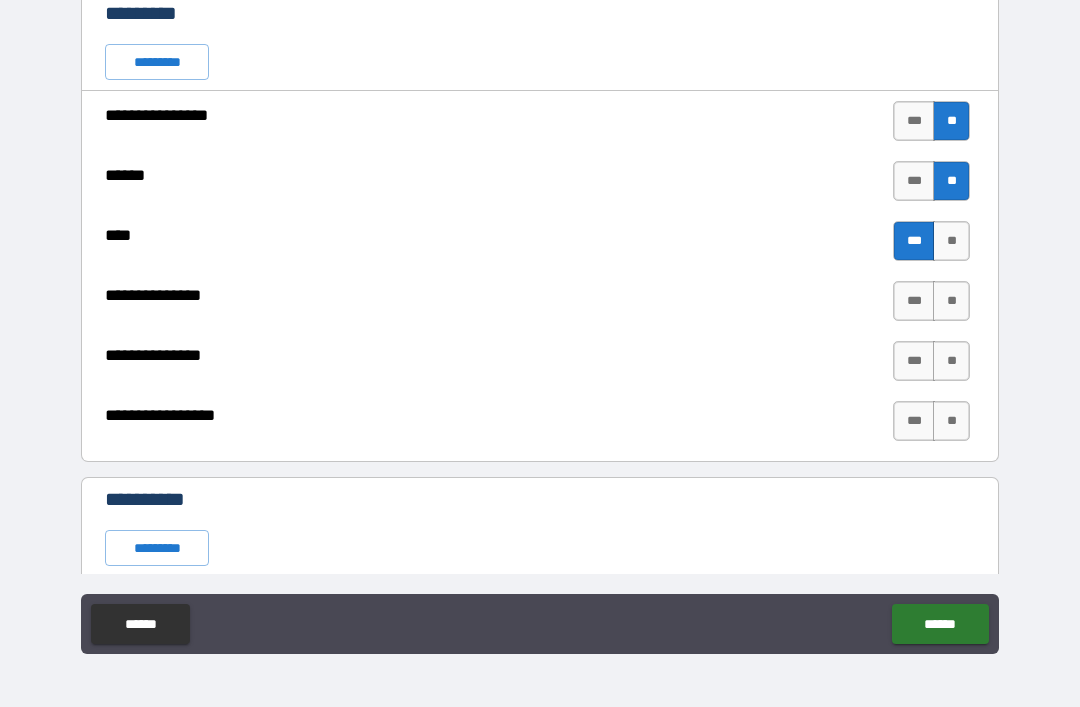 click on "**" at bounding box center (951, 301) 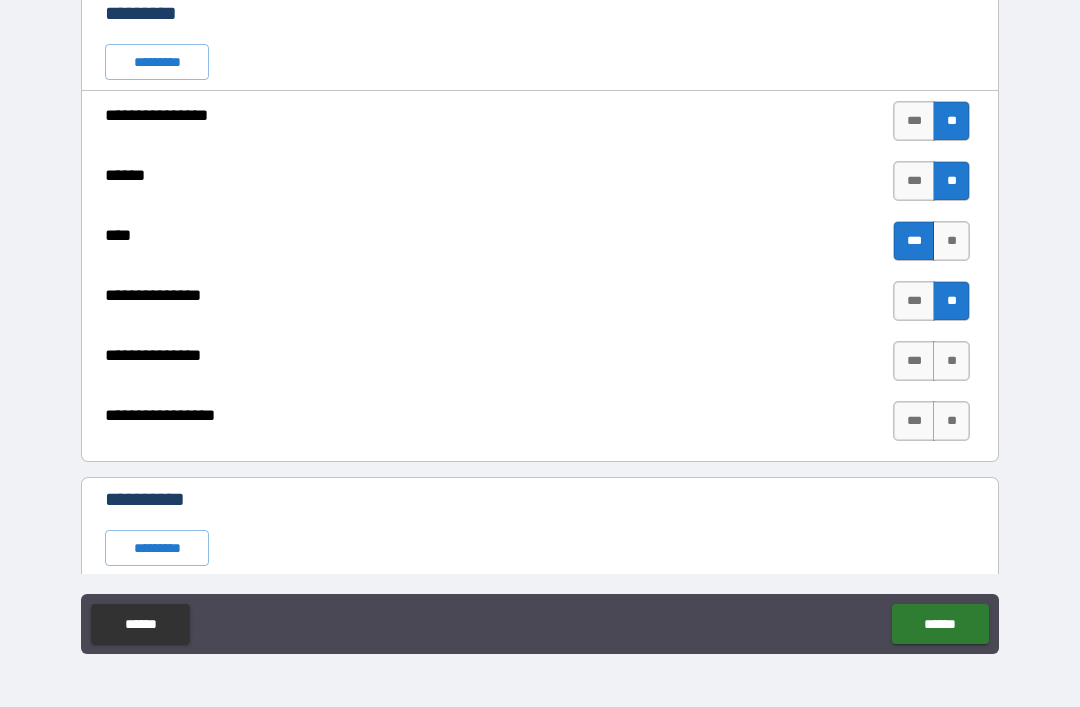 click on "**" at bounding box center [951, 361] 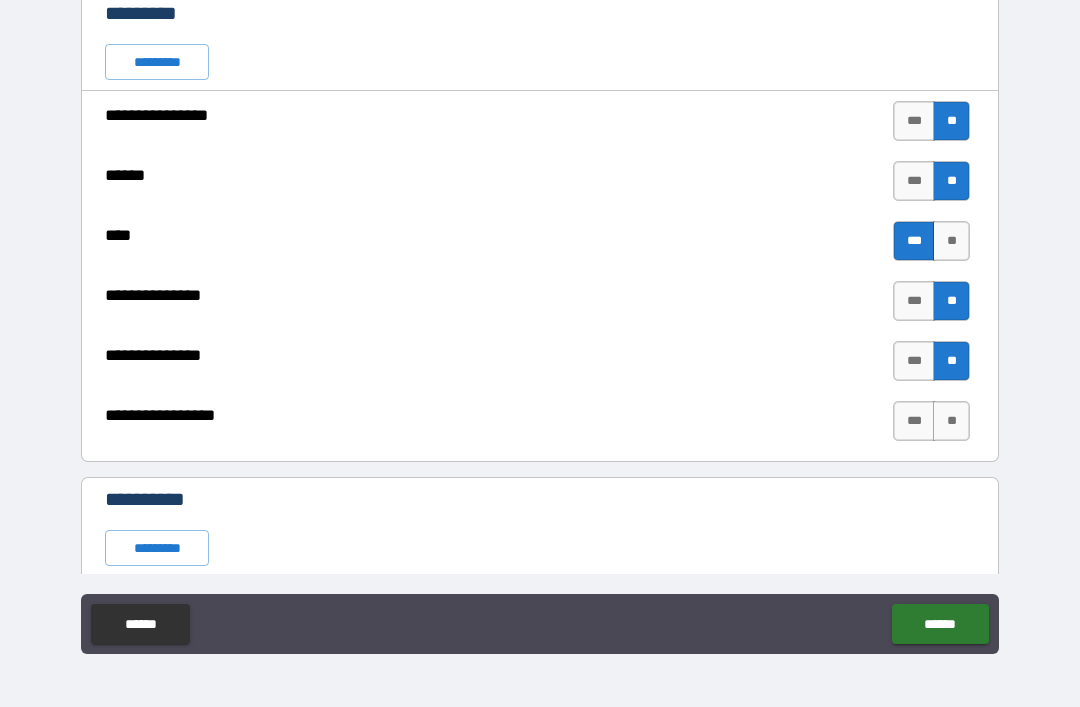 click on "**" at bounding box center (951, 421) 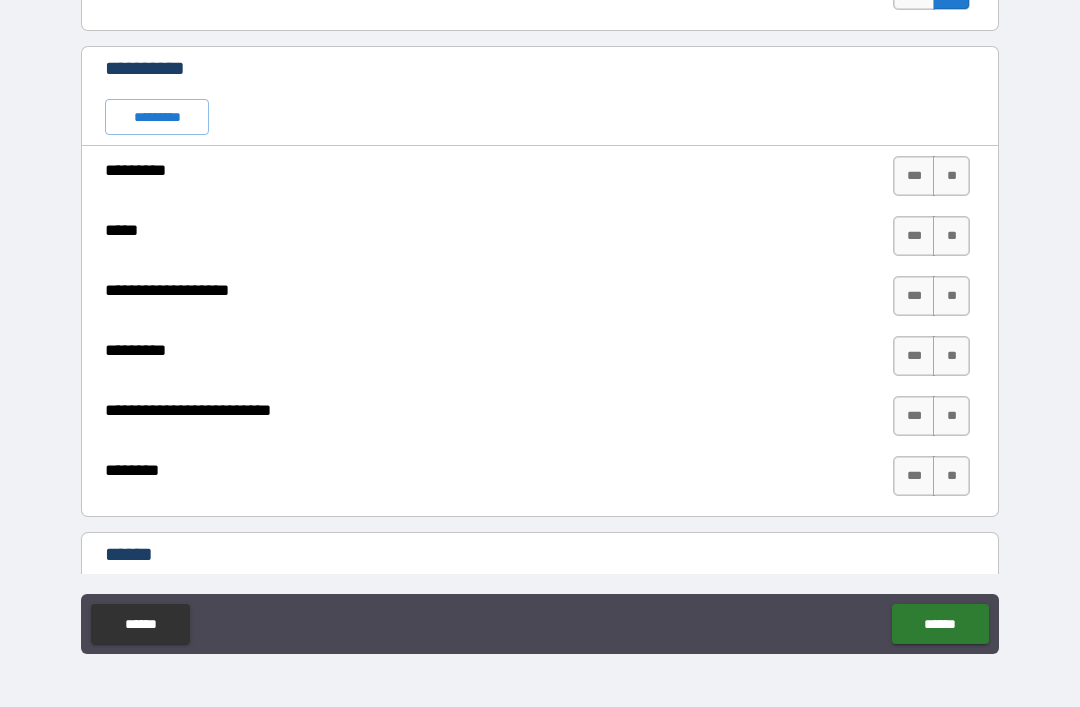 scroll, scrollTop: 2869, scrollLeft: 0, axis: vertical 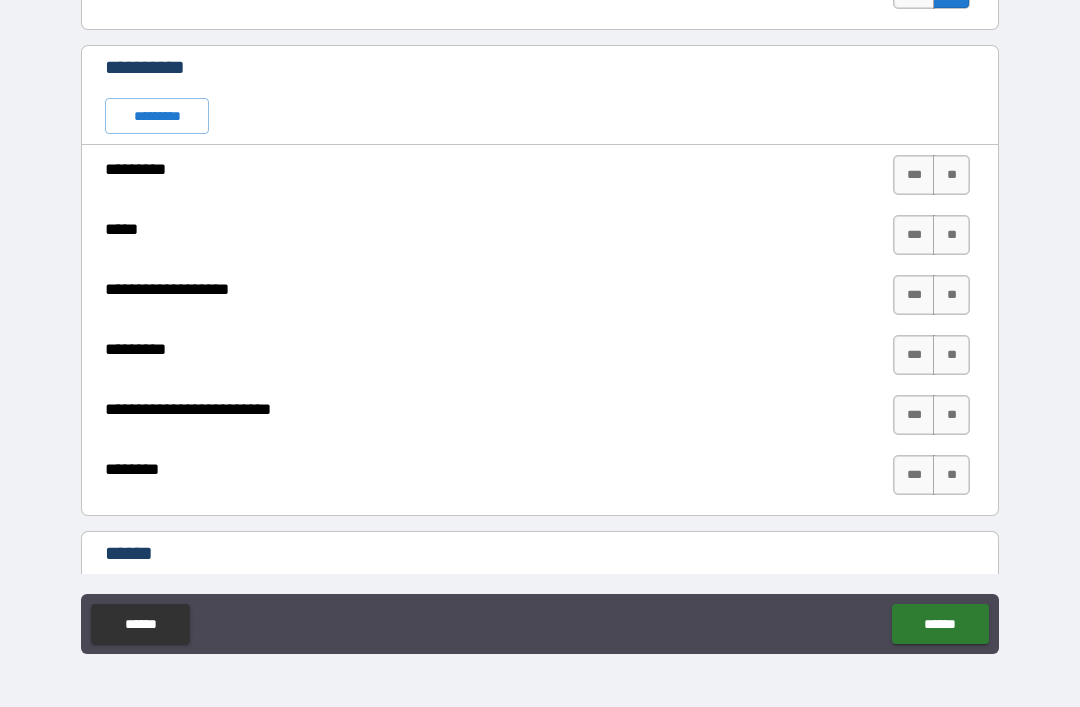 click on "**" at bounding box center (951, 175) 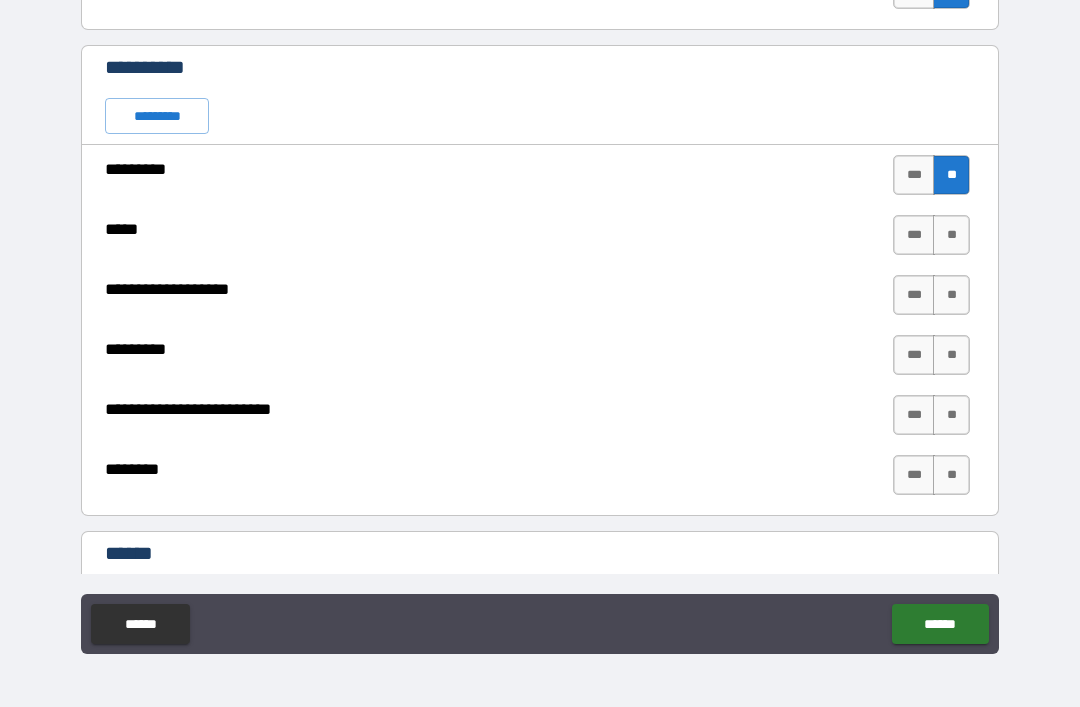 click on "**" at bounding box center (951, 235) 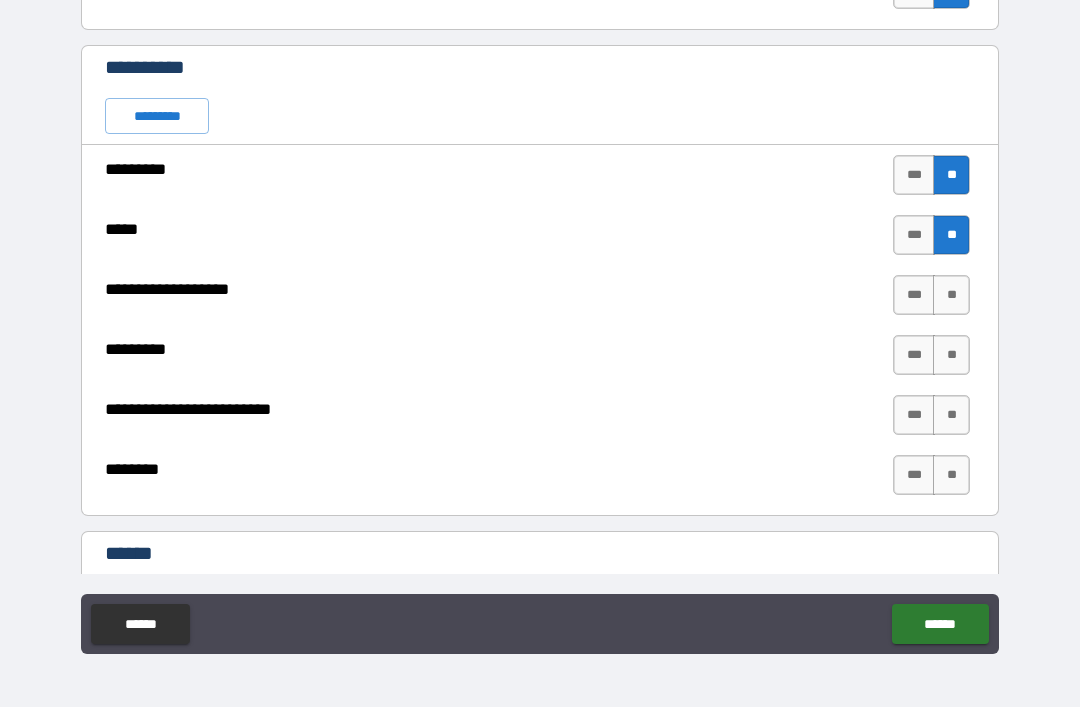 click on "**" at bounding box center [951, 295] 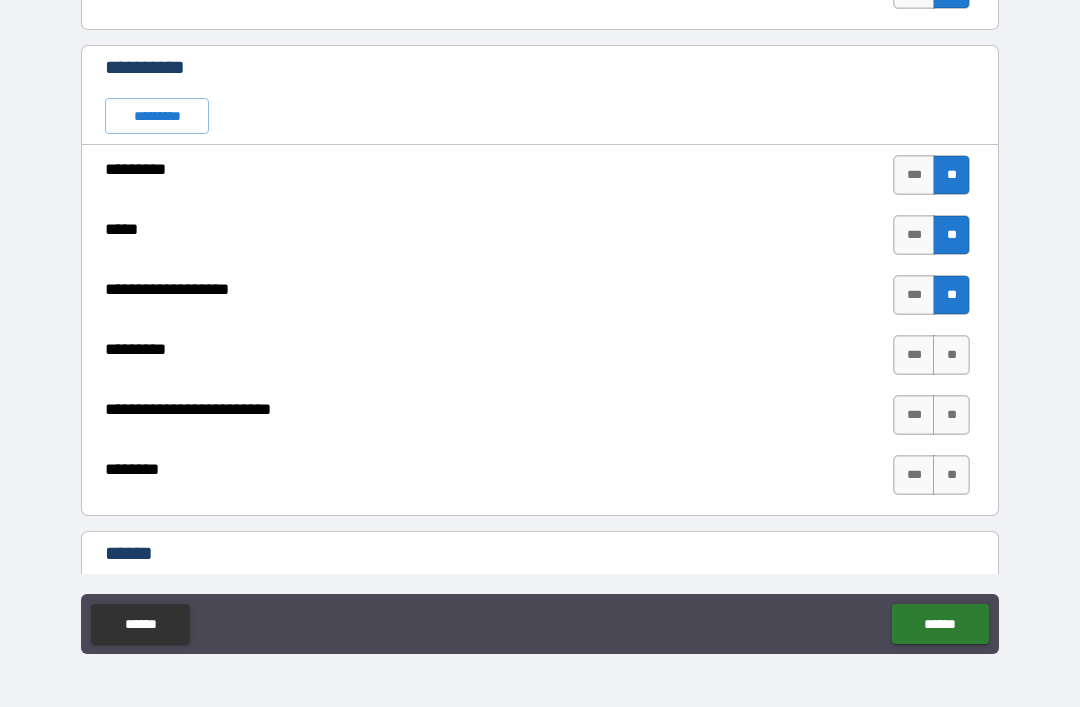 click on "**" at bounding box center (951, 355) 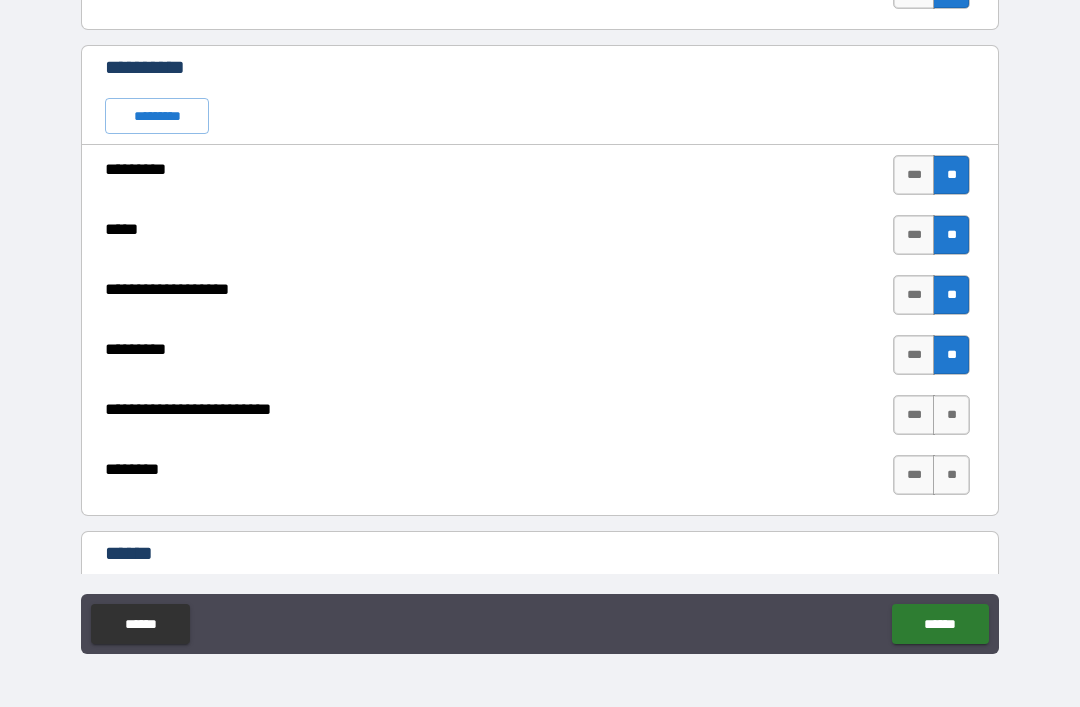 click on "**" at bounding box center [951, 415] 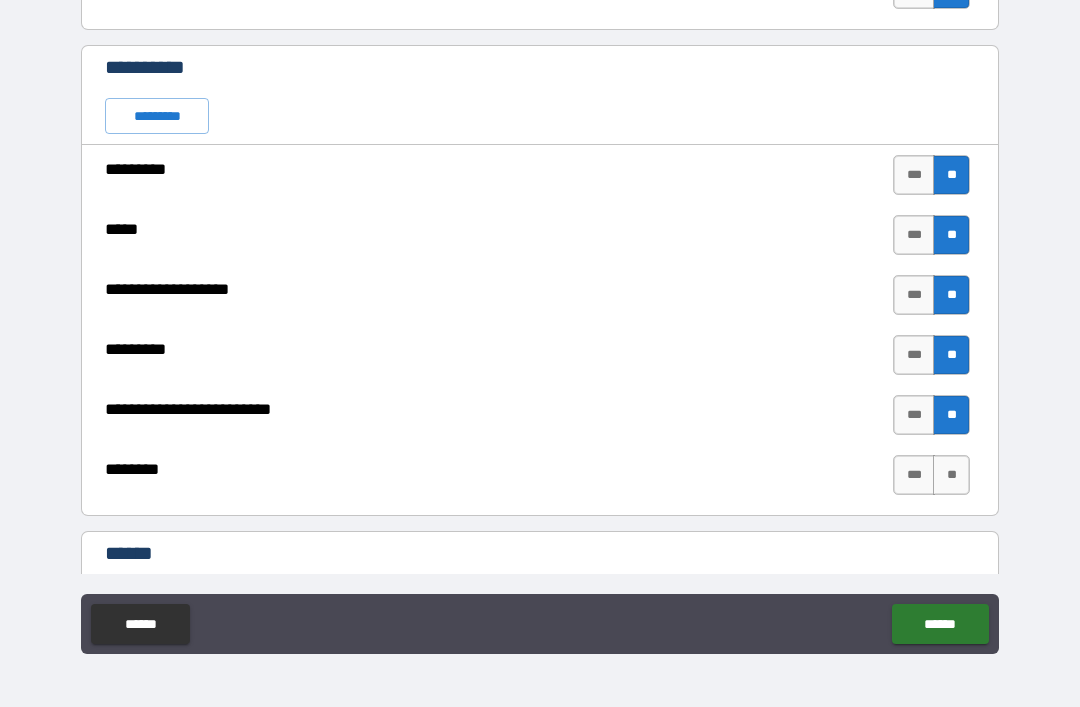 click on "**" at bounding box center (951, 475) 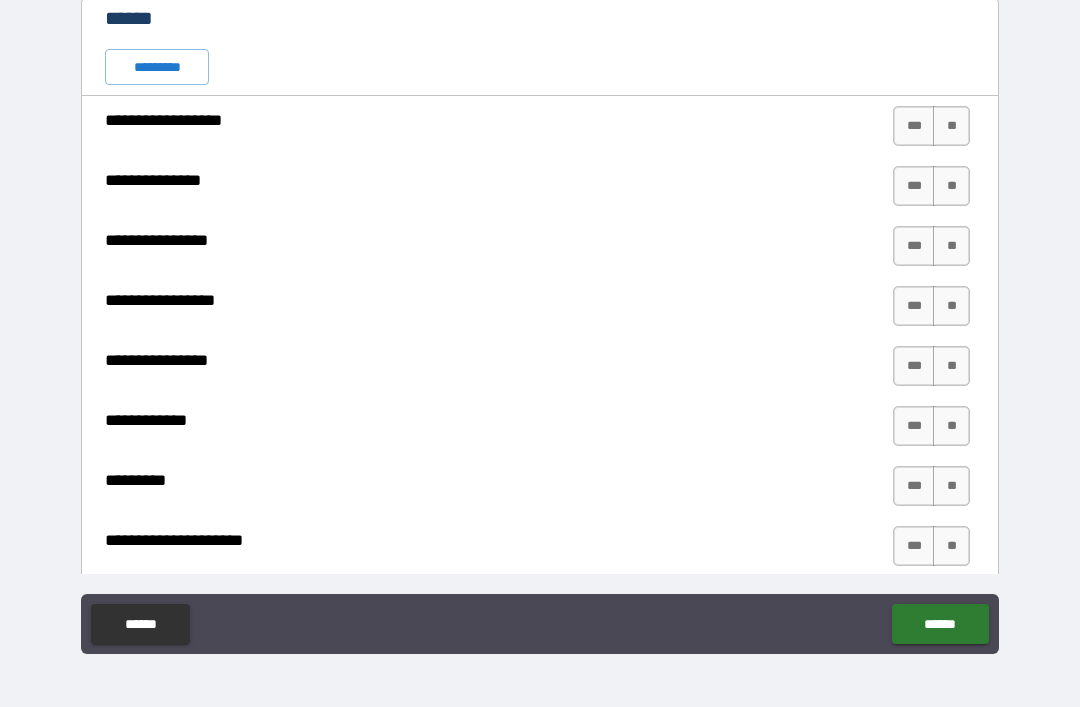 scroll, scrollTop: 3405, scrollLeft: 0, axis: vertical 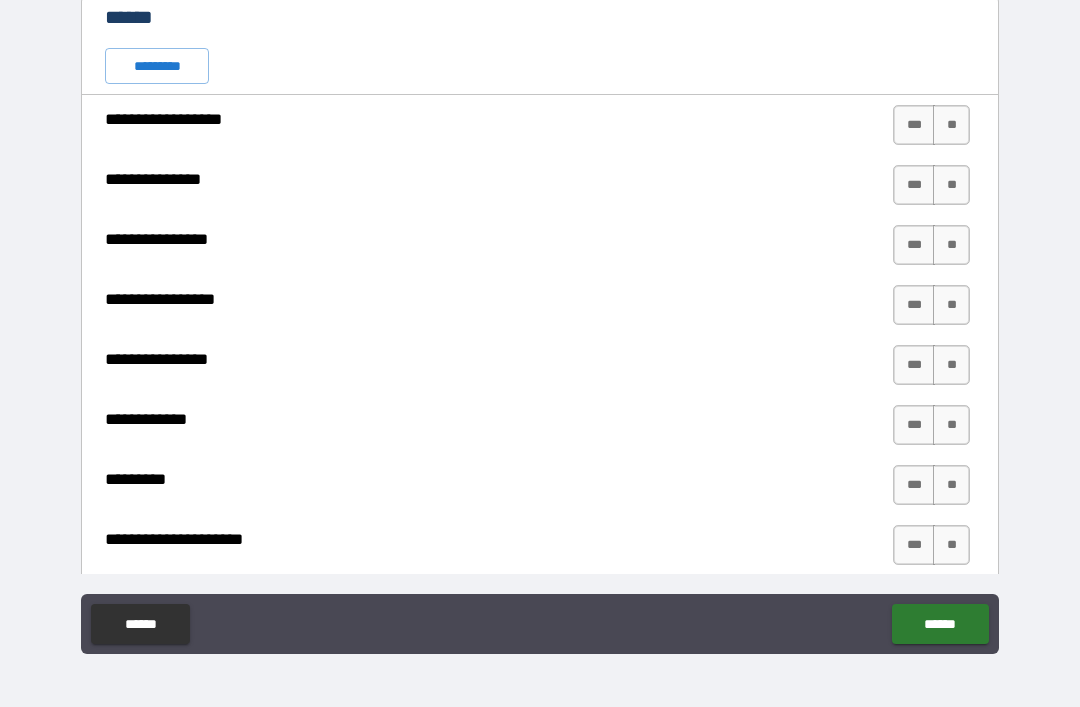 click on "*********" at bounding box center [157, 66] 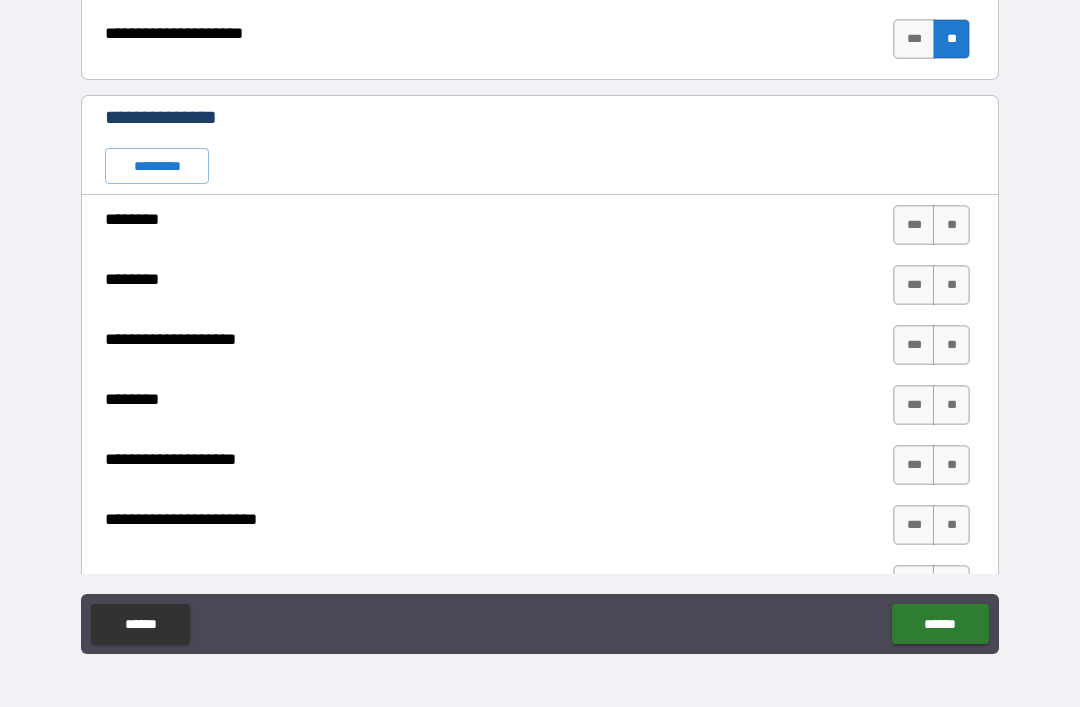 scroll, scrollTop: 3916, scrollLeft: 0, axis: vertical 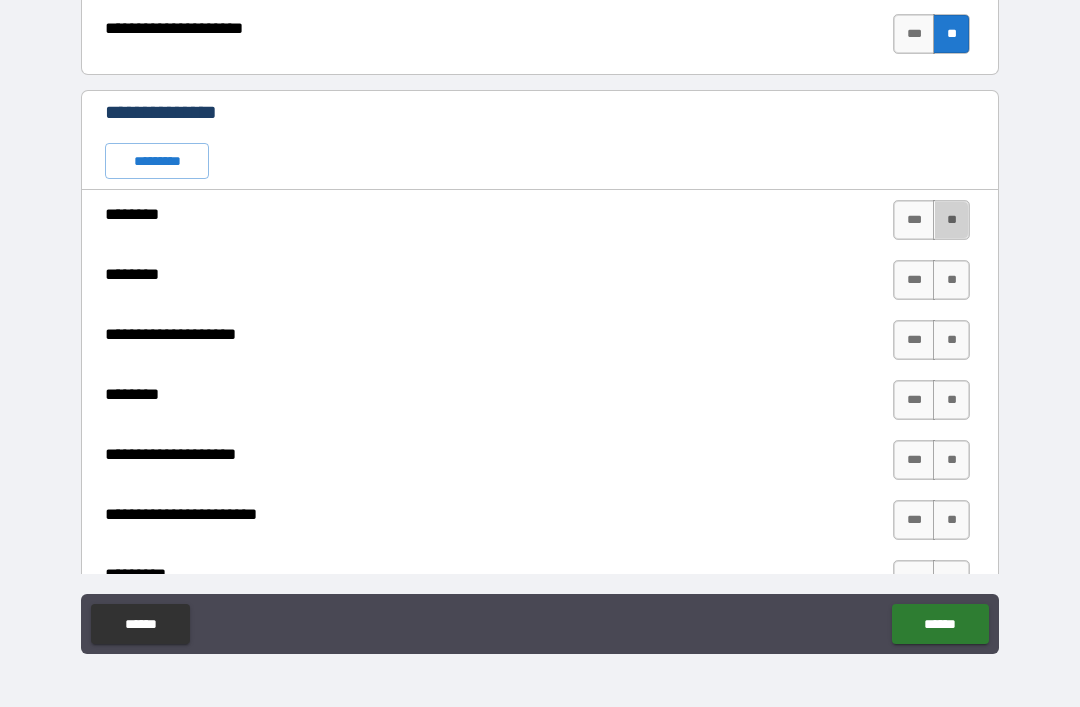 click on "**" at bounding box center [951, 220] 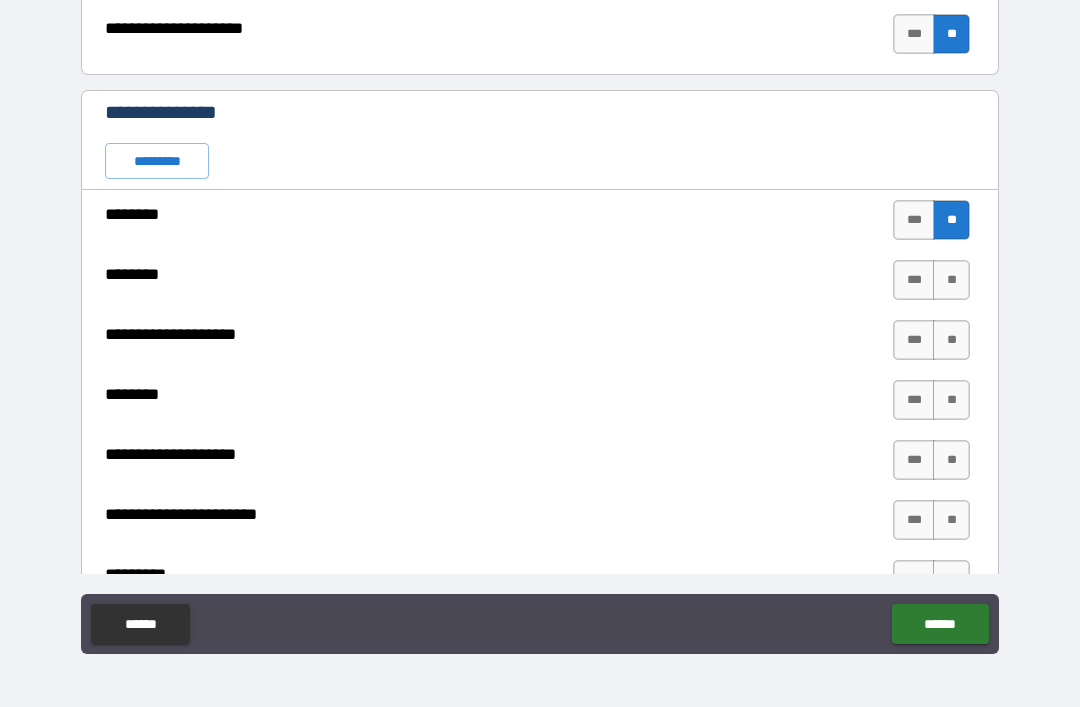 click on "*********" at bounding box center [157, 161] 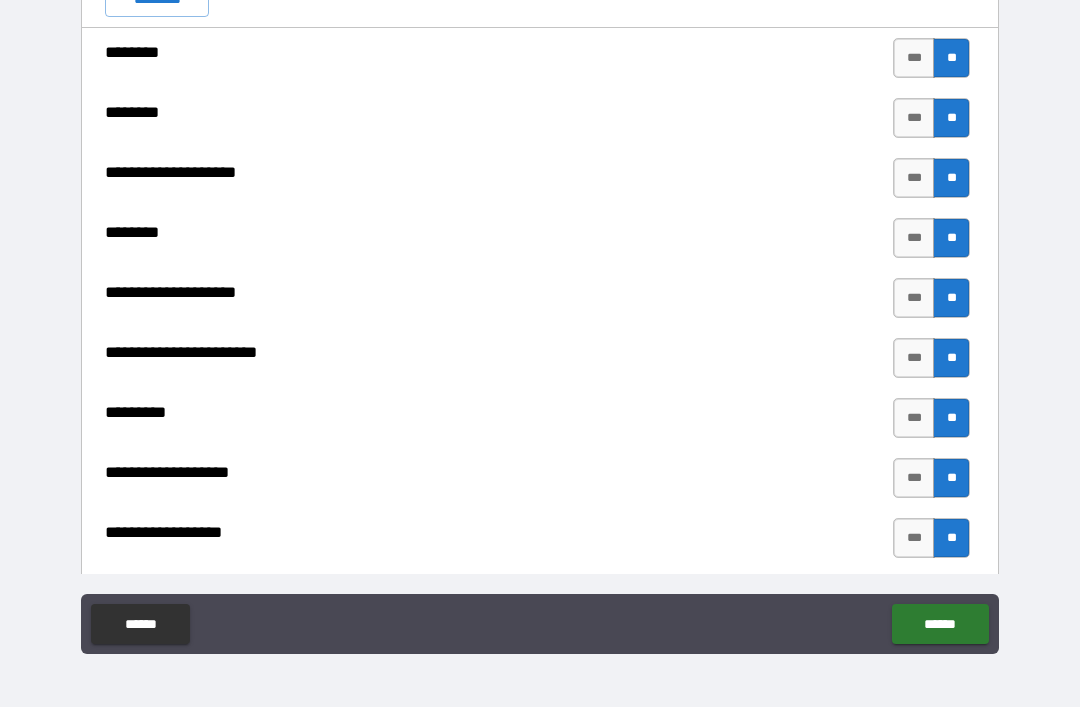 scroll, scrollTop: 4113, scrollLeft: 0, axis: vertical 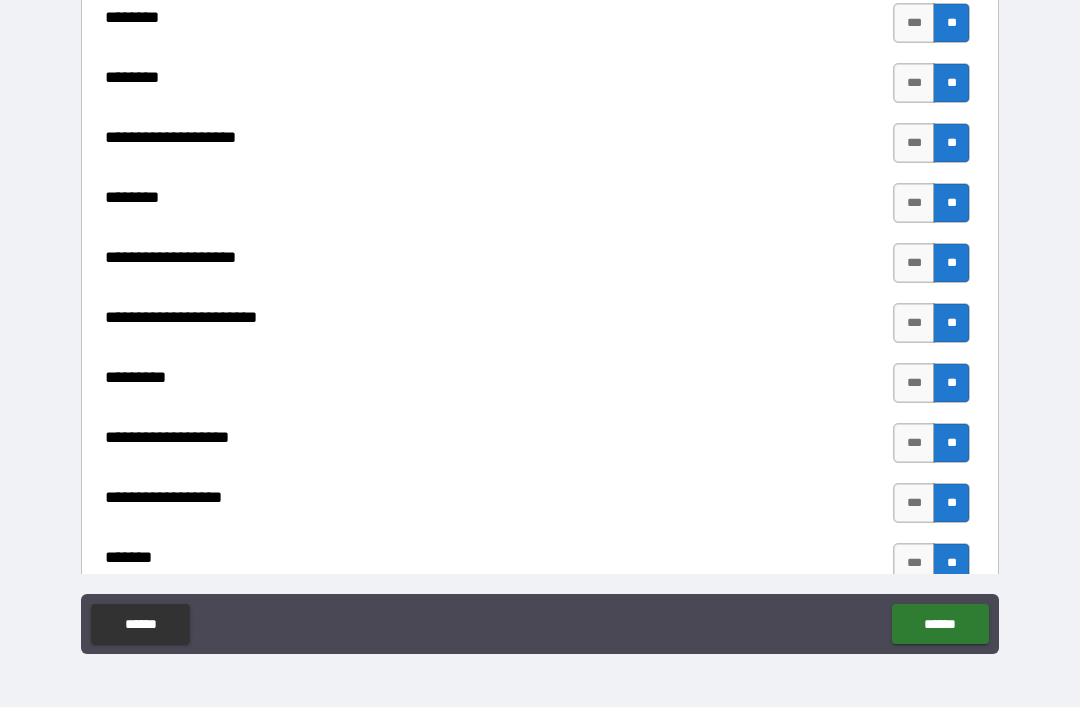 click on "***" at bounding box center (914, 383) 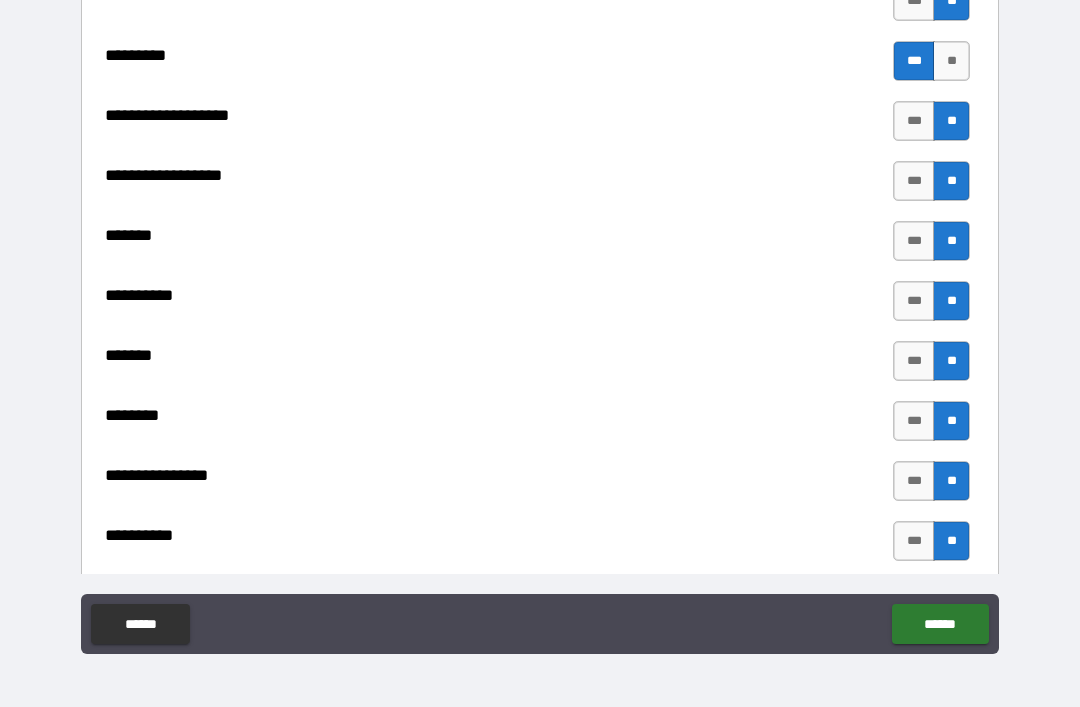 scroll, scrollTop: 4438, scrollLeft: 0, axis: vertical 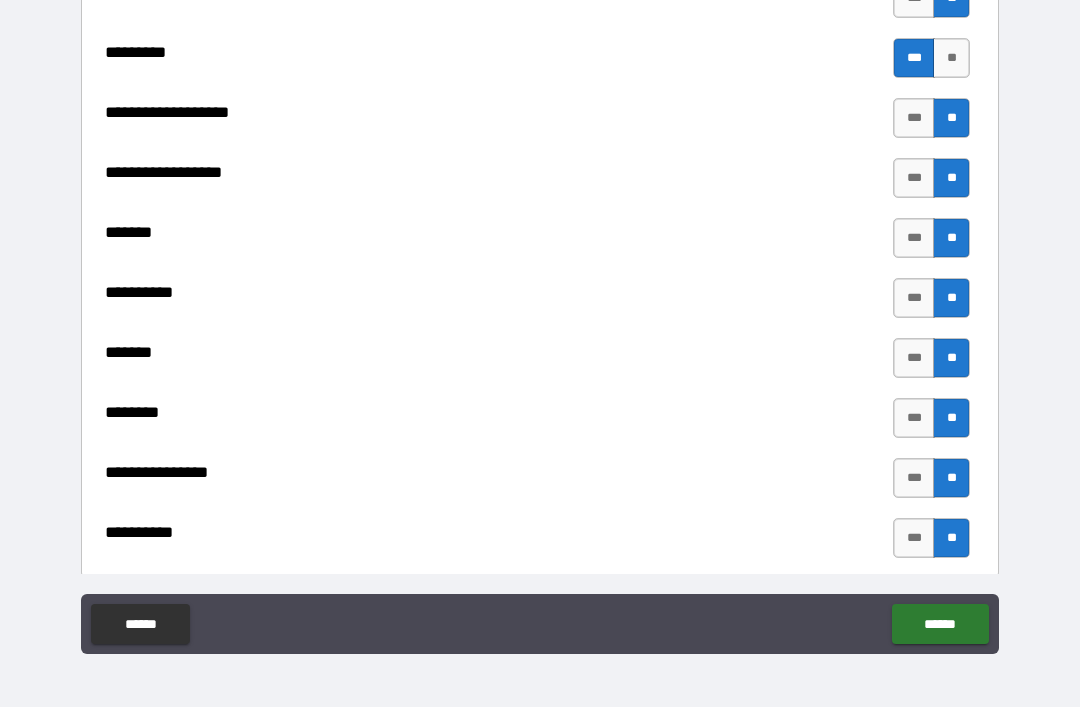 click on "***" at bounding box center (914, 238) 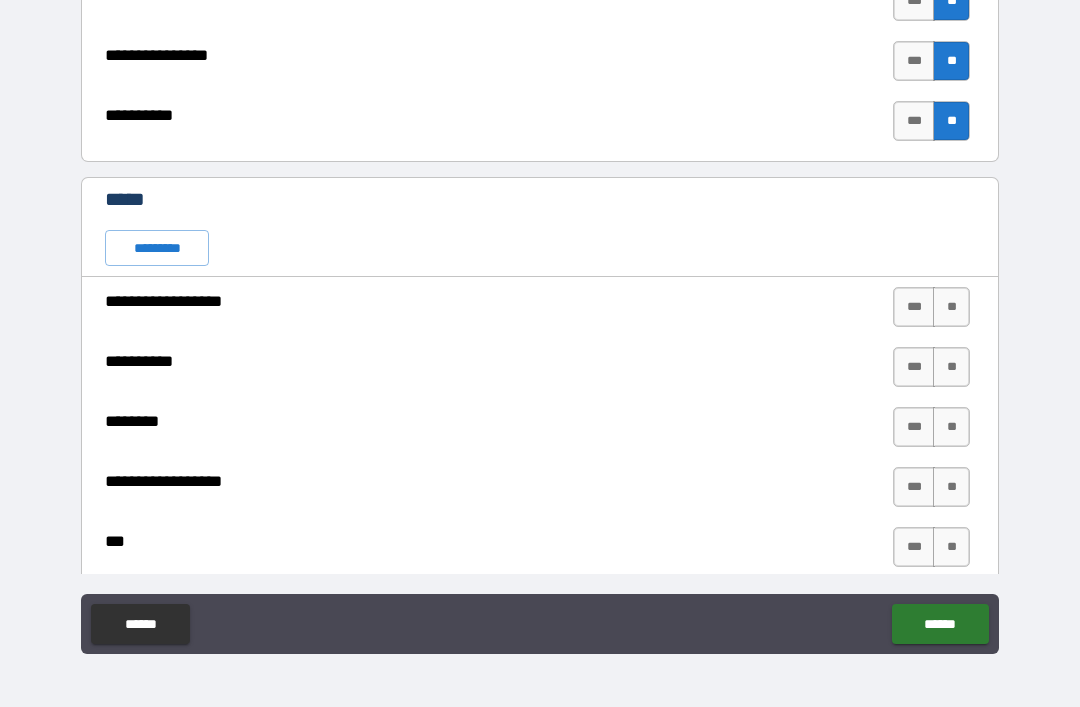 scroll, scrollTop: 4851, scrollLeft: 0, axis: vertical 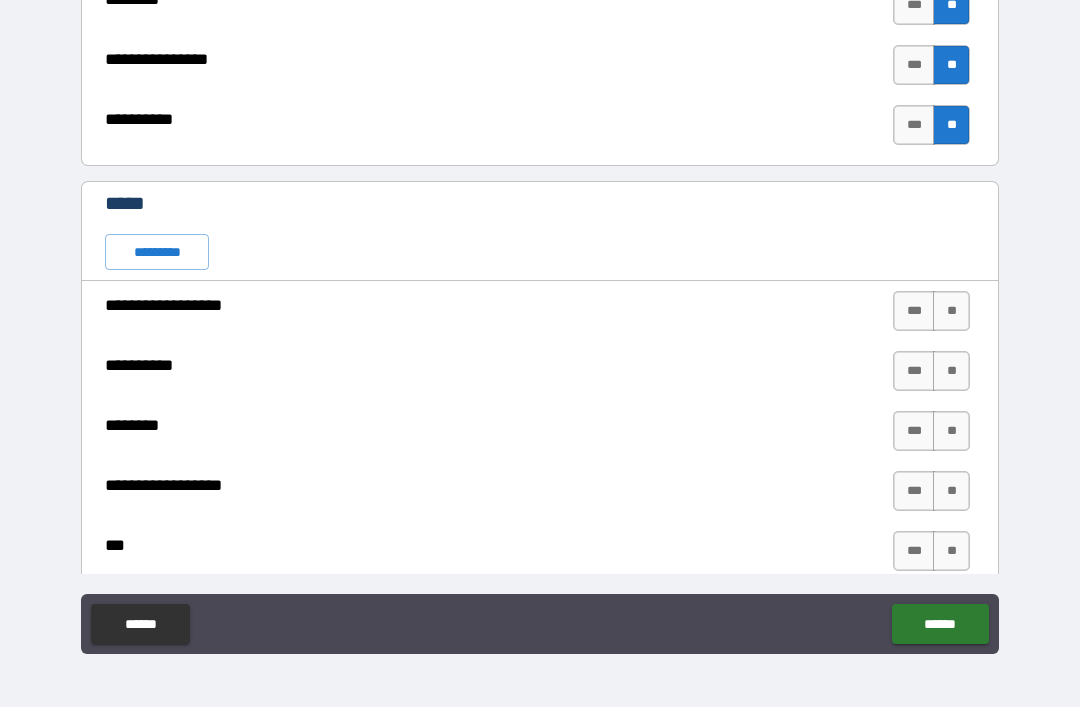 click on "*********" at bounding box center [157, 252] 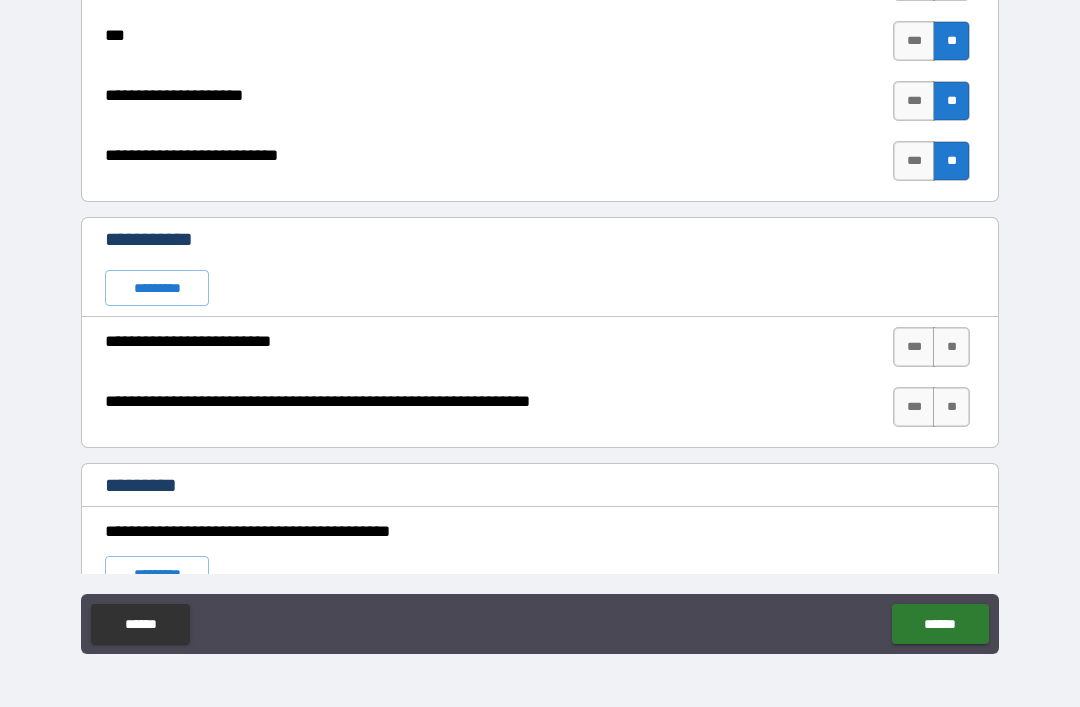 scroll, scrollTop: 5422, scrollLeft: 0, axis: vertical 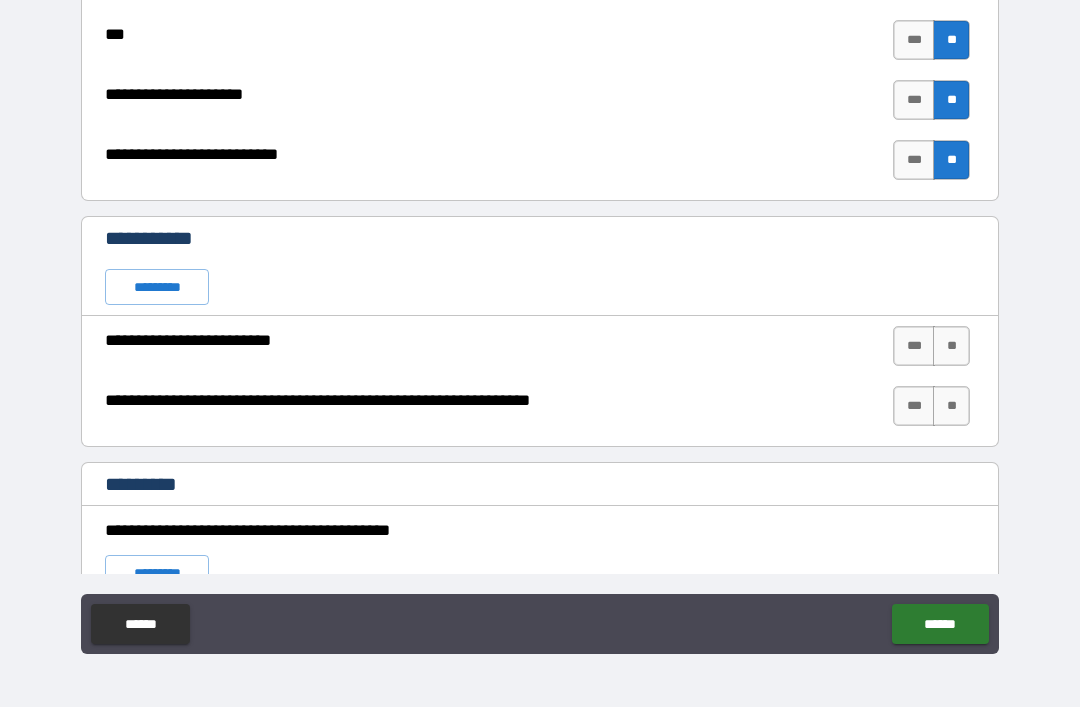click on "*********" at bounding box center (157, 287) 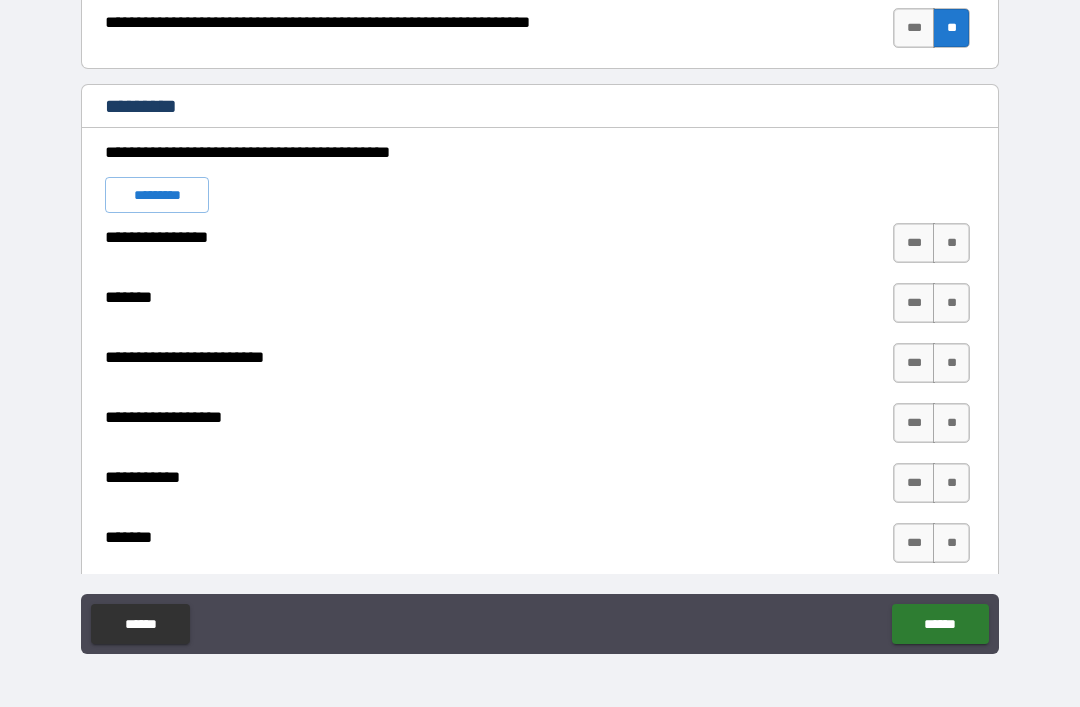 scroll, scrollTop: 5800, scrollLeft: 0, axis: vertical 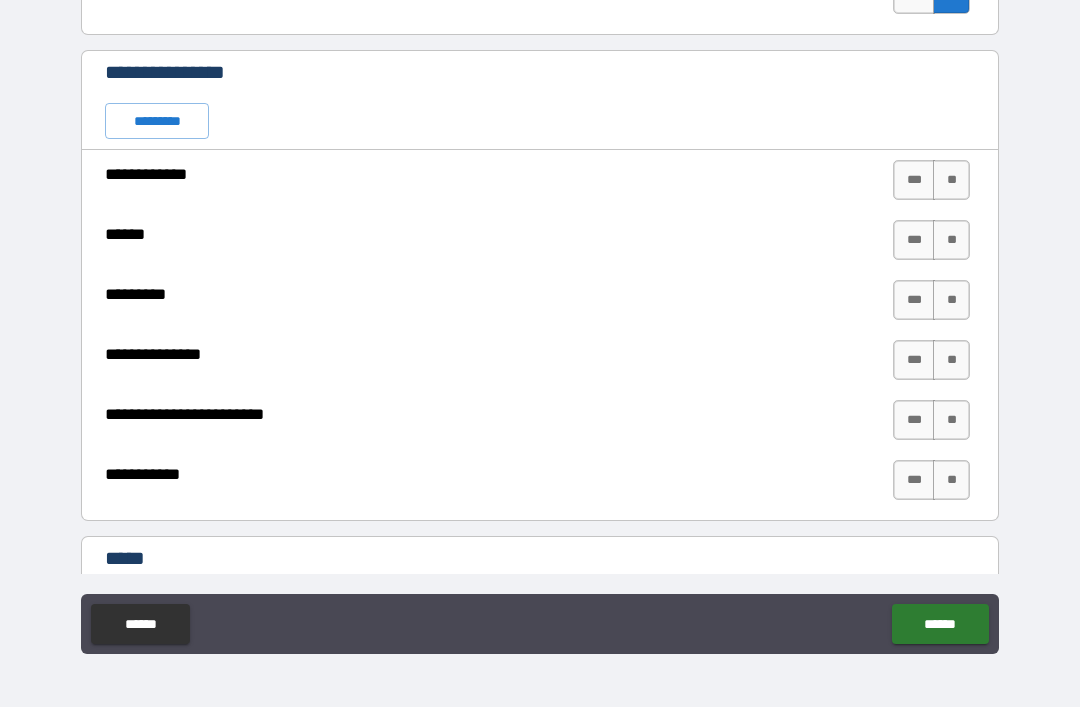 click on "*********" at bounding box center [157, 121] 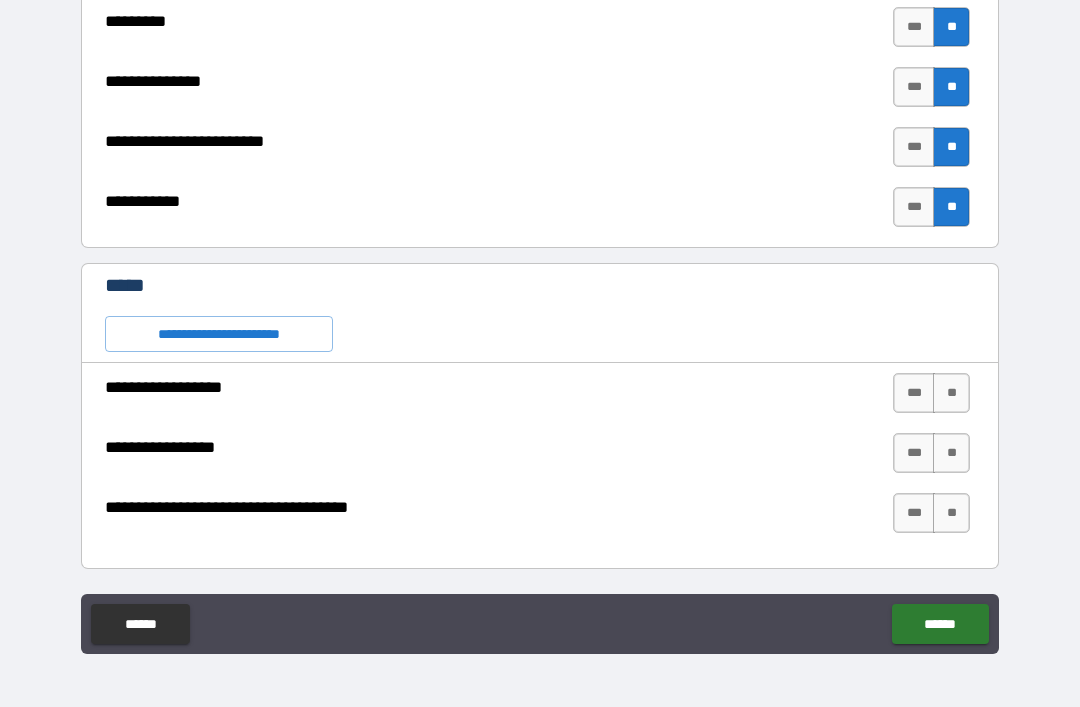 scroll, scrollTop: 6922, scrollLeft: 0, axis: vertical 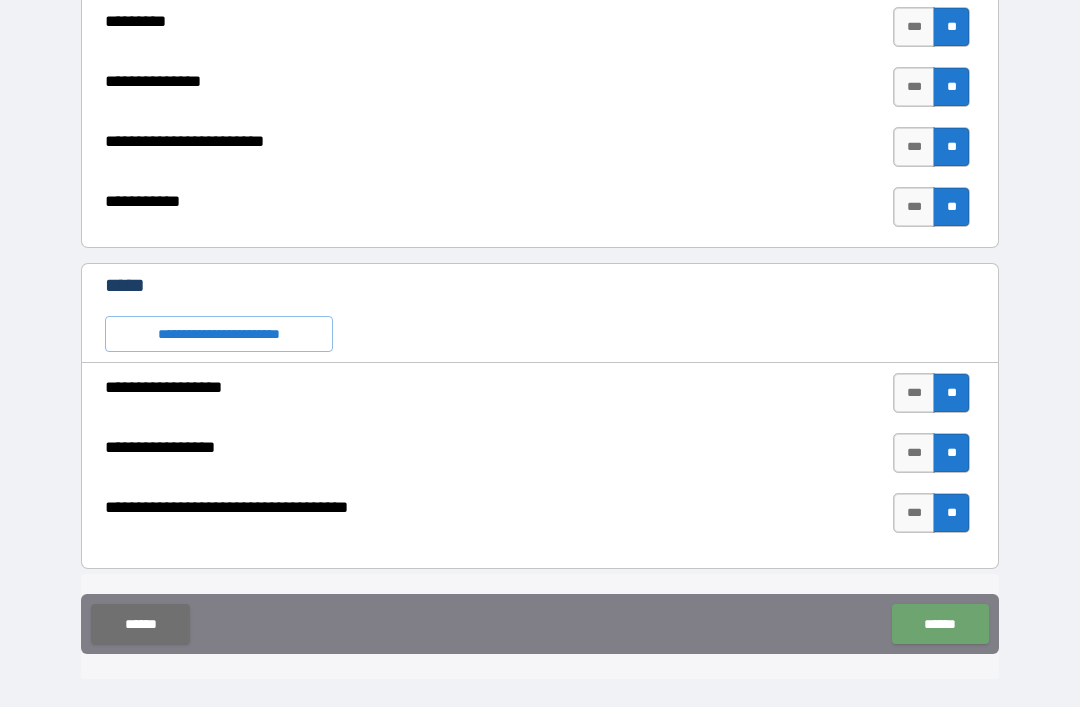 click on "******" at bounding box center (940, 624) 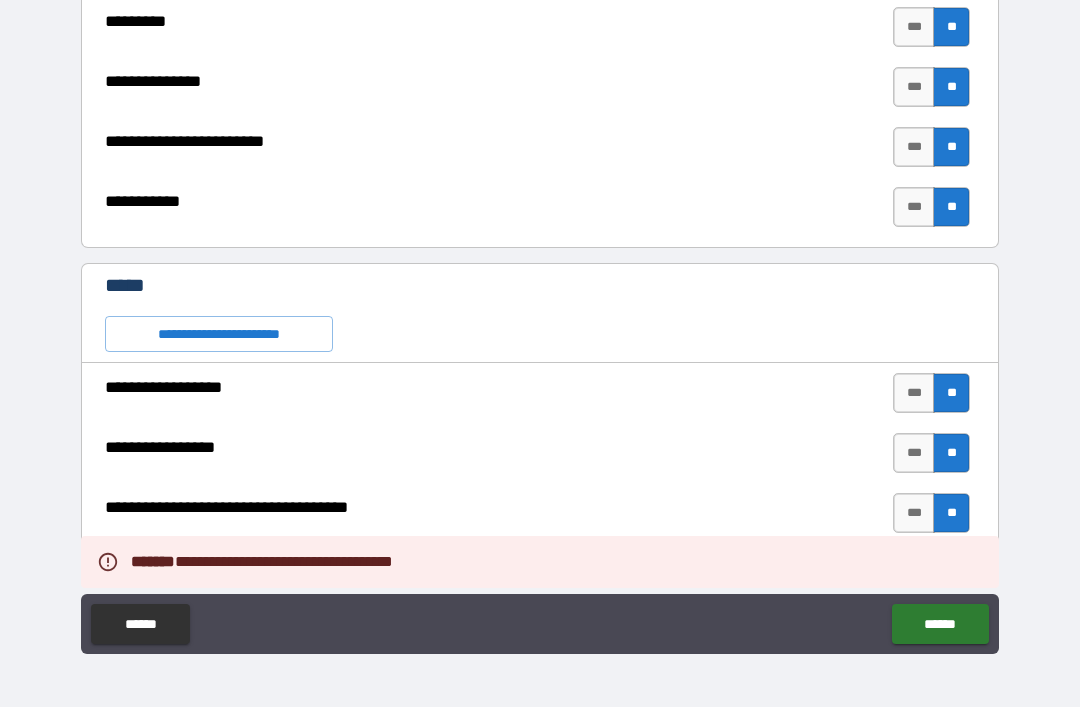 type on "*" 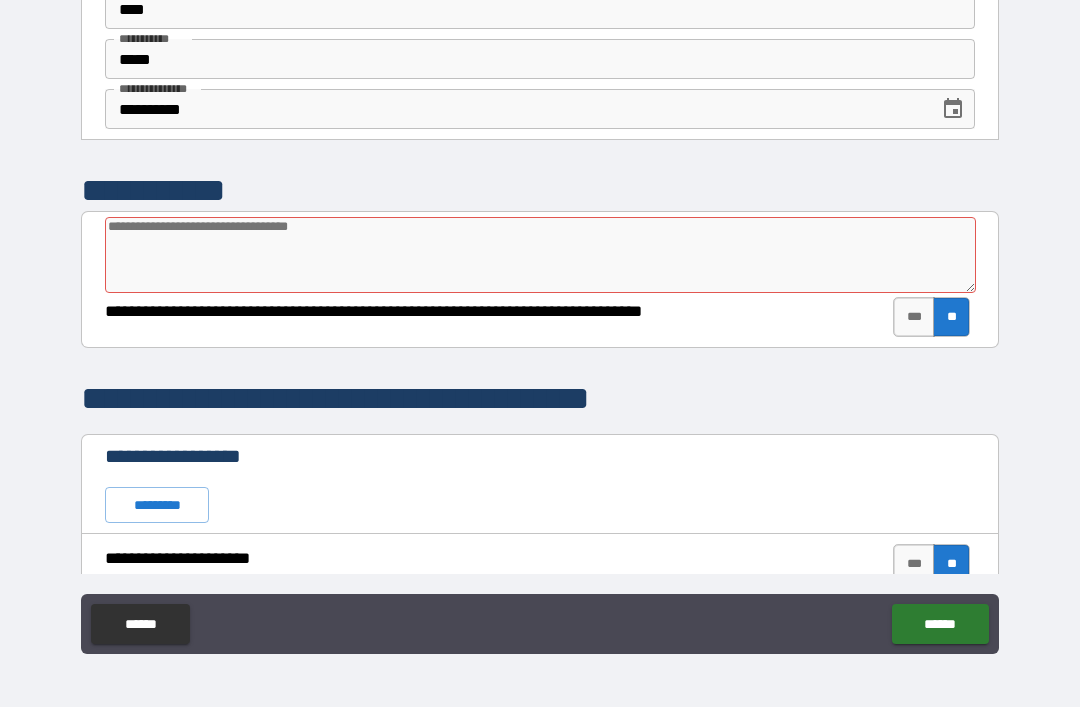 scroll, scrollTop: 0, scrollLeft: 0, axis: both 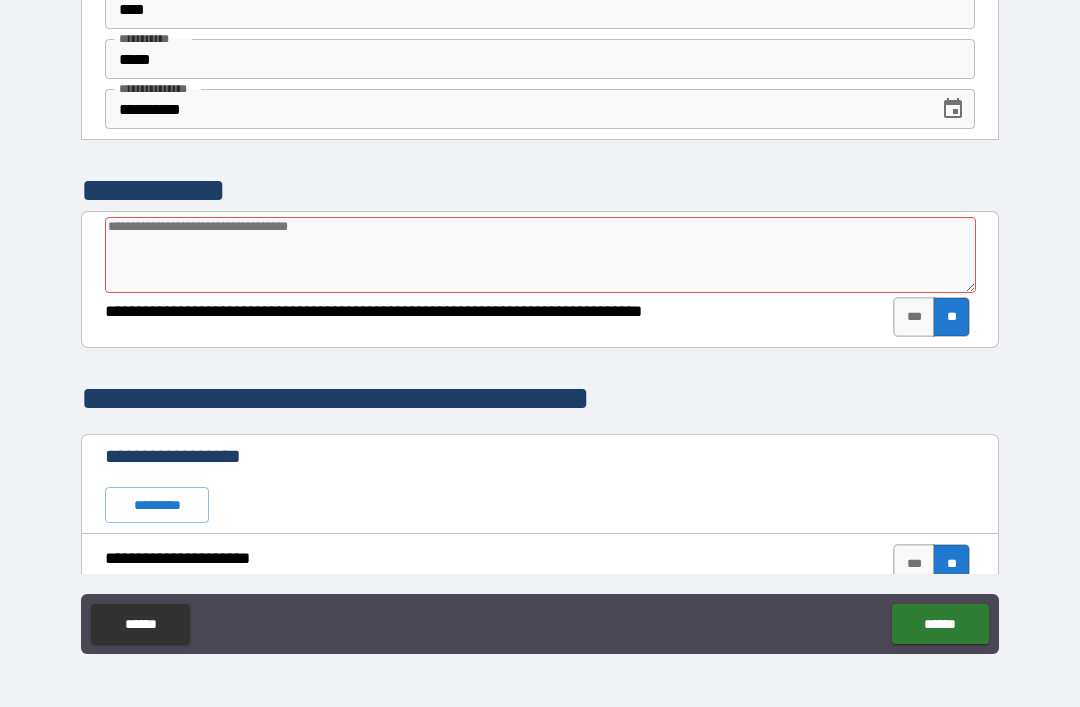 click at bounding box center (540, 255) 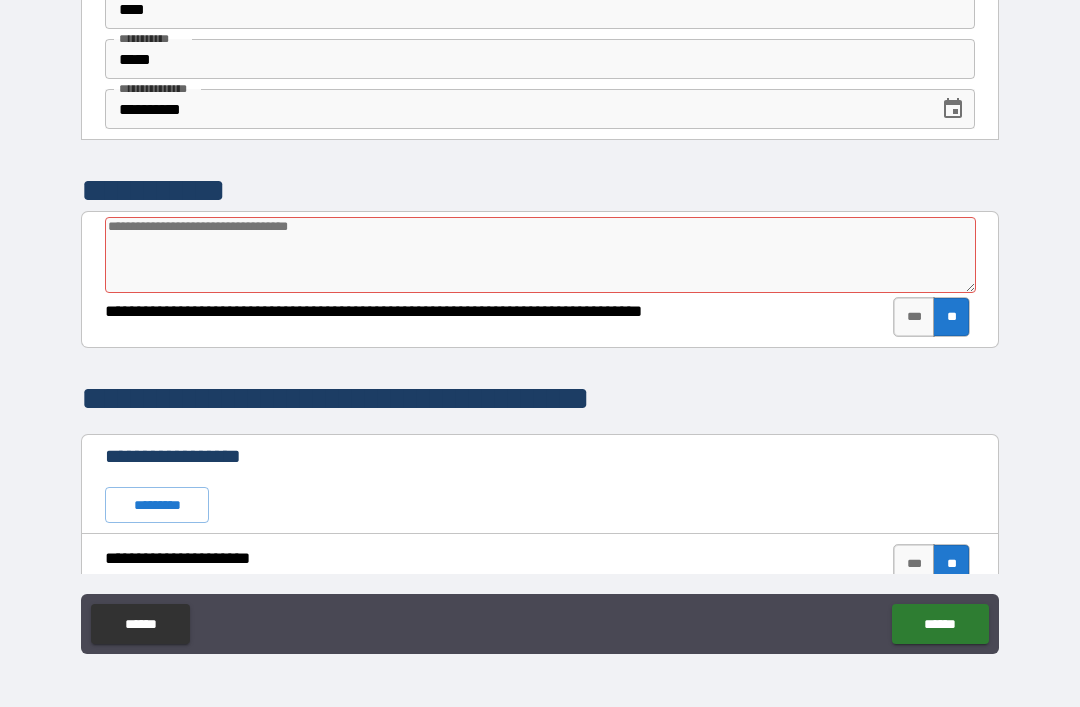 type on "*" 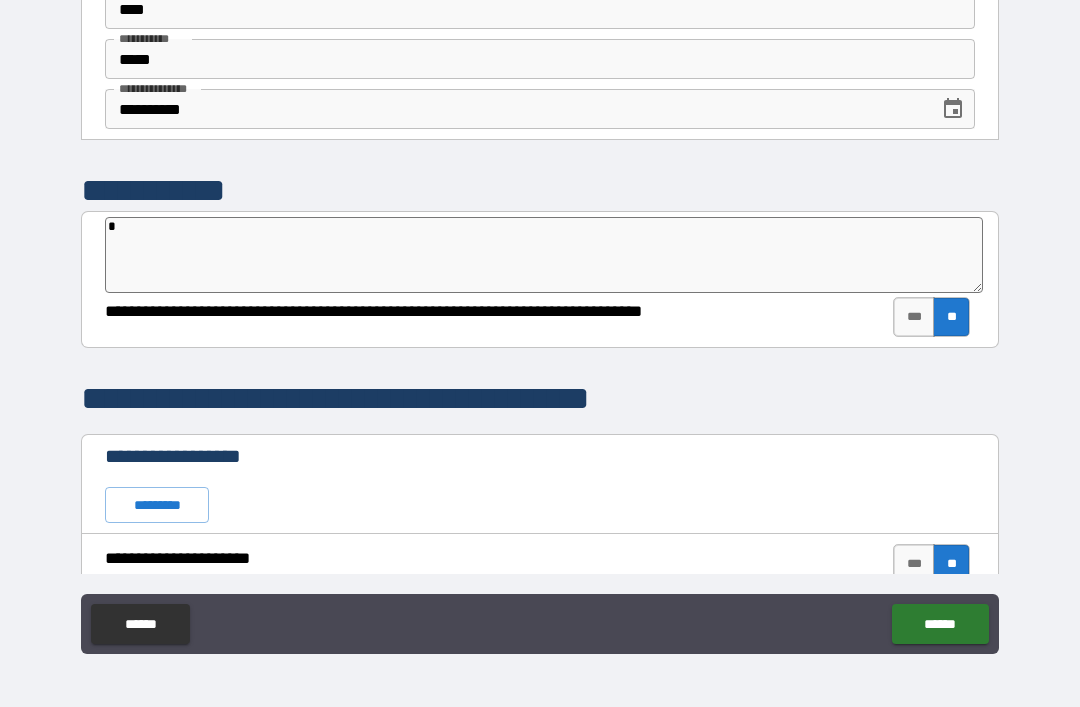 type on "*" 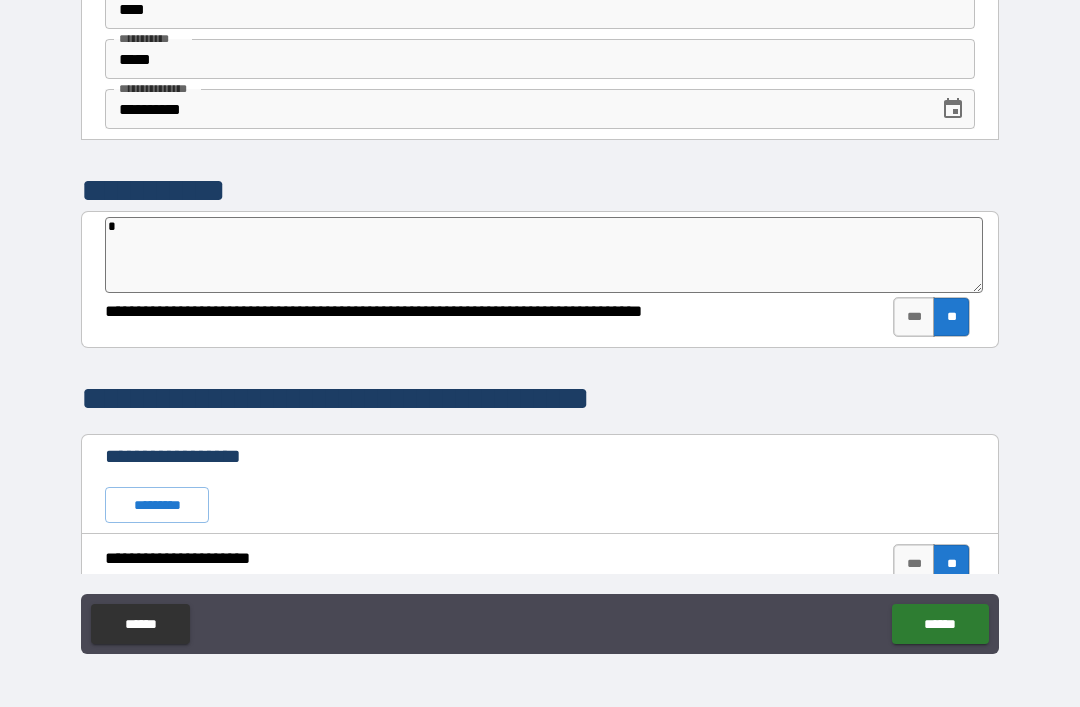 type on "**" 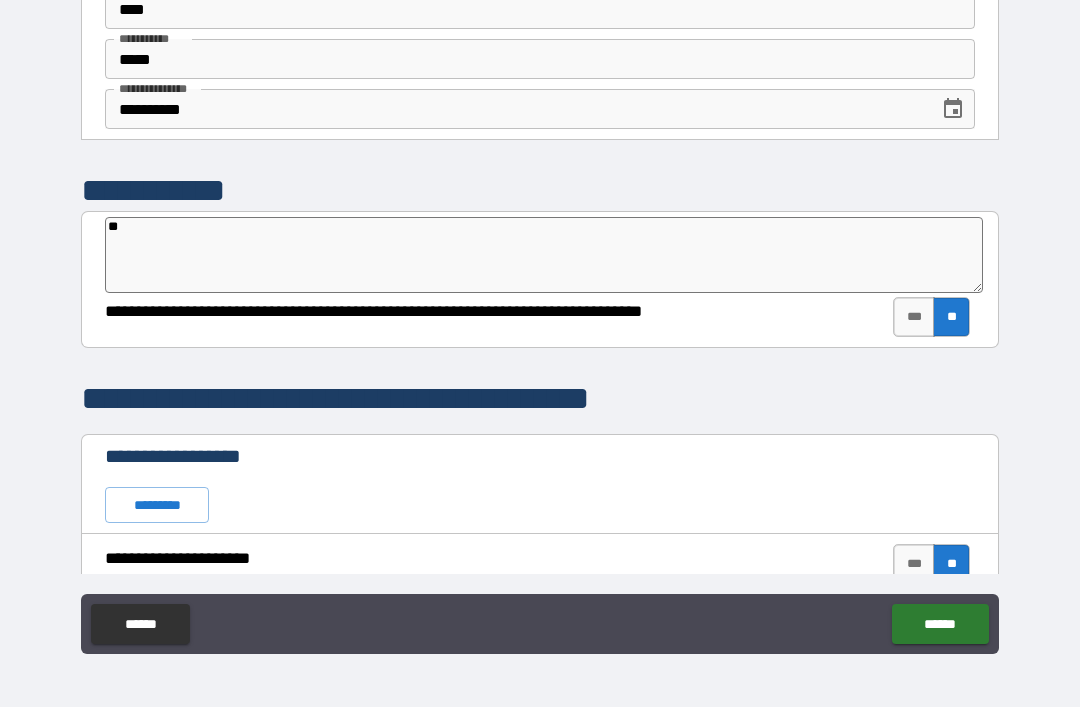 type on "*" 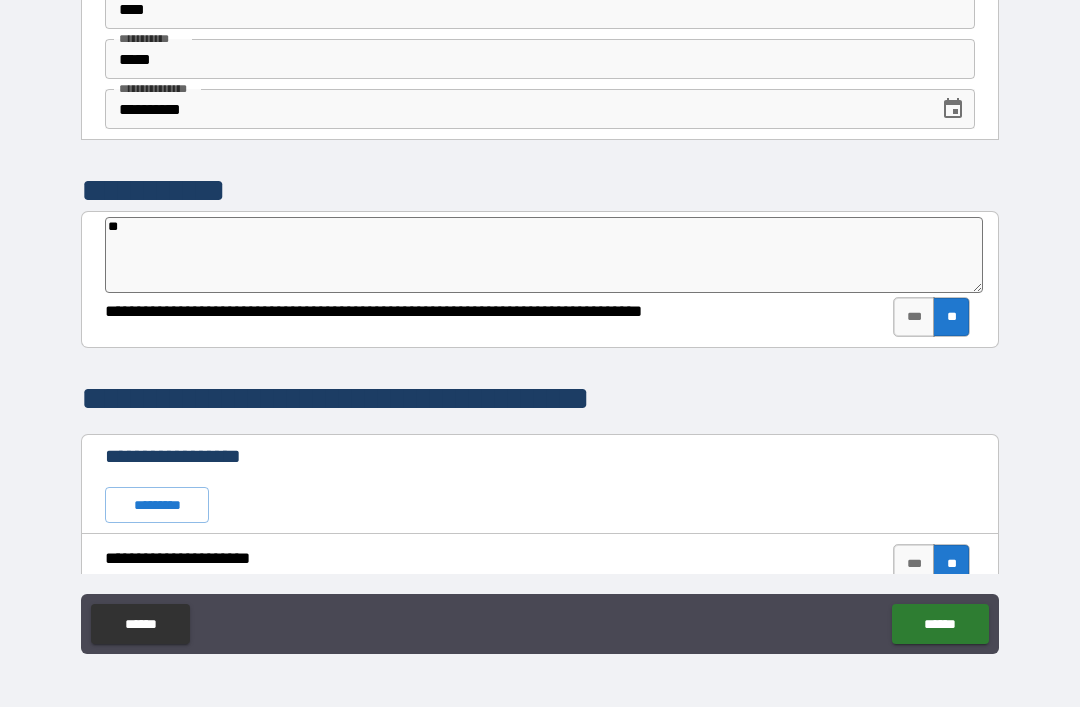 type on "***" 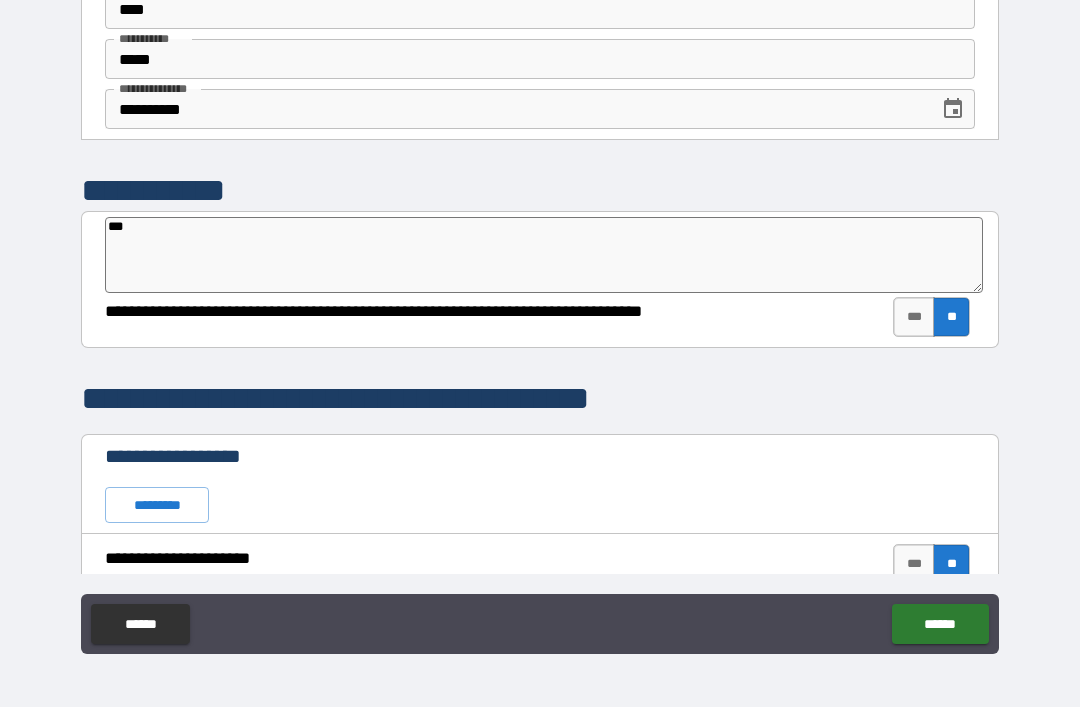 type on "*" 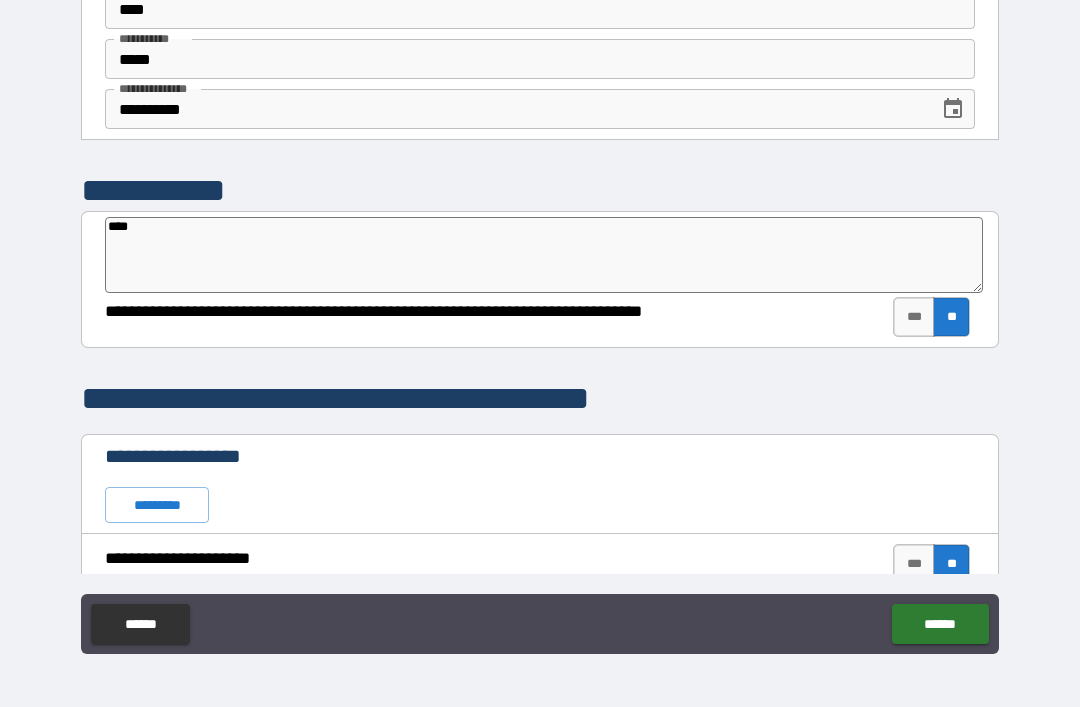 type on "*" 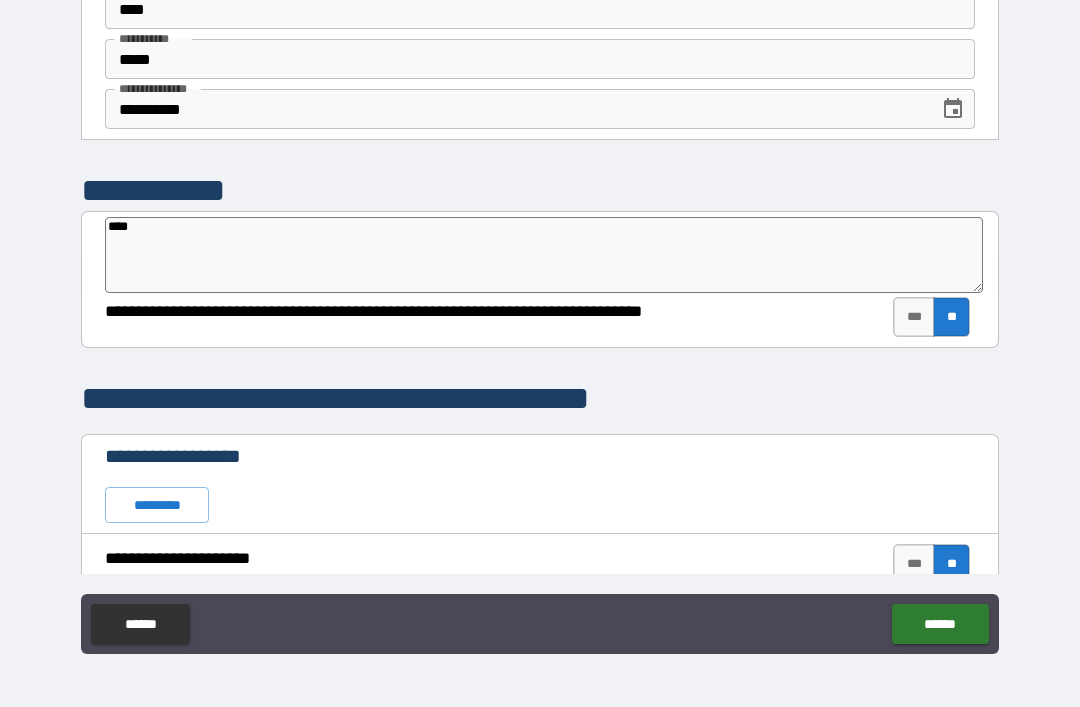 type on "*****" 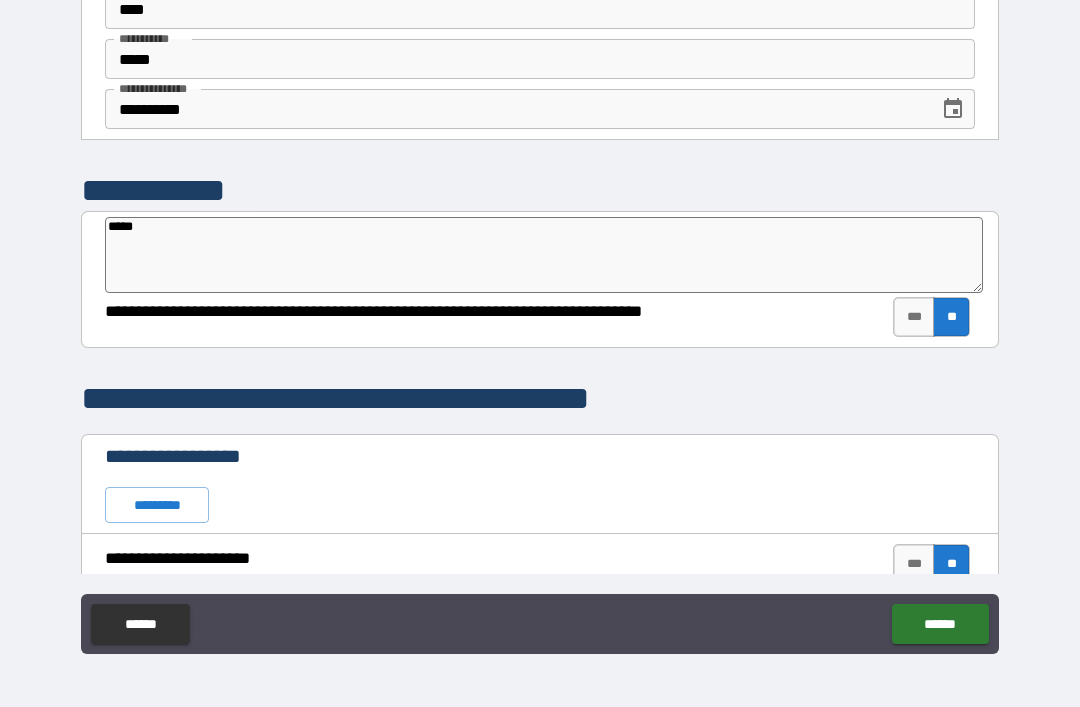 type on "*" 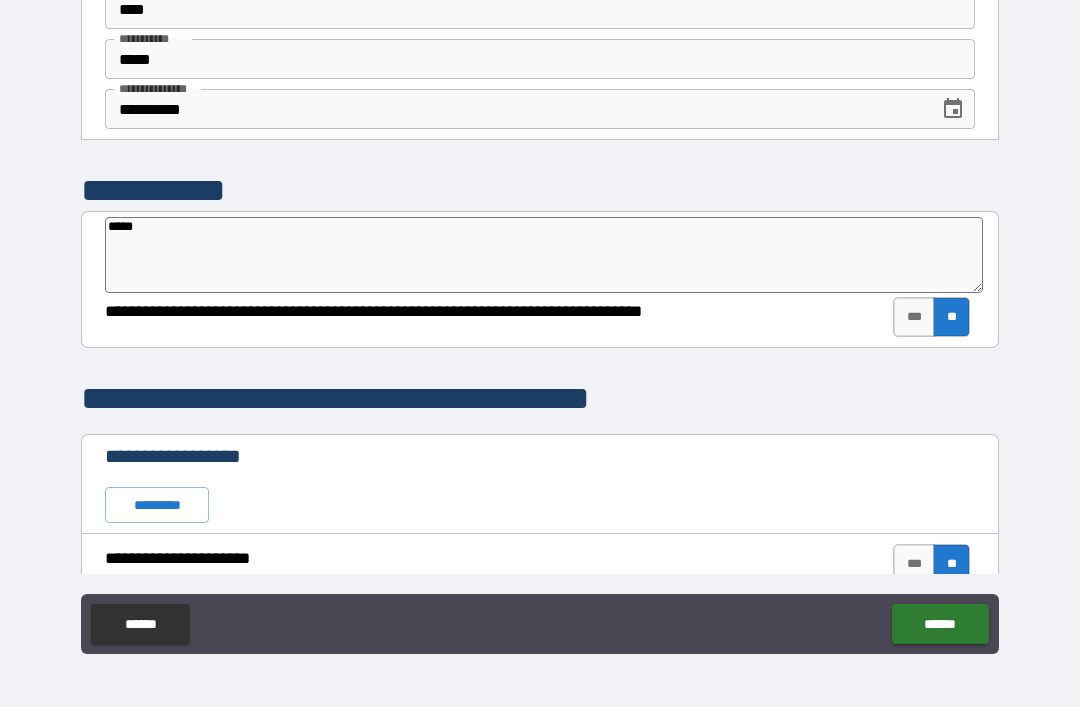 type on "******" 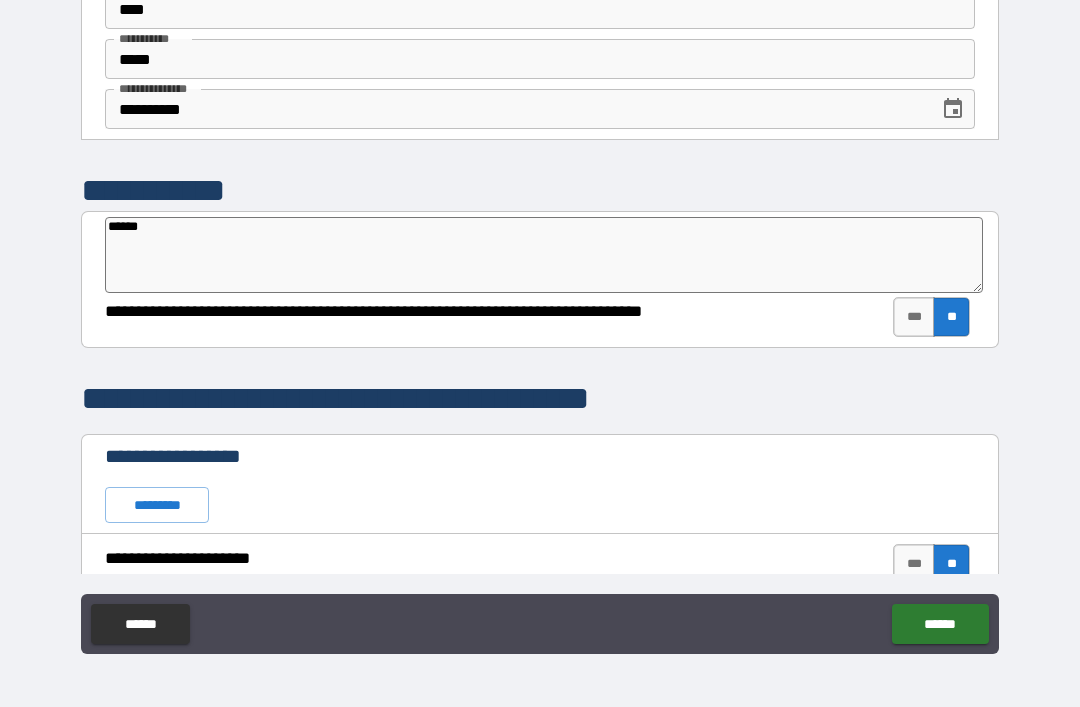 type on "*" 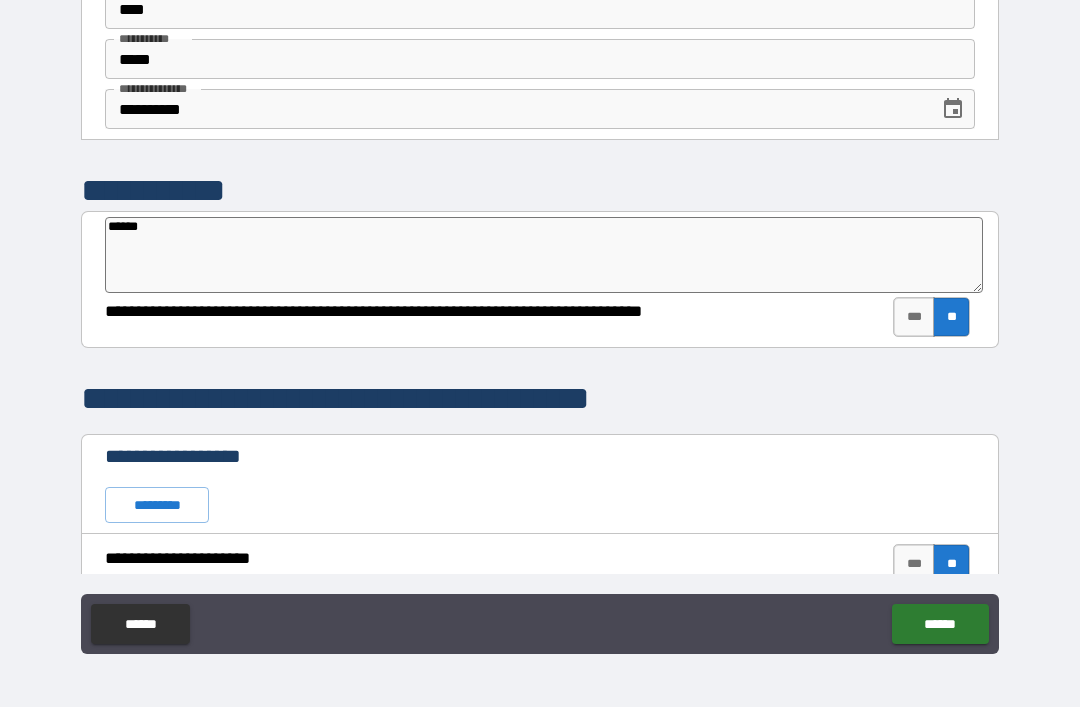 type on "*******" 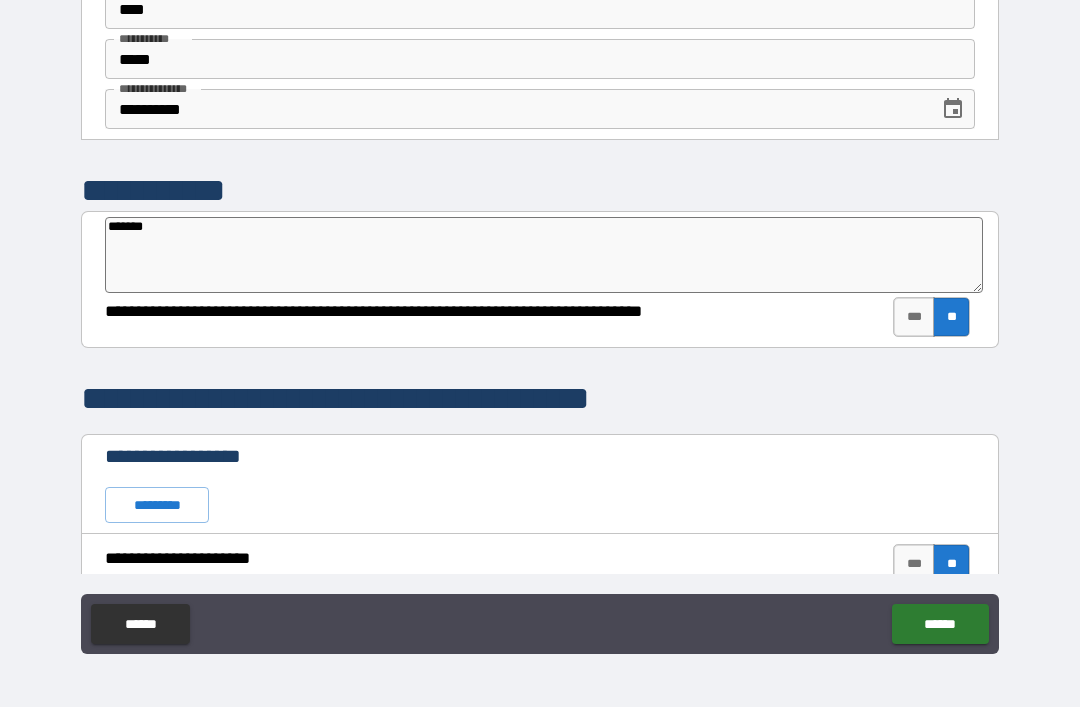 type on "*" 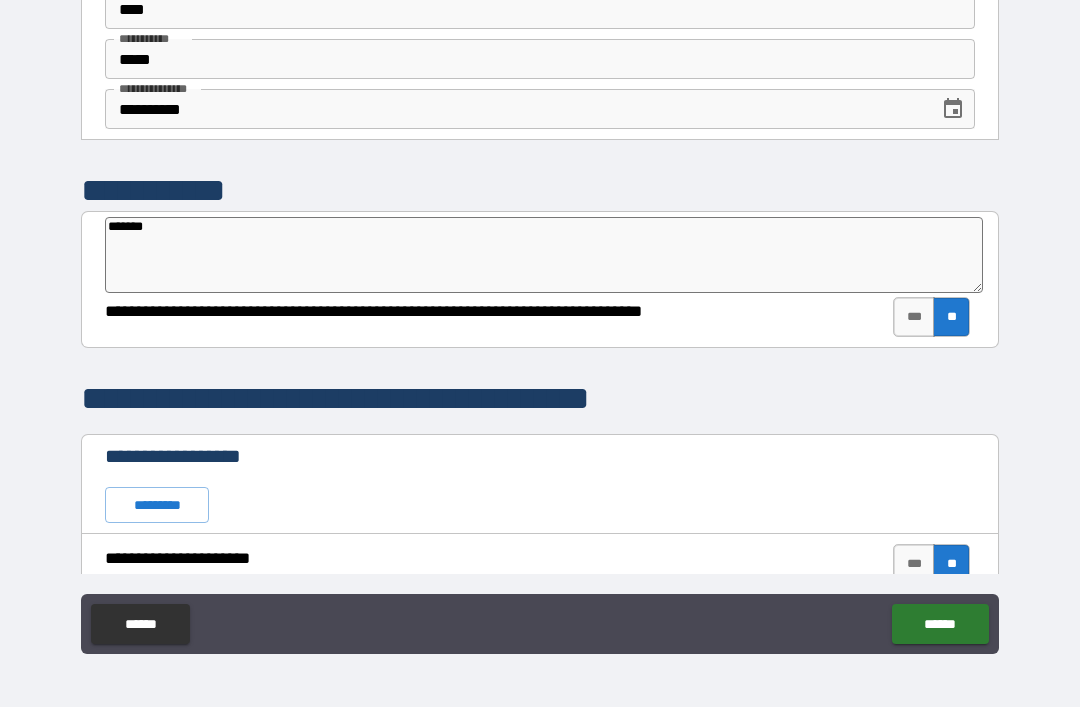 type on "********" 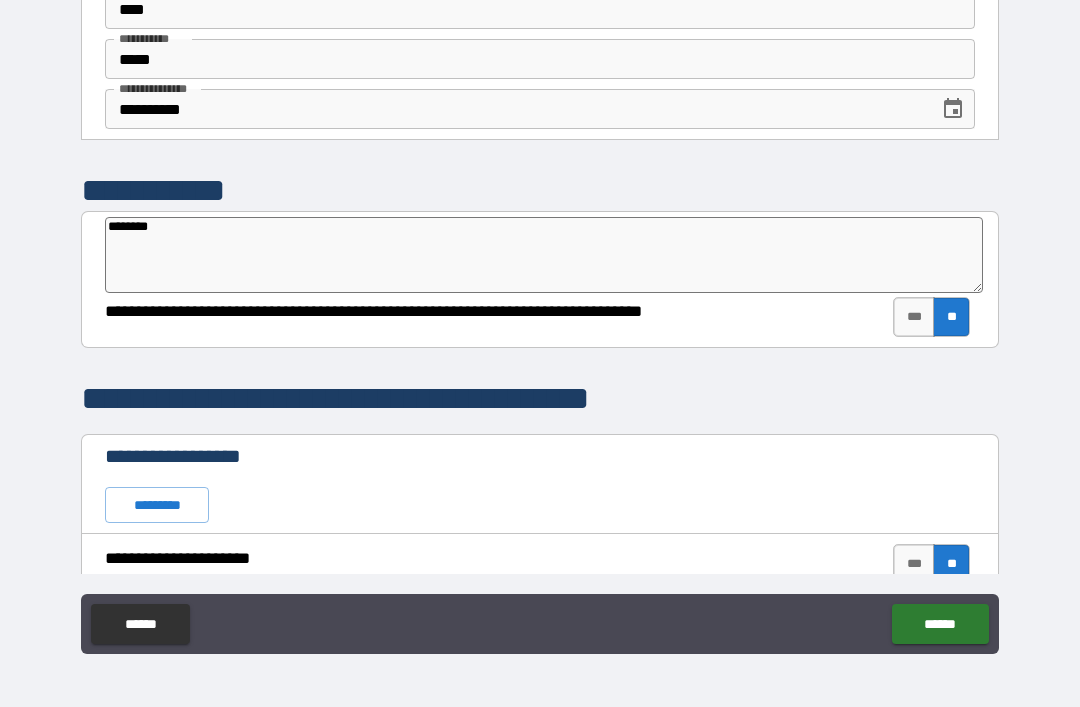 type on "*" 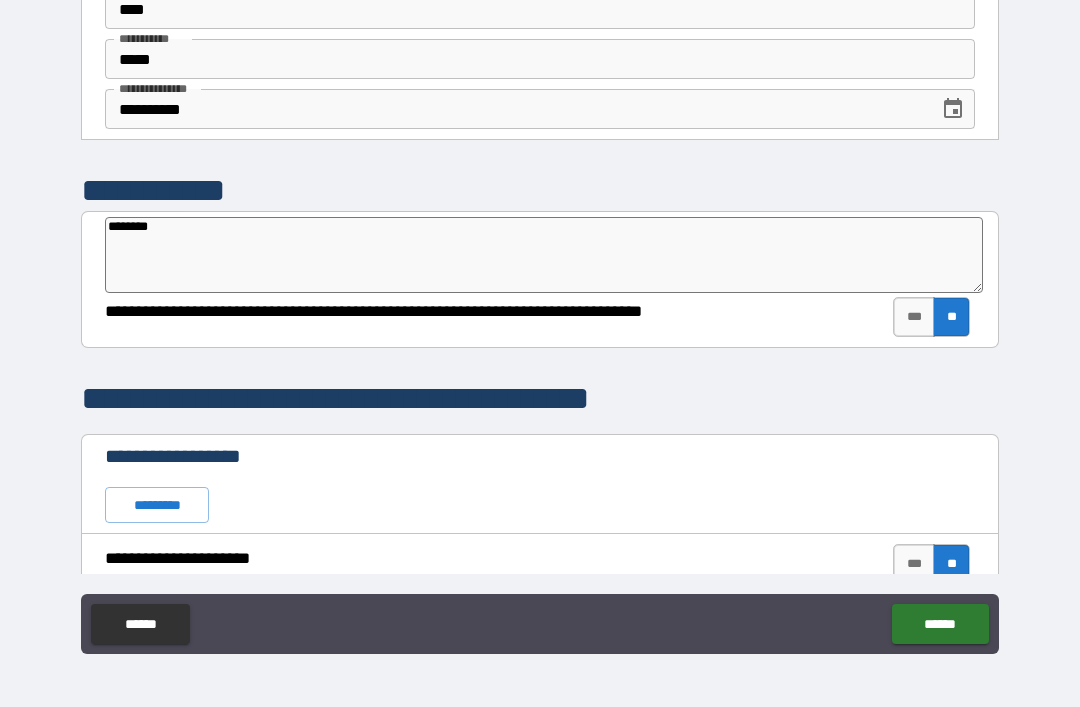 type on "********" 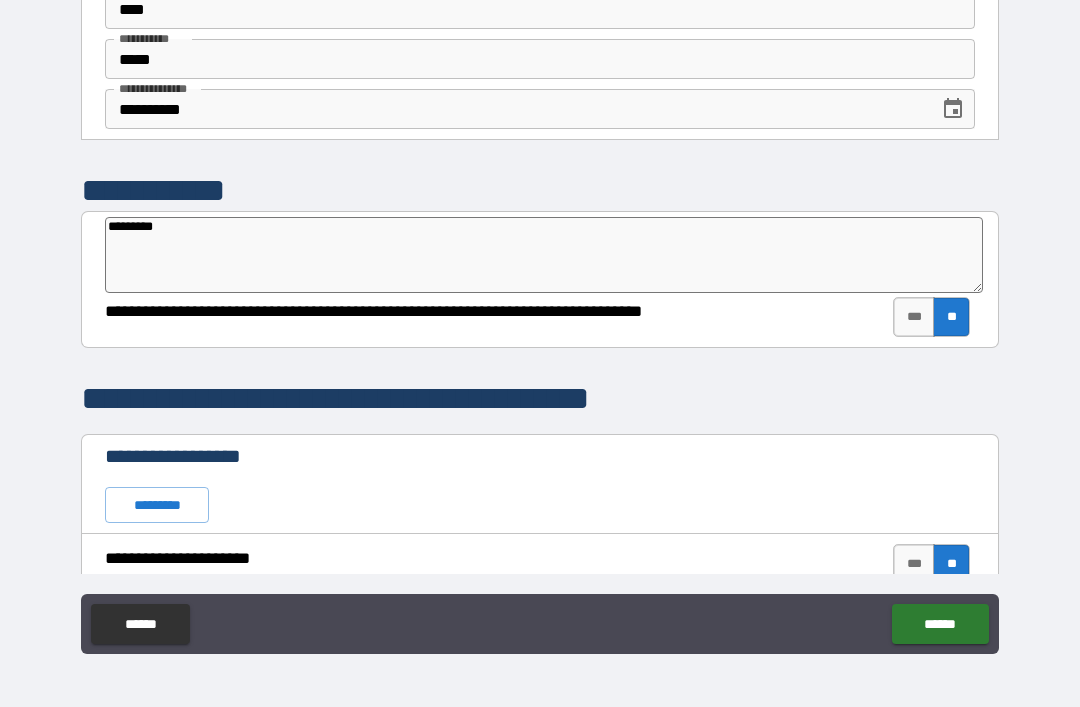 type on "*" 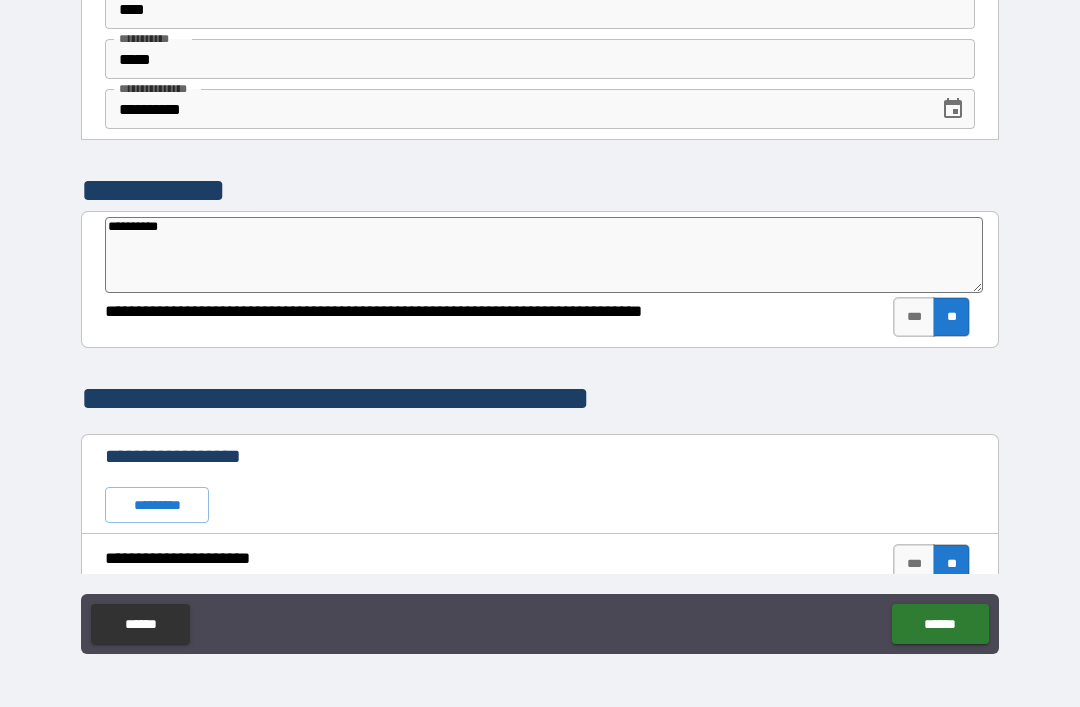 type on "*" 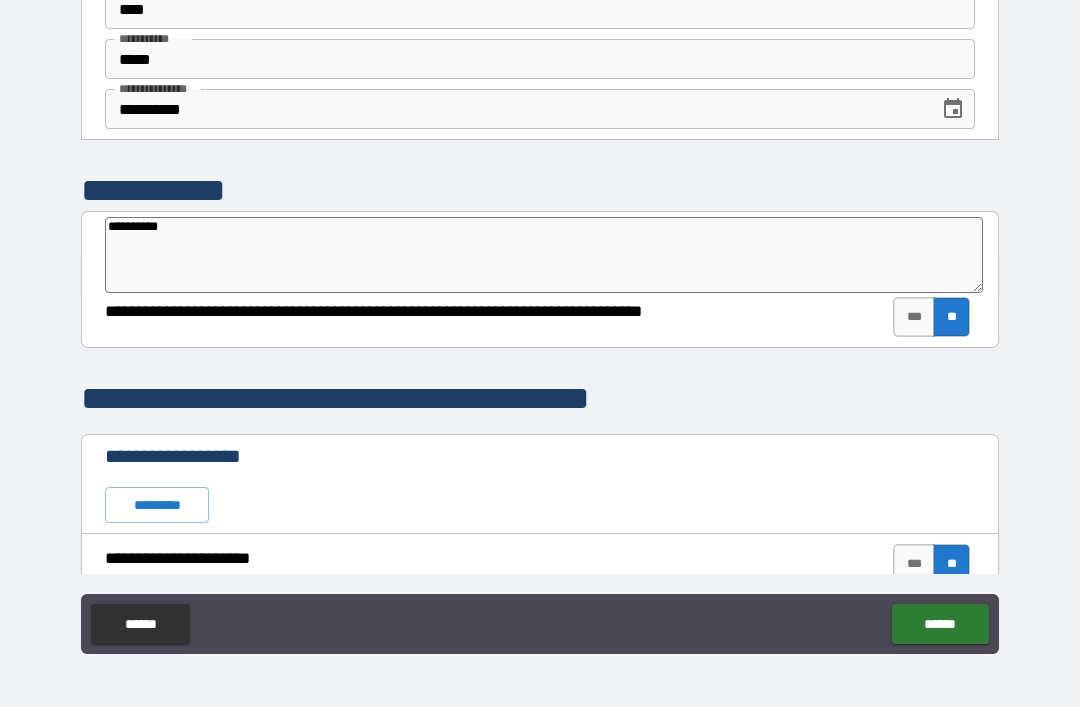 type 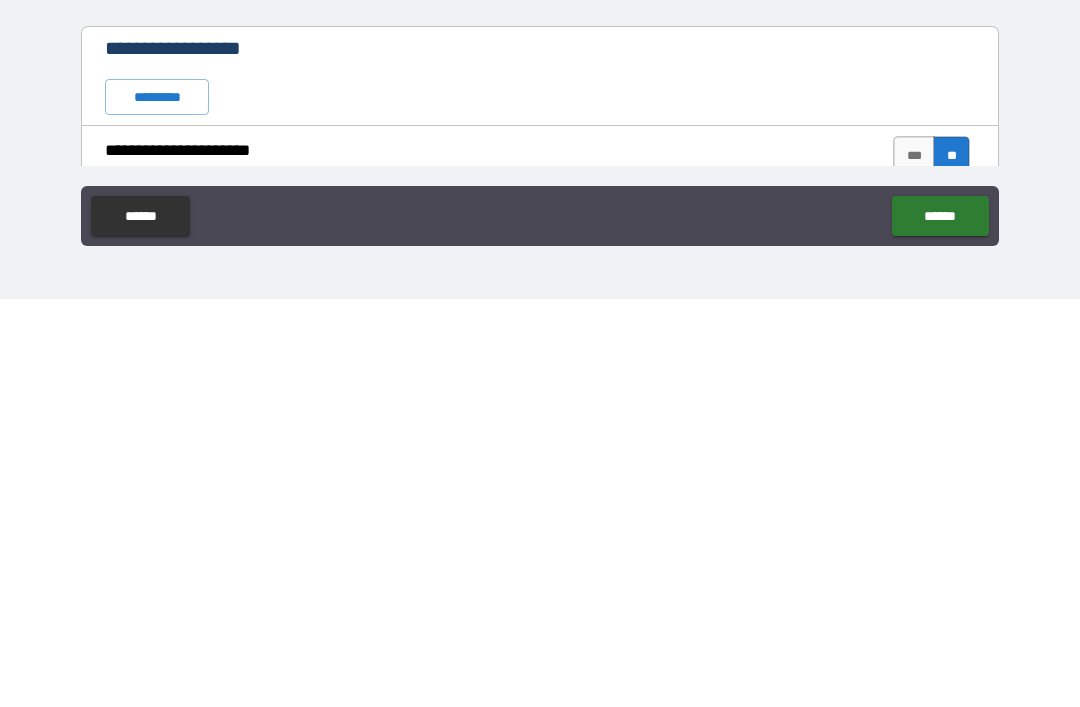 click on "******" at bounding box center (940, 624) 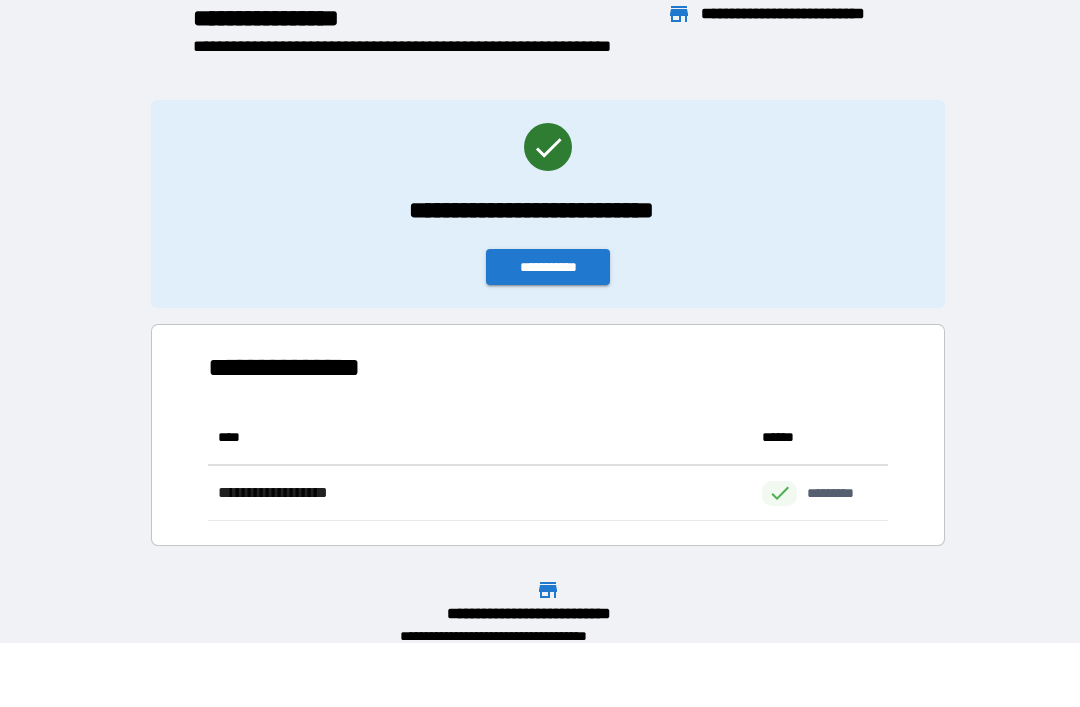 scroll, scrollTop: 1, scrollLeft: 1, axis: both 